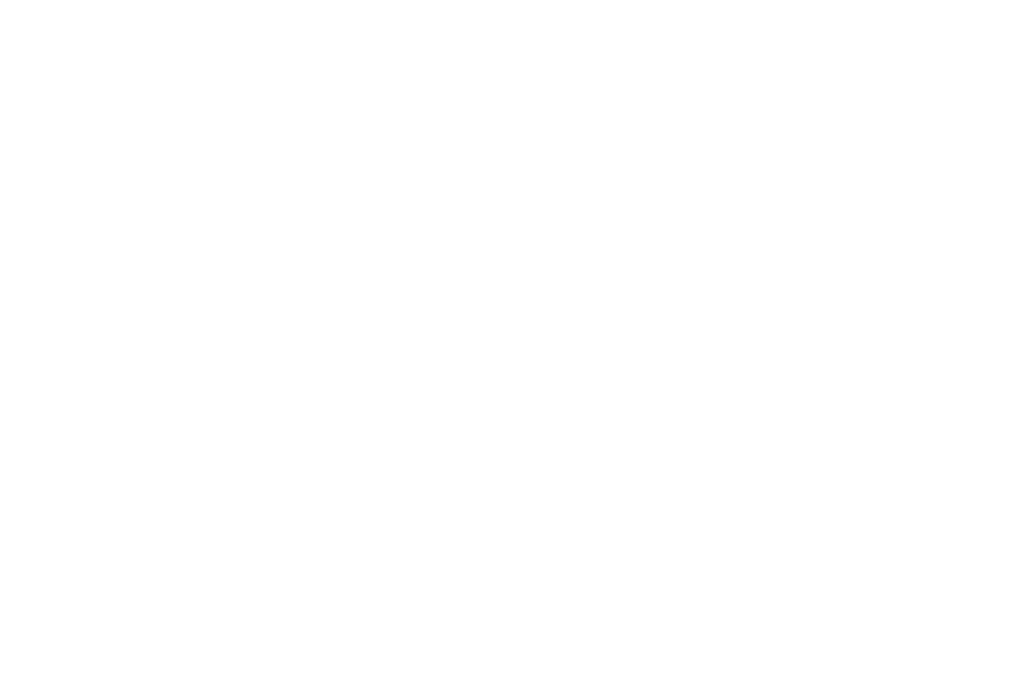 scroll, scrollTop: 0, scrollLeft: 0, axis: both 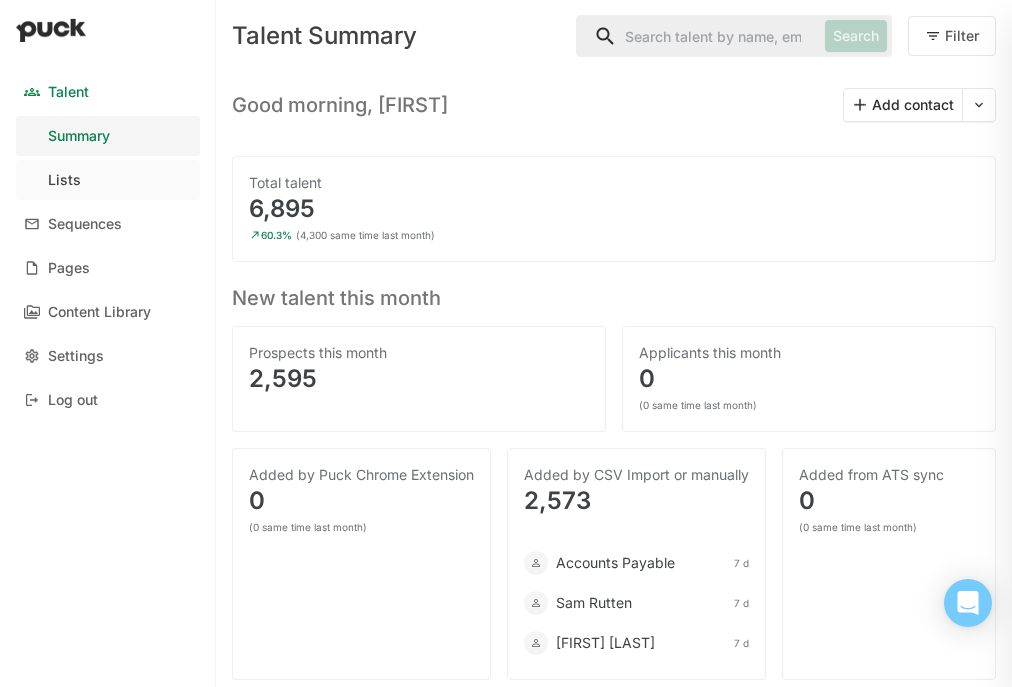 click on "Lists" at bounding box center (64, 180) 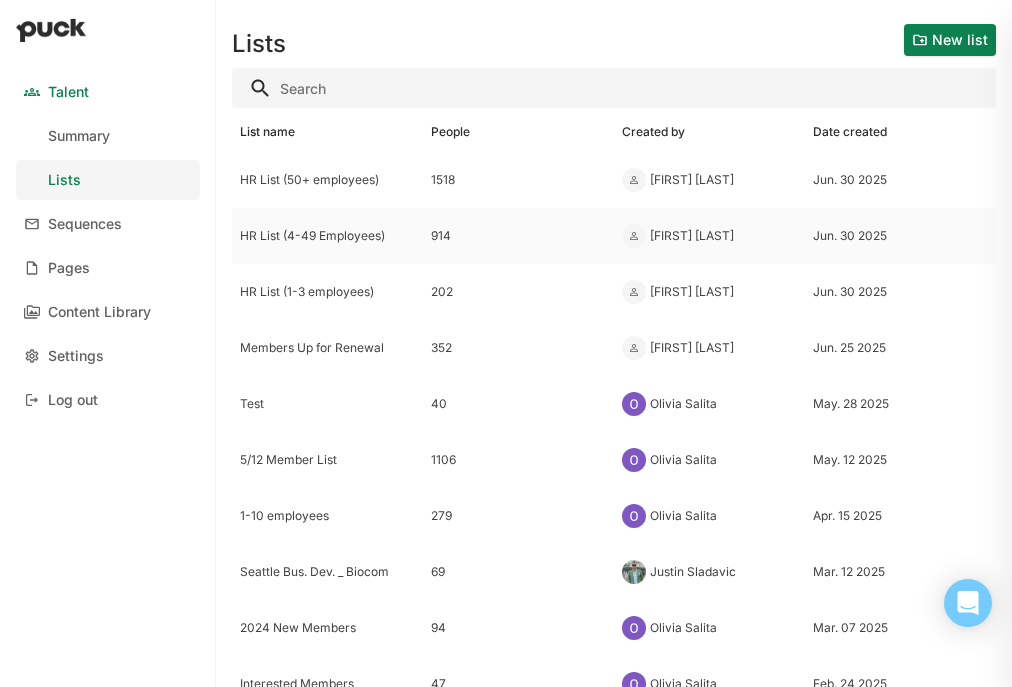 click on "HR List (4-49 Employees)" at bounding box center [327, 180] 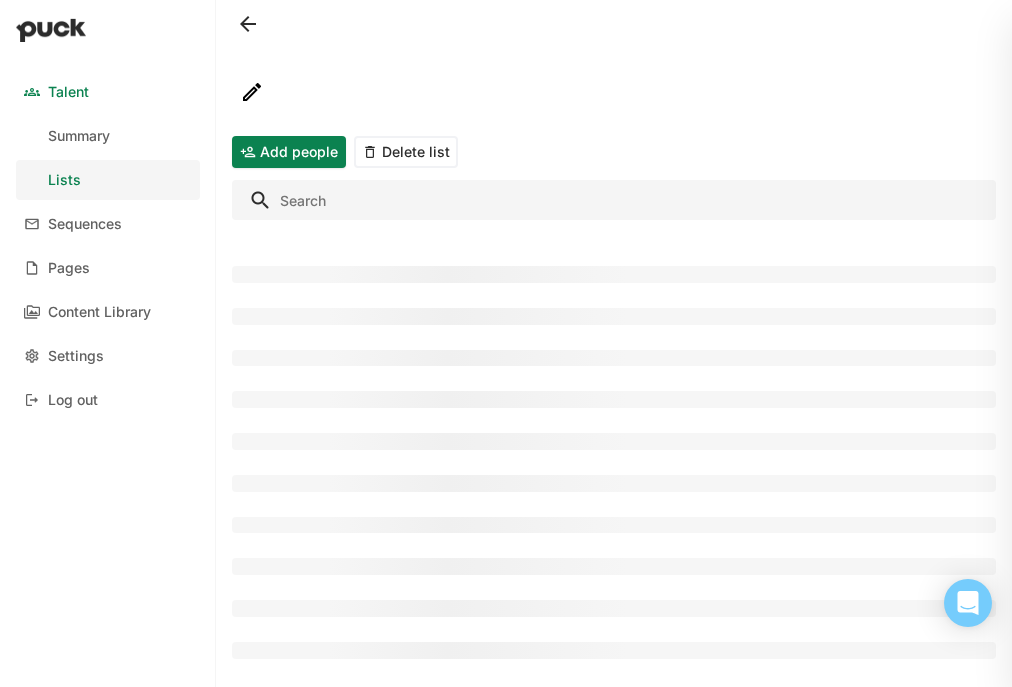 click at bounding box center (614, 200) 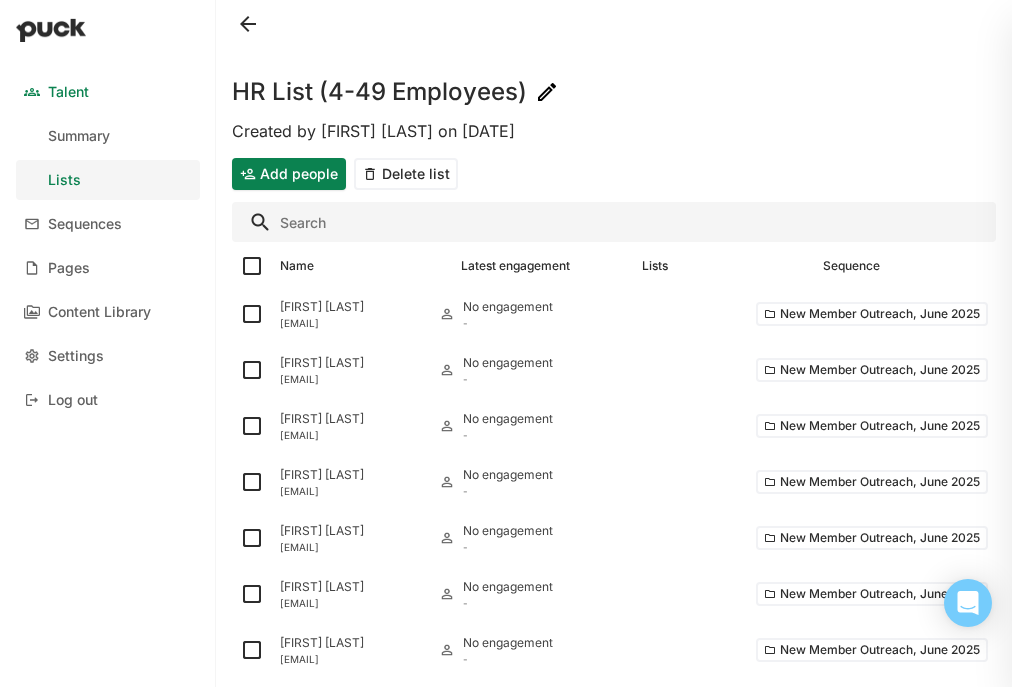 click at bounding box center [614, 222] 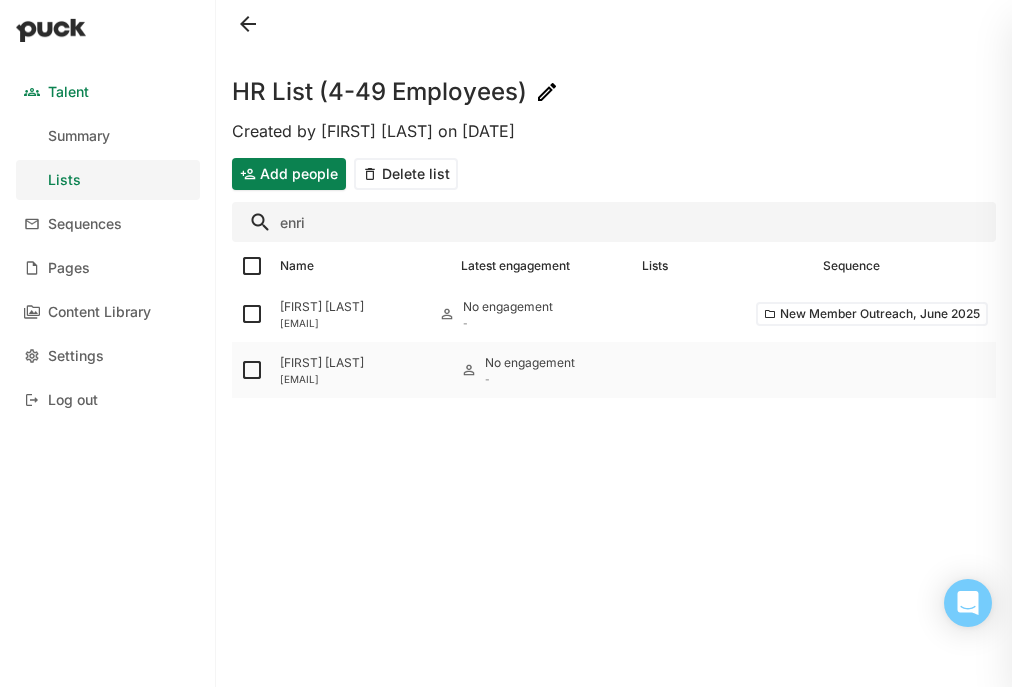 type on "enri" 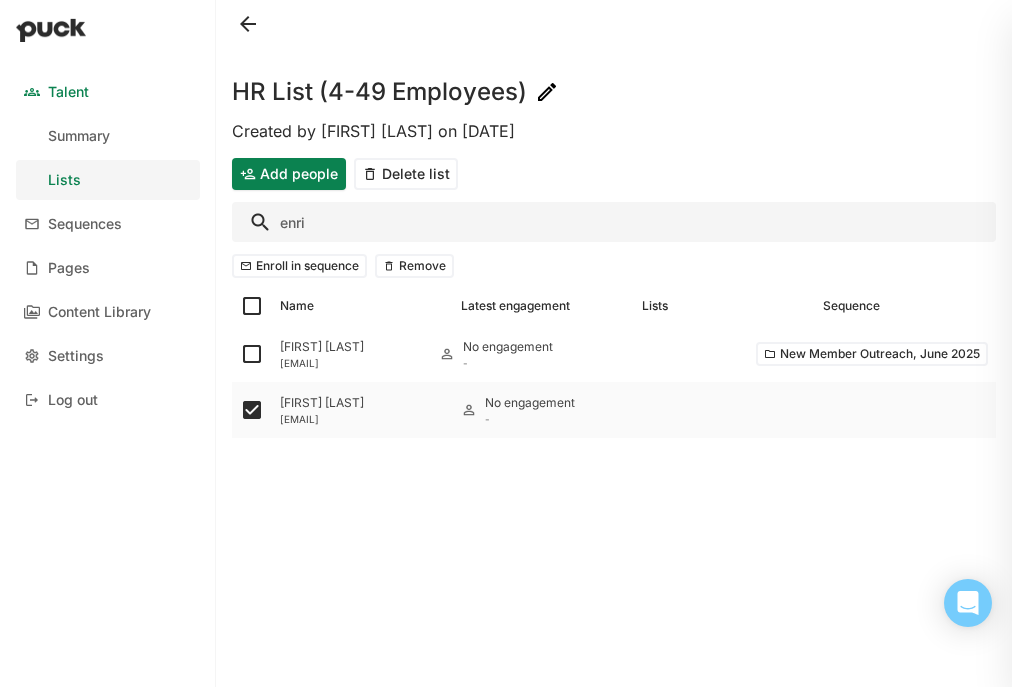 click on "ENRIQUE GARIBAY" at bounding box center (351, 347) 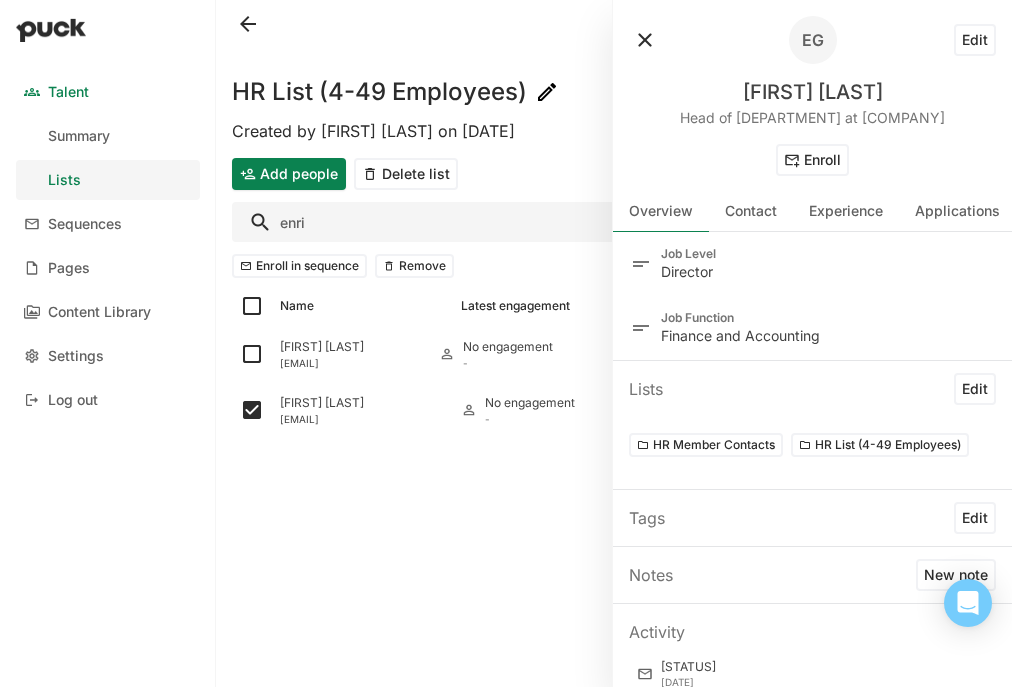 click on "Edit" at bounding box center [975, 40] 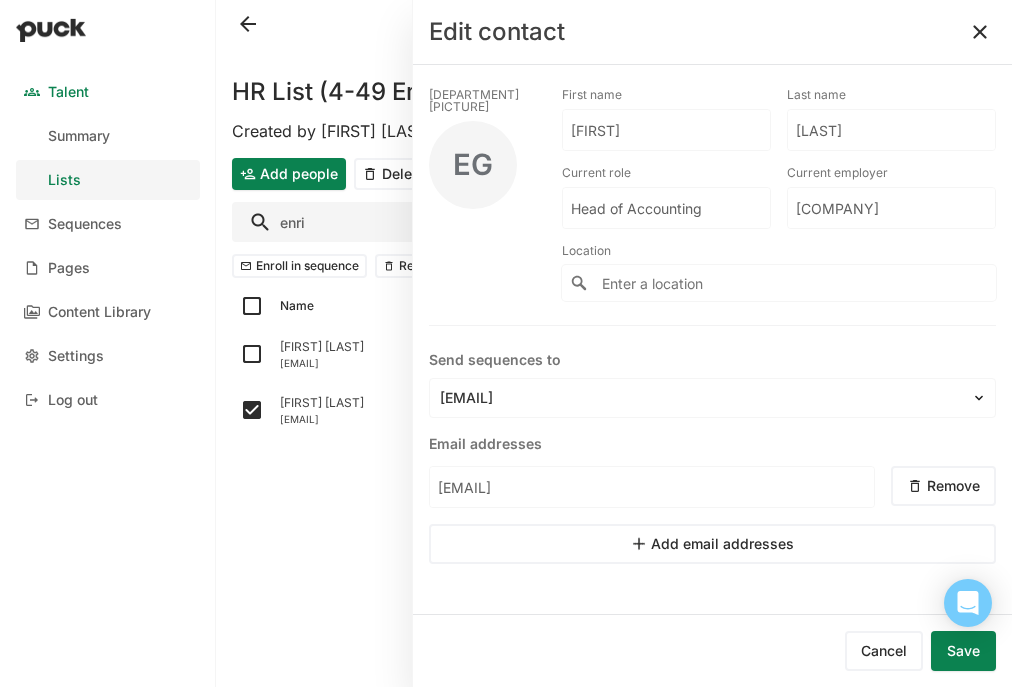 click on "ENRIQUE" at bounding box center [666, 130] 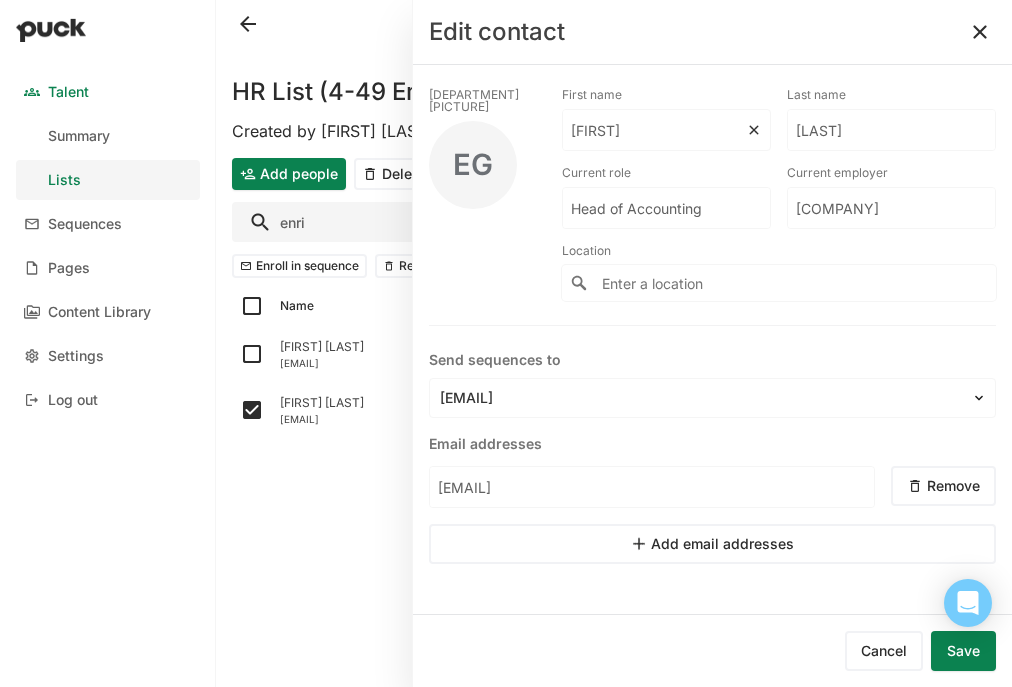 click on "ENRIQUE" at bounding box center (654, 130) 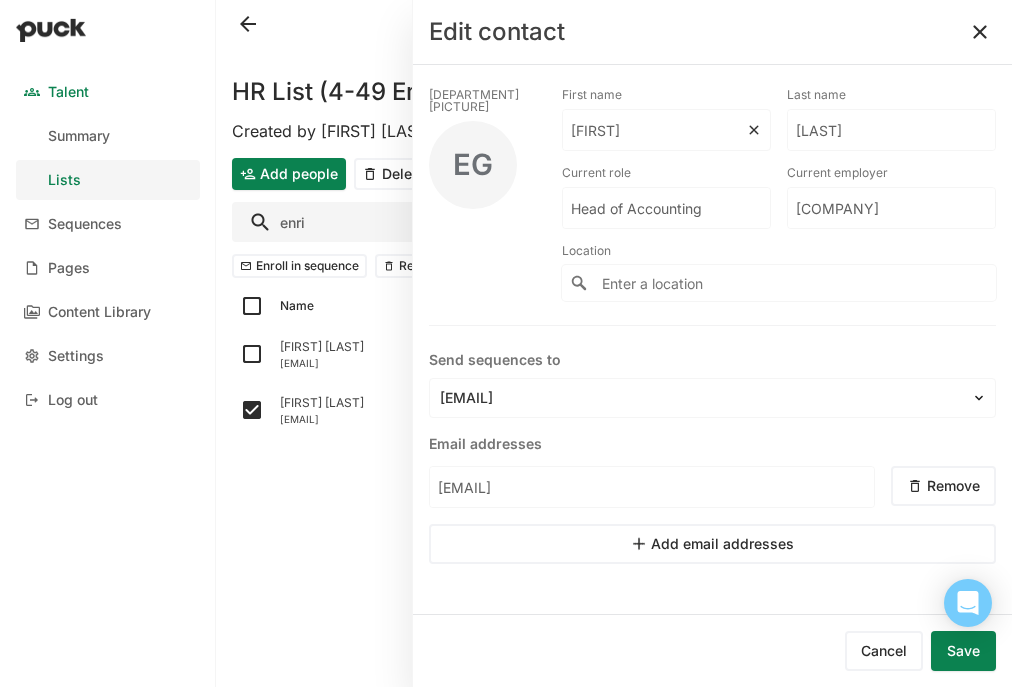 type on "Enrique" 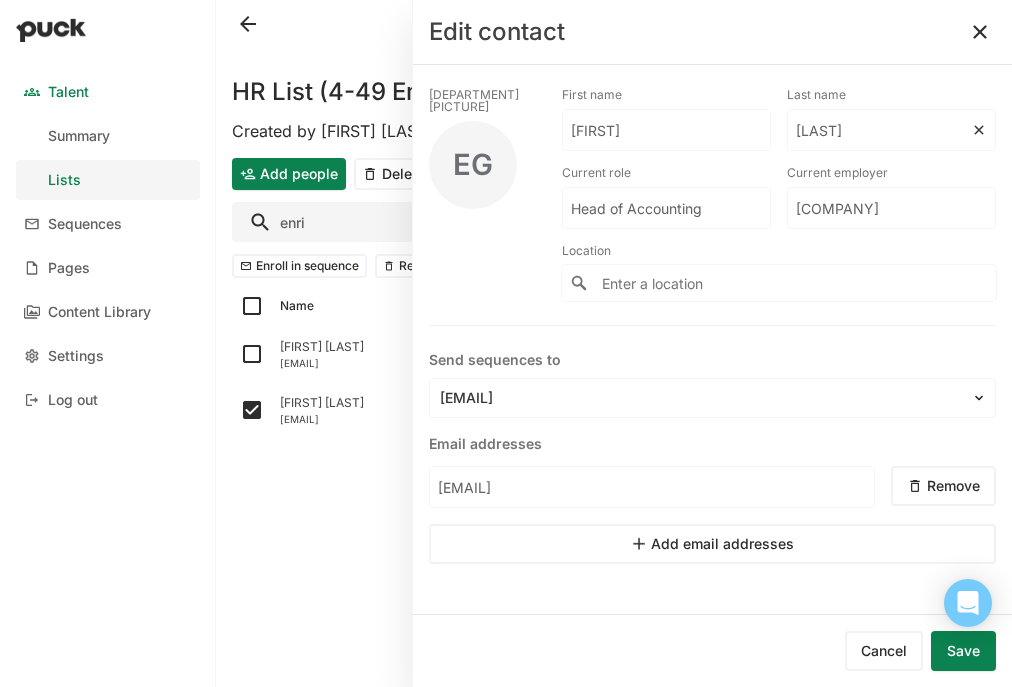 click on "GARIBAY" at bounding box center (666, 130) 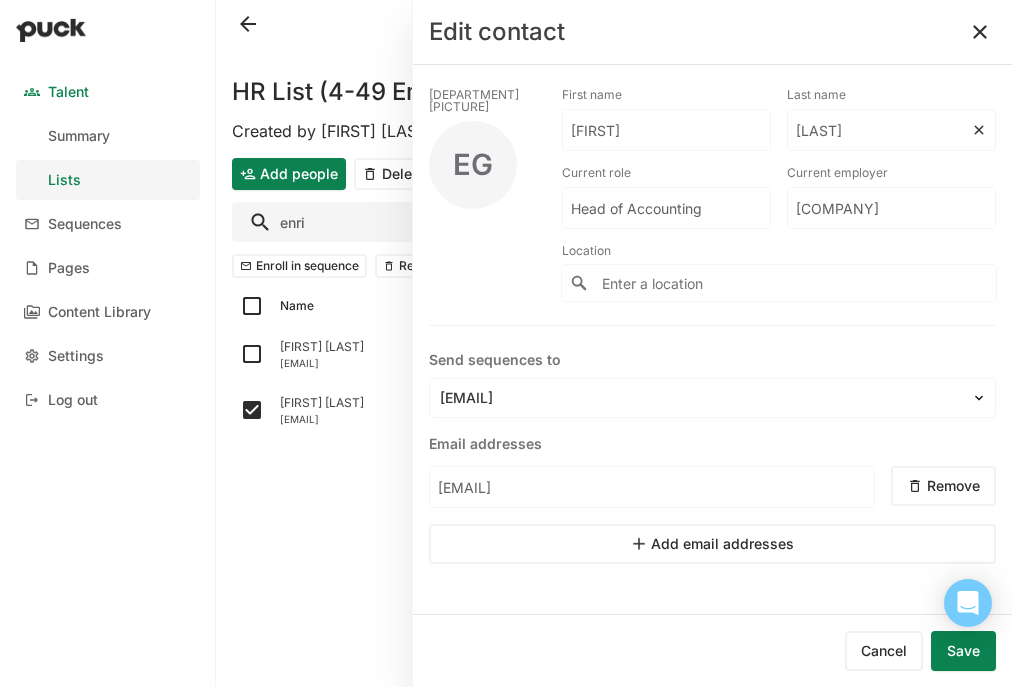 type on "Garibay" 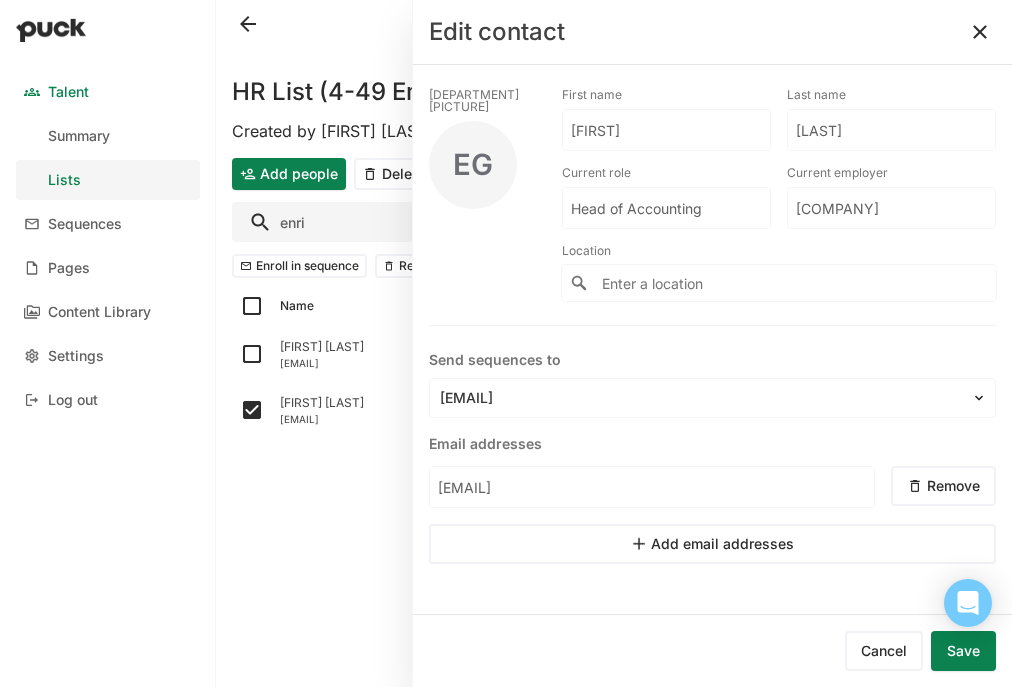 click on "Save" at bounding box center (963, 651) 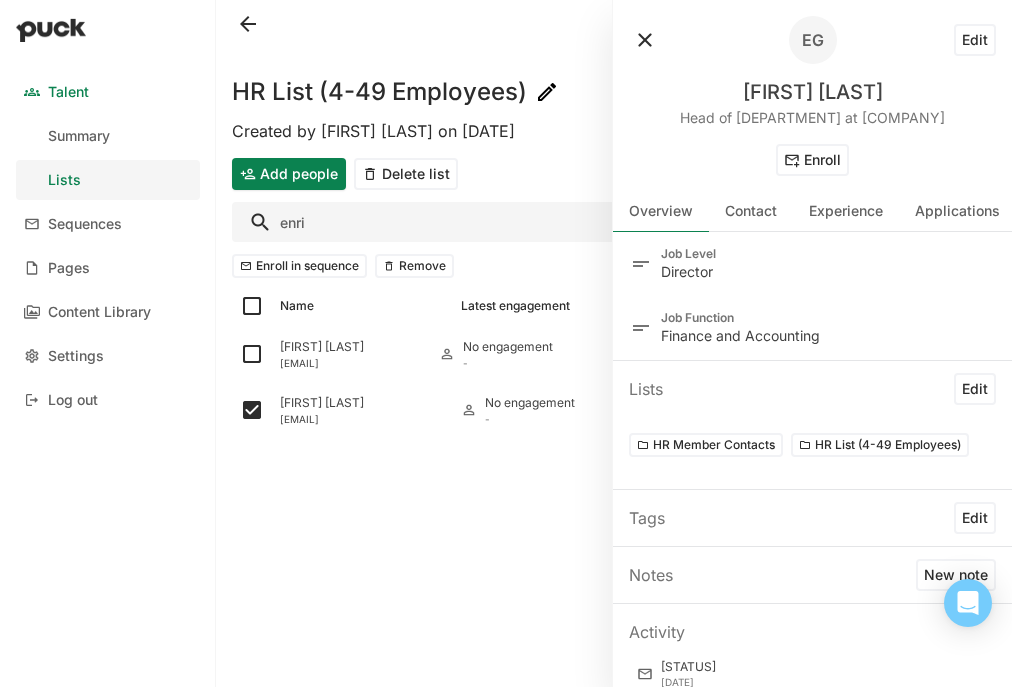 click on "HR List (4-49 Employees) Created by Emery Mann on Mon Jun. 30, 2025 Add people Delete list enri Enroll in sequence Remove Name Latest engagement Lists Sequence Enrique Martinez enrique.martinez@ibioinc.com No engagement - New Member Outreach, June 2025 ENRIQUE GARIBAY enrique.garbay@htslabs.com No engagement -" at bounding box center [614, 343] 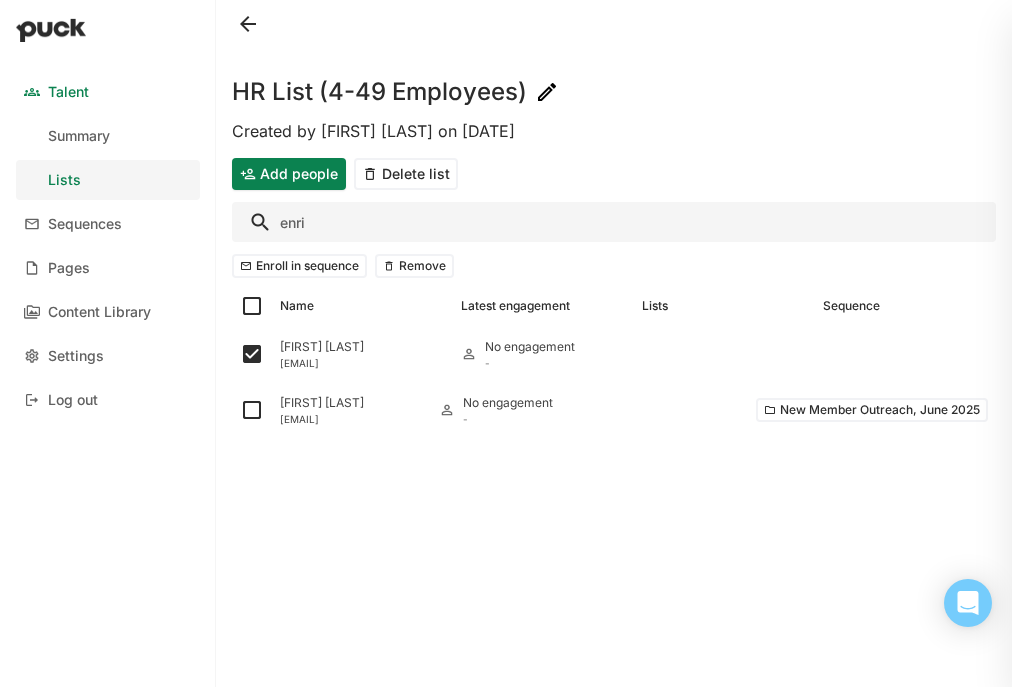 click on "enri" at bounding box center (614, 222) 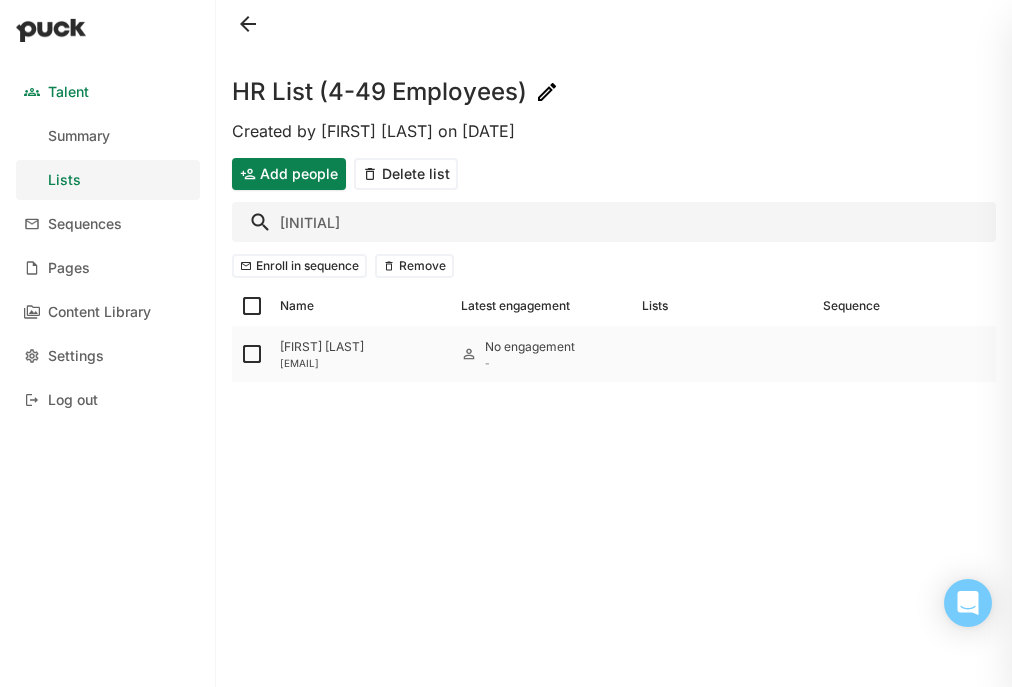 type on "ccn" 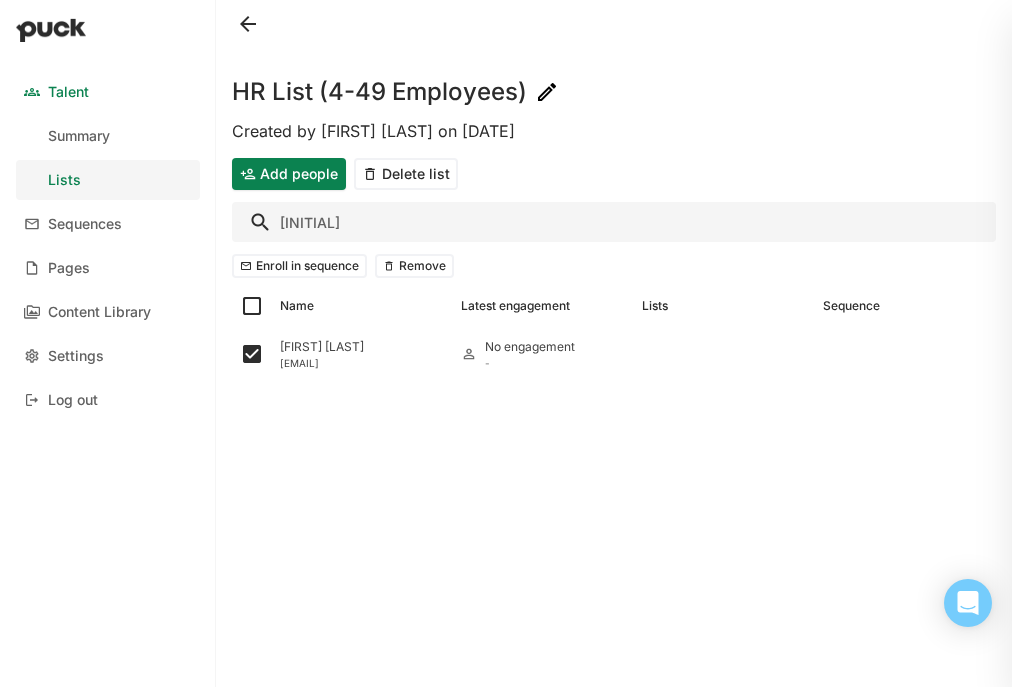 click on "ccn" at bounding box center [614, 222] 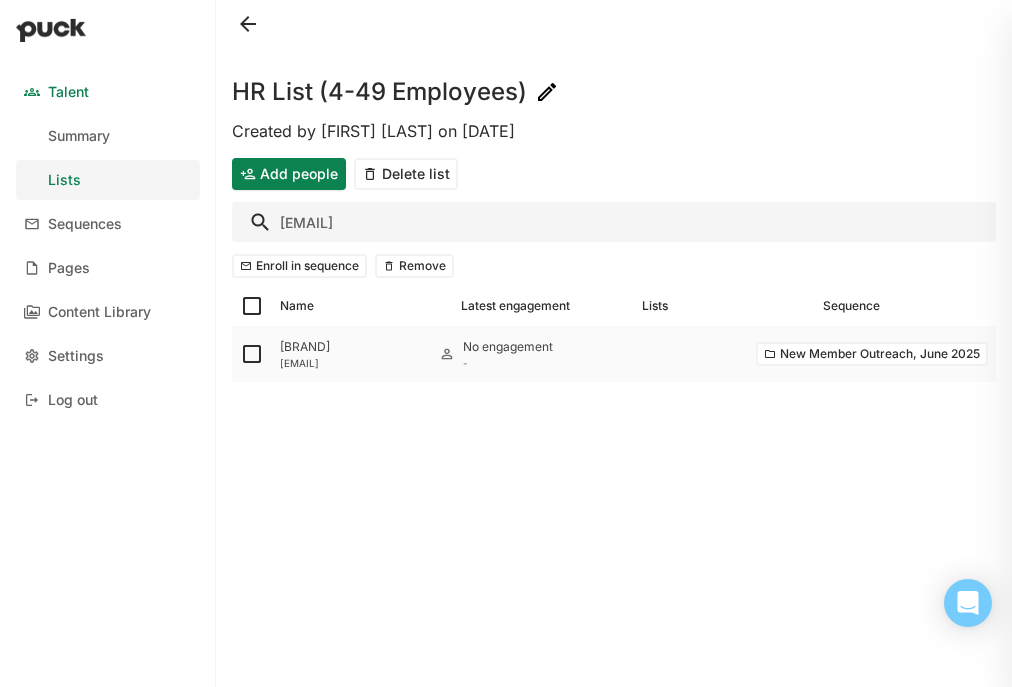 type on "ap@ix" 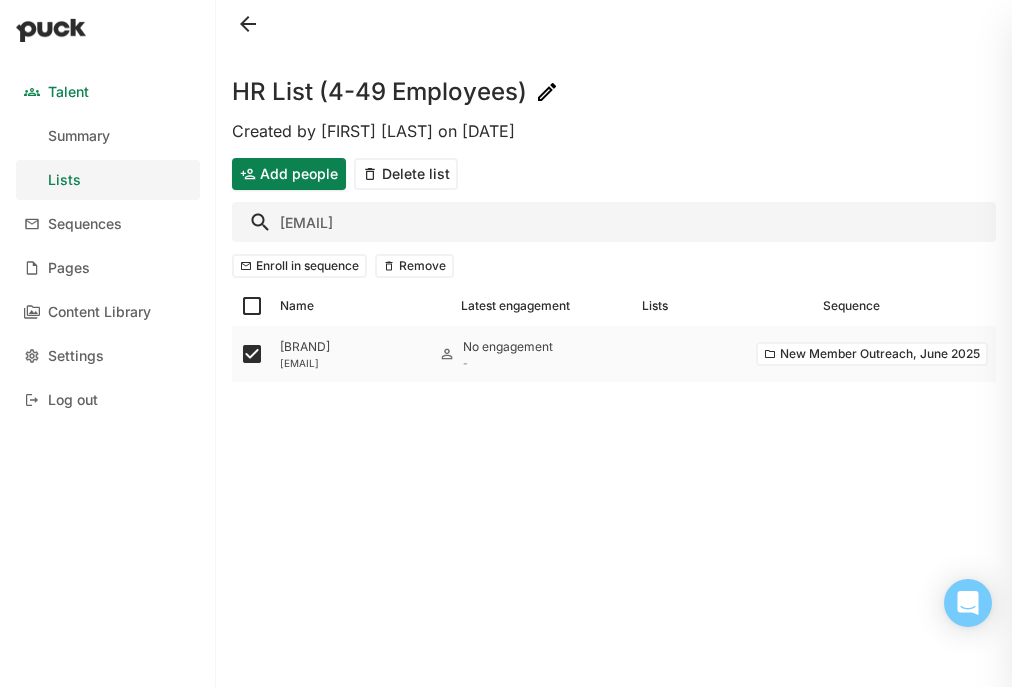 click at bounding box center [252, 354] 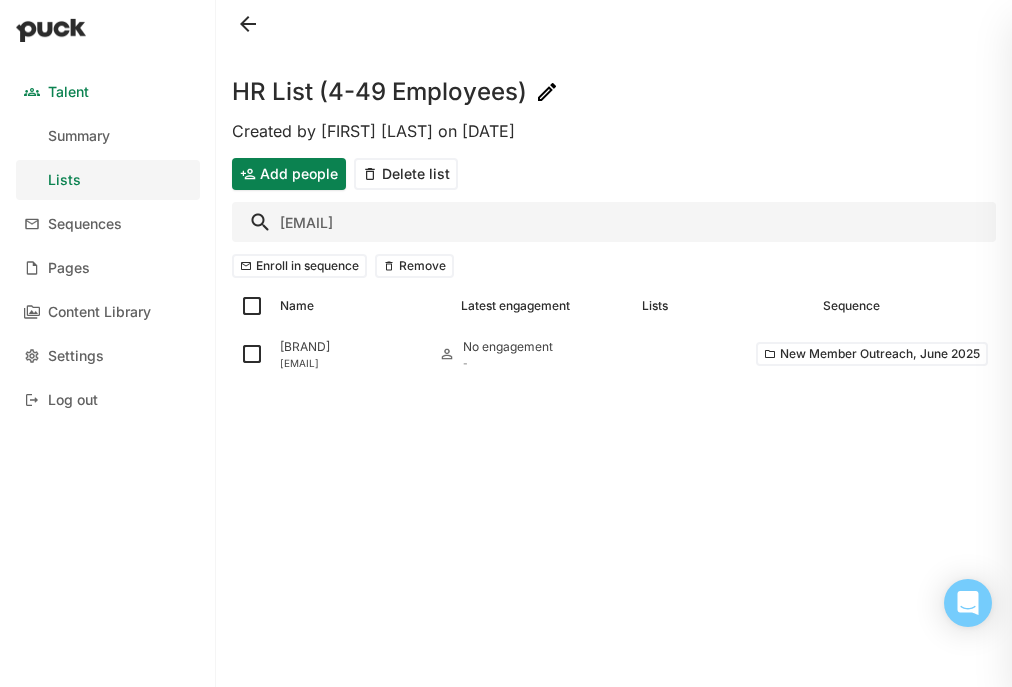 click on "ap@ix" at bounding box center (614, 222) 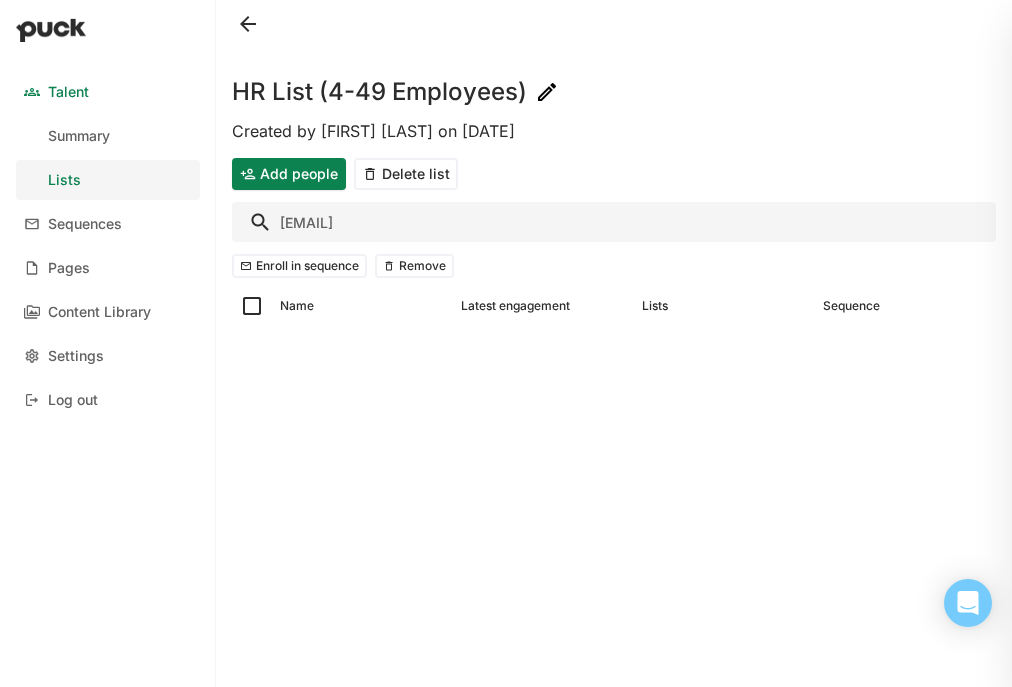 click on "ap@leiix" at bounding box center [614, 222] 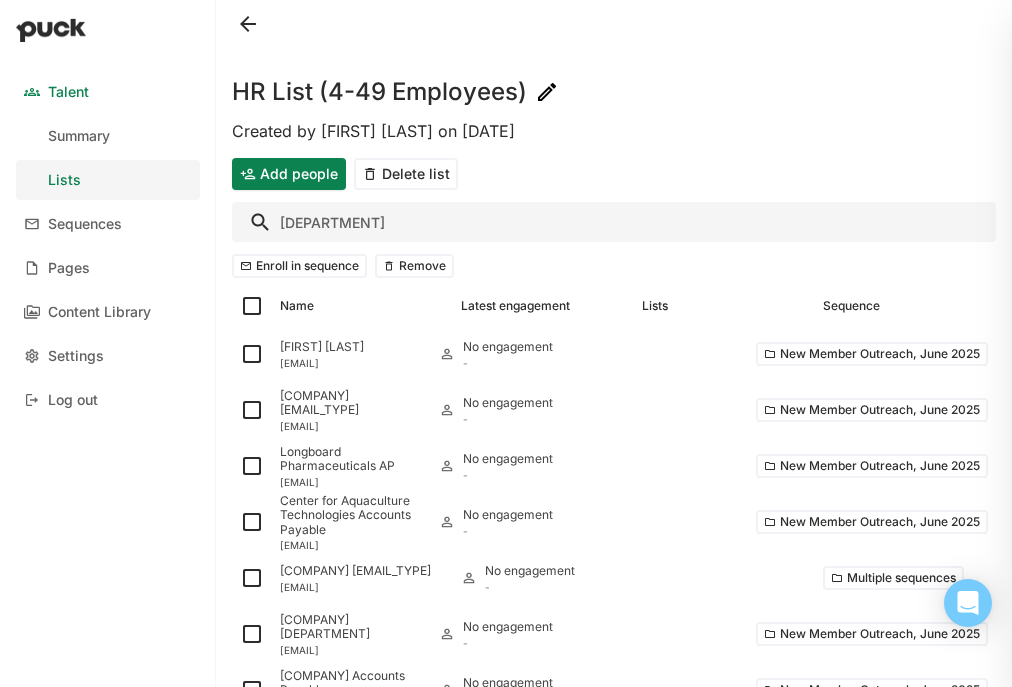 type on "a" 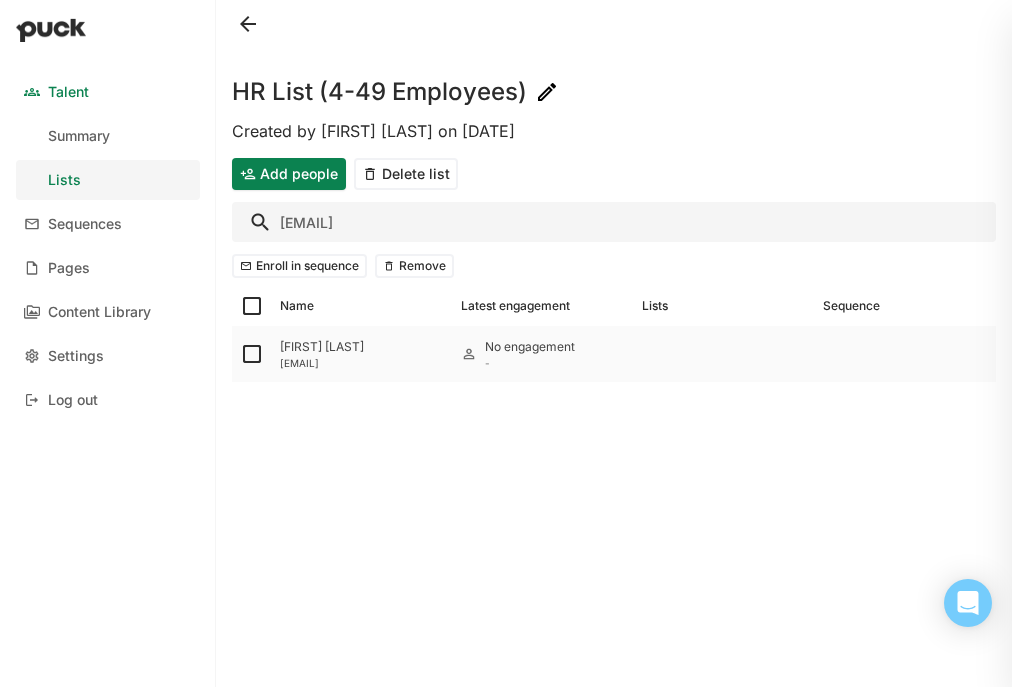 type on "lei.hu" 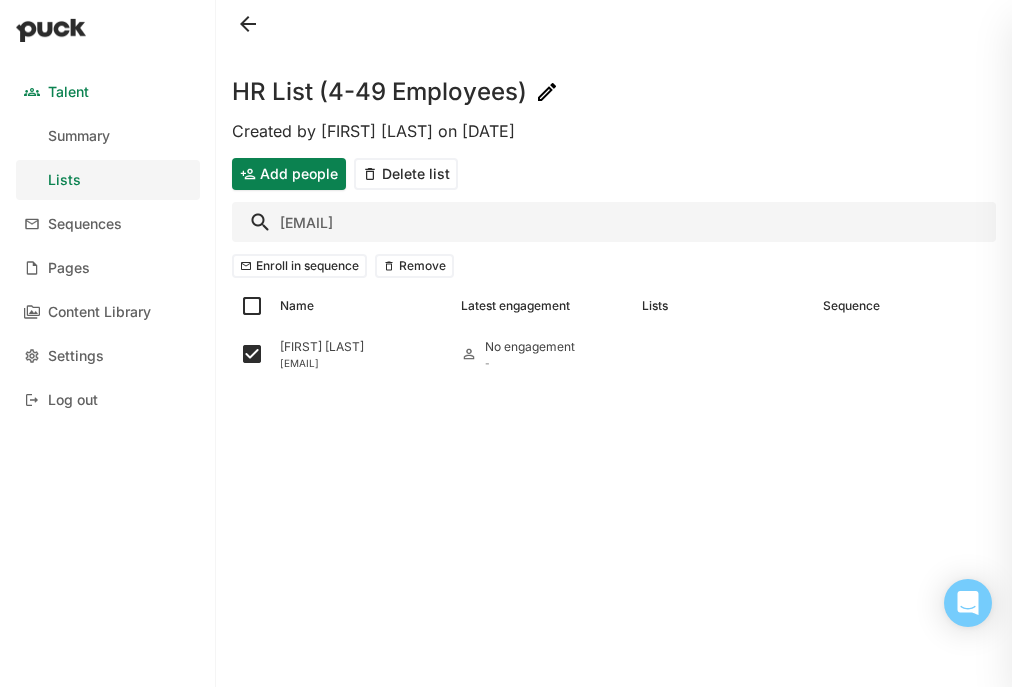 click on "lei.hu" at bounding box center (614, 222) 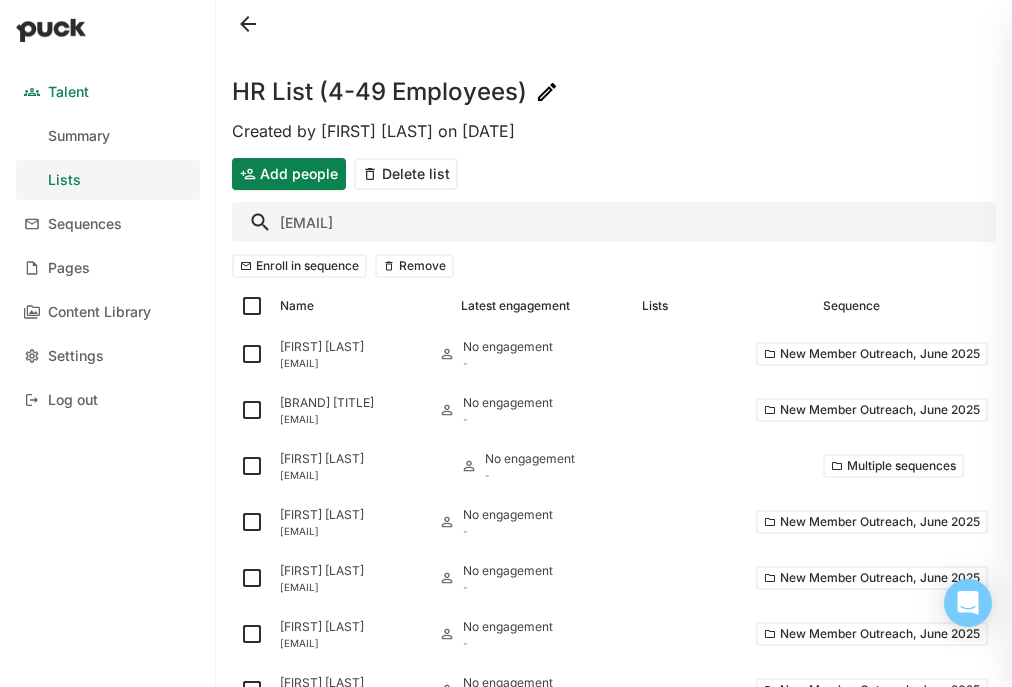 type on "l" 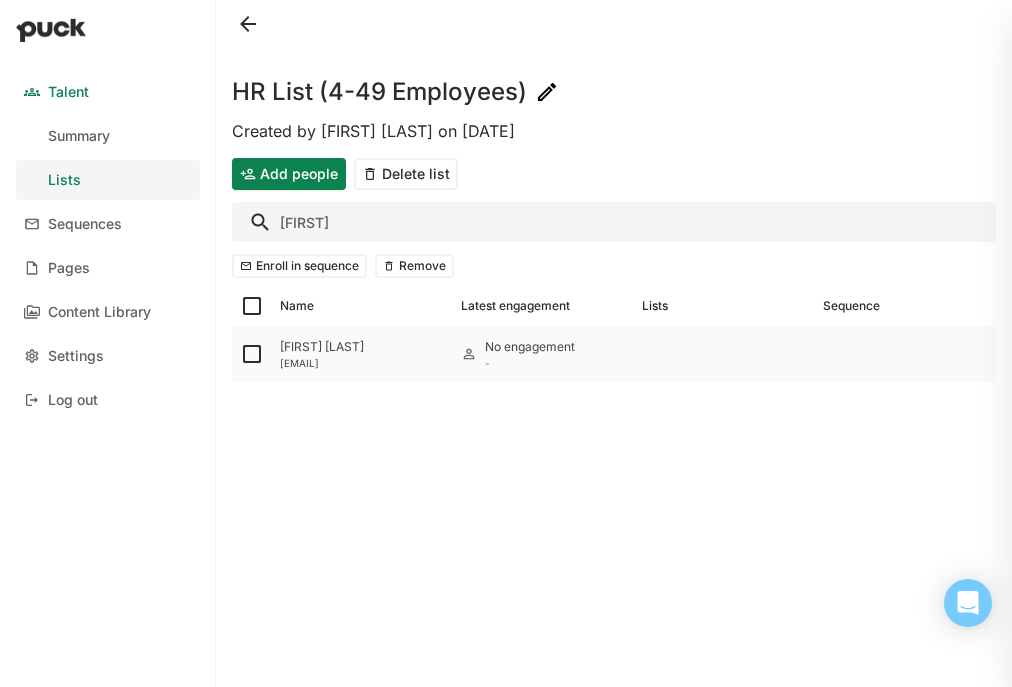 type on "brittany" 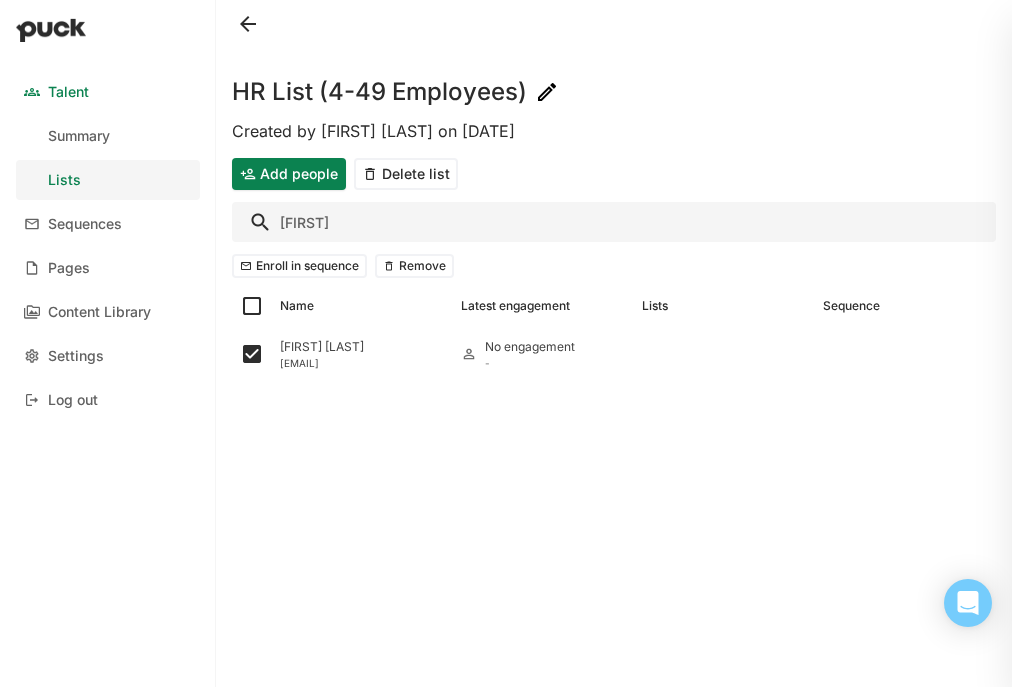 drag, startPoint x: 343, startPoint y: 219, endPoint x: 255, endPoint y: 223, distance: 88.09086 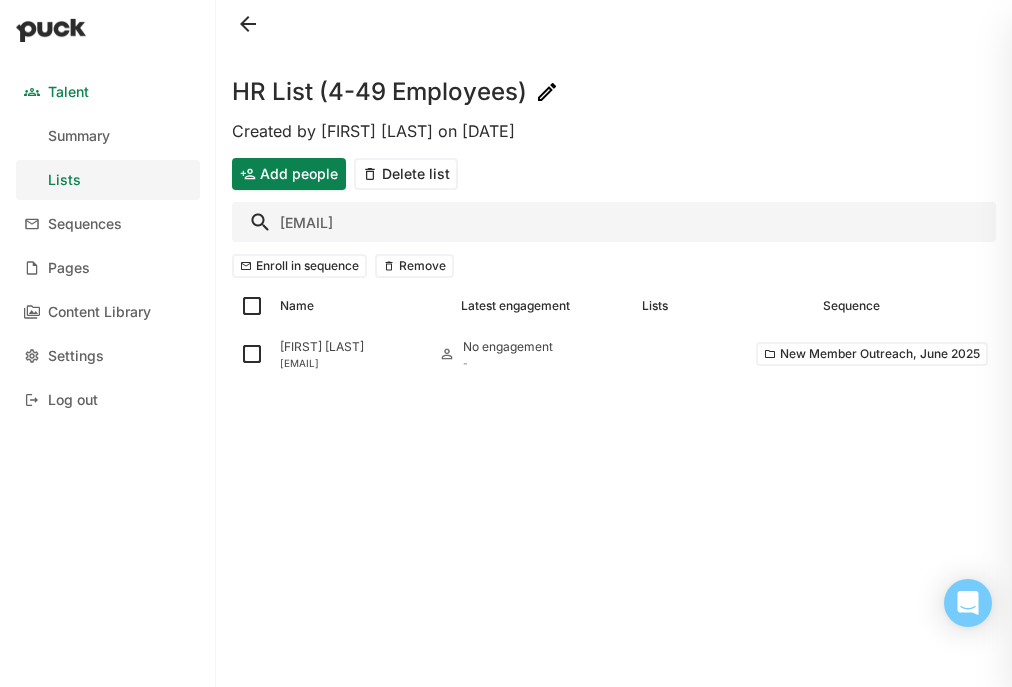drag, startPoint x: 338, startPoint y: 229, endPoint x: 257, endPoint y: 225, distance: 81.09871 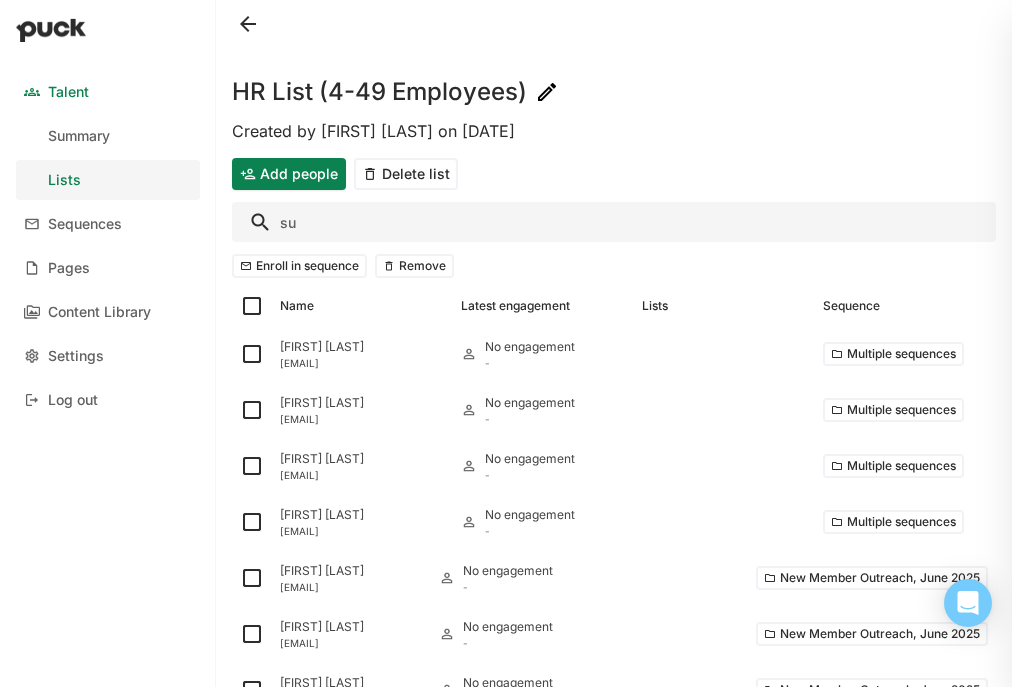 type on "[NAME]" 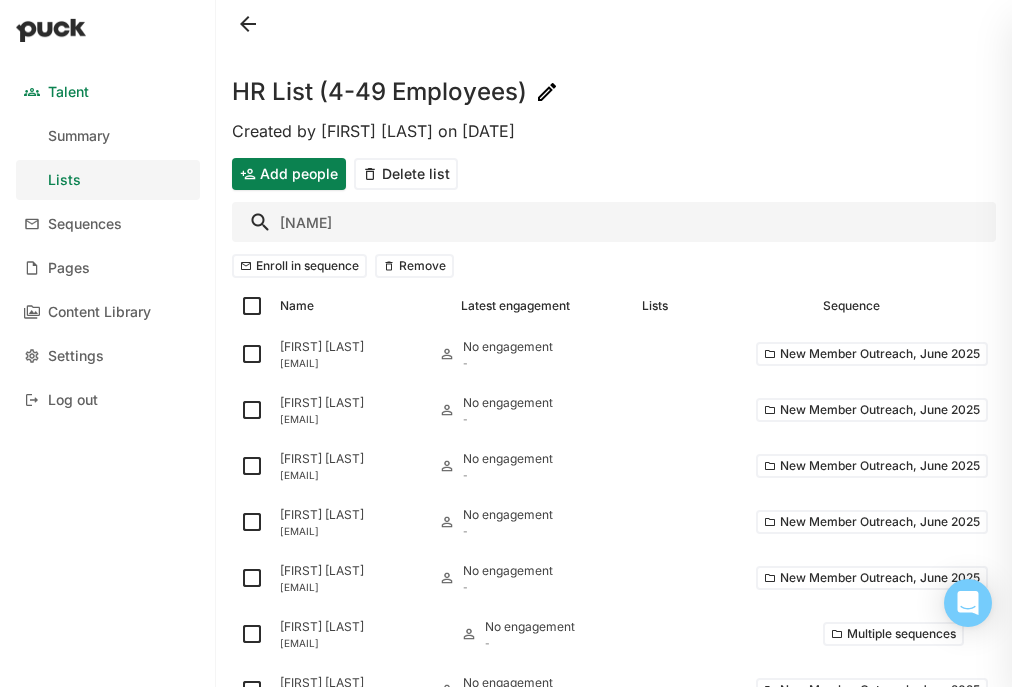 type on "e" 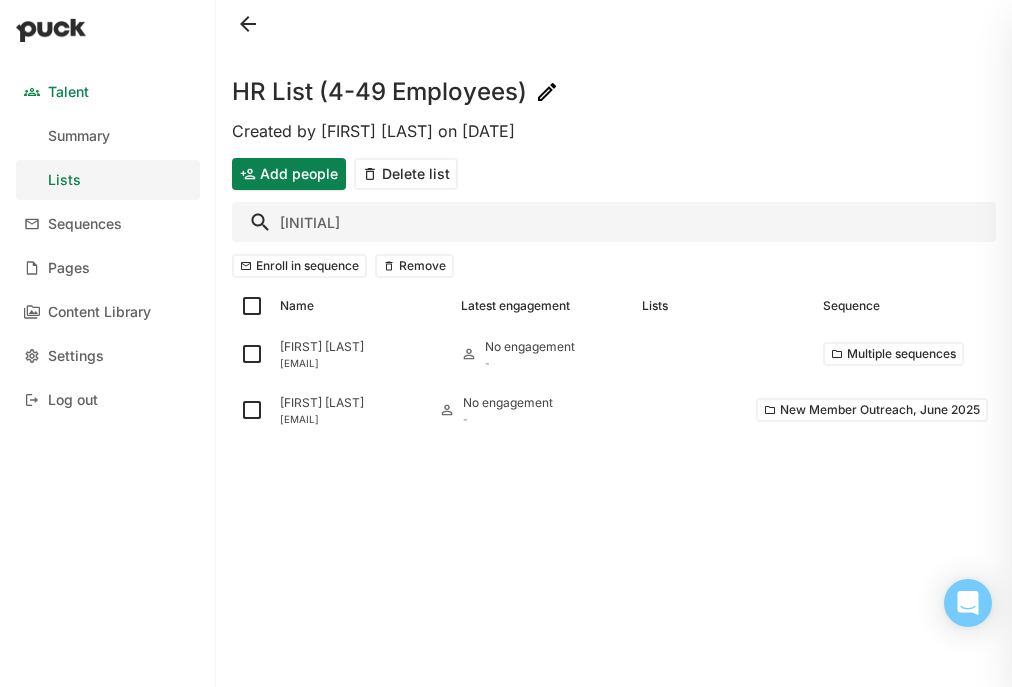type on "[NAME]" 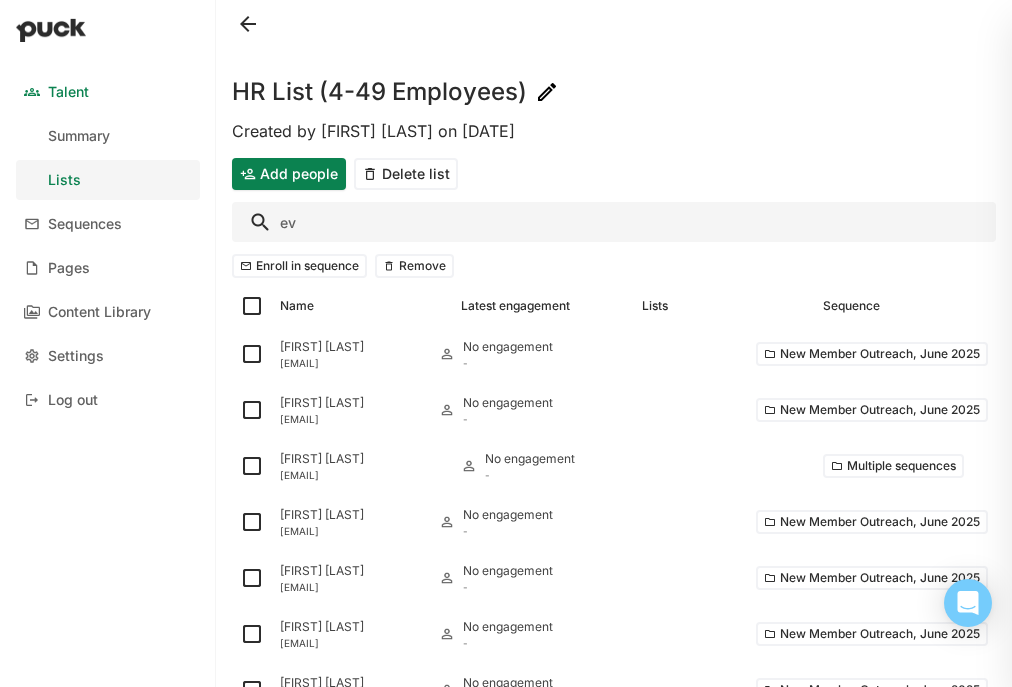 type on "e" 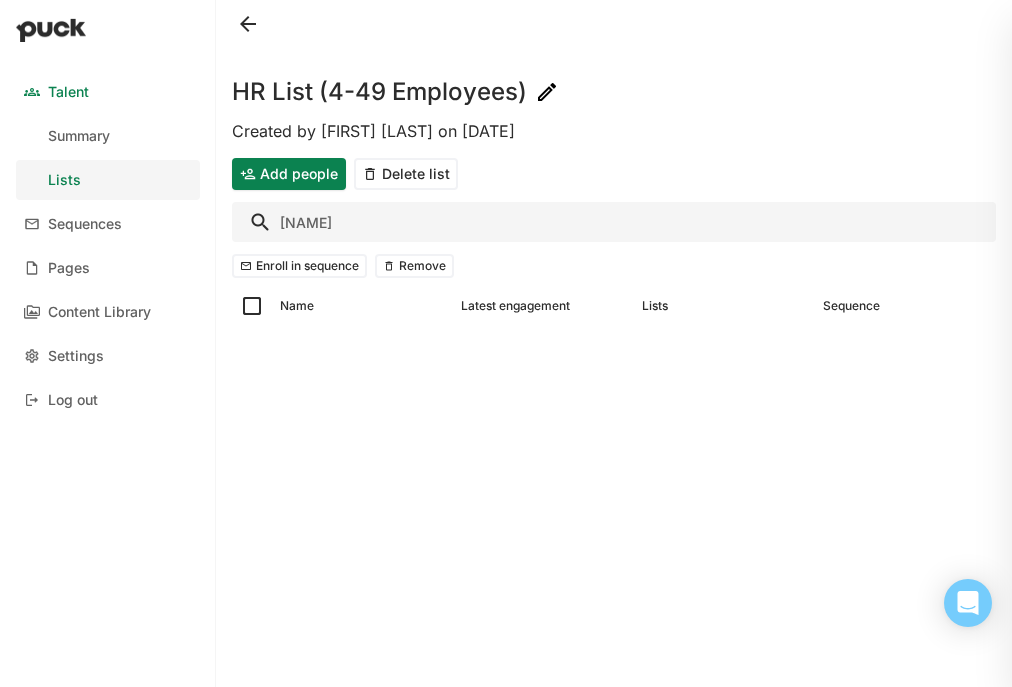click on "candra" at bounding box center [614, 222] 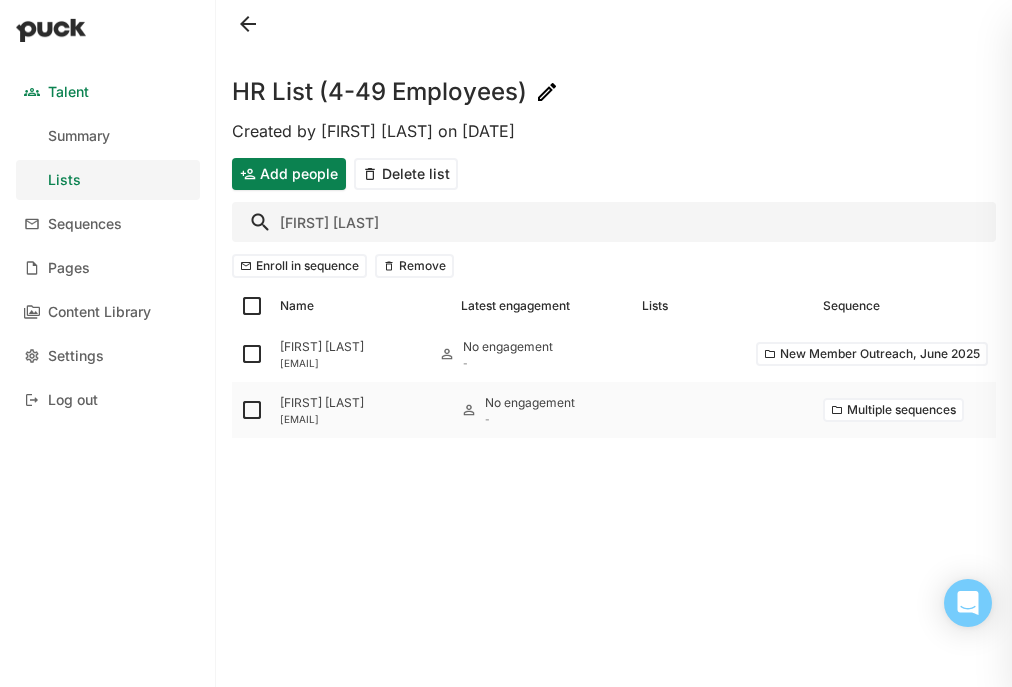 type on "david s" 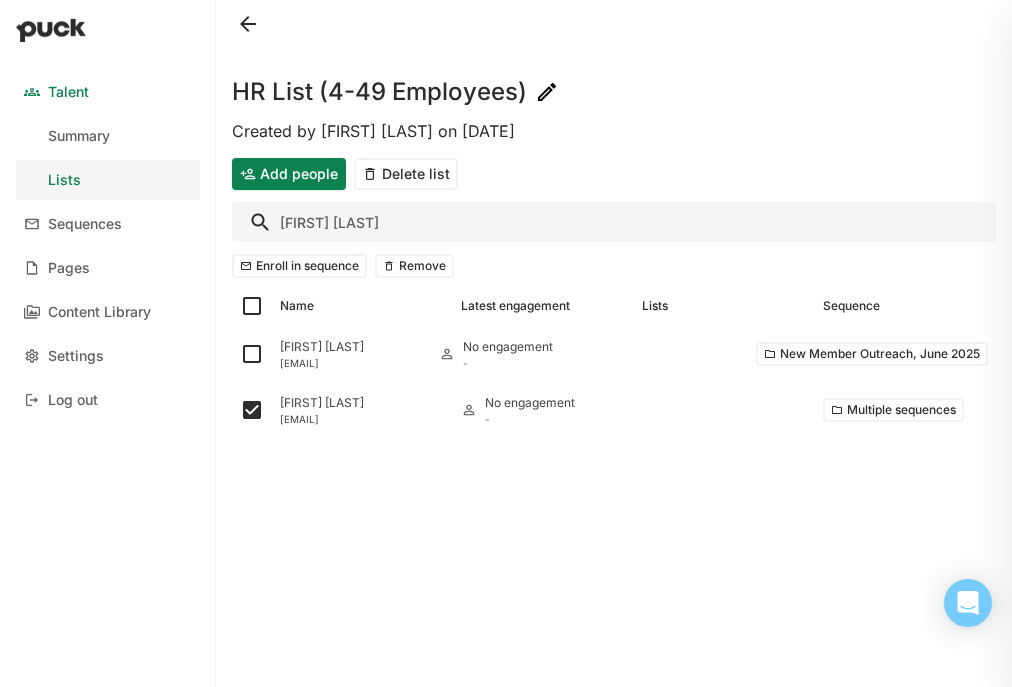 drag, startPoint x: 377, startPoint y: 227, endPoint x: 254, endPoint y: 216, distance: 123.49089 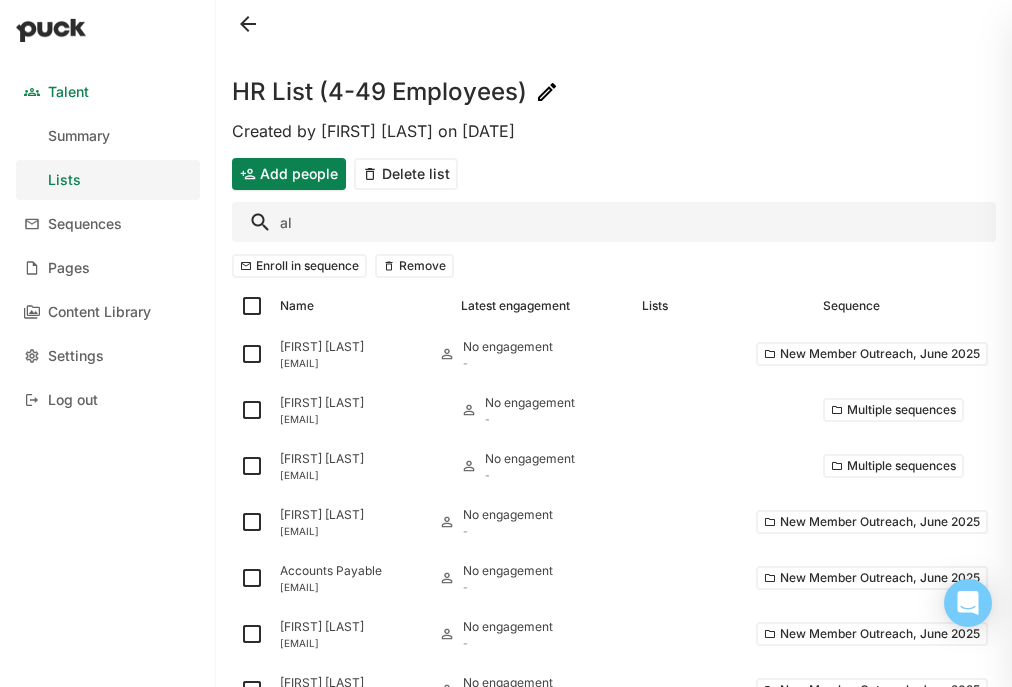 type on "a" 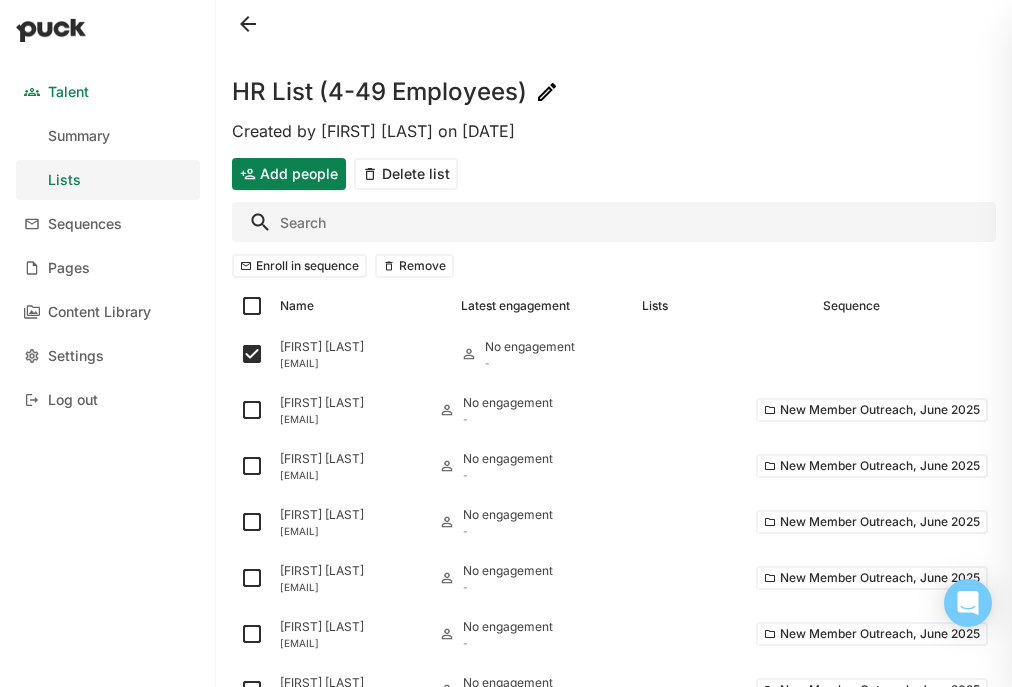 type on "o" 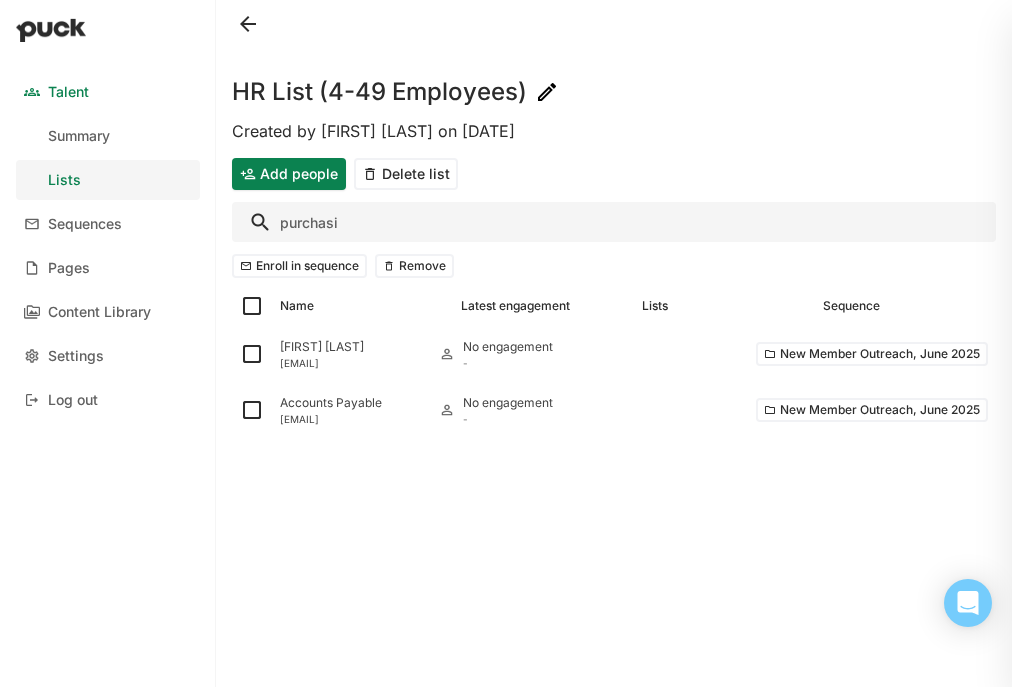 click on "purchasi" at bounding box center (614, 222) 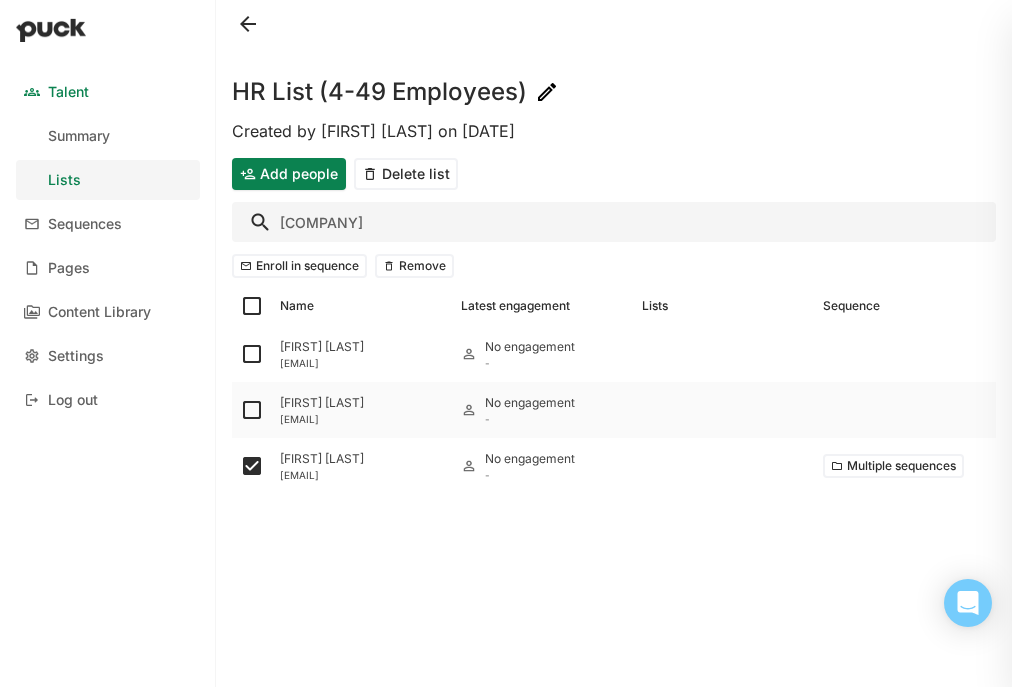 type on "prognomiq" 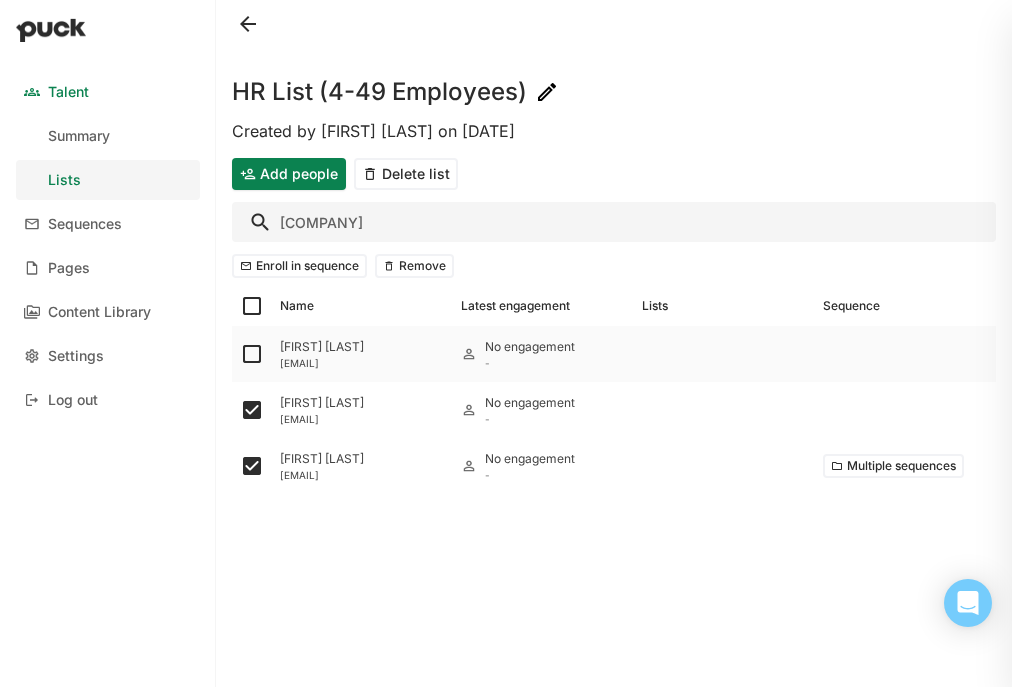 click at bounding box center (252, 354) 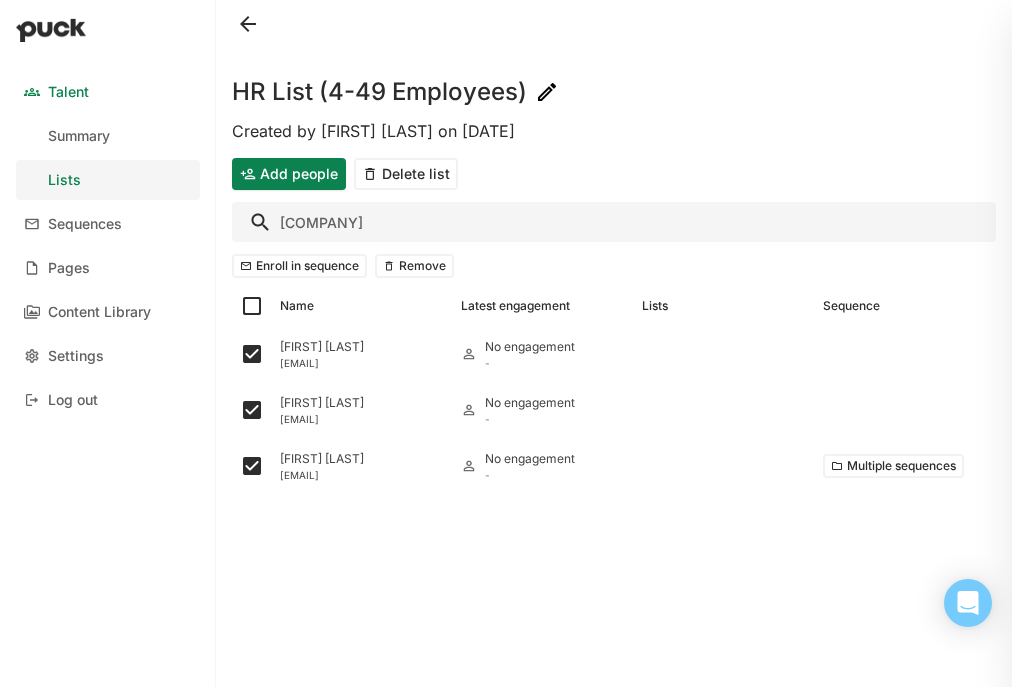 click on "prognomiq" at bounding box center (614, 222) 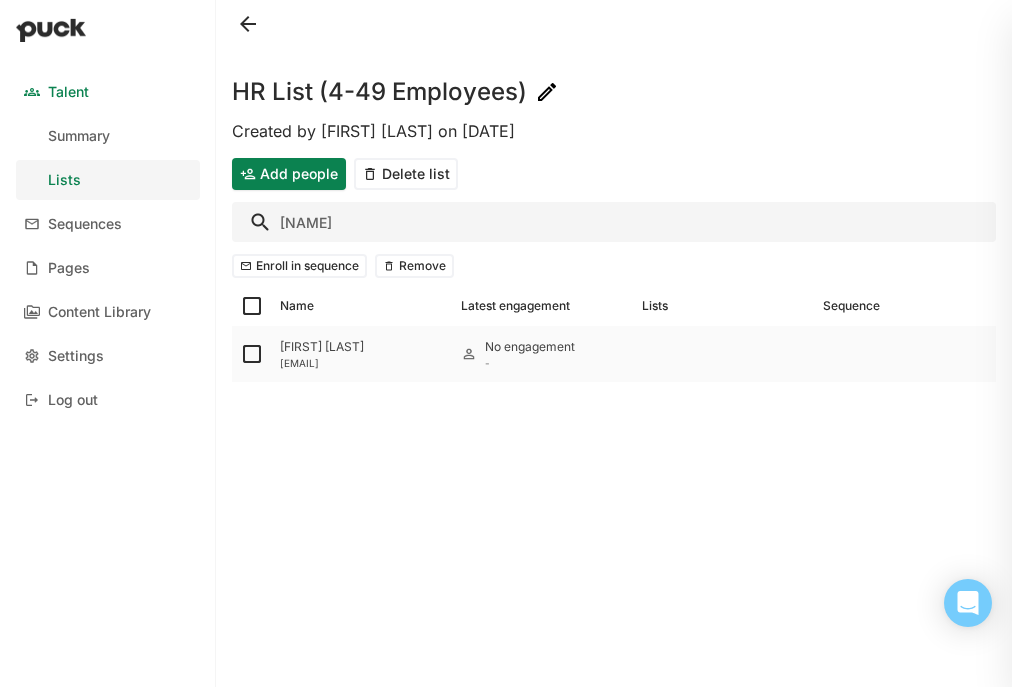 type on "smel" 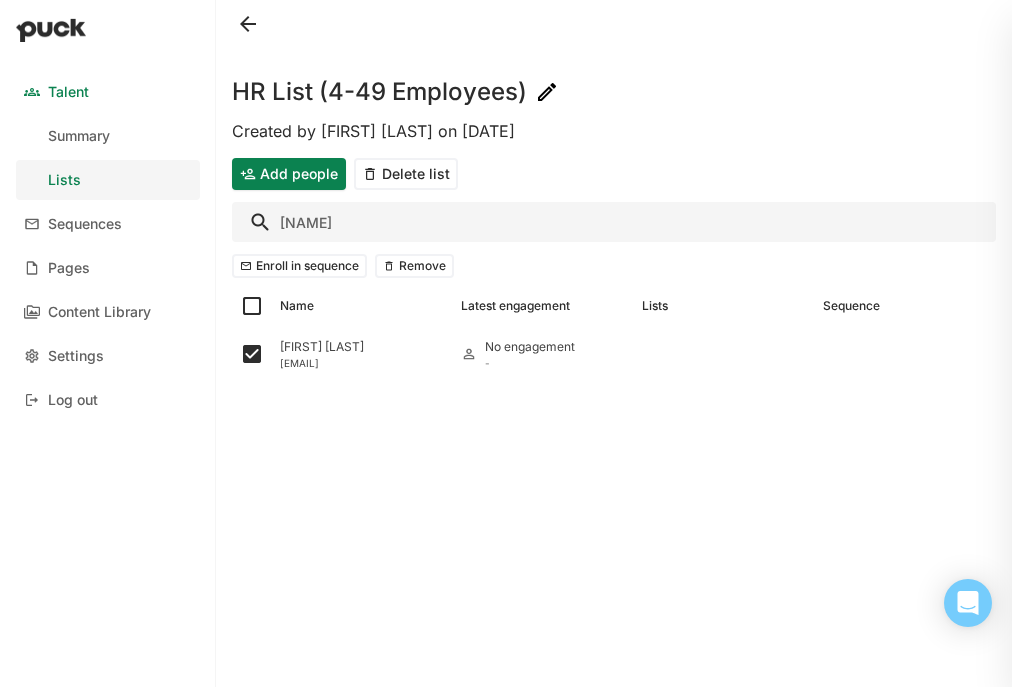 click on "smel" at bounding box center (614, 222) 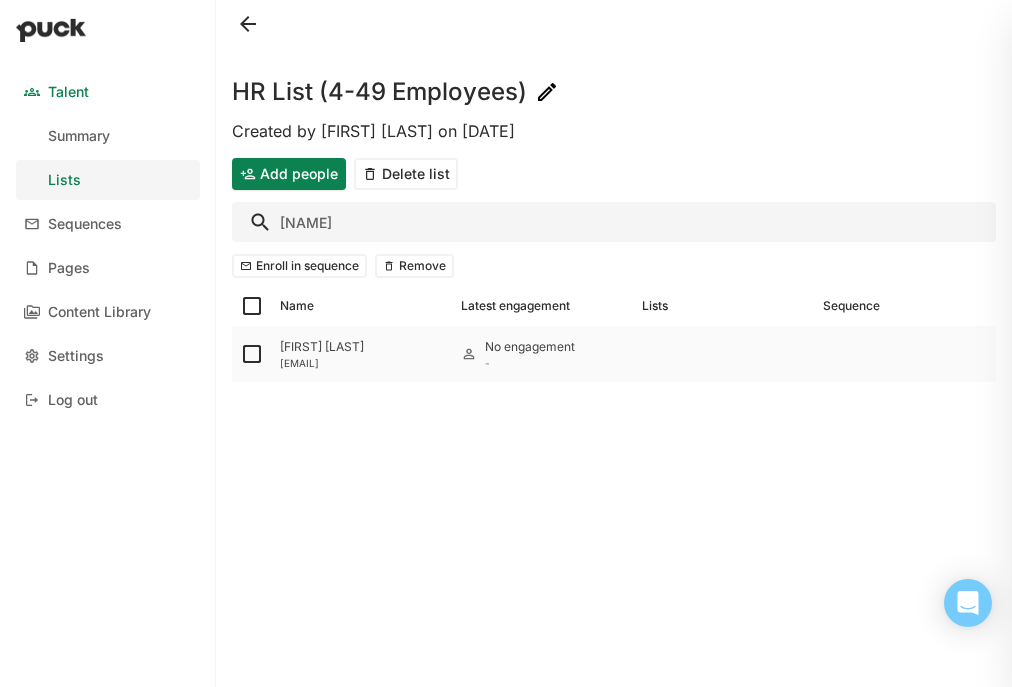 type on "rwald" 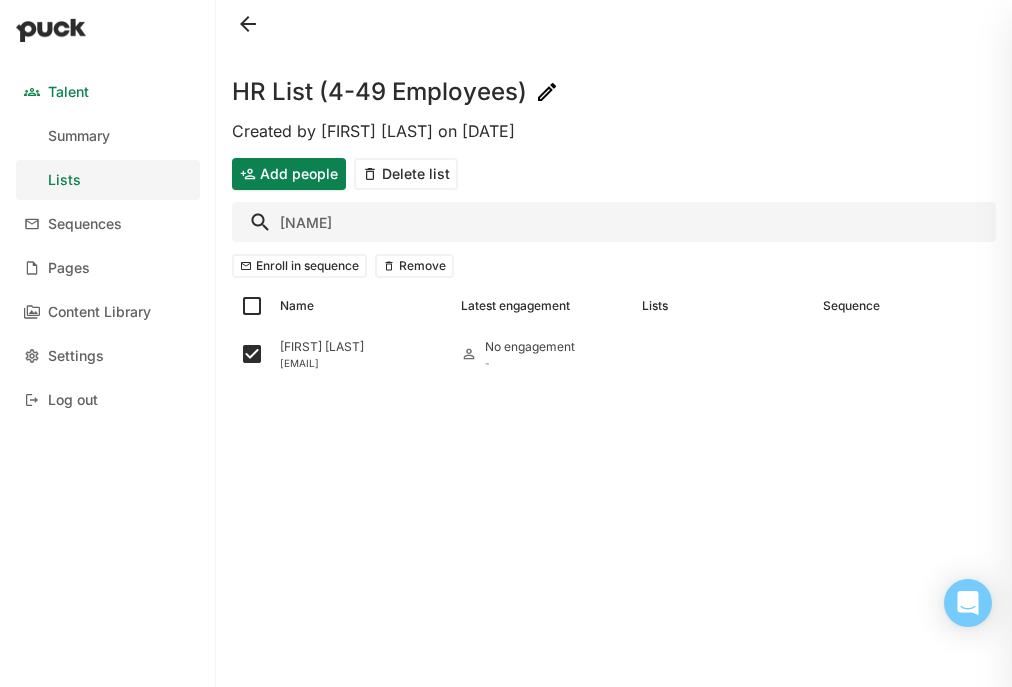drag, startPoint x: 328, startPoint y: 230, endPoint x: 256, endPoint y: 227, distance: 72.06247 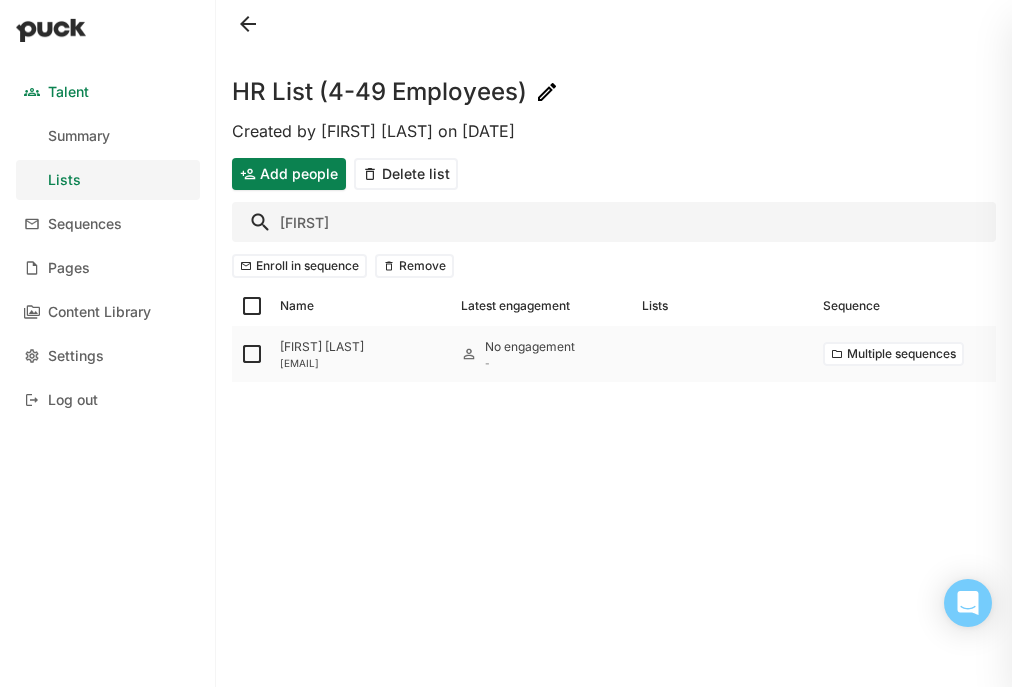 type on "alane" 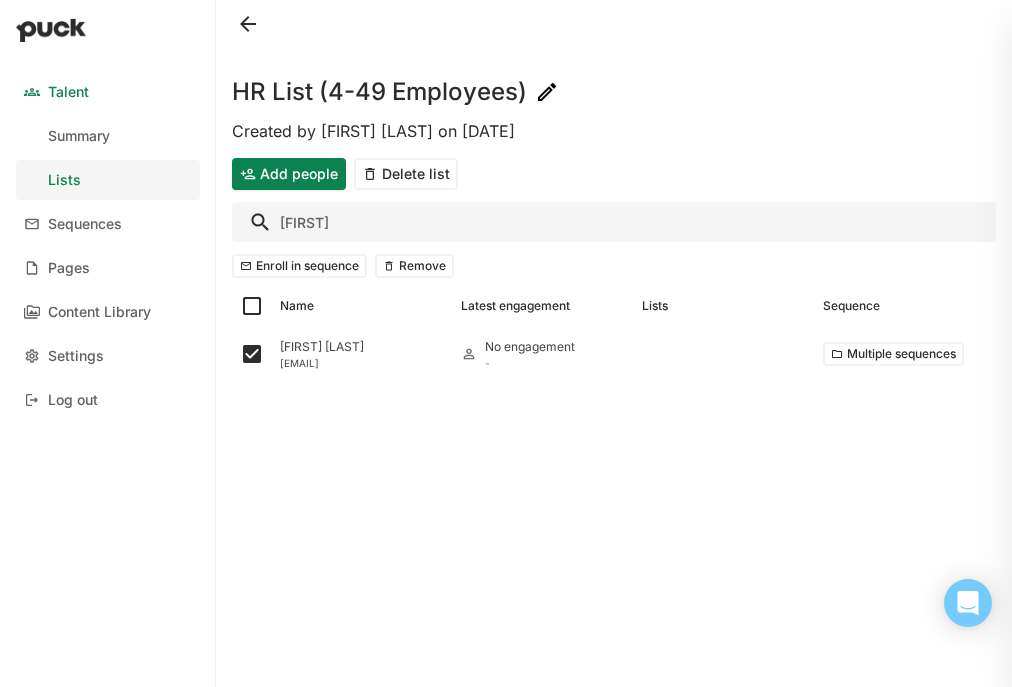 drag, startPoint x: 324, startPoint y: 219, endPoint x: 235, endPoint y: 216, distance: 89.050545 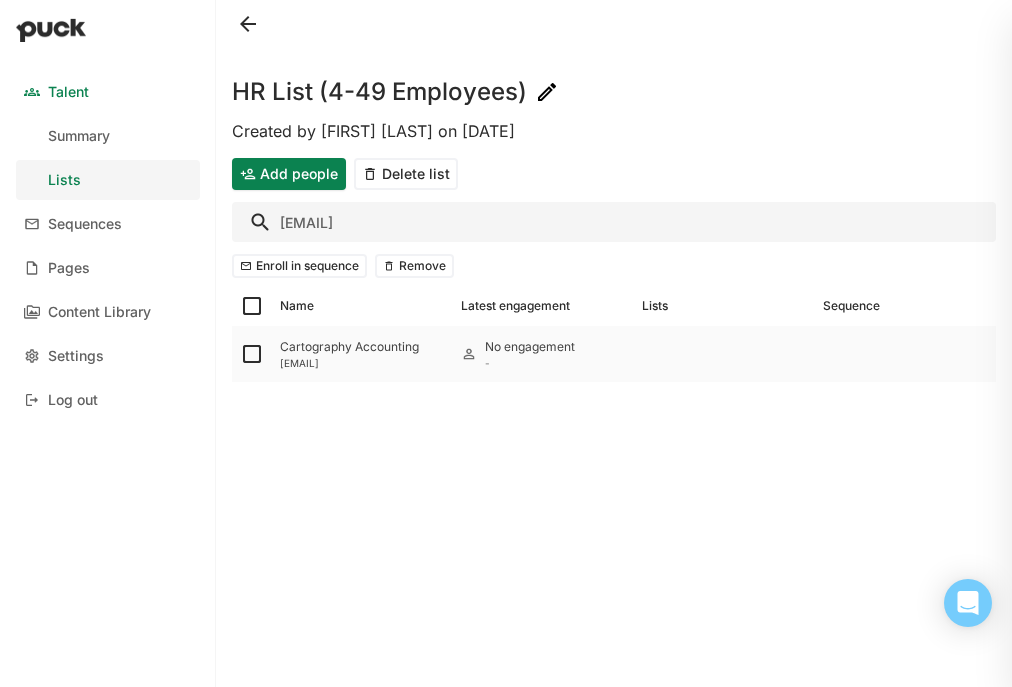type on "accounting@car" 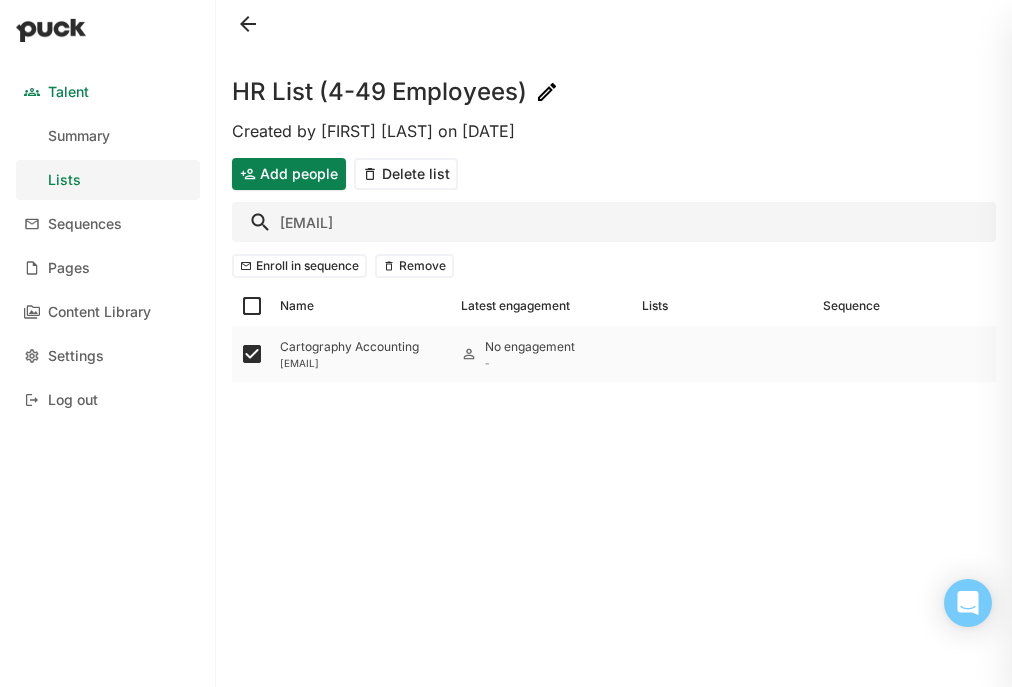 click on "[EMAIL]" at bounding box center (362, 363) 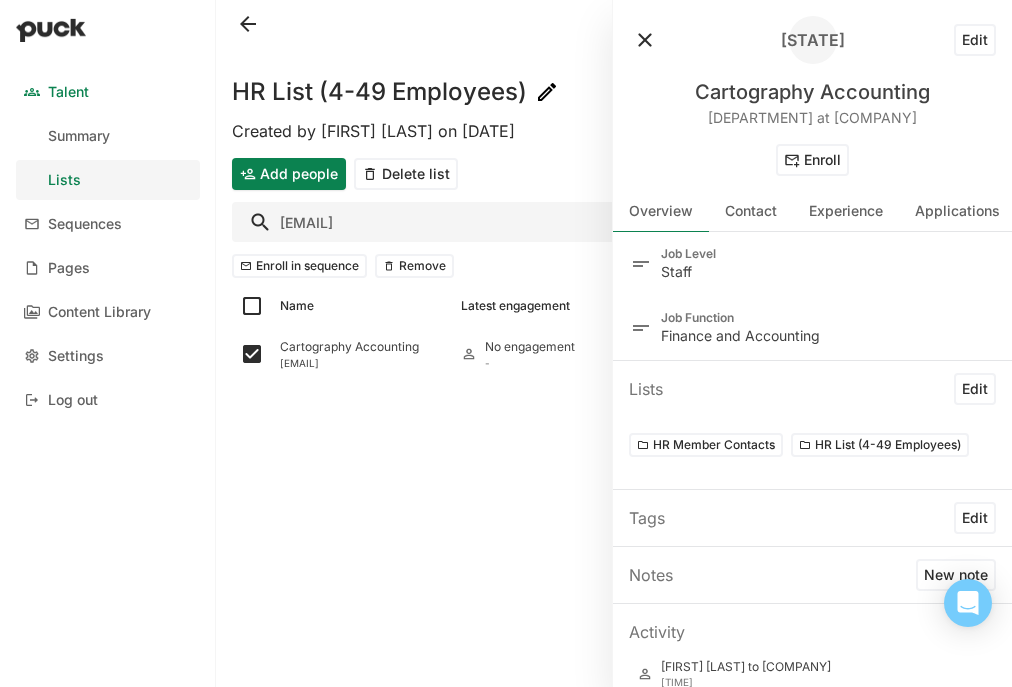 click at bounding box center (645, 40) 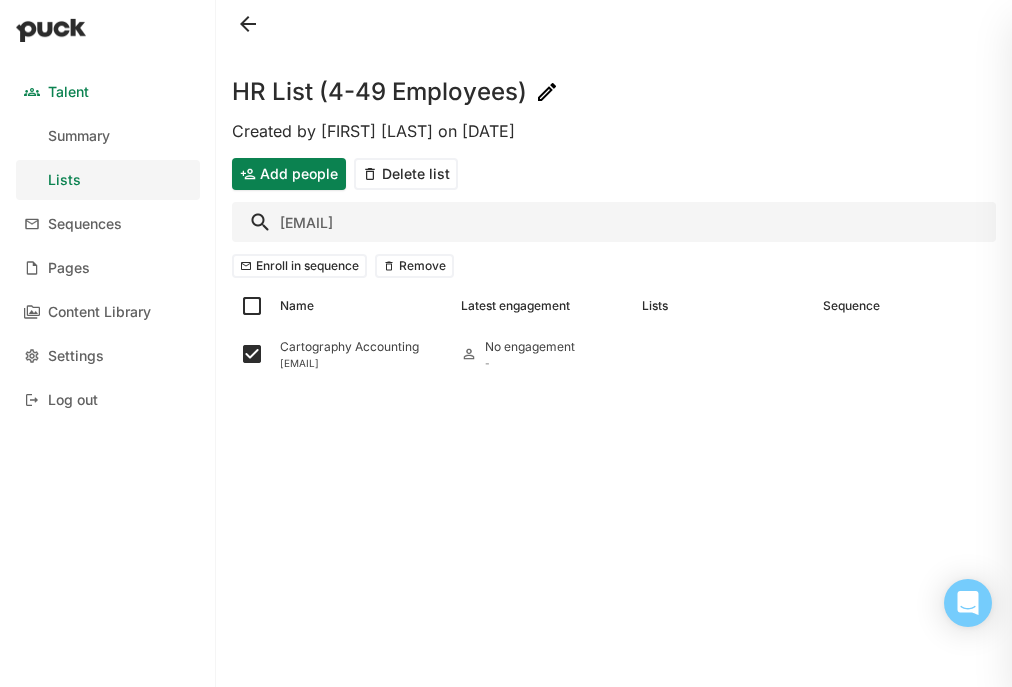drag, startPoint x: 405, startPoint y: 216, endPoint x: 229, endPoint y: 214, distance: 176.01137 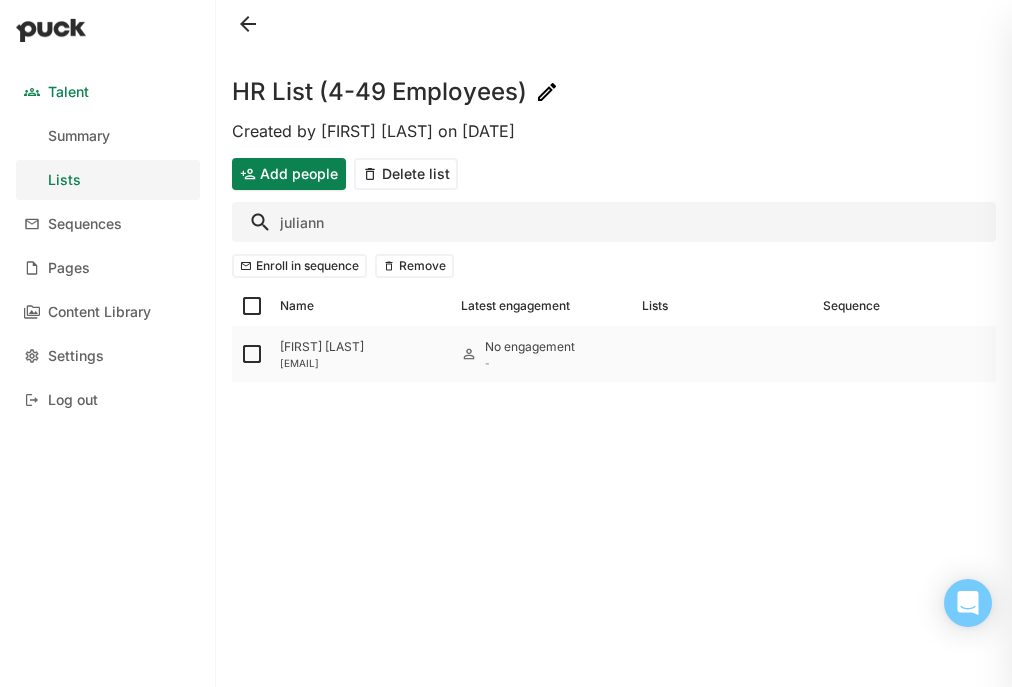 type on "juliann" 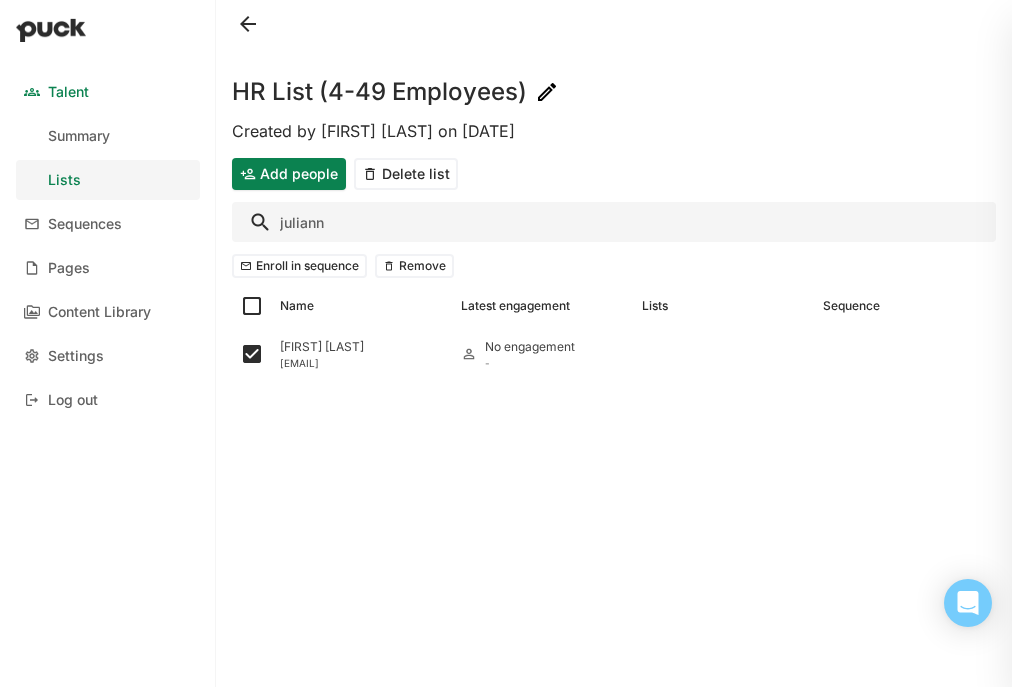 click on "juliann" at bounding box center (614, 222) 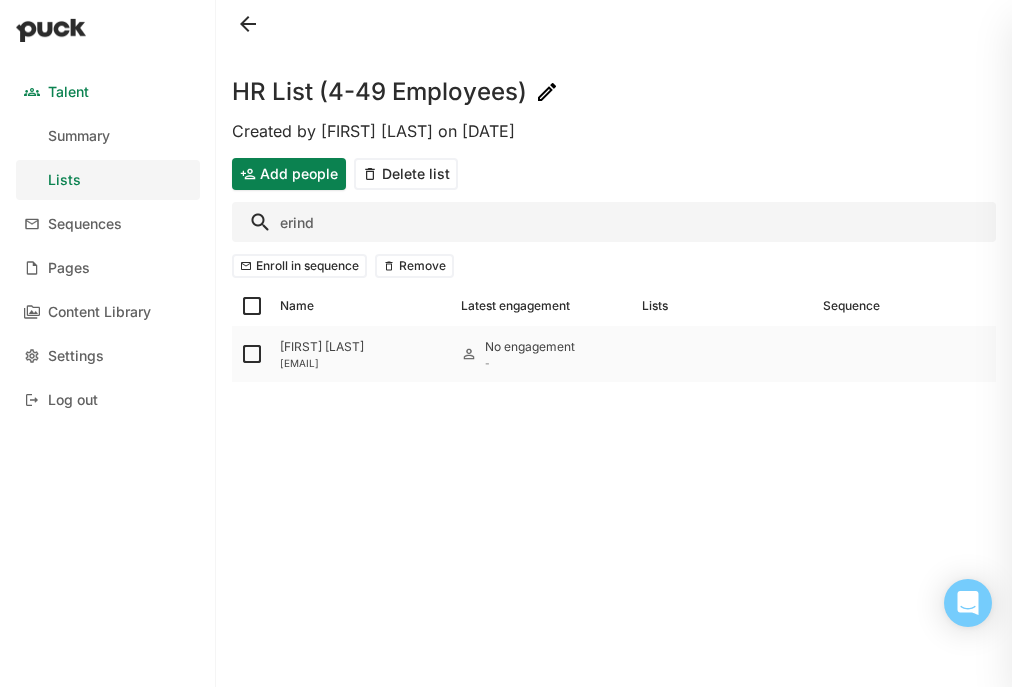 type on "erind" 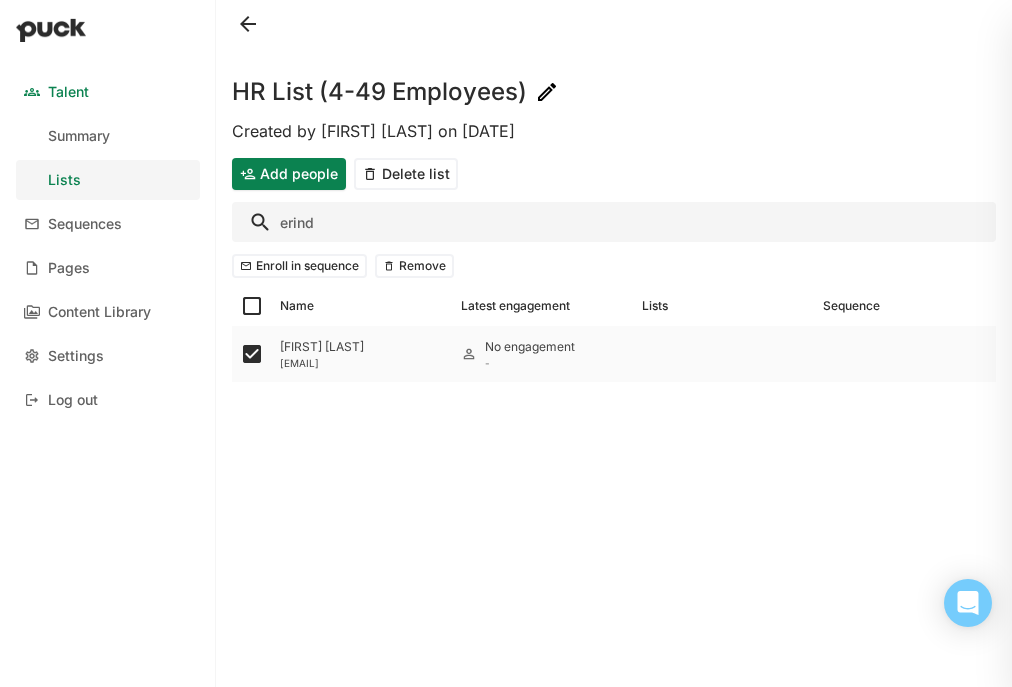 click on "Erin Daruszka Daruszka" at bounding box center (362, 347) 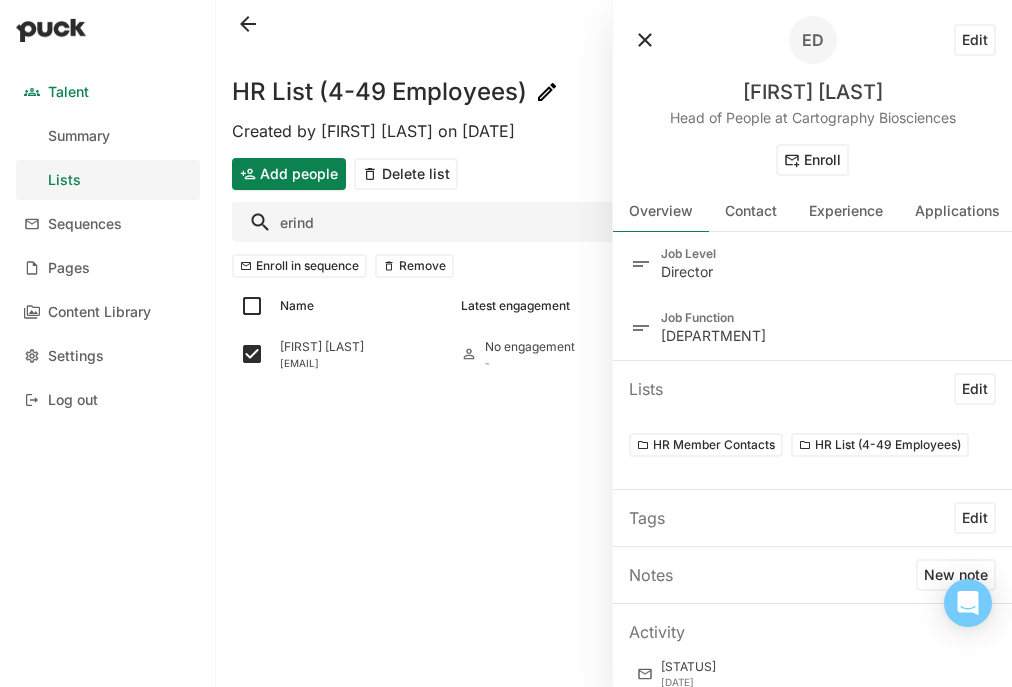 click on "ED Edit" at bounding box center [812, 40] 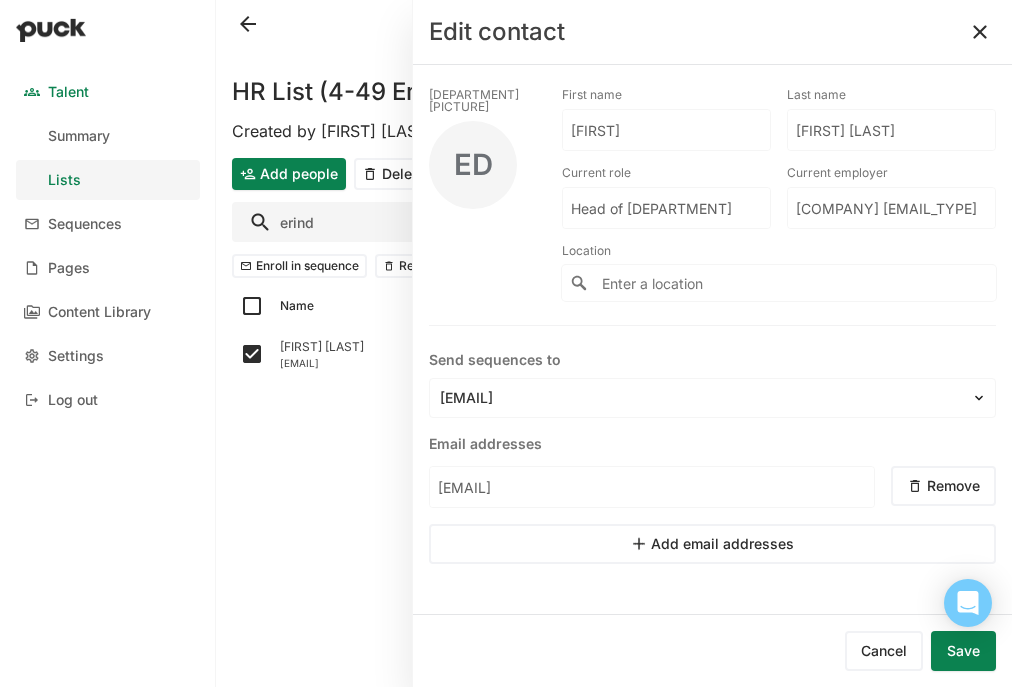click on "Daruszka Daruszka" at bounding box center (666, 130) 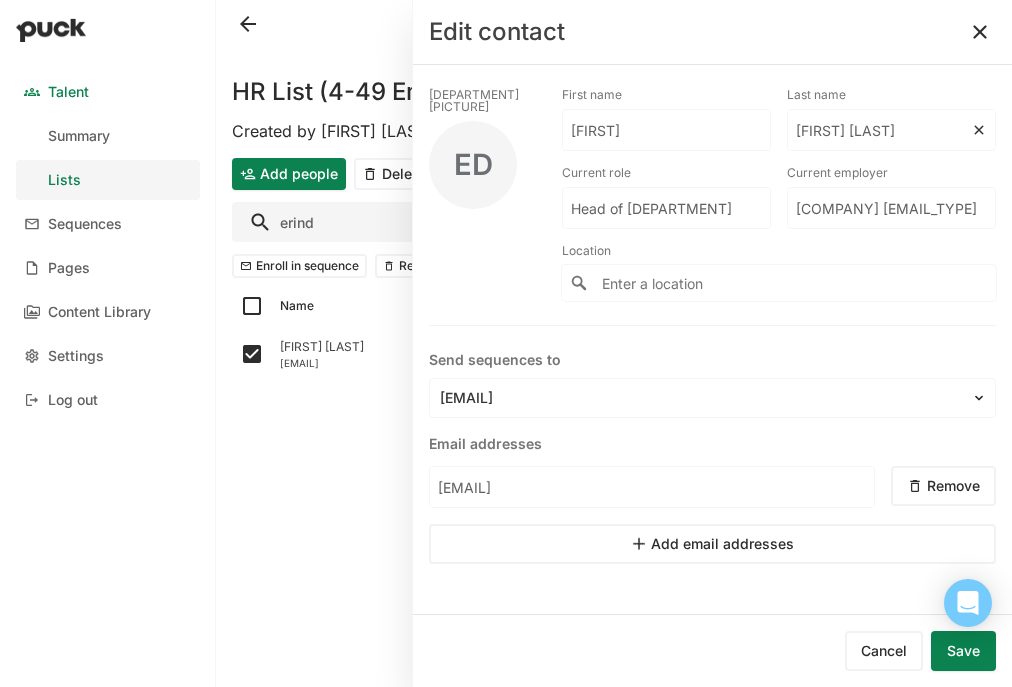 click on "Daruszka Daruszka" at bounding box center (666, 130) 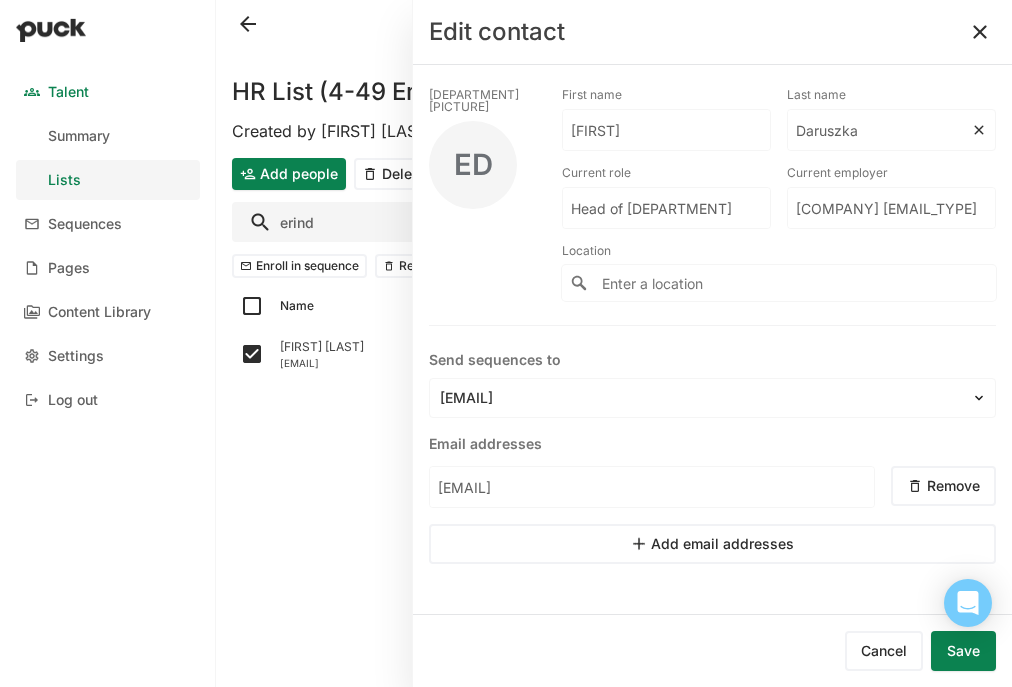 type on "Daruszka" 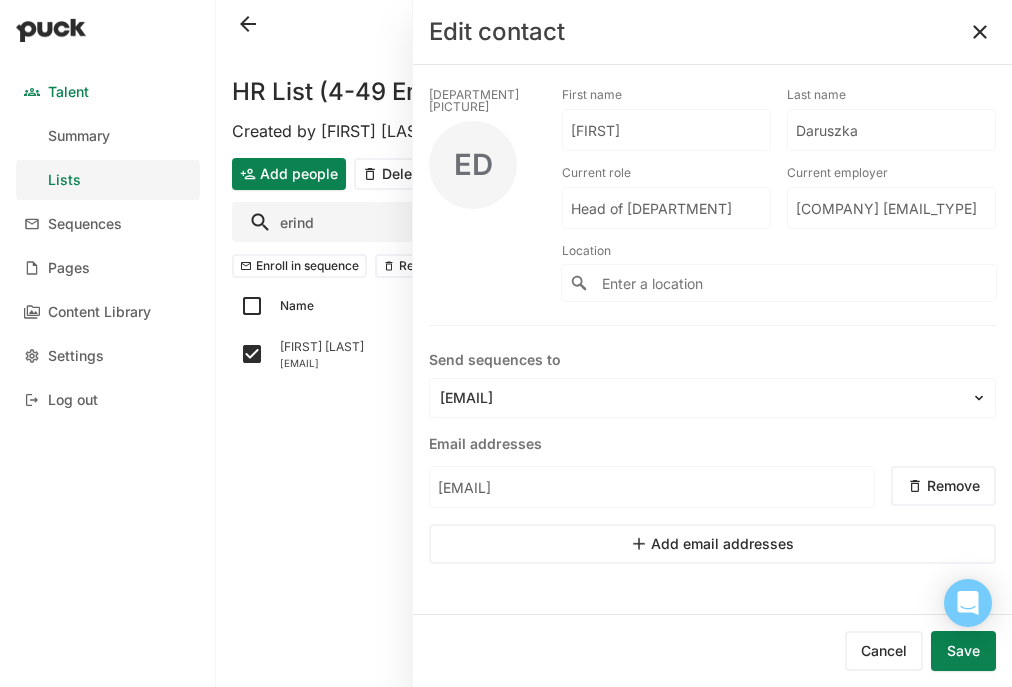 click on "Save" at bounding box center (963, 651) 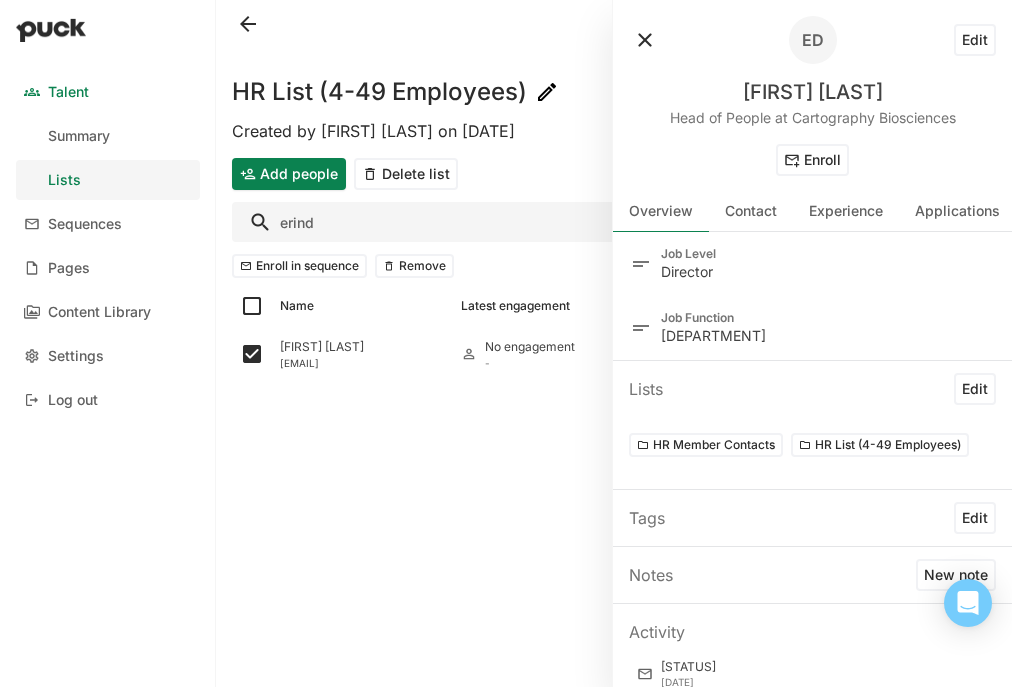 click at bounding box center (645, 40) 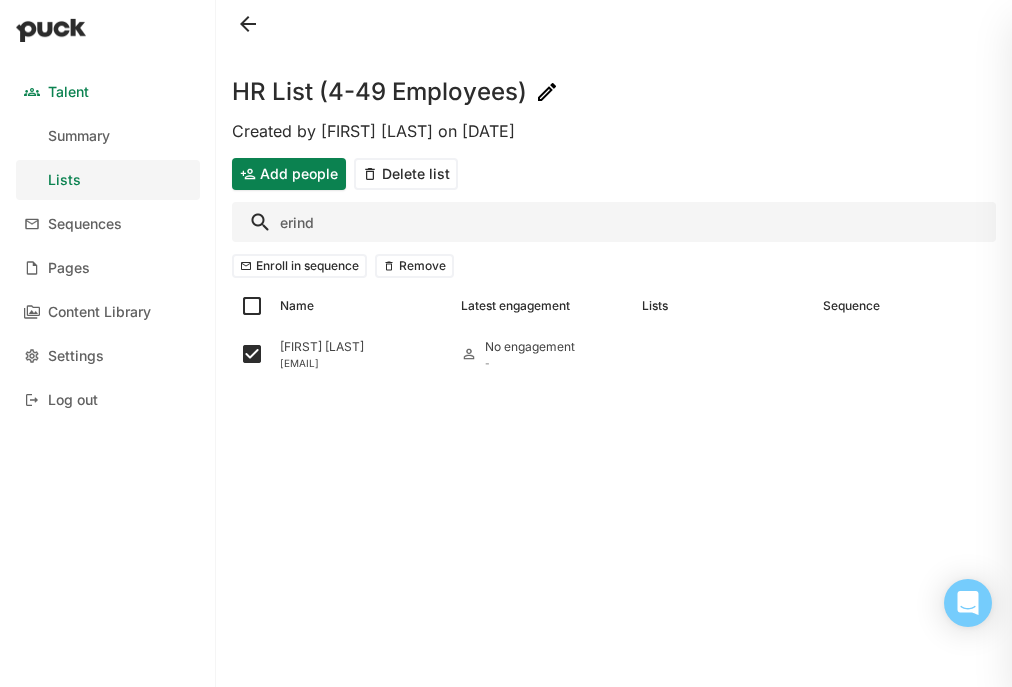 click on "erind" at bounding box center (614, 222) 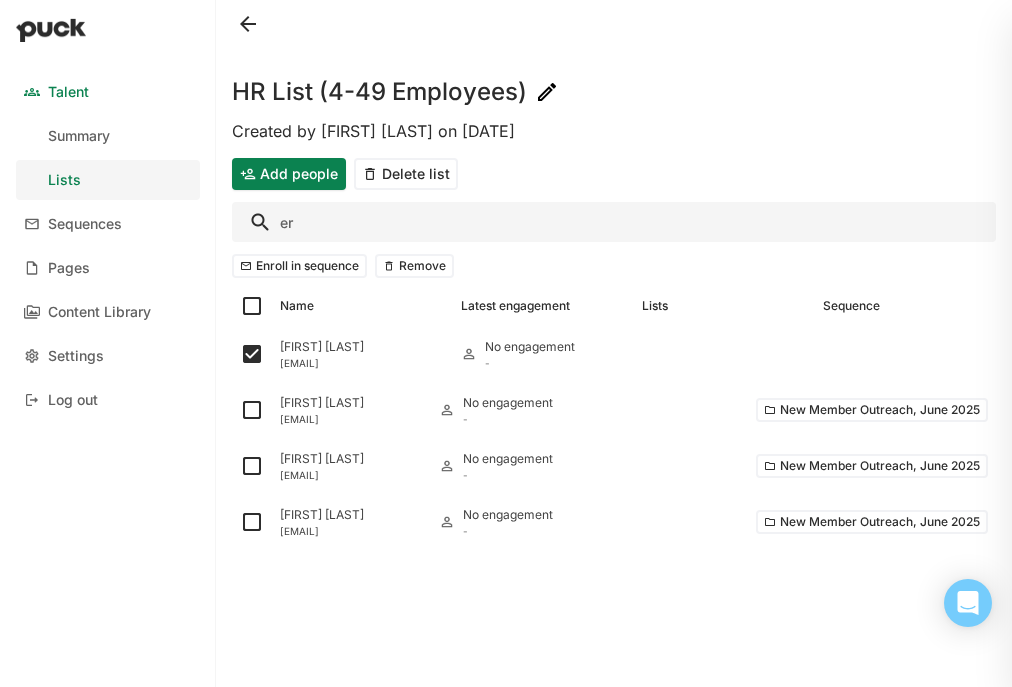 type on "e" 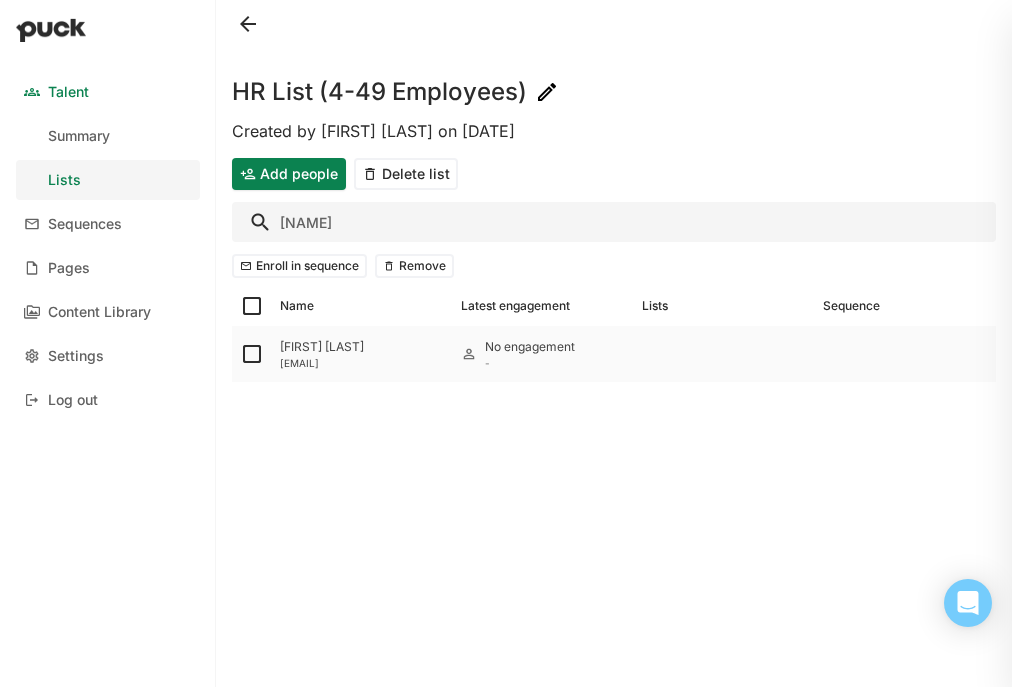 type on "r.ry" 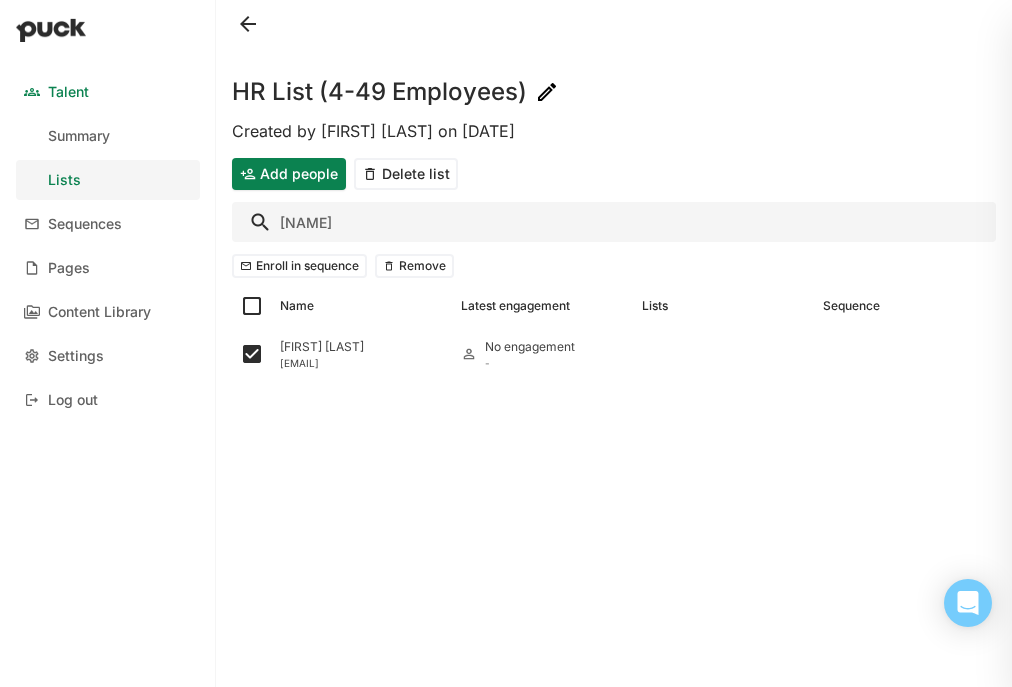 click on "r.ry" at bounding box center (614, 222) 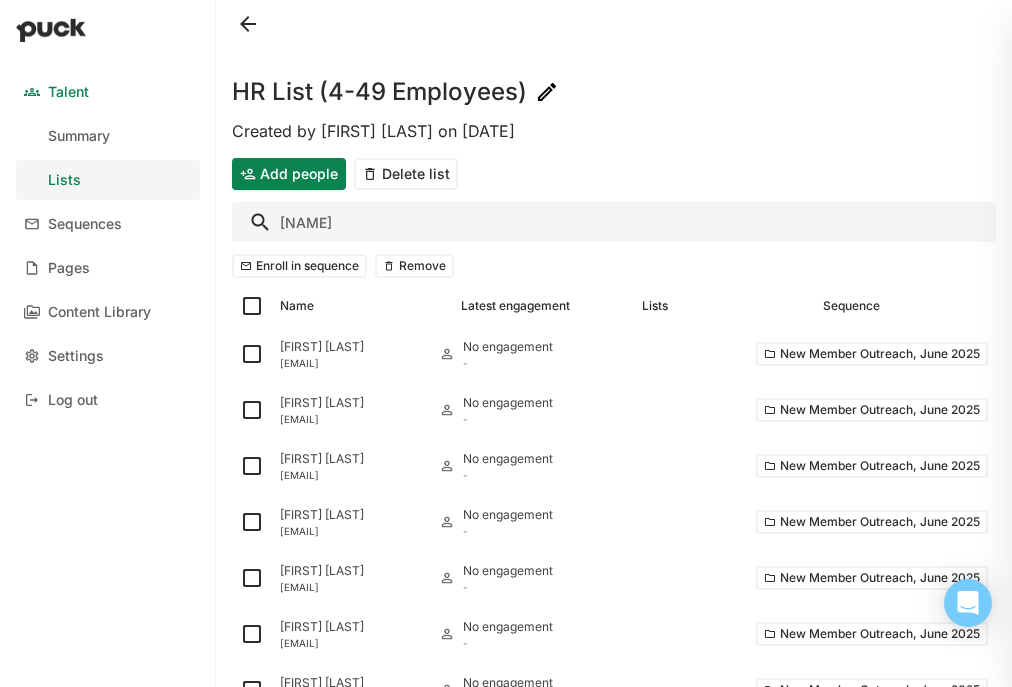 type on "r" 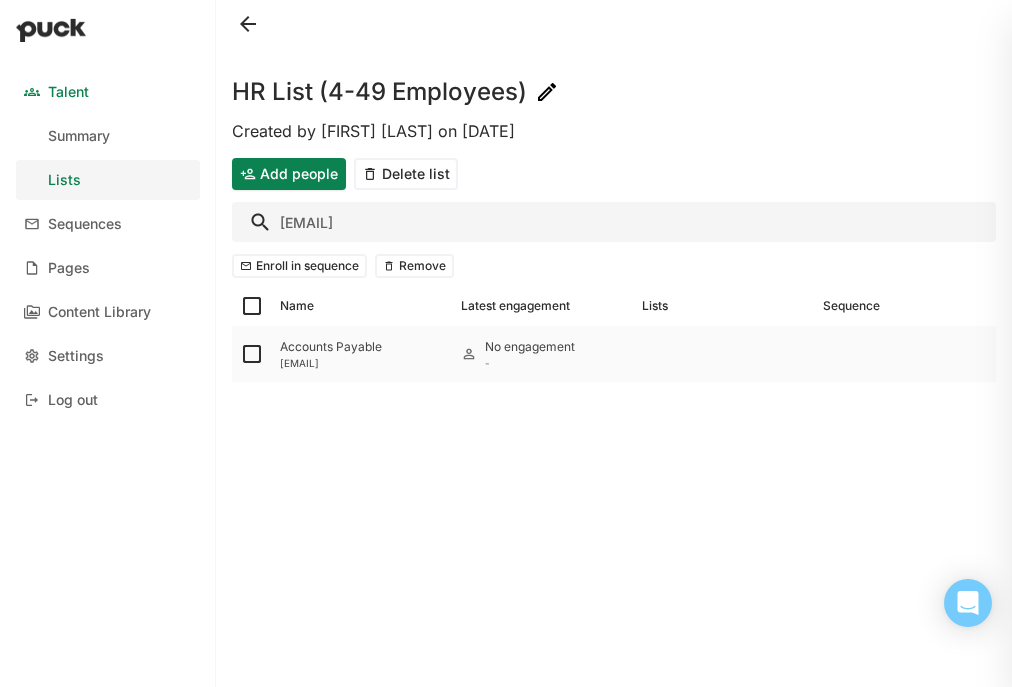 type on "accountspayable@sono" 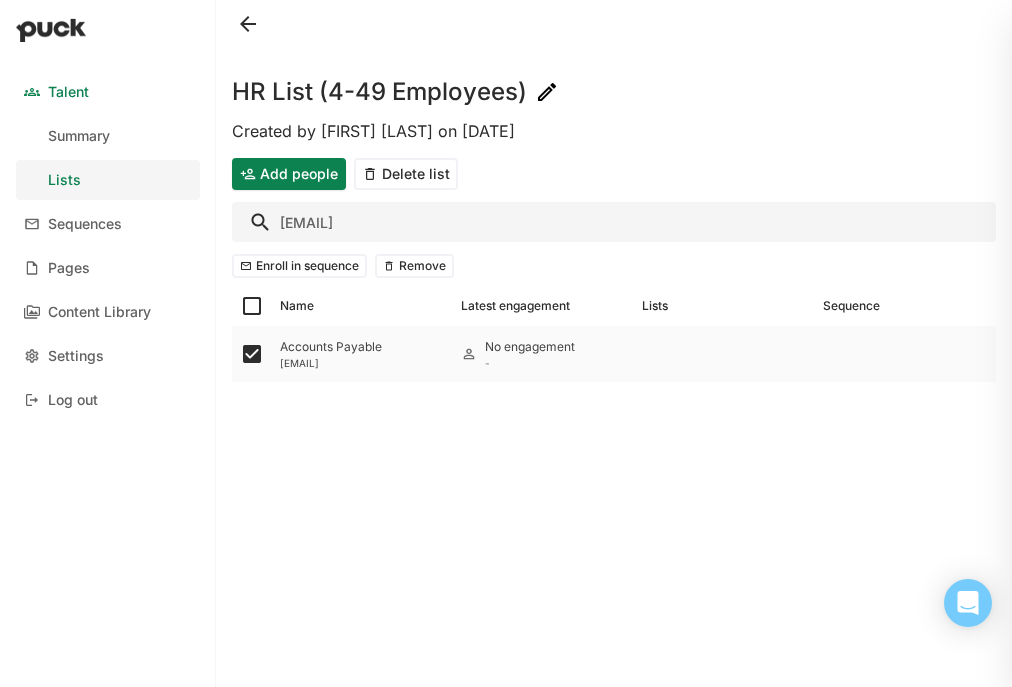 click on "Accounts Payable" at bounding box center [362, 347] 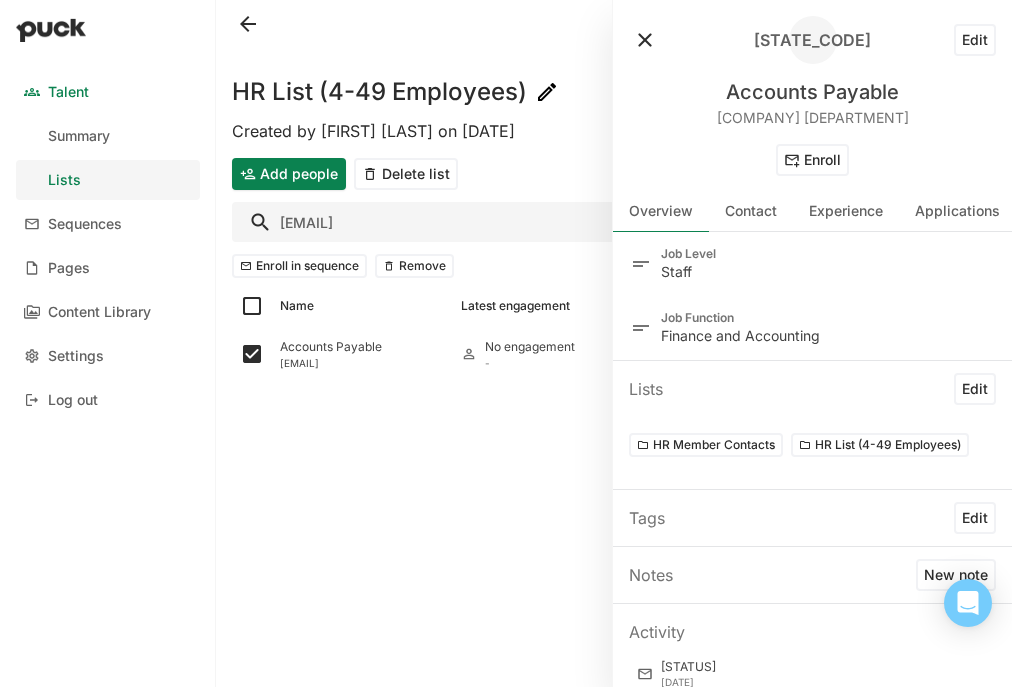click on "Edit" at bounding box center (975, 40) 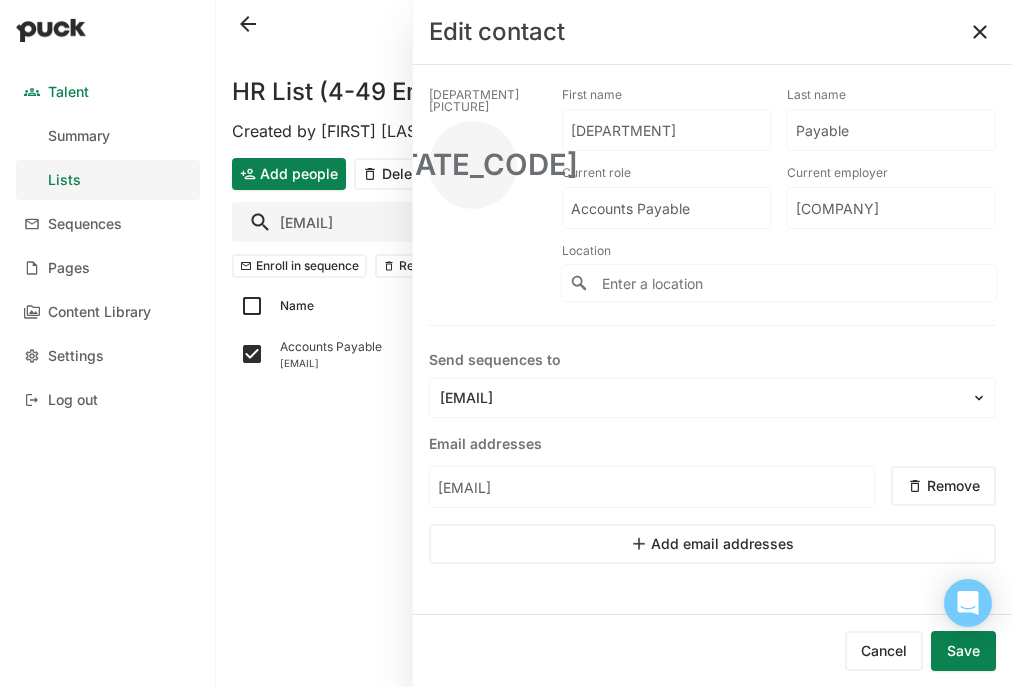 click on "Accounts" at bounding box center (666, 130) 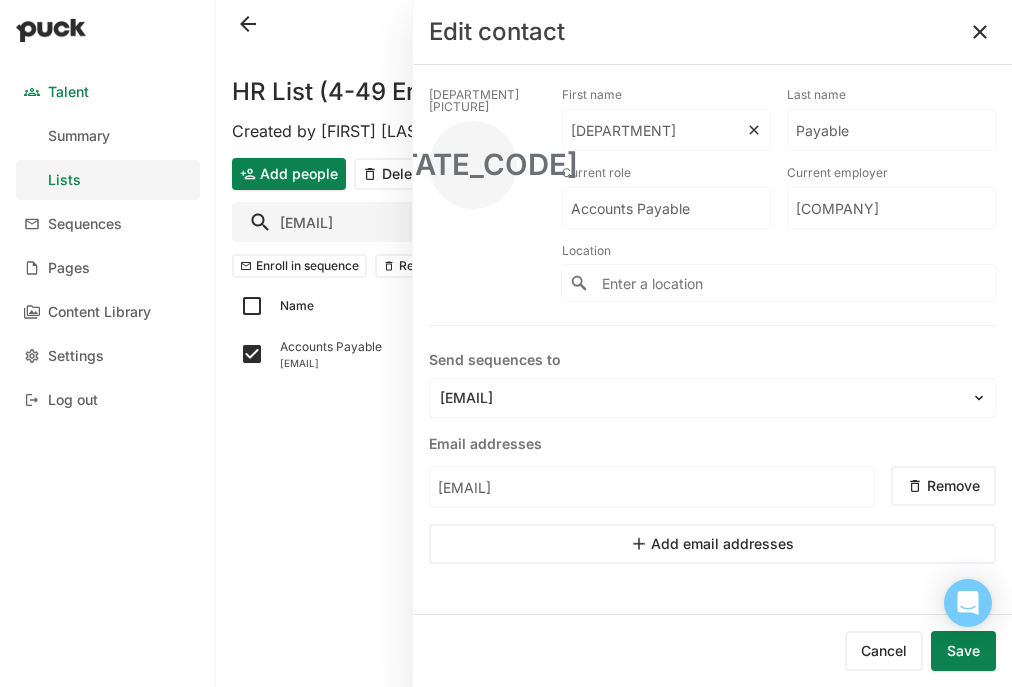click on "Accounts" at bounding box center (654, 130) 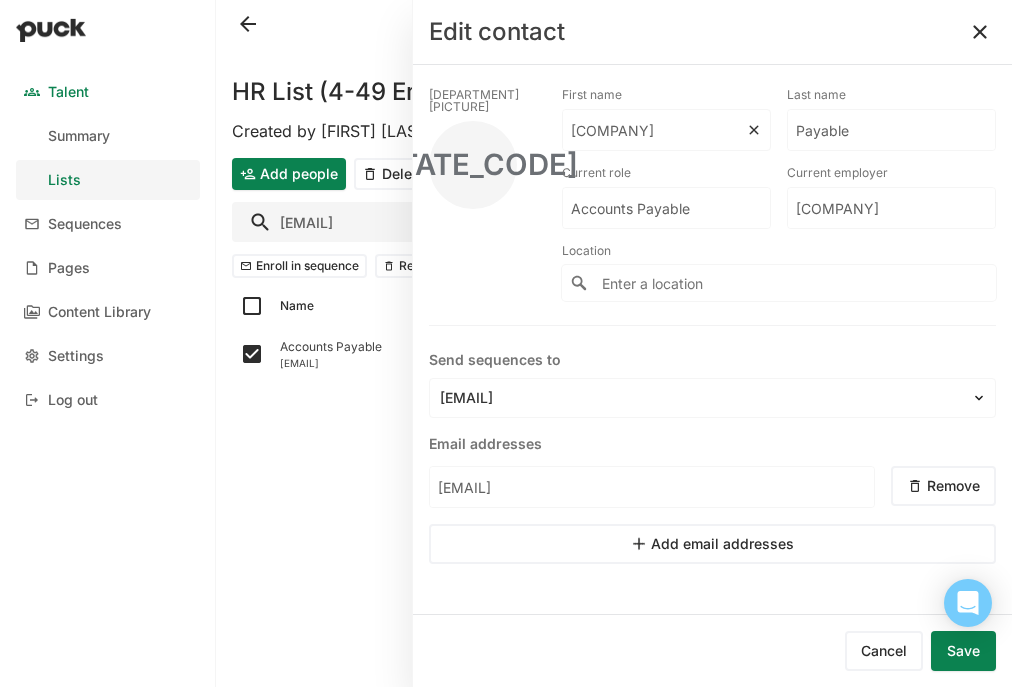 type on "SonoThera" 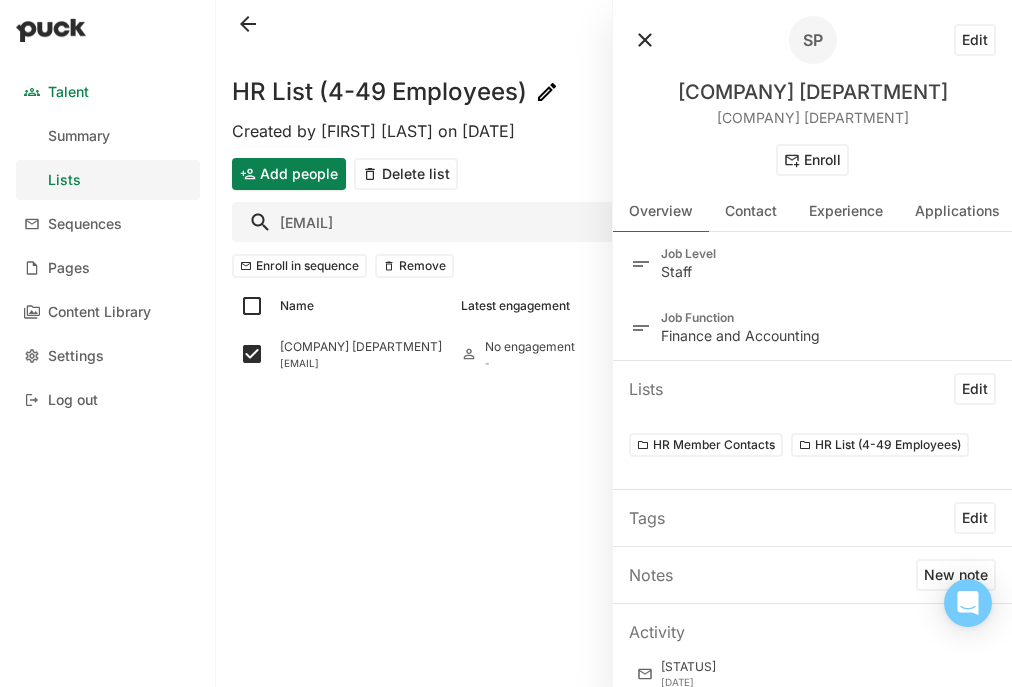 click on "accountspayable@sono" at bounding box center [614, 222] 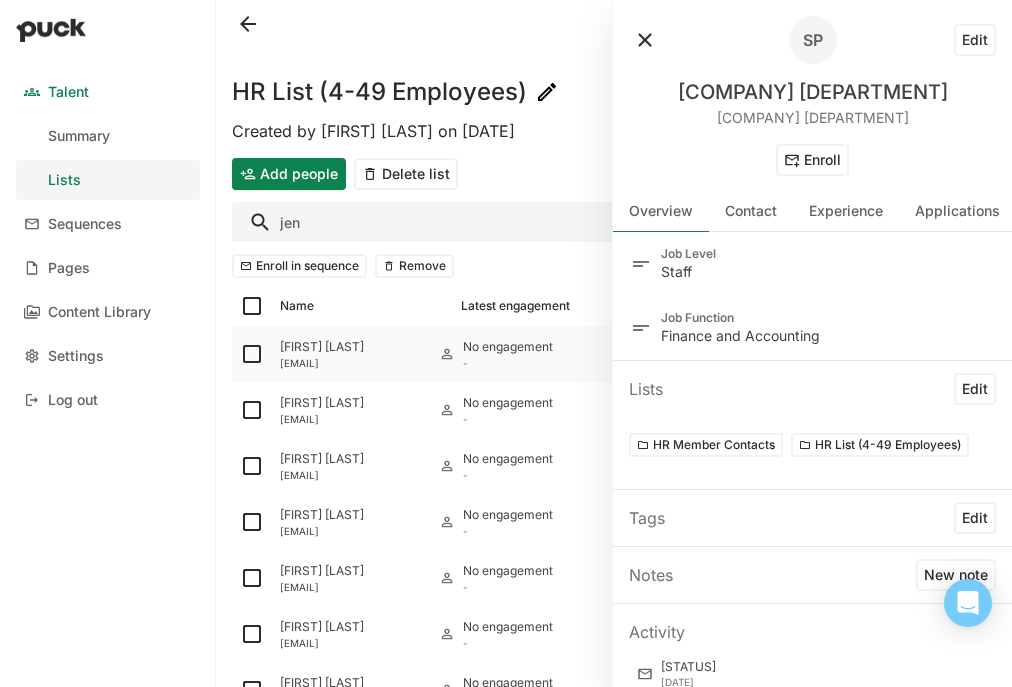 type on "jen" 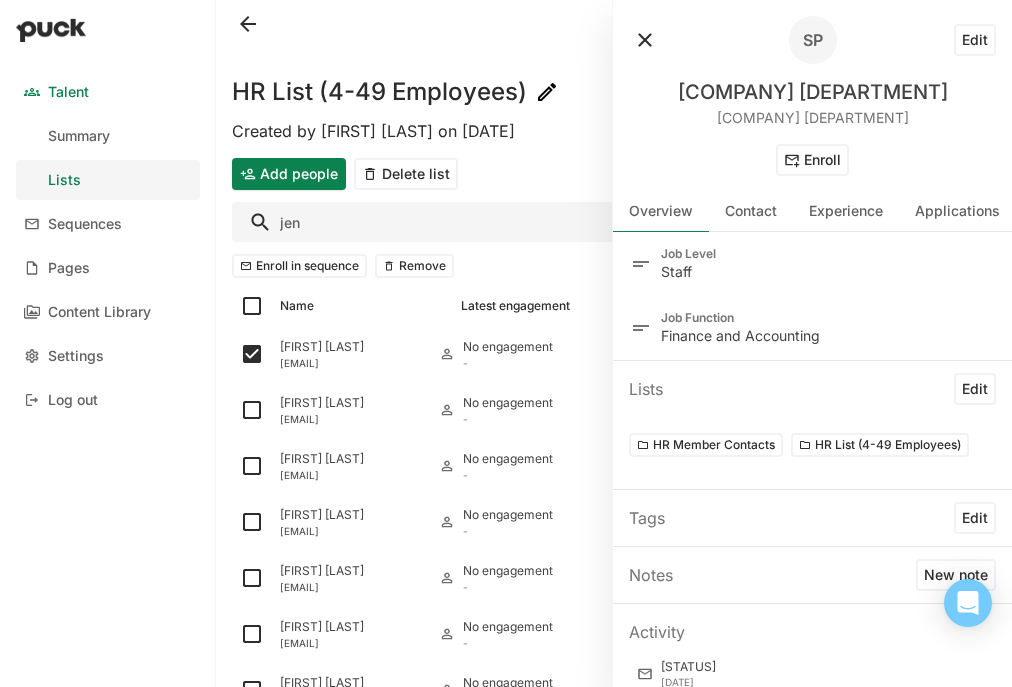 drag, startPoint x: 339, startPoint y: 223, endPoint x: 292, endPoint y: 223, distance: 47 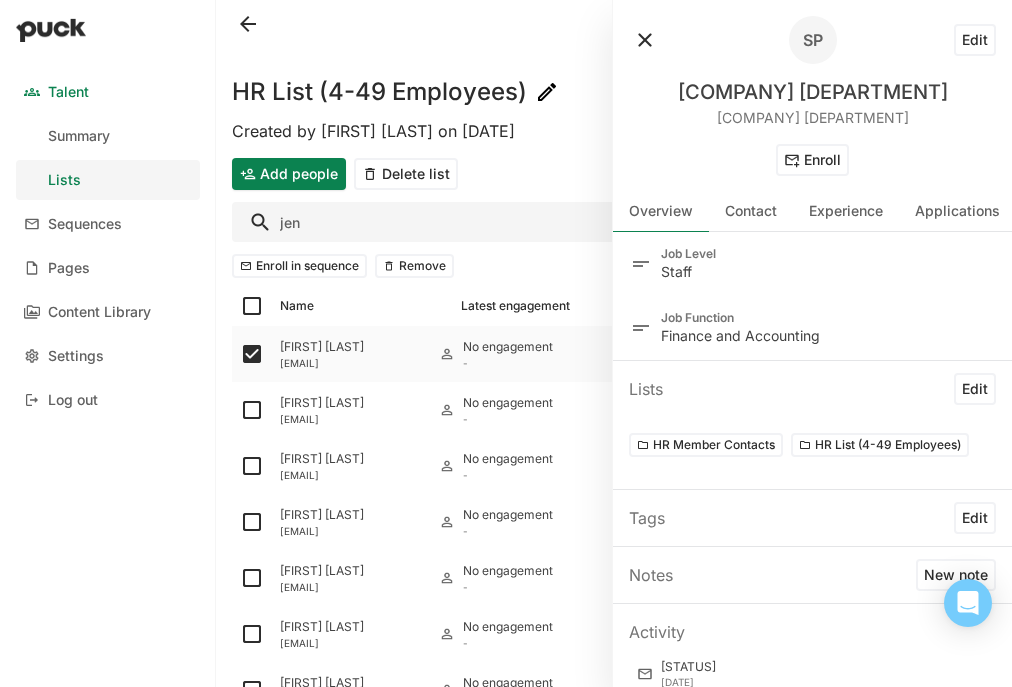 click at bounding box center [252, 354] 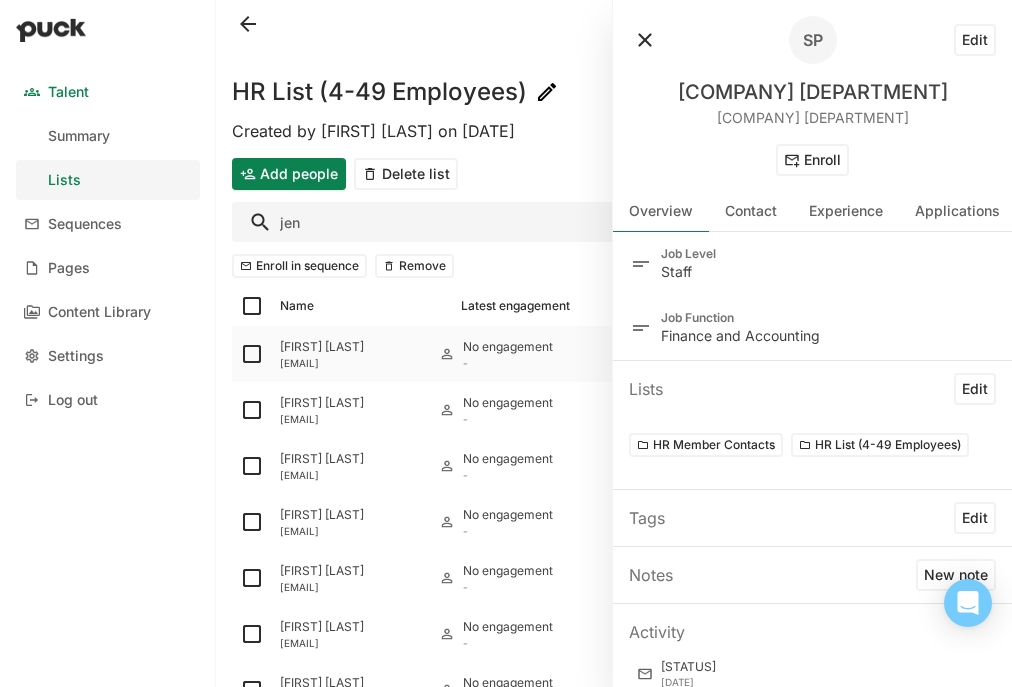 click at bounding box center [252, 354] 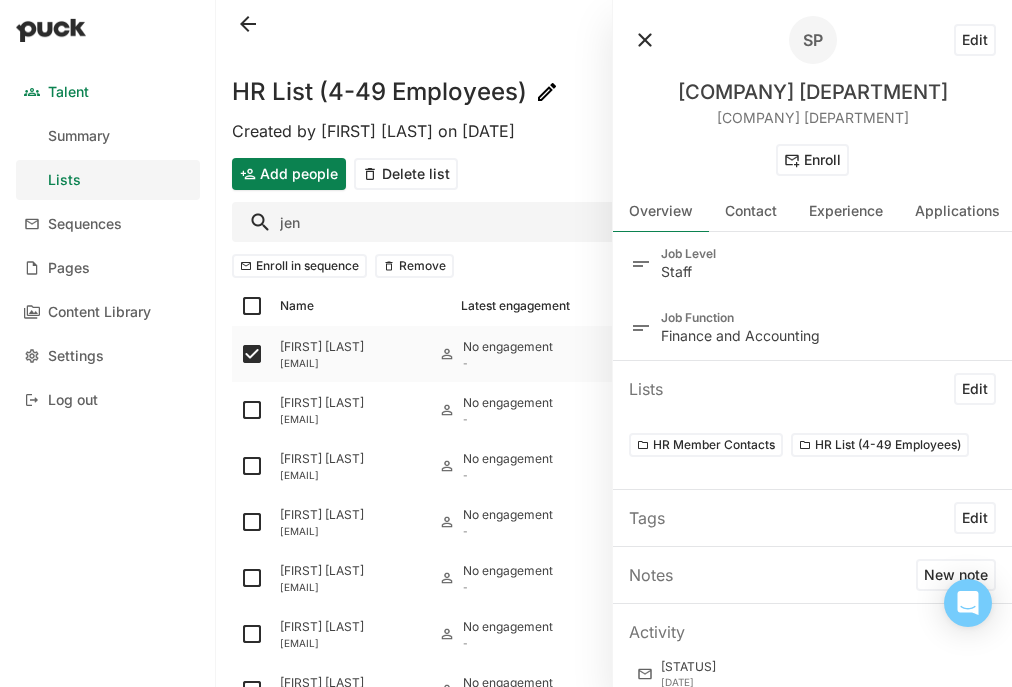 click at bounding box center [252, 354] 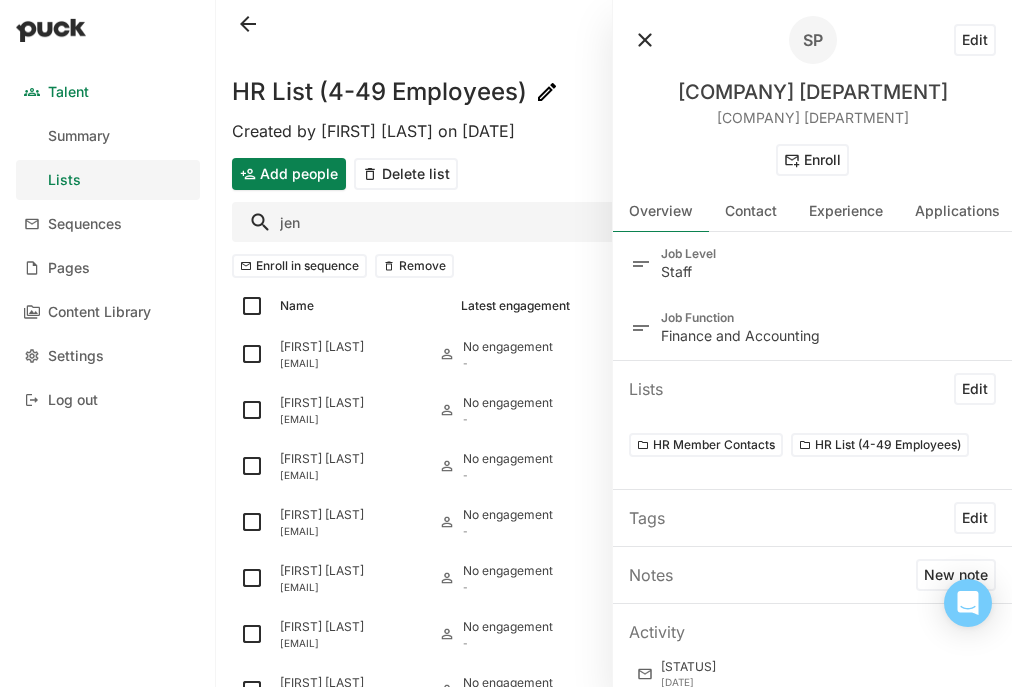 click on "jen" at bounding box center [614, 222] 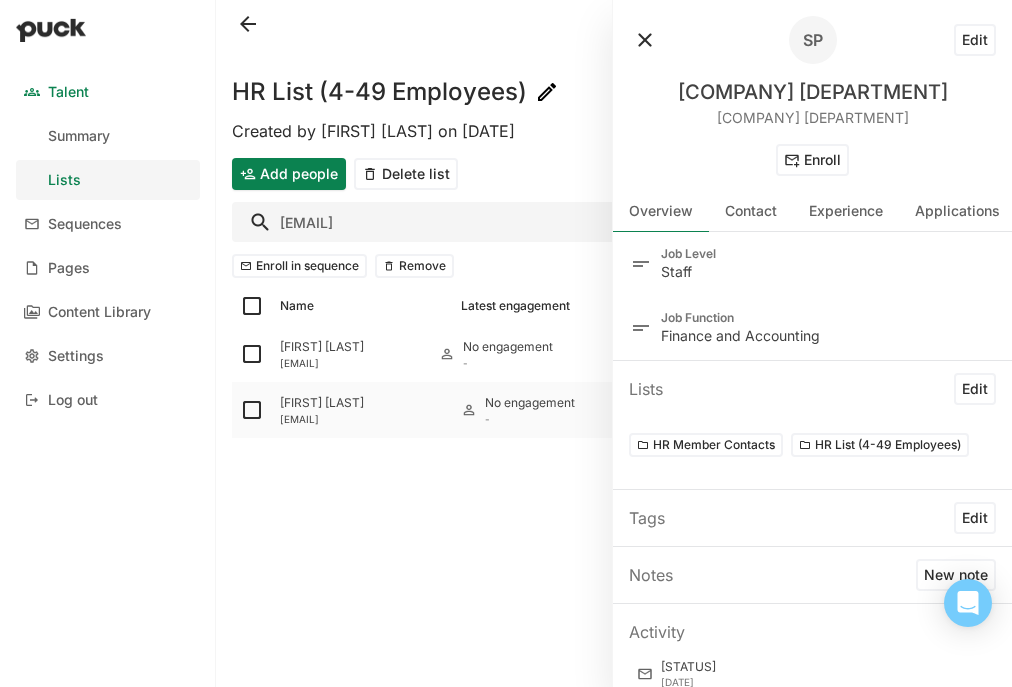 type on "jennifer.ba" 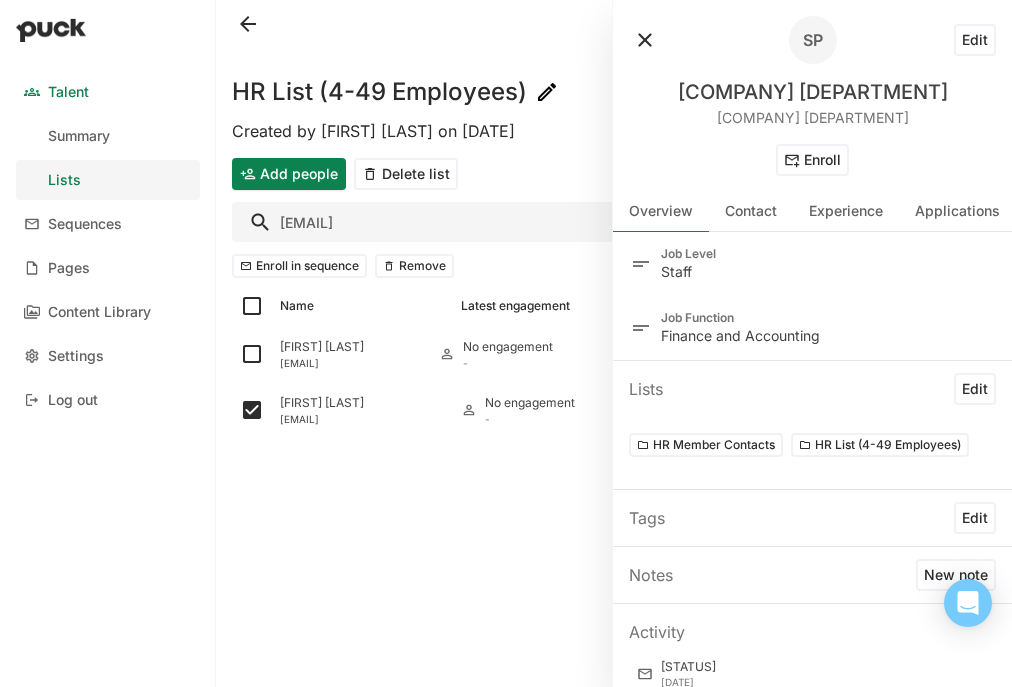 drag, startPoint x: 386, startPoint y: 236, endPoint x: 274, endPoint y: 234, distance: 112.01785 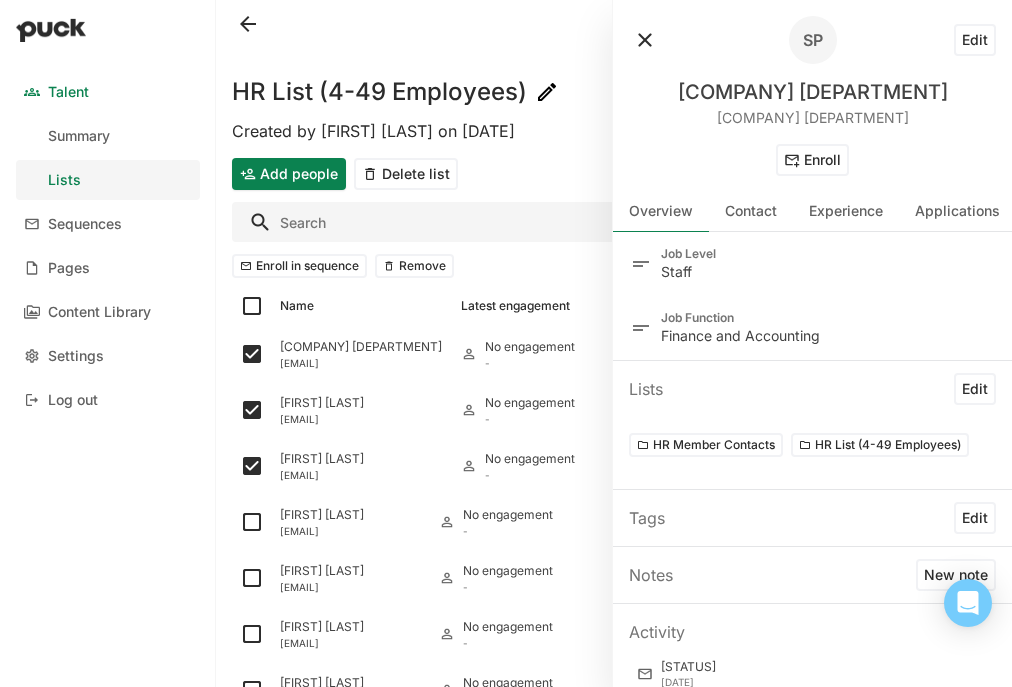click at bounding box center (645, 40) 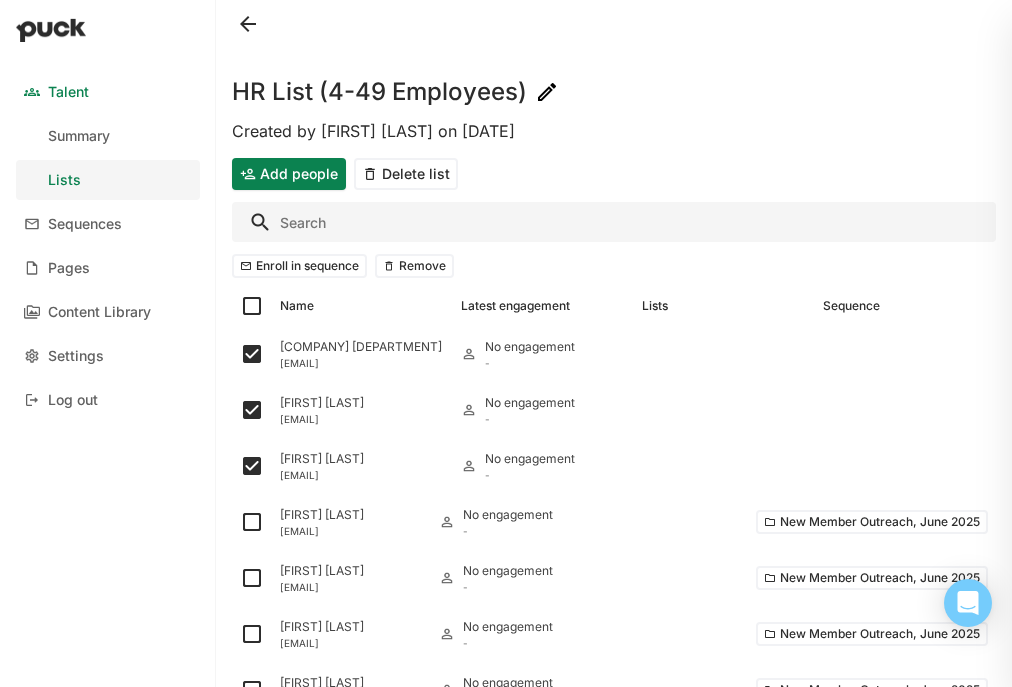 click at bounding box center (614, 222) 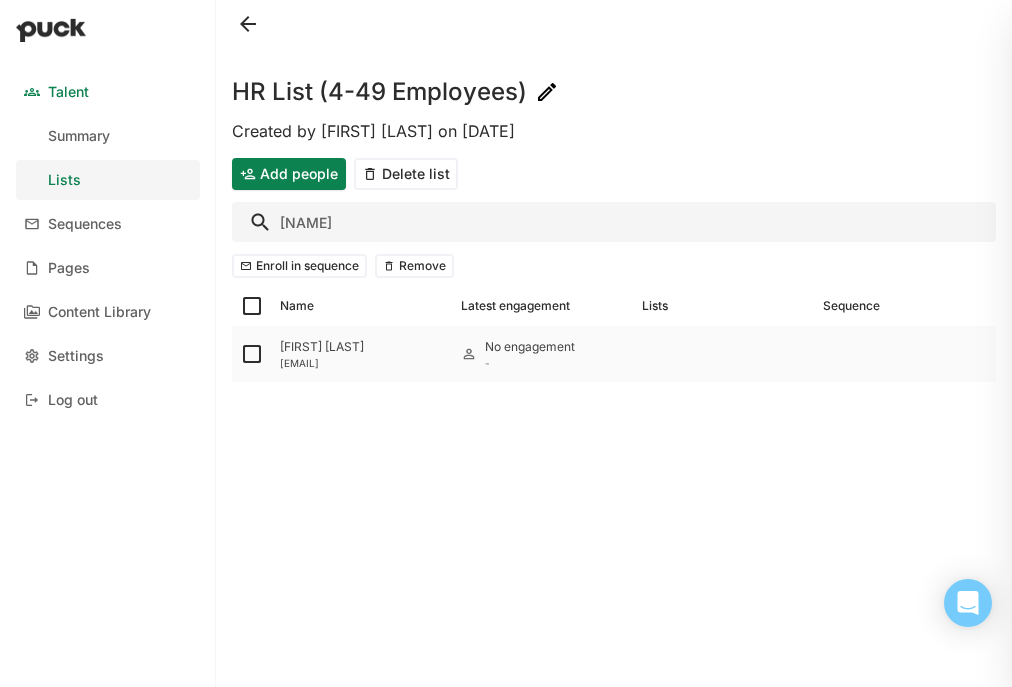 type on "mmou" 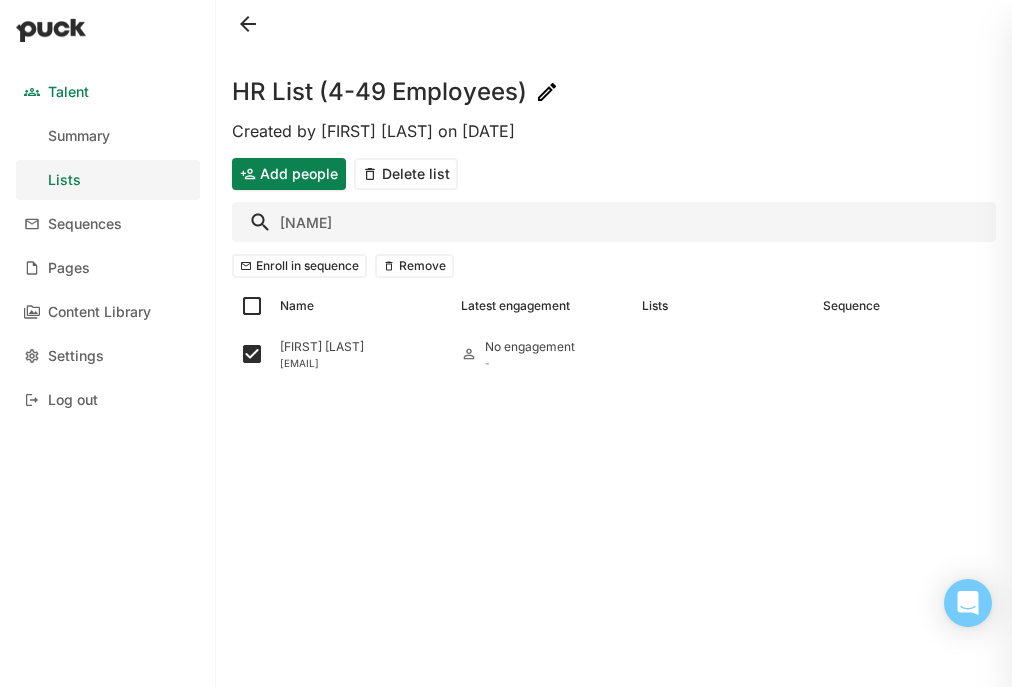 click on "mmou" at bounding box center (614, 222) 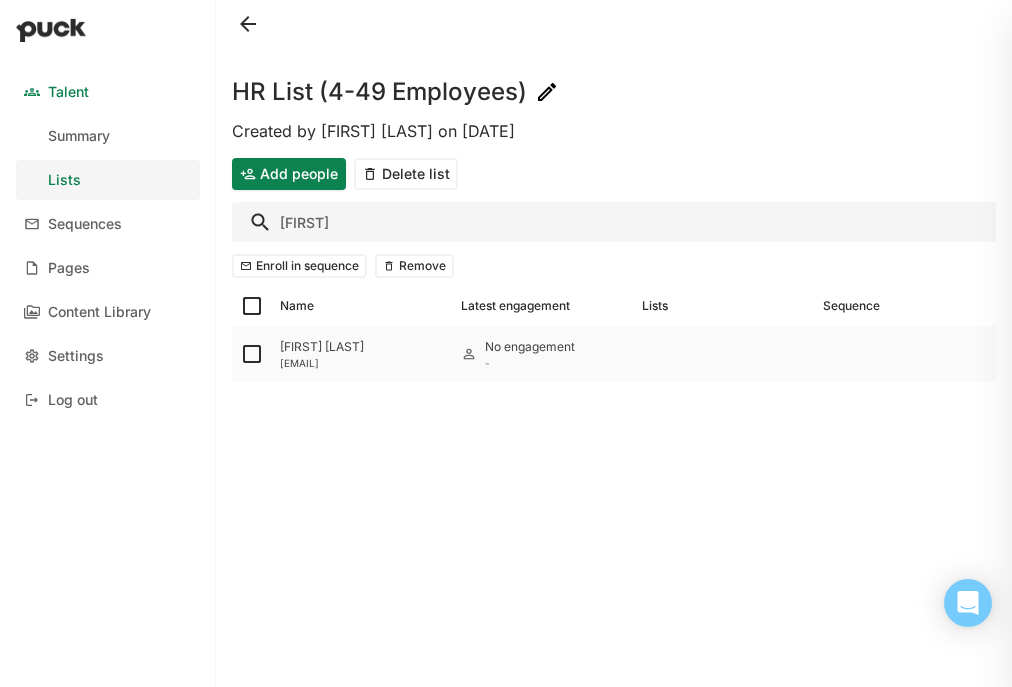type on "dtu" 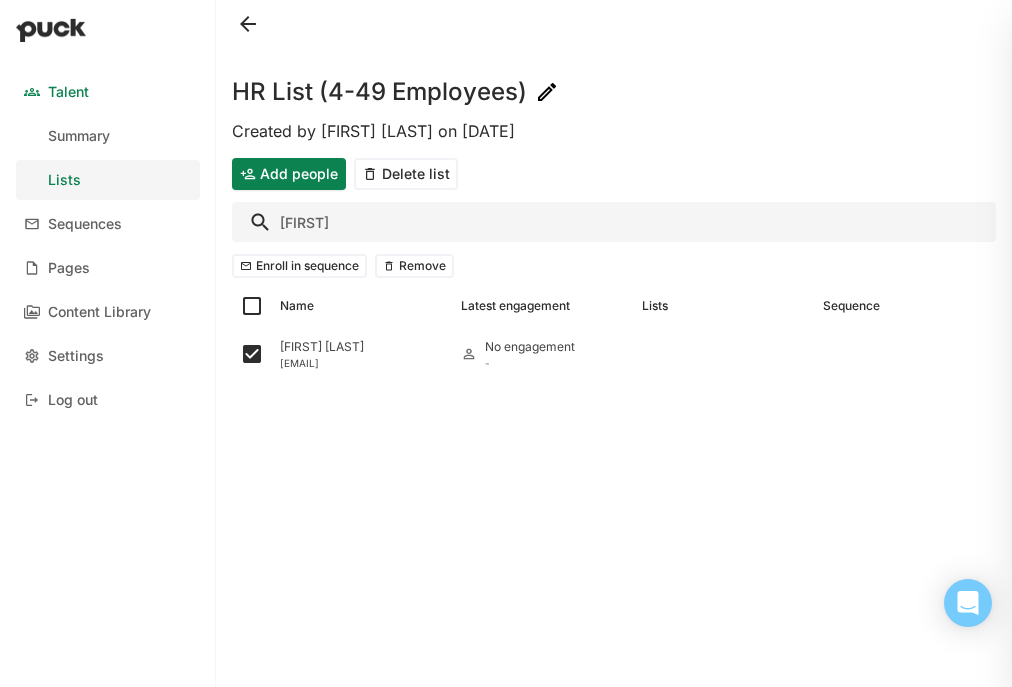 click on "dtu" at bounding box center [614, 222] 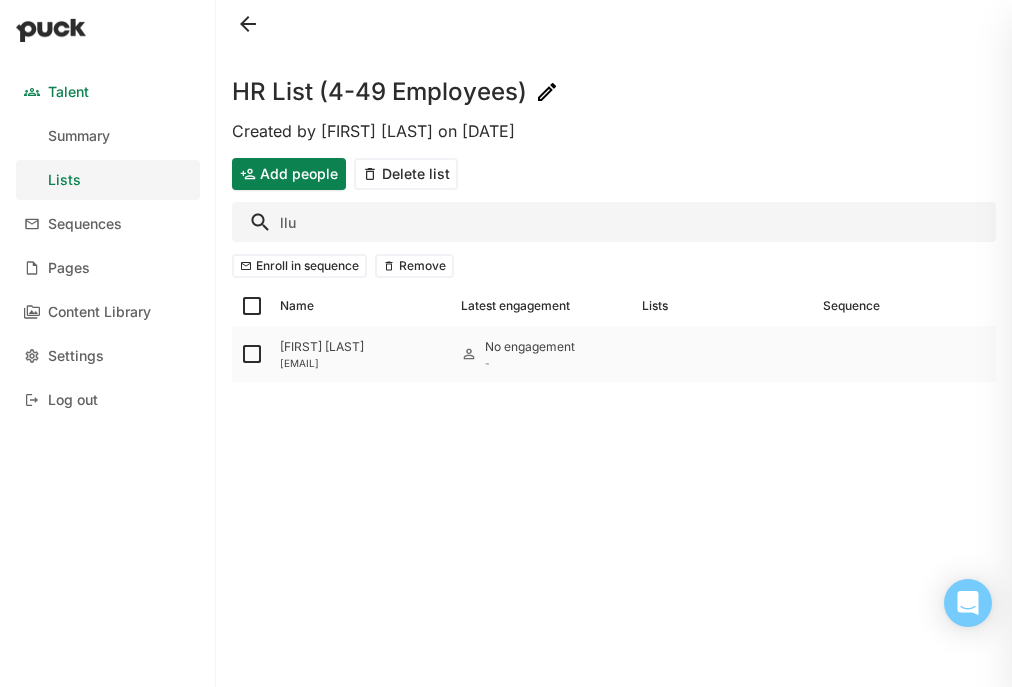 type on "llu" 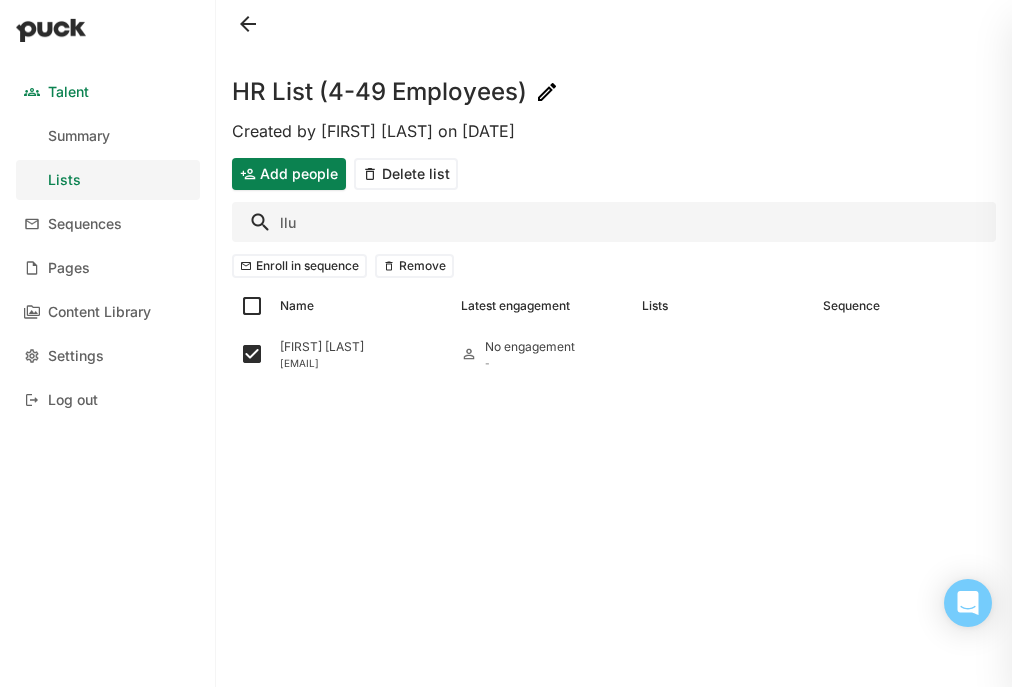 click on "llu" at bounding box center (614, 222) 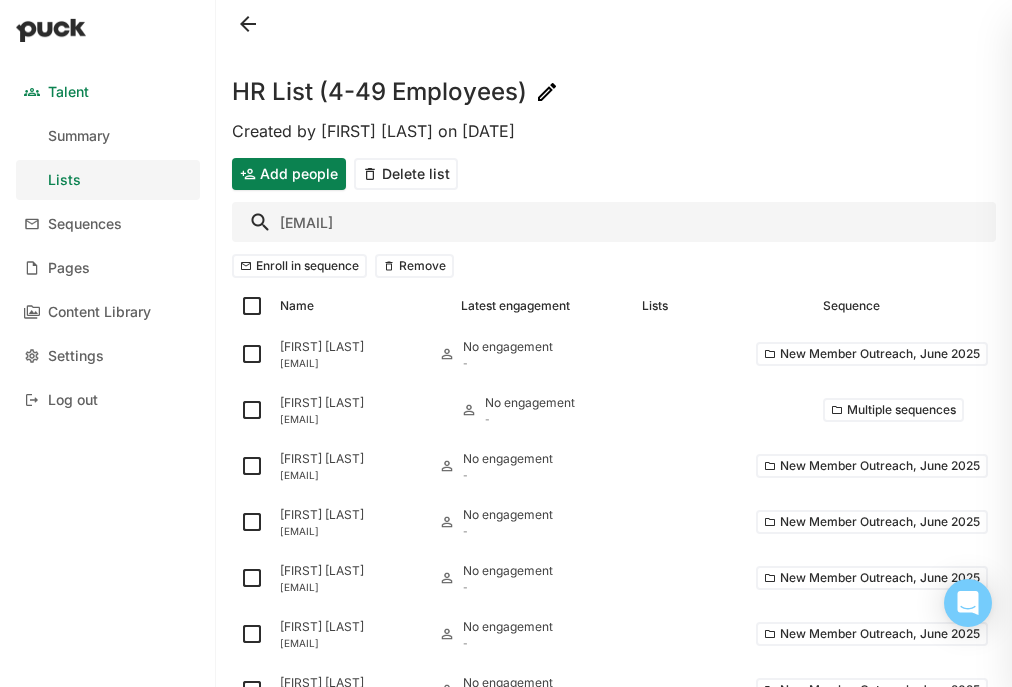 type on "l" 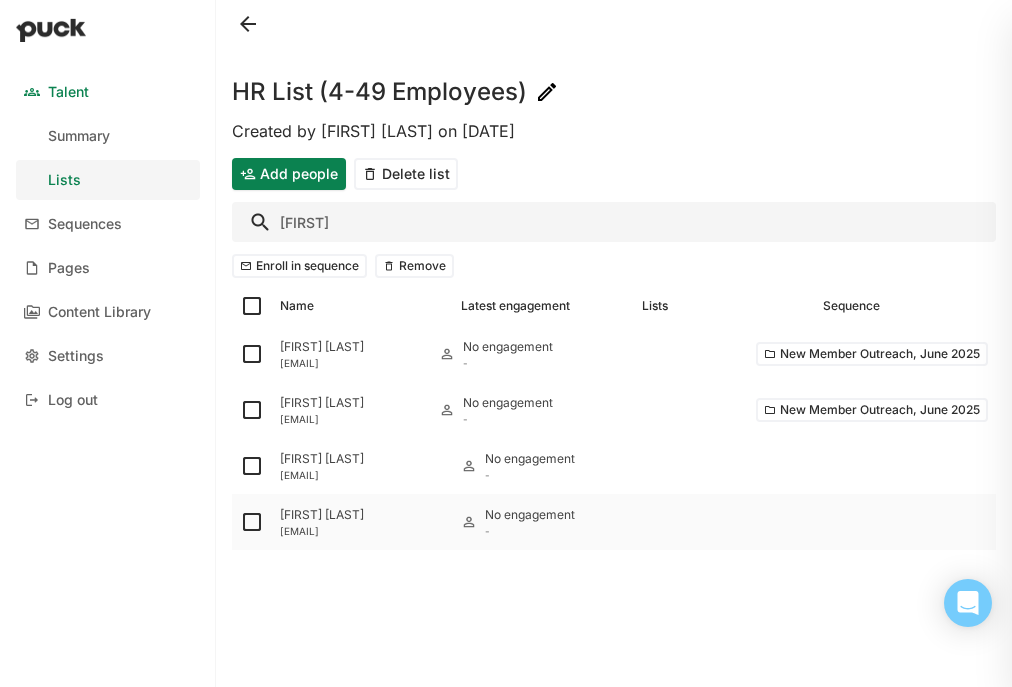 type on "melissa" 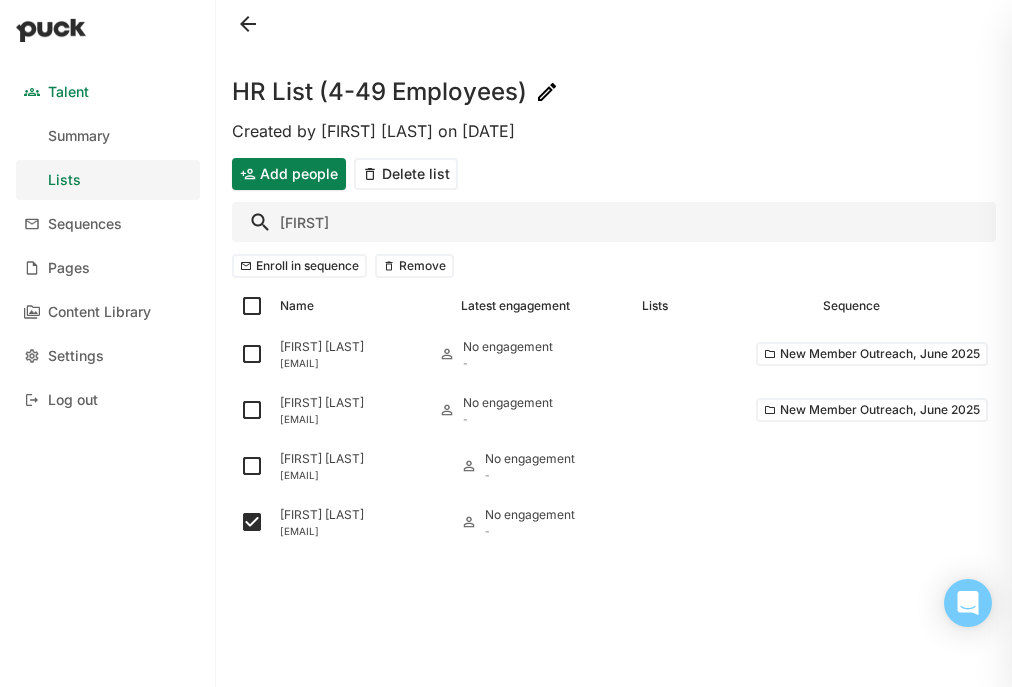 click on "melissa" at bounding box center (614, 222) 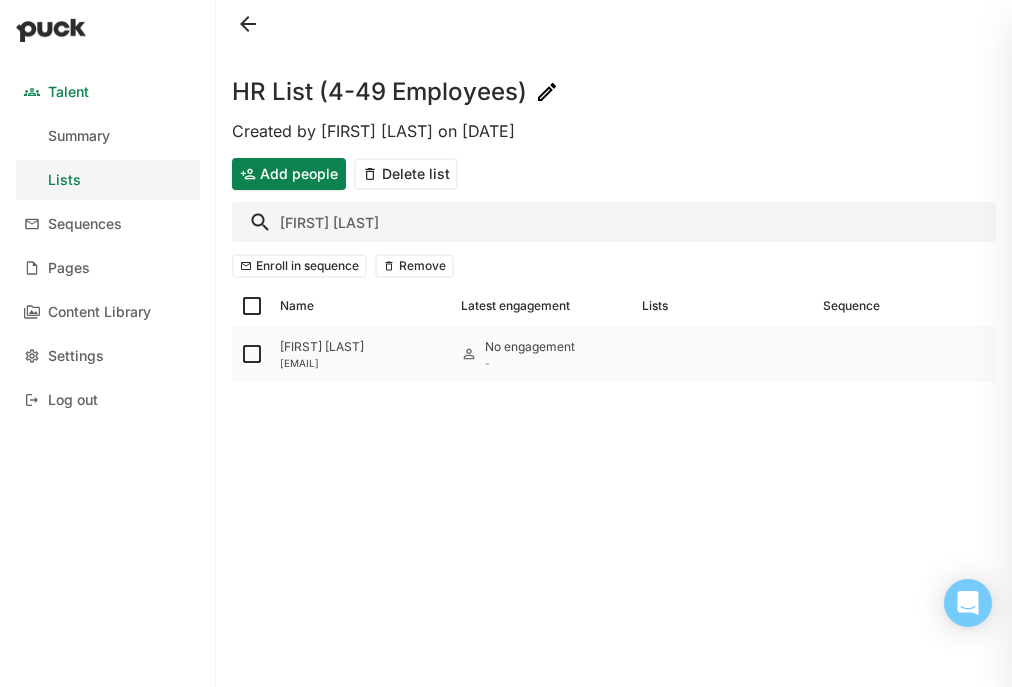 type on "sara.p" 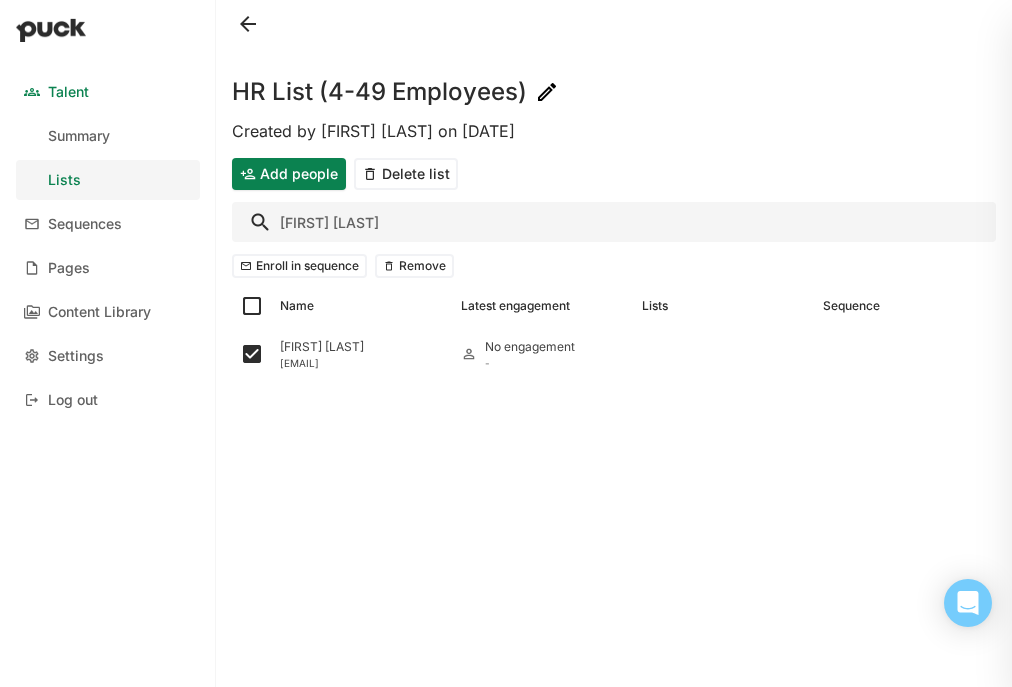 drag, startPoint x: 340, startPoint y: 218, endPoint x: 276, endPoint y: 218, distance: 64 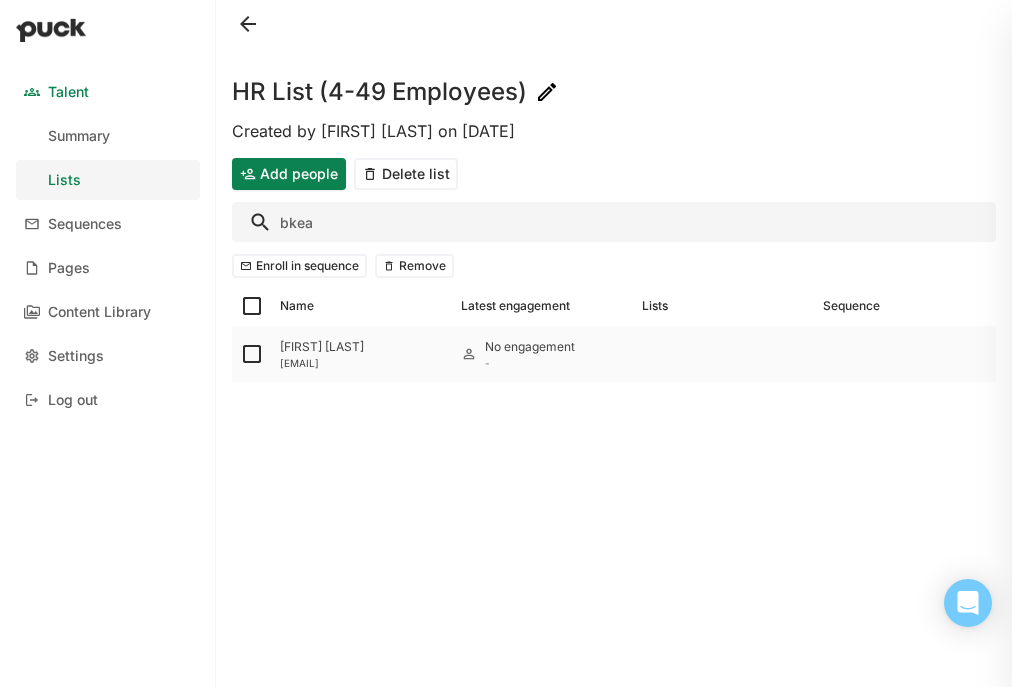 type on "bkea" 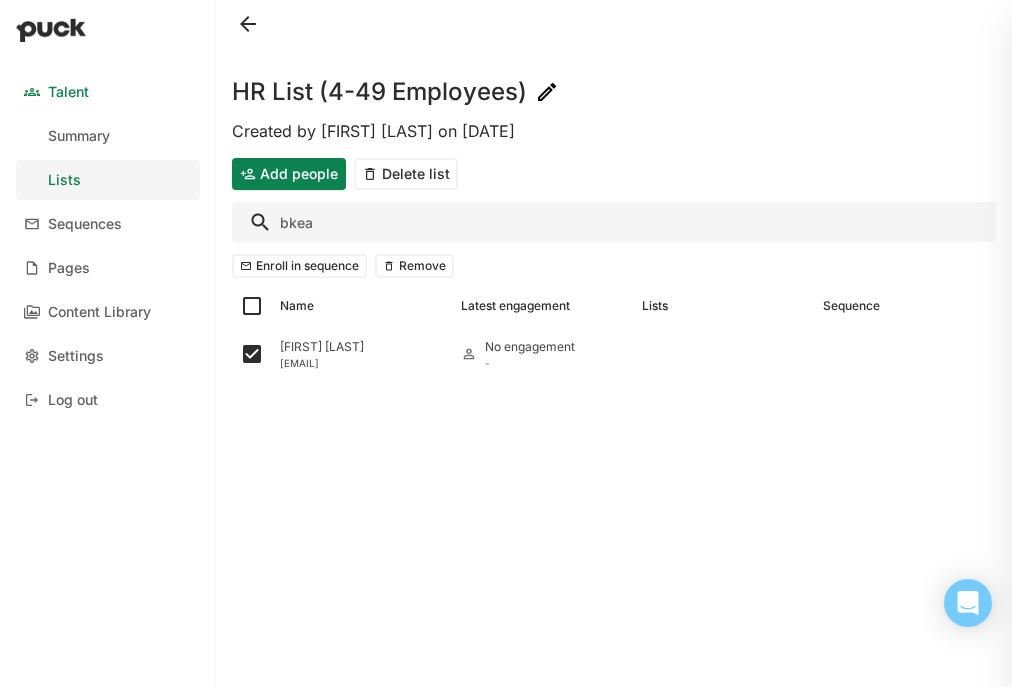 drag, startPoint x: 309, startPoint y: 227, endPoint x: 267, endPoint y: 223, distance: 42.190044 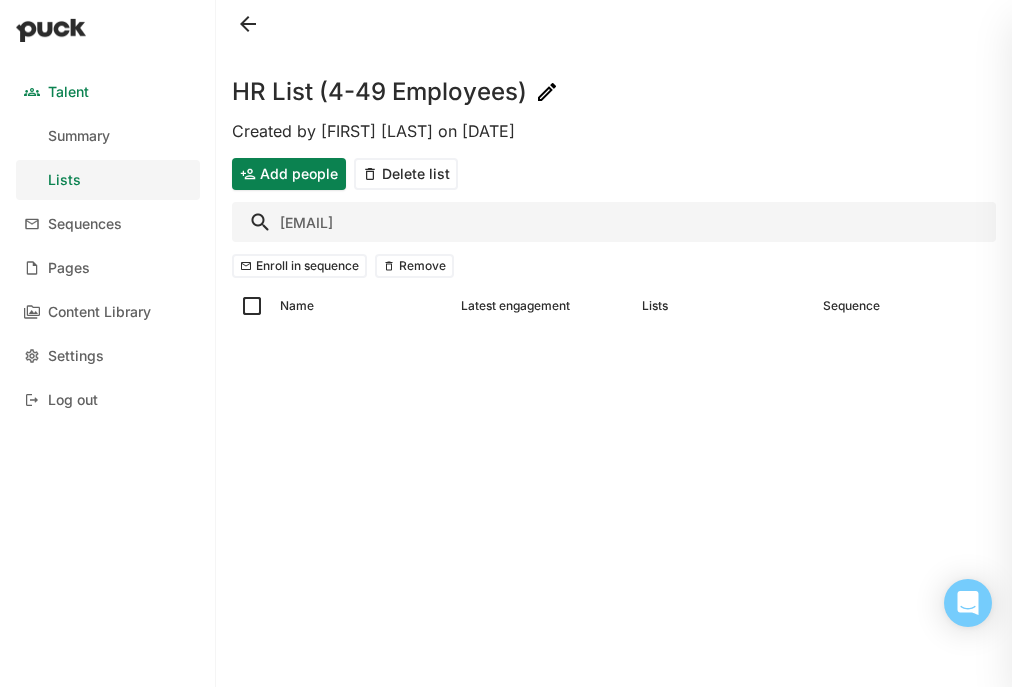 drag, startPoint x: 504, startPoint y: 224, endPoint x: 259, endPoint y: 221, distance: 245.01837 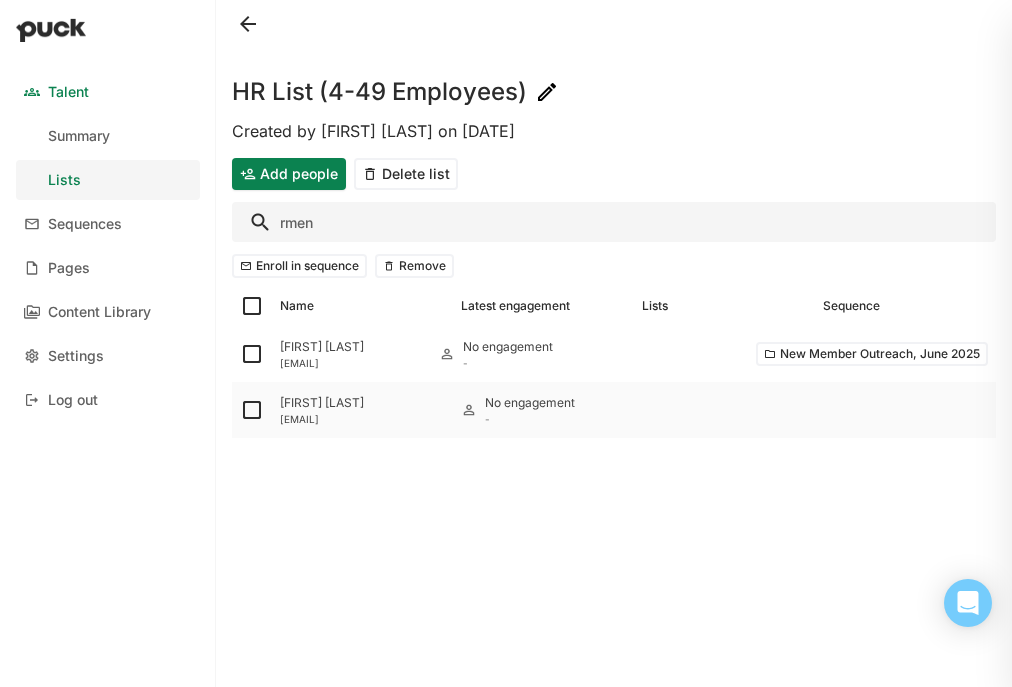 type on "rmen" 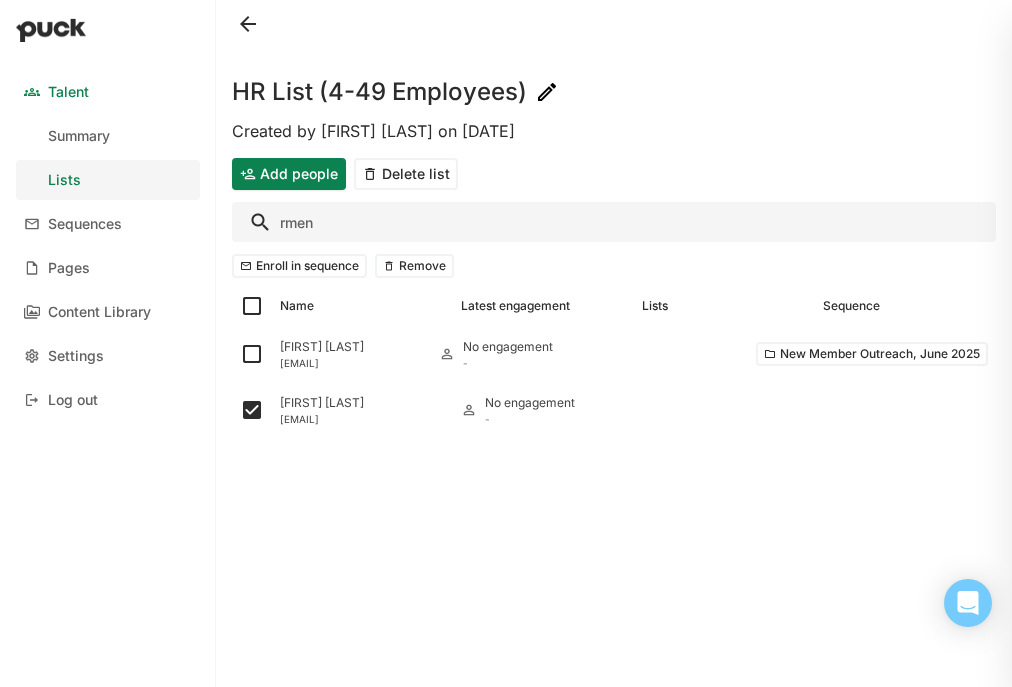 drag, startPoint x: 319, startPoint y: 221, endPoint x: 276, endPoint y: 221, distance: 43 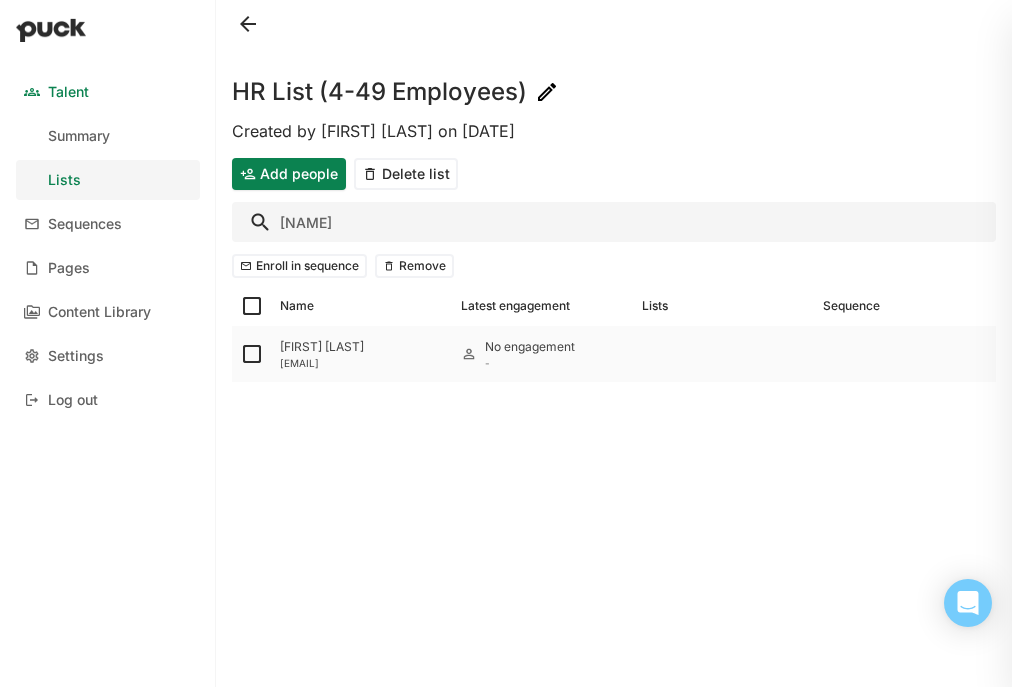 type on "rpham" 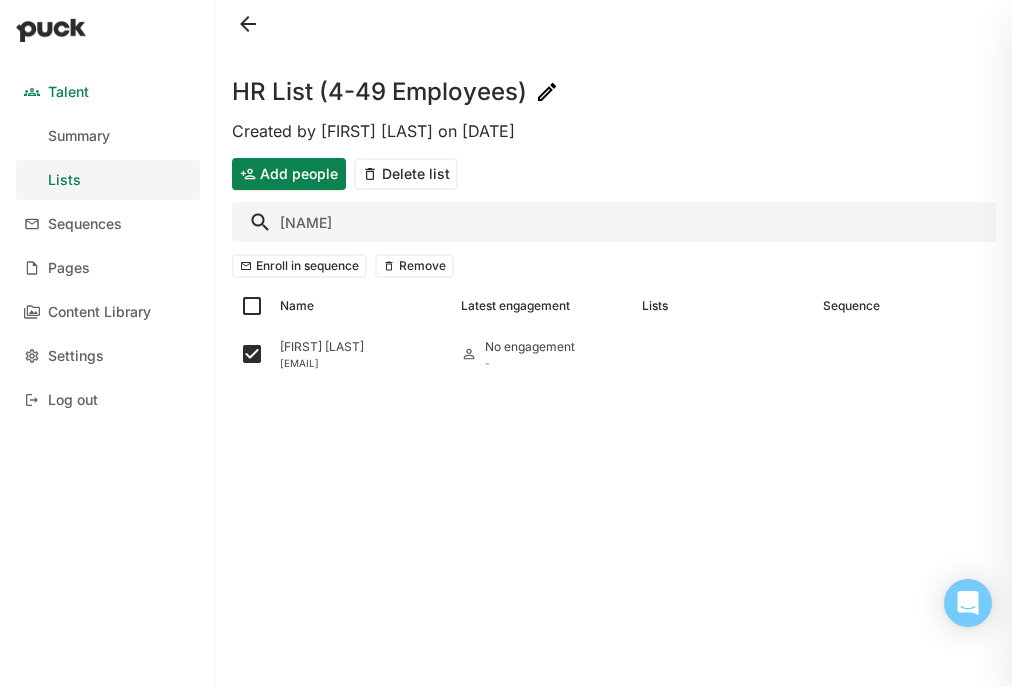 drag, startPoint x: 345, startPoint y: 225, endPoint x: 262, endPoint y: 223, distance: 83.02409 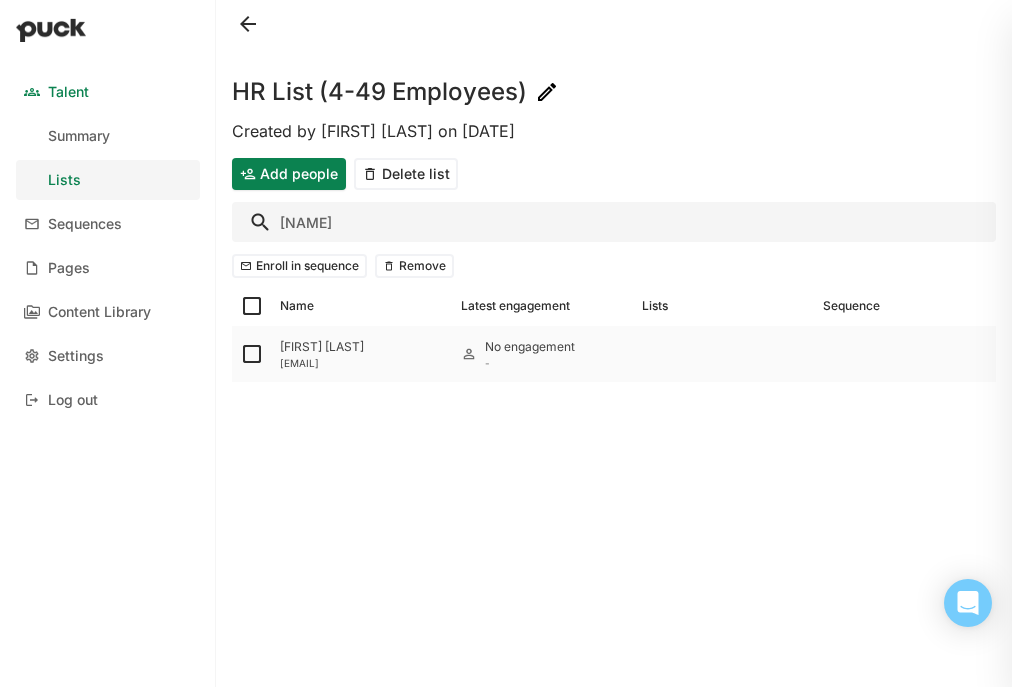 type on "chelsel" 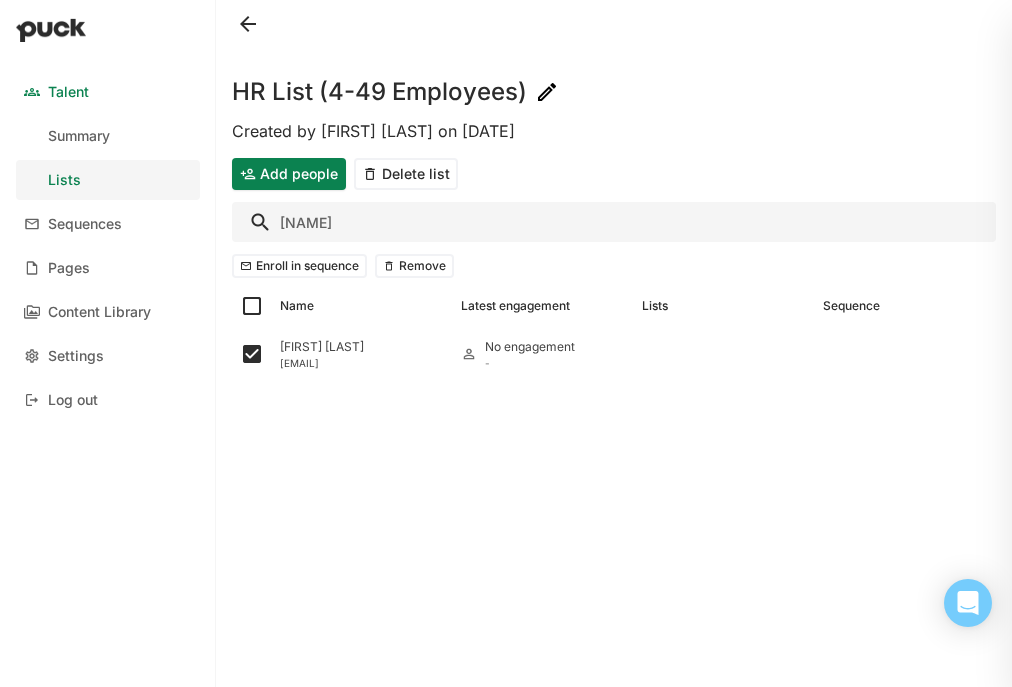 drag, startPoint x: 362, startPoint y: 223, endPoint x: 247, endPoint y: 229, distance: 115.15642 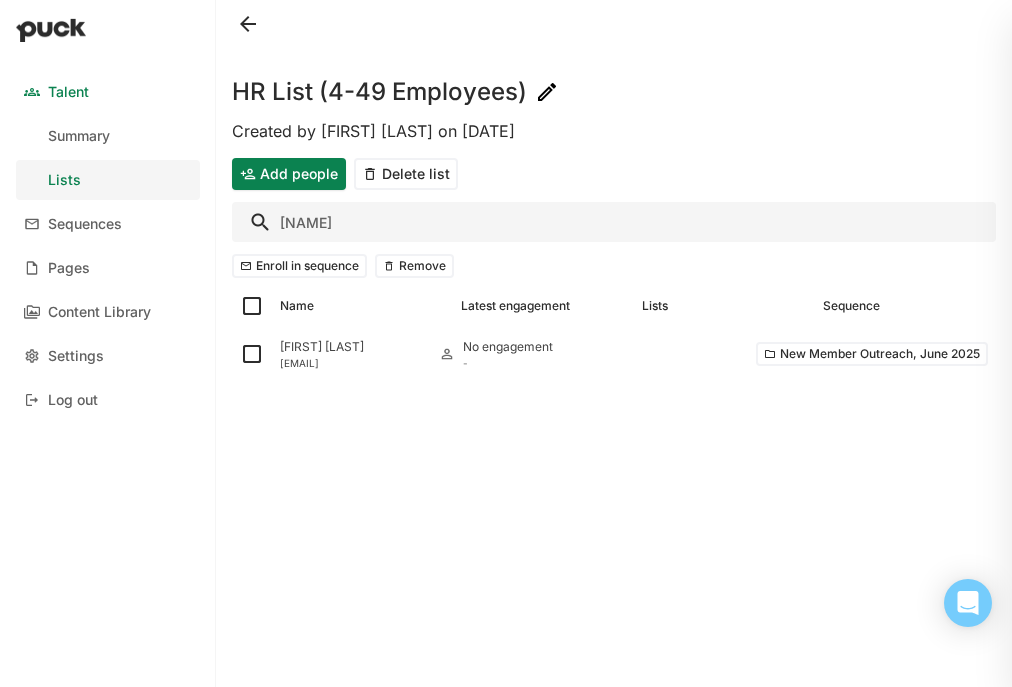 drag, startPoint x: 332, startPoint y: 222, endPoint x: 216, endPoint y: 221, distance: 116.00431 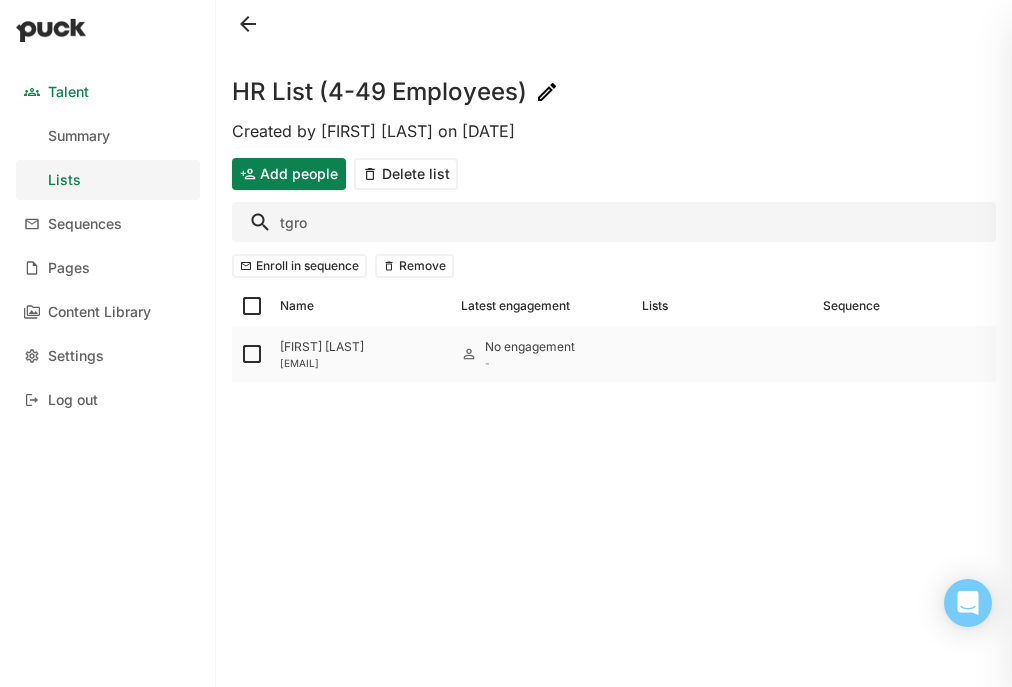 type on "tgro" 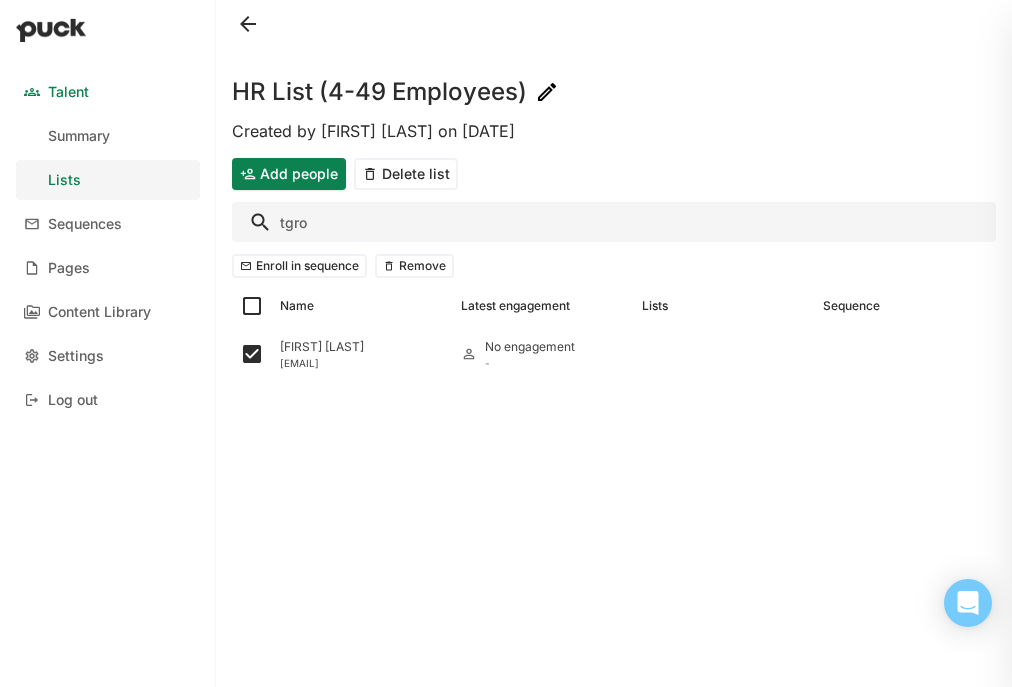 drag, startPoint x: 331, startPoint y: 224, endPoint x: 231, endPoint y: 224, distance: 100 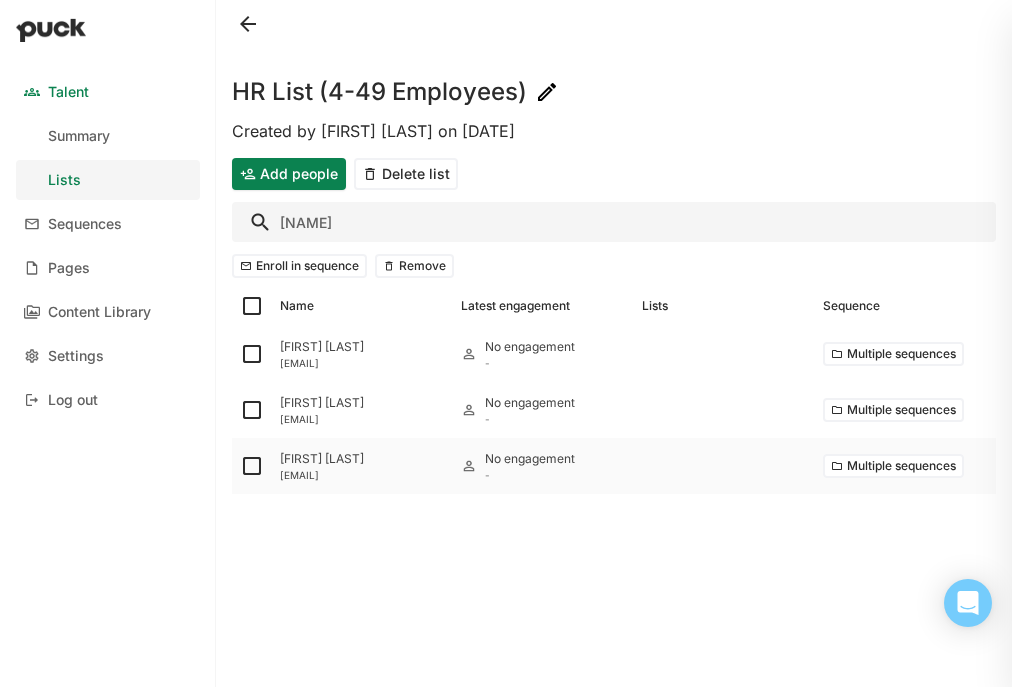 type on "awade" 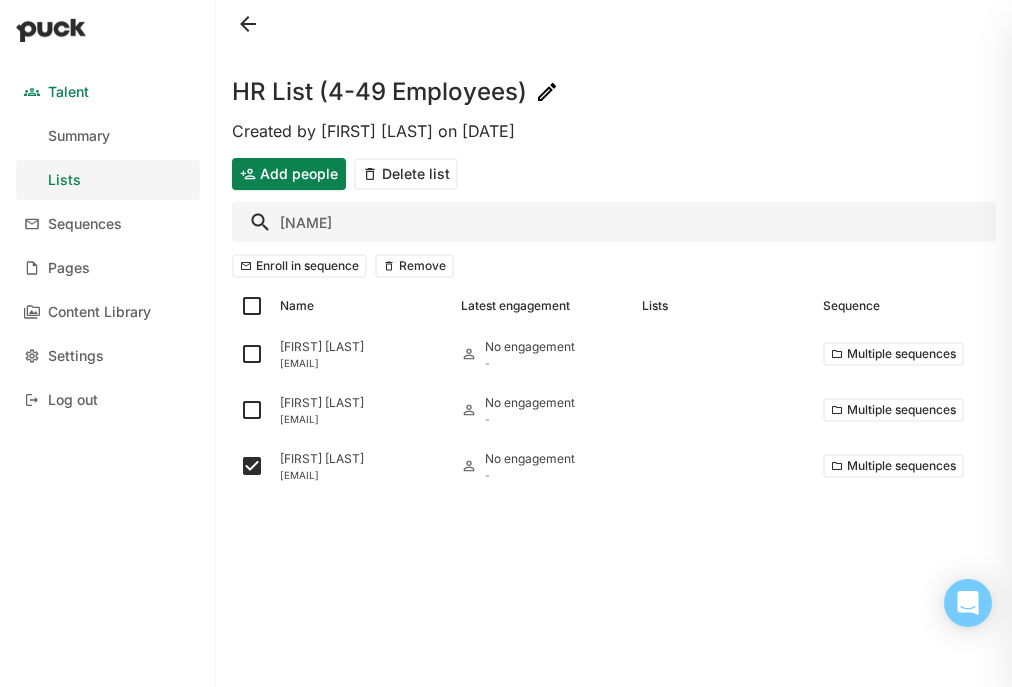 drag, startPoint x: 333, startPoint y: 228, endPoint x: 261, endPoint y: 226, distance: 72.02777 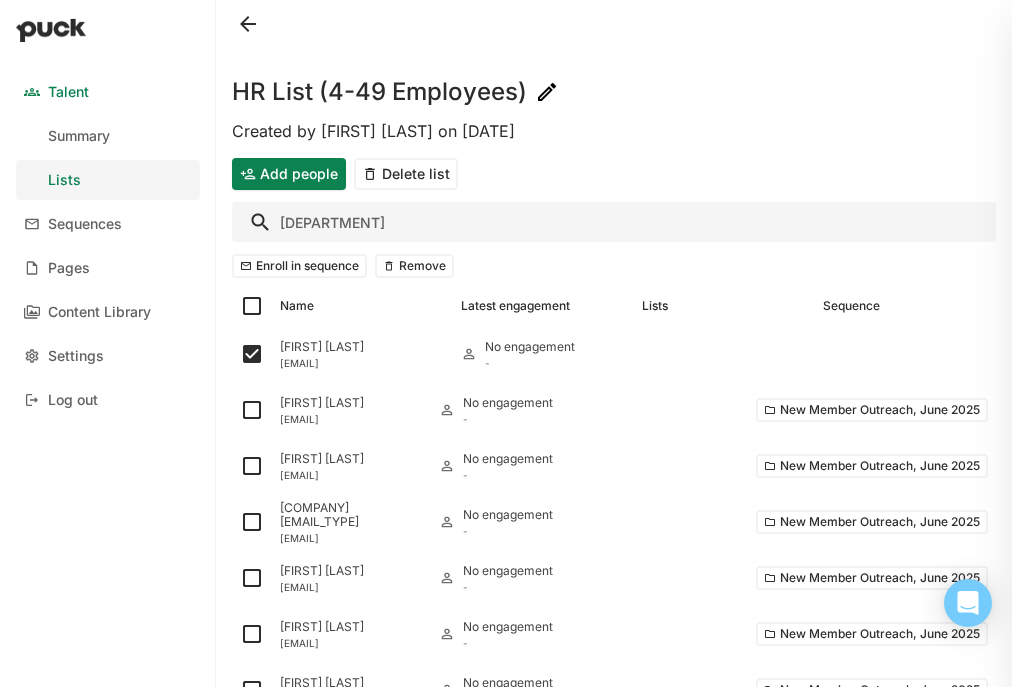 type on "a" 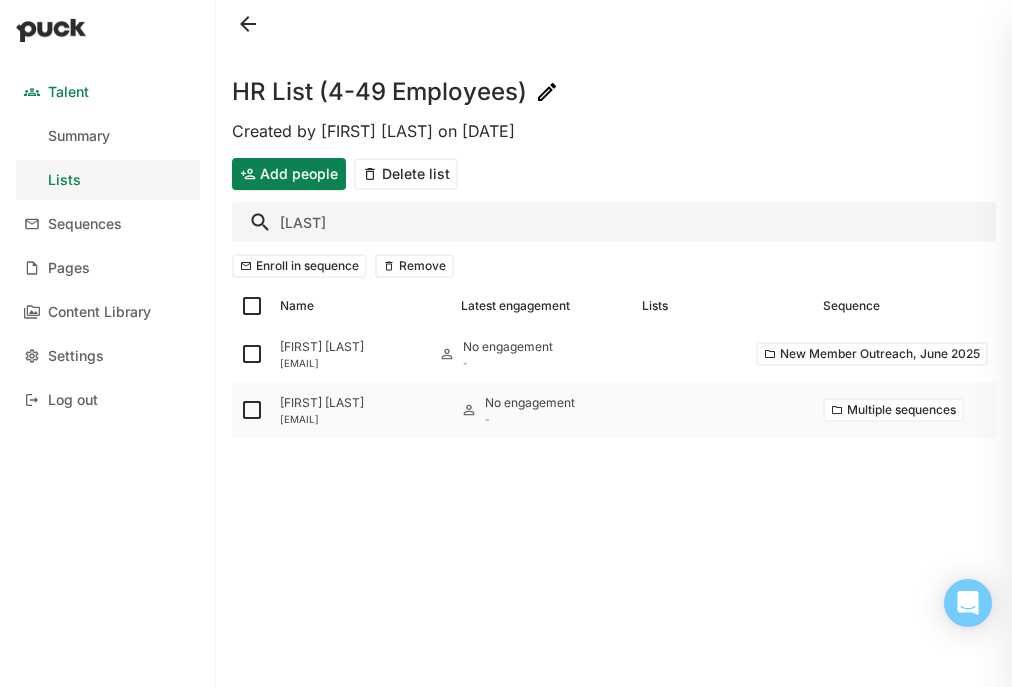 type on "wzhang" 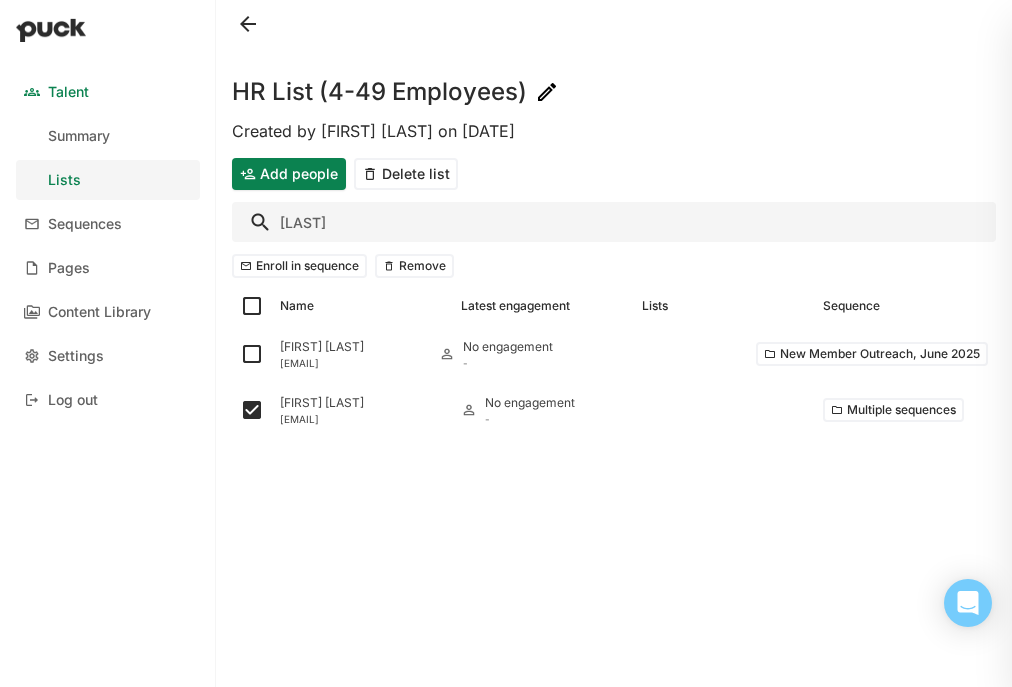 click on "wzhang" at bounding box center (614, 222) 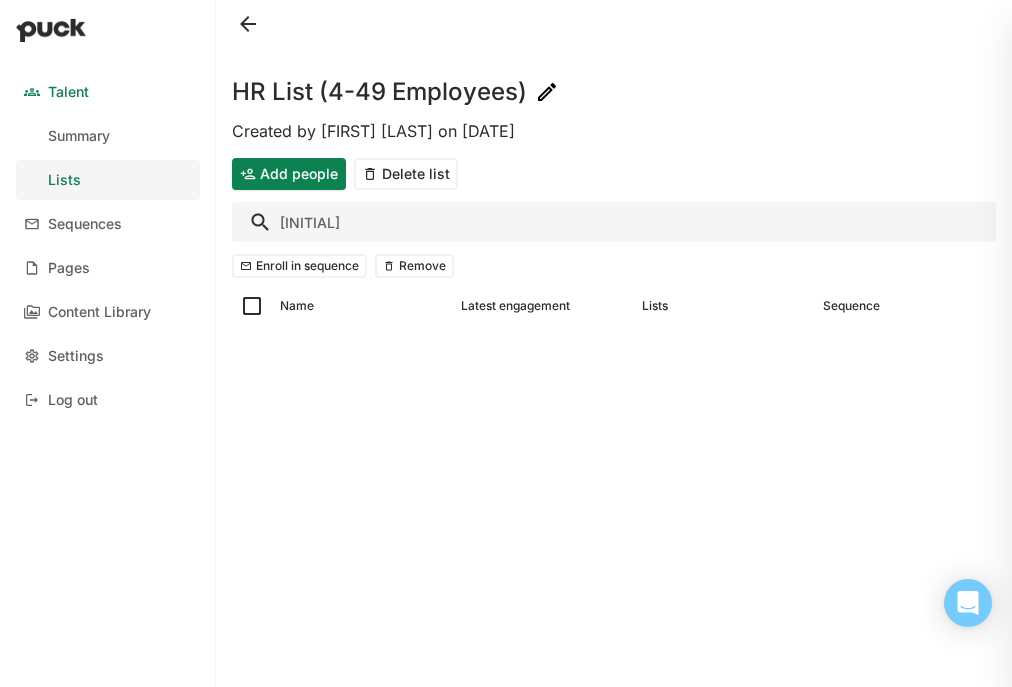 type on "k" 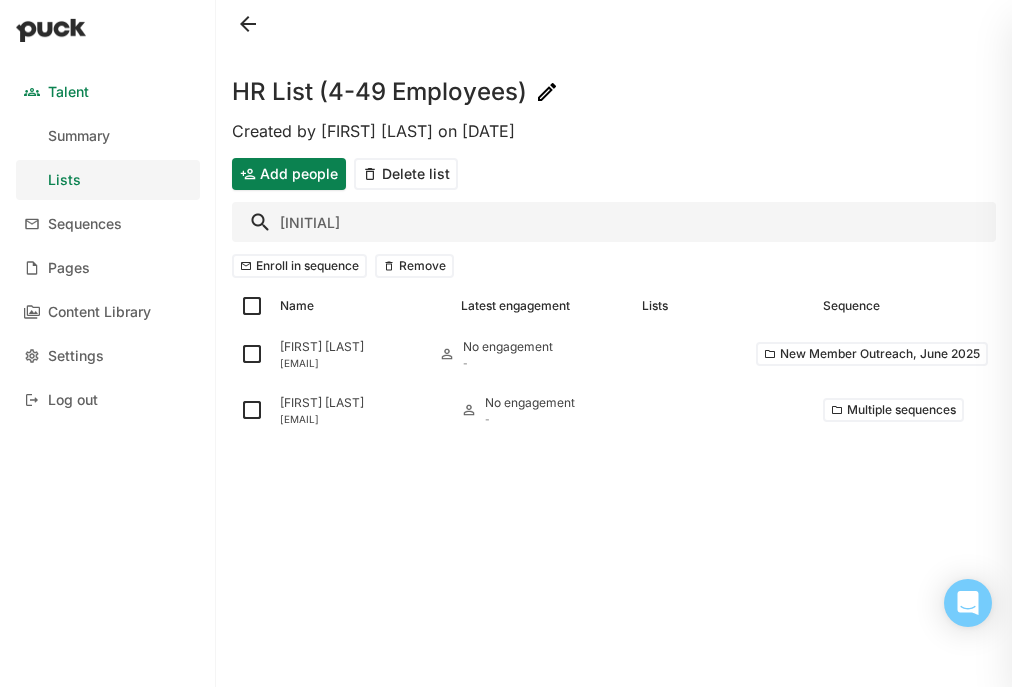 type on "k" 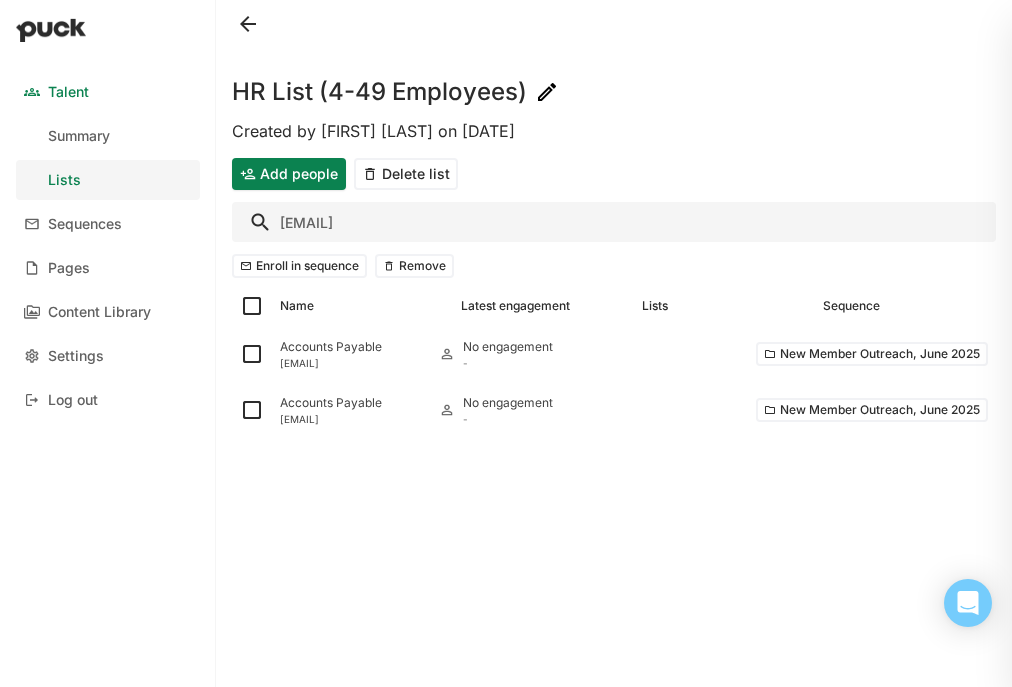 type on "accounting@ga" 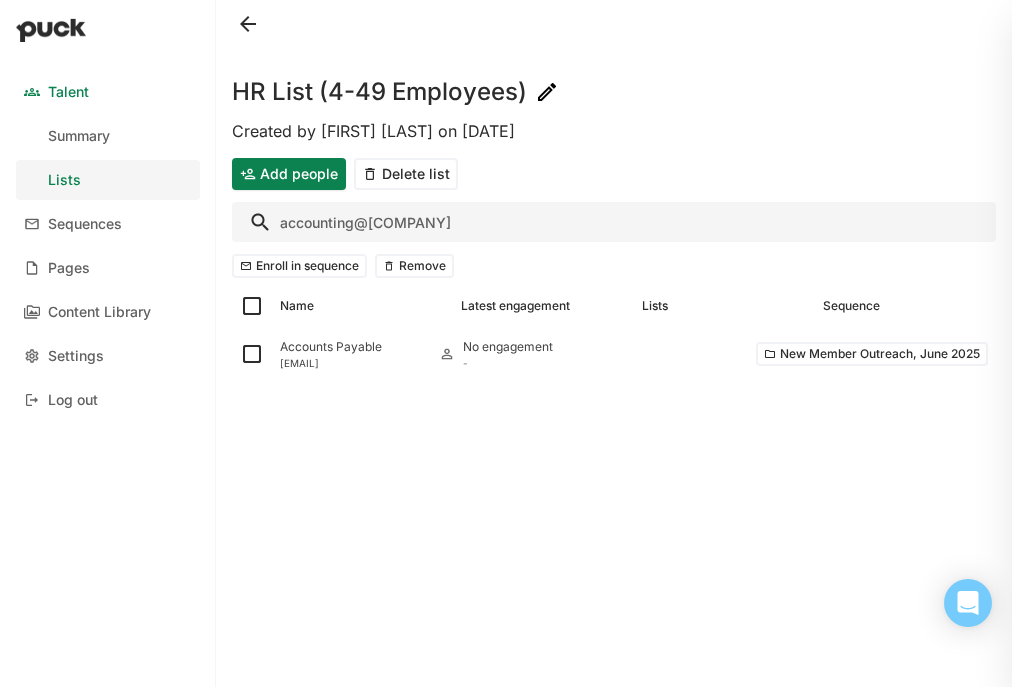 drag, startPoint x: 395, startPoint y: 233, endPoint x: 232, endPoint y: 221, distance: 163.44112 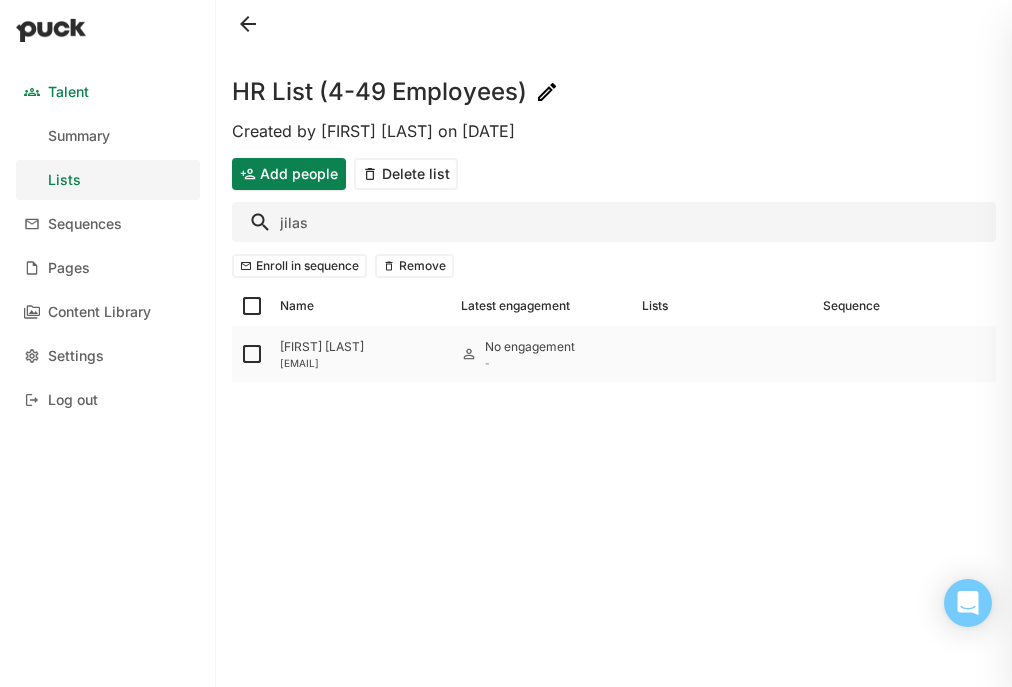 type on "jilas" 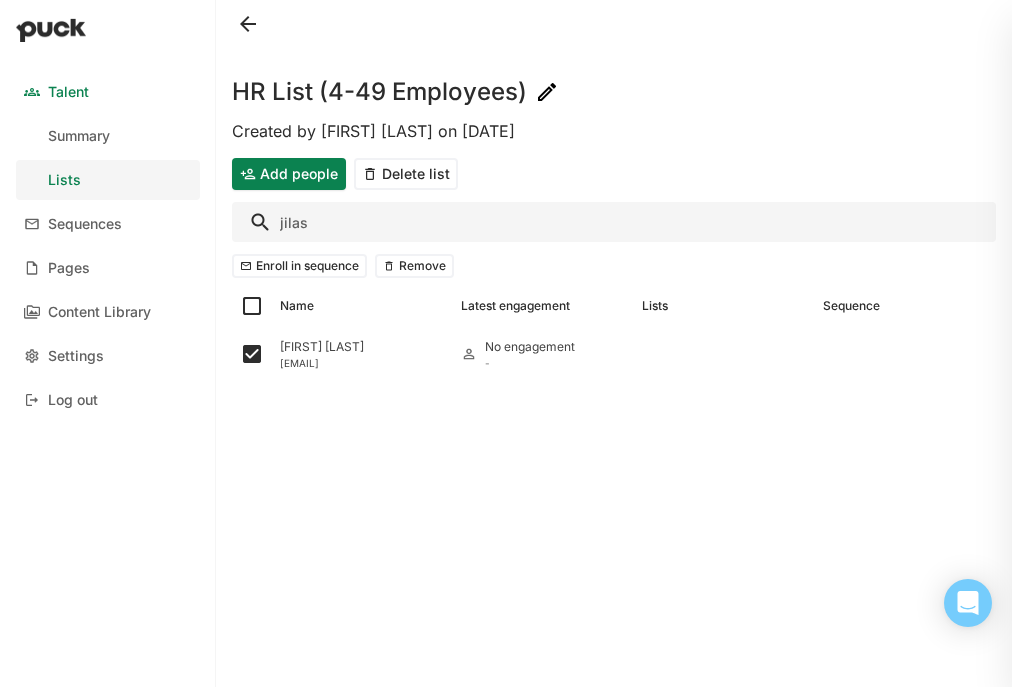 drag, startPoint x: 323, startPoint y: 228, endPoint x: 244, endPoint y: 223, distance: 79.15807 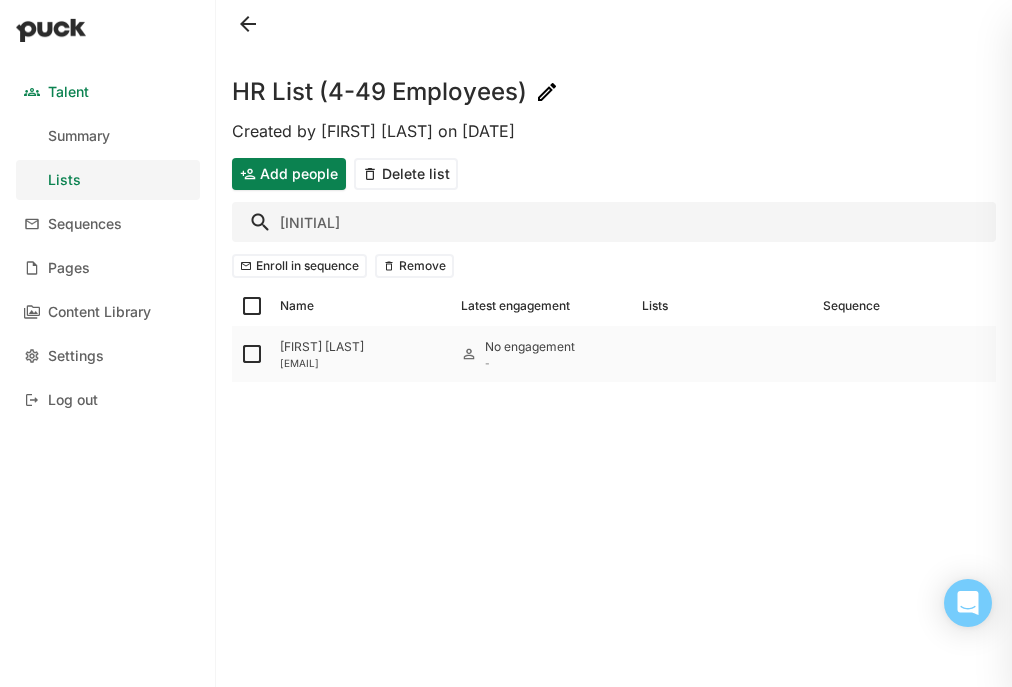 type on "xji" 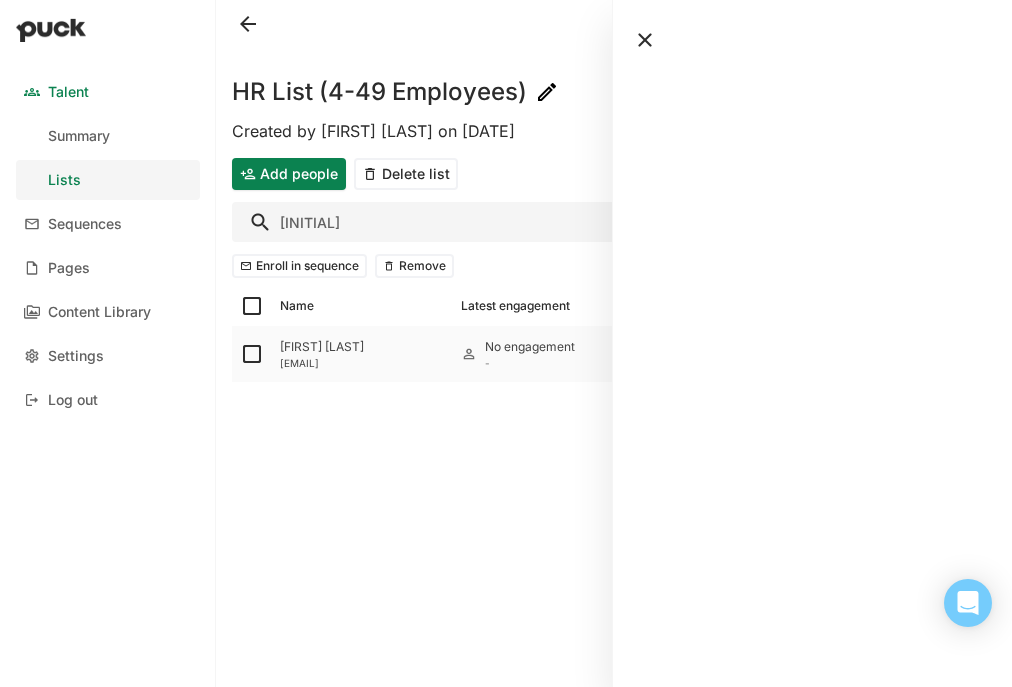click at bounding box center [252, 354] 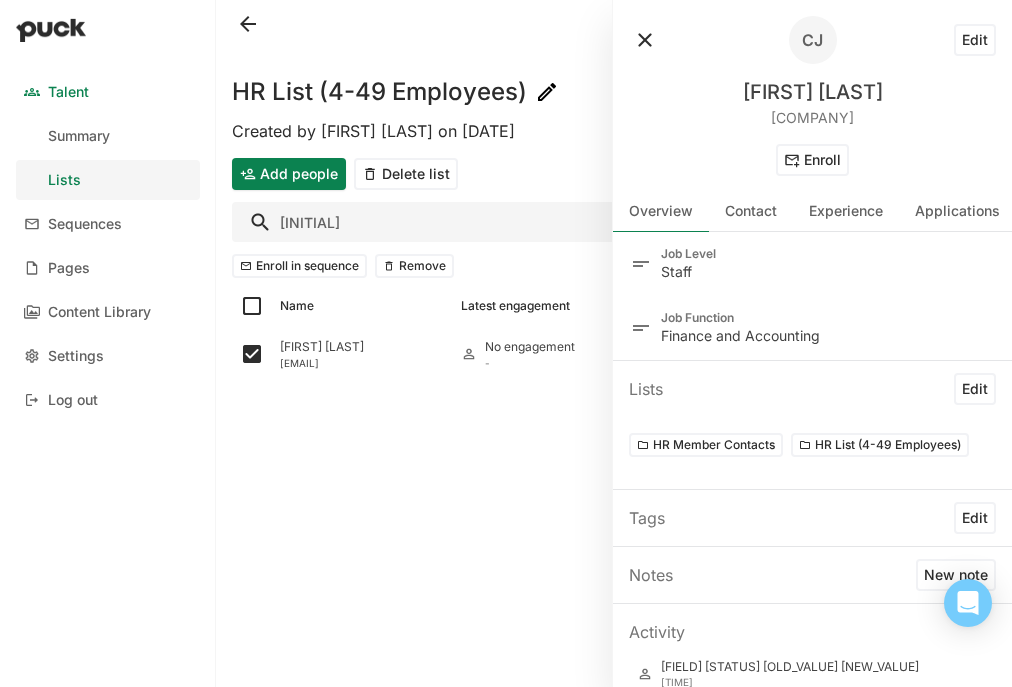 click at bounding box center [645, 40] 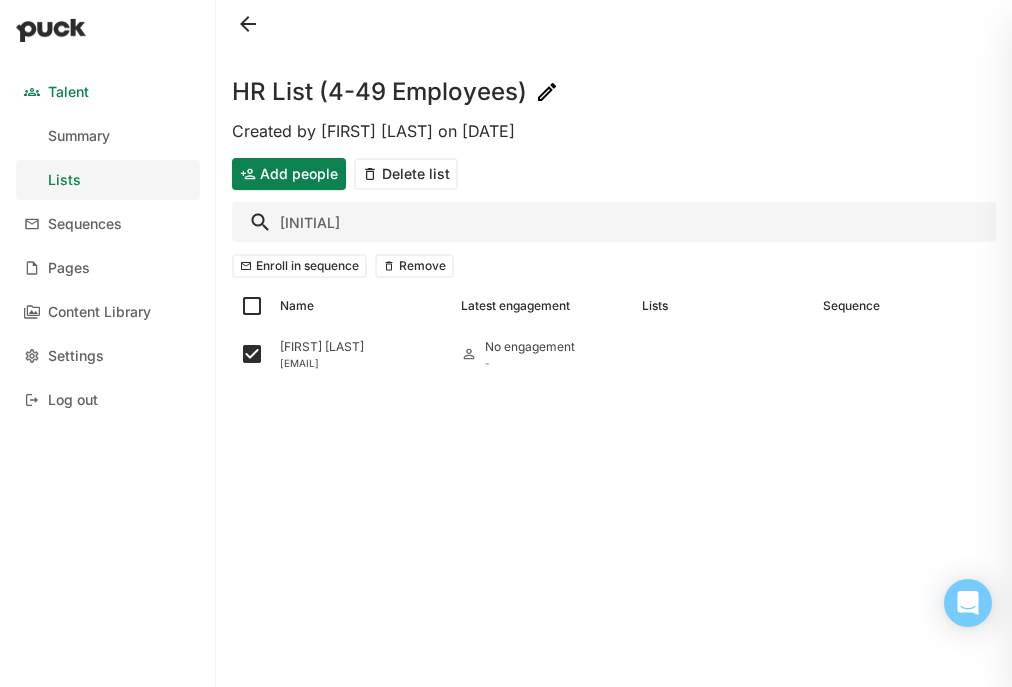 drag, startPoint x: 358, startPoint y: 229, endPoint x: 253, endPoint y: 229, distance: 105 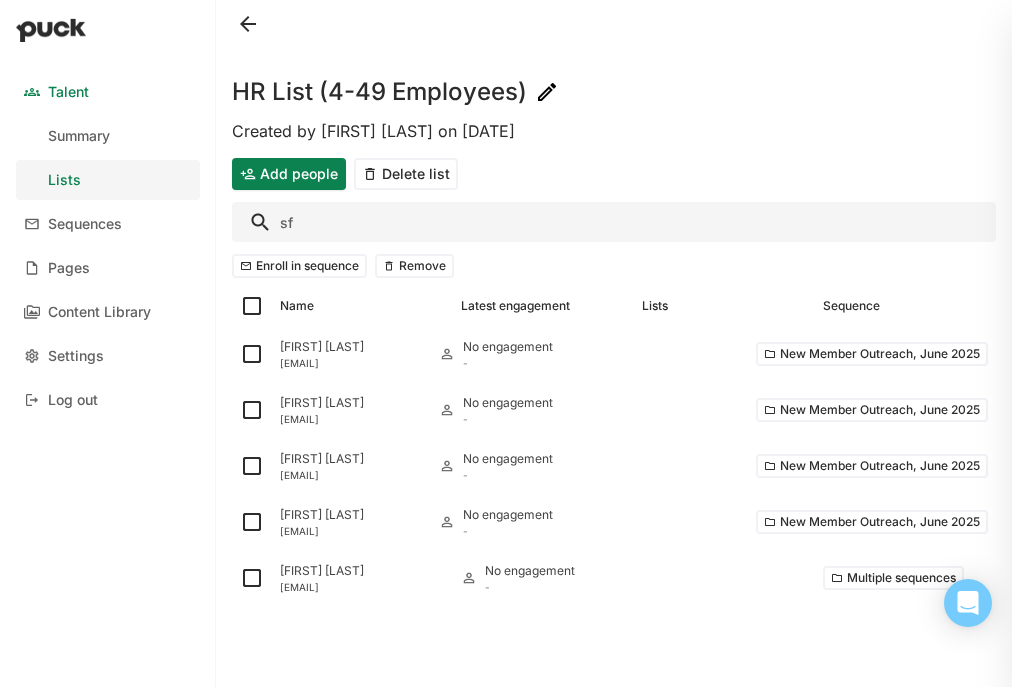 type on "[NAME]" 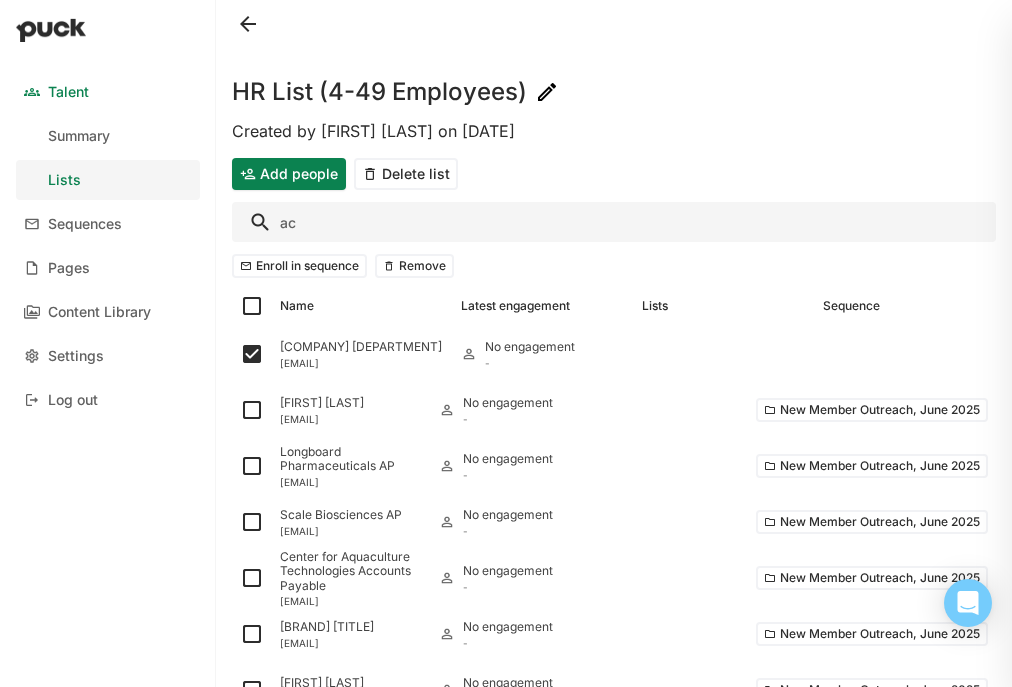type on "a" 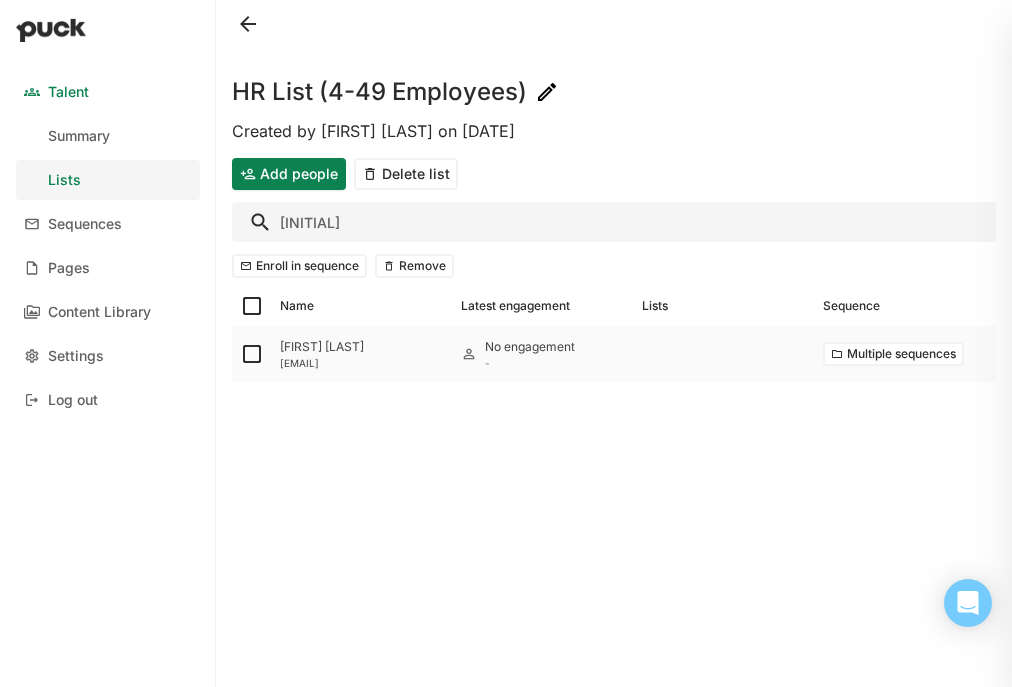 type on "sodam" 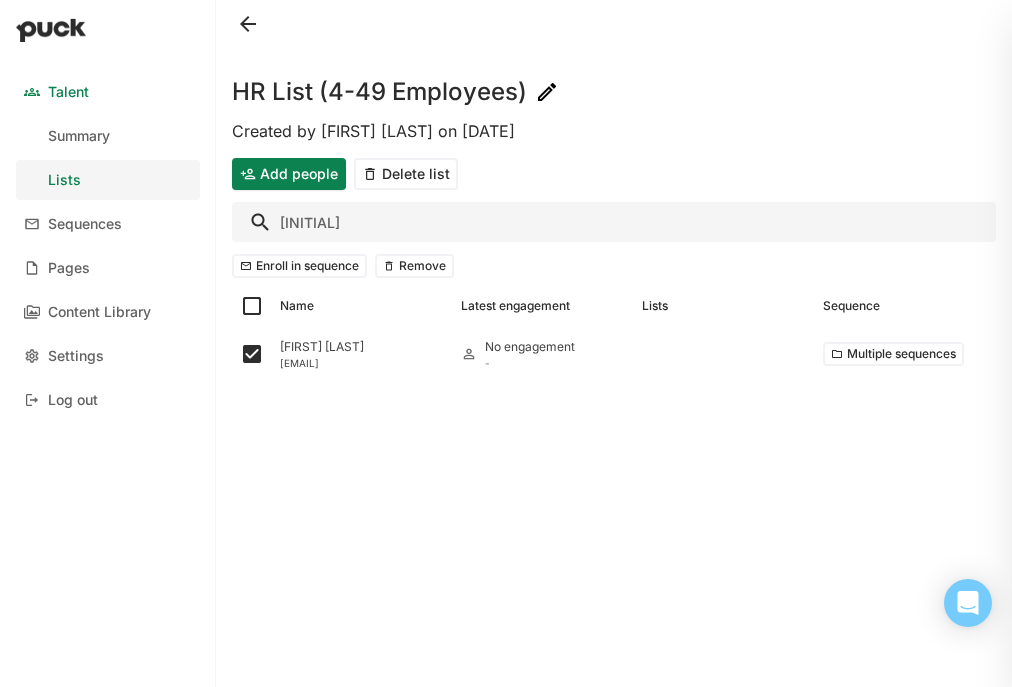 drag, startPoint x: 358, startPoint y: 221, endPoint x: 293, endPoint y: 221, distance: 65 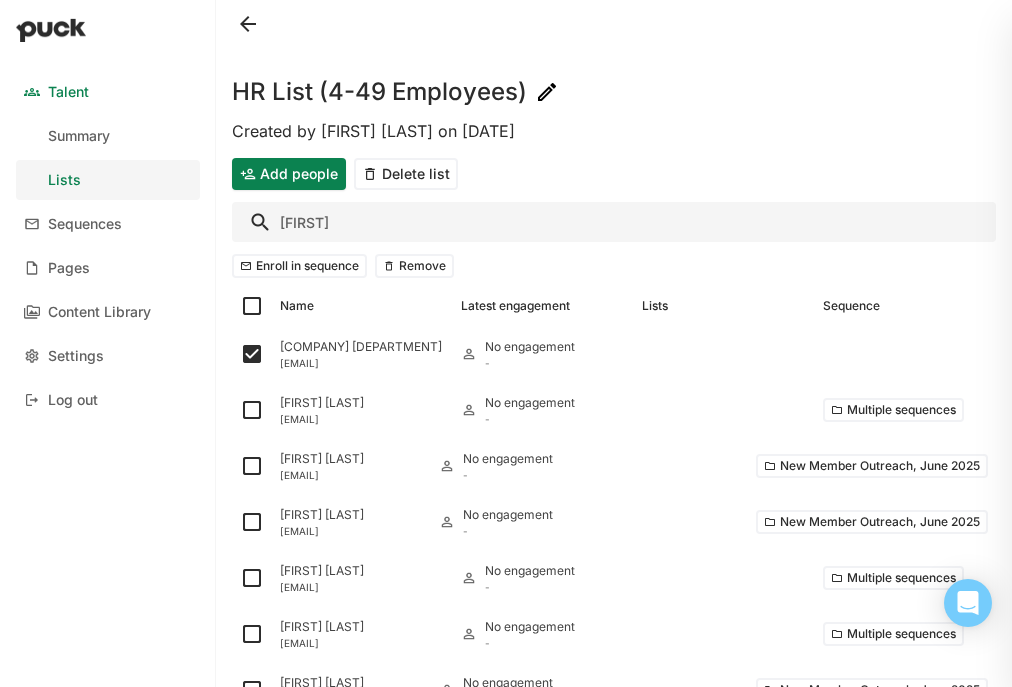 type on "[NAME]" 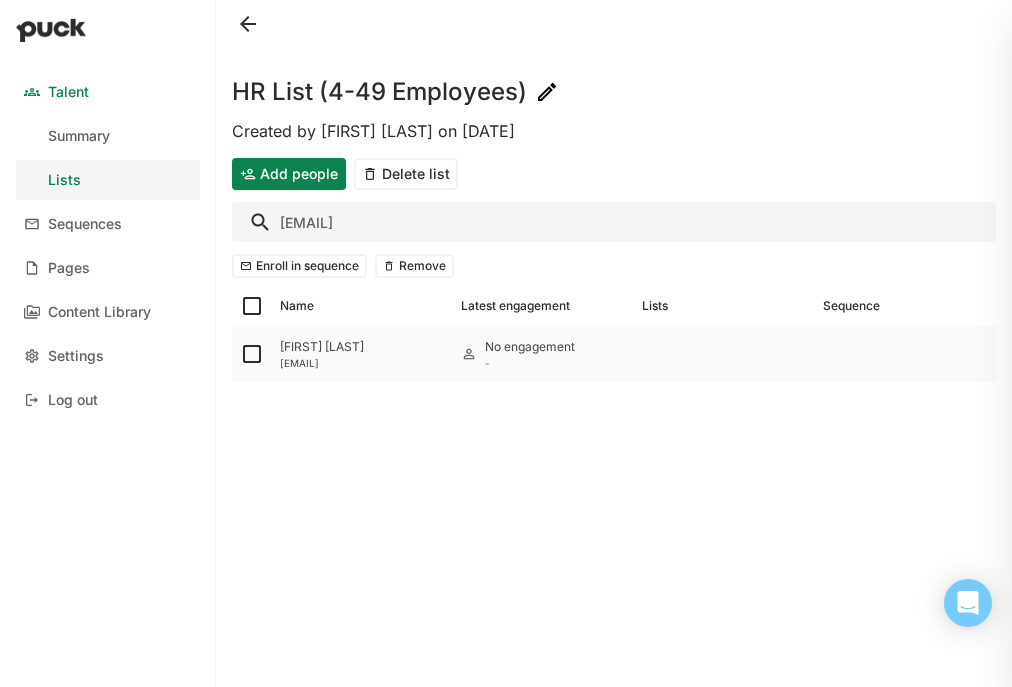 type on "mrob" 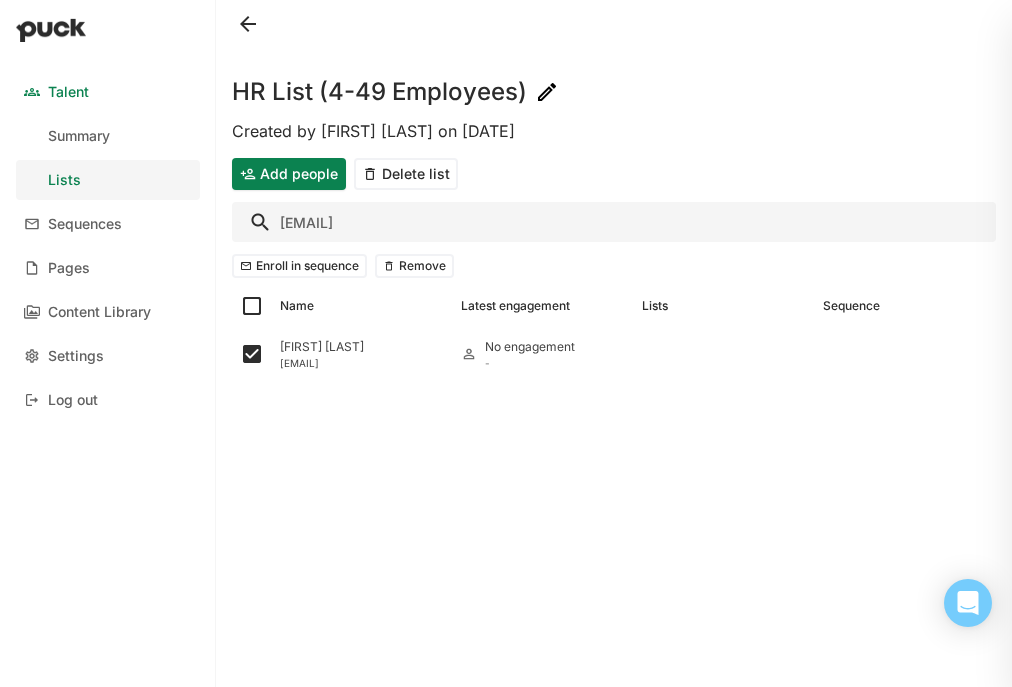 click on "mrob" at bounding box center [614, 222] 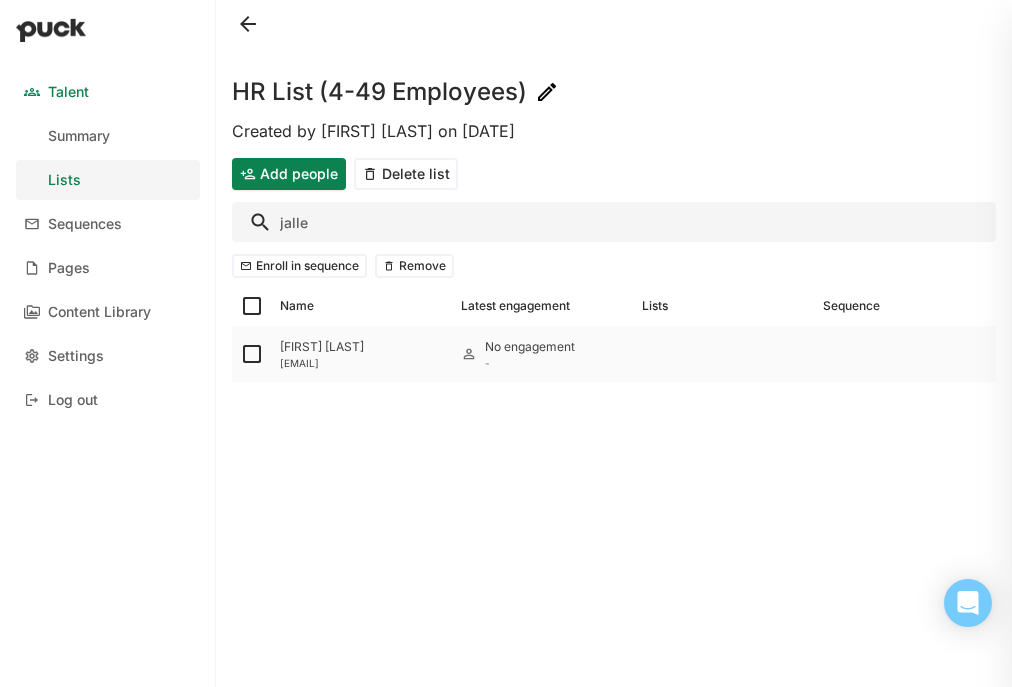 type on "jalle" 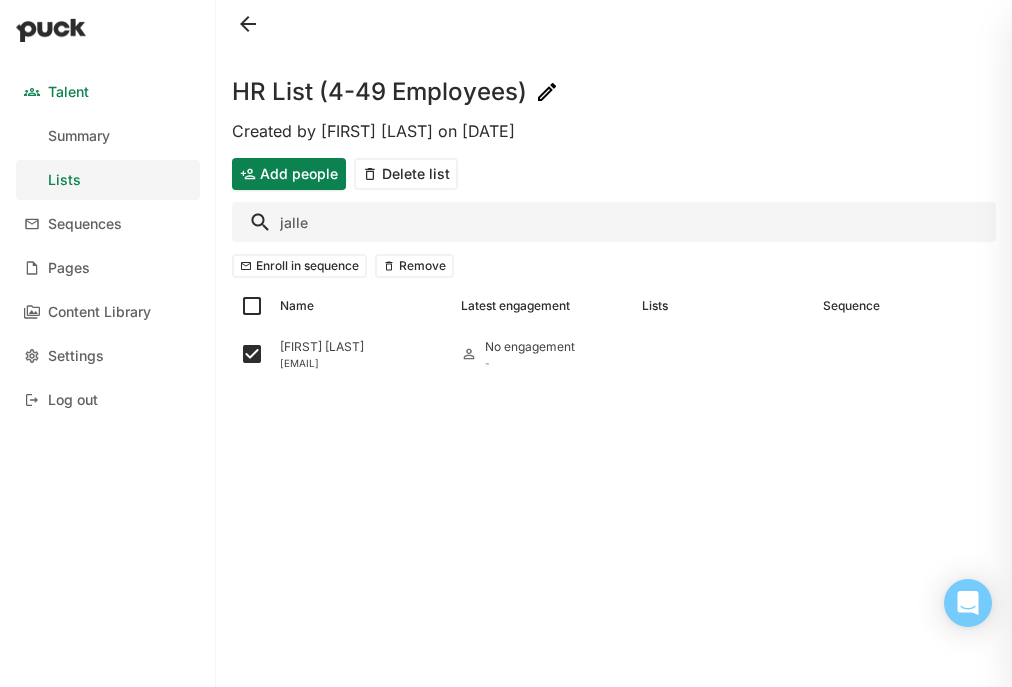click on "jalle" at bounding box center (614, 222) 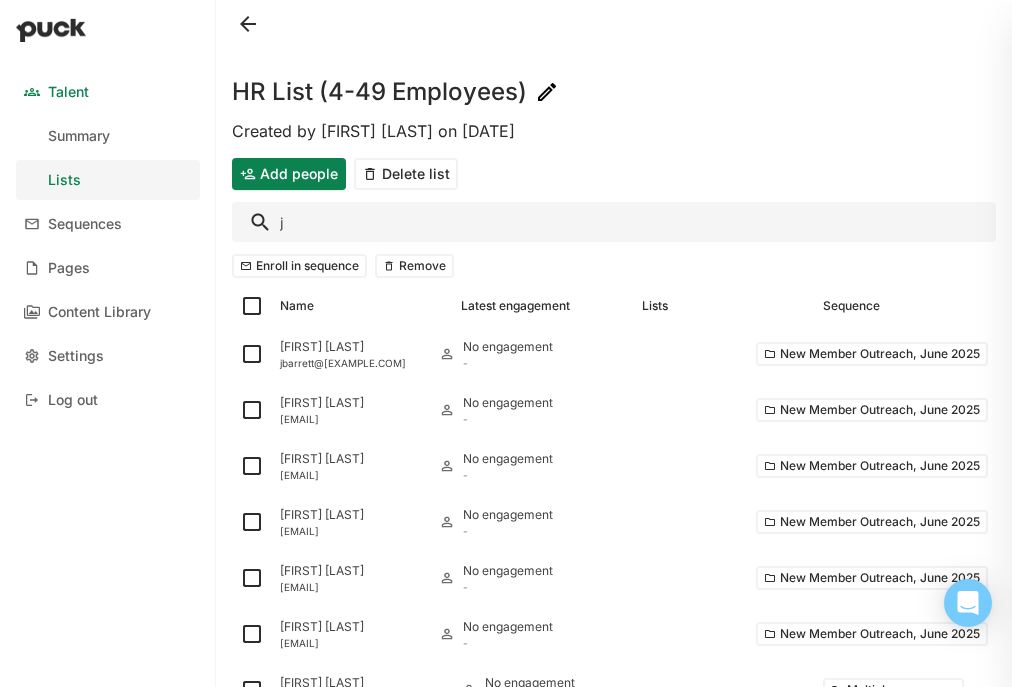 scroll, scrollTop: 0, scrollLeft: 0, axis: both 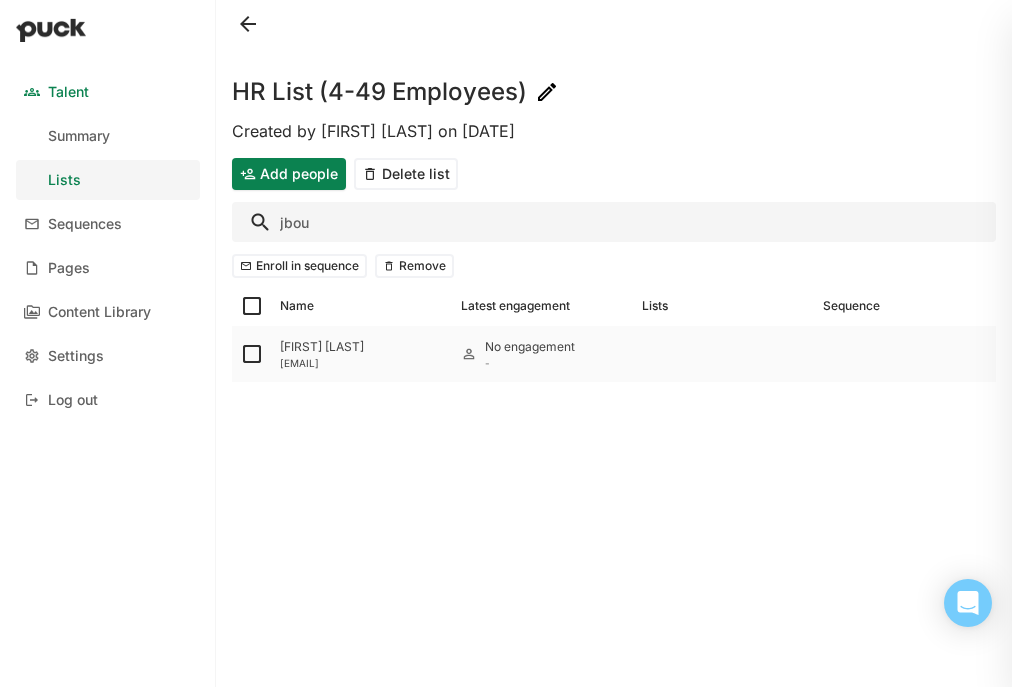 type on "jbou" 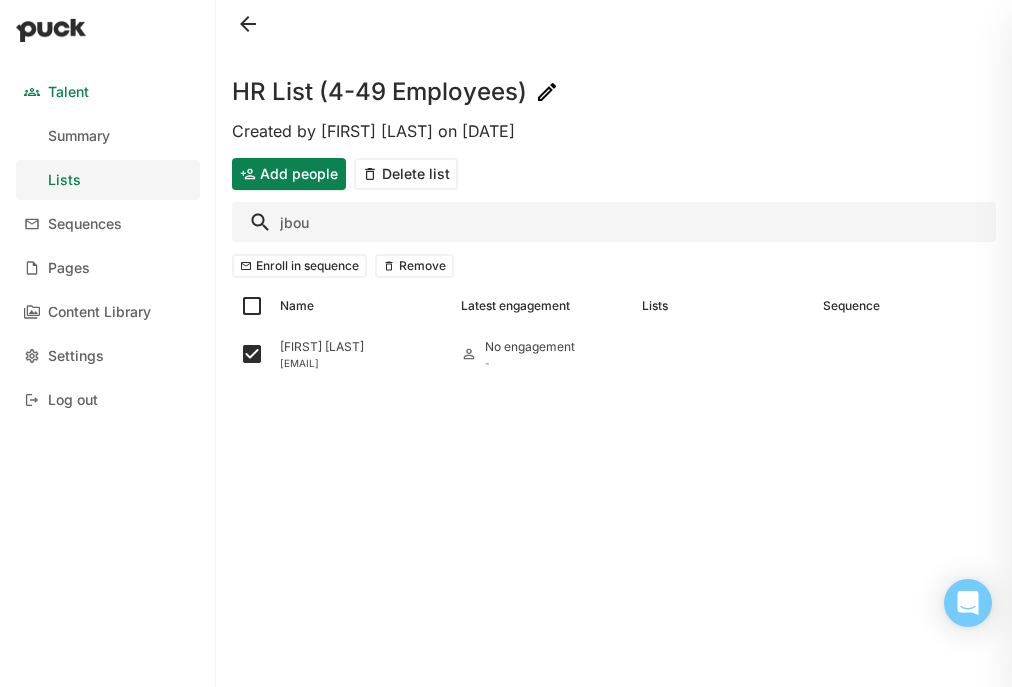 click on "jbou" at bounding box center [614, 222] 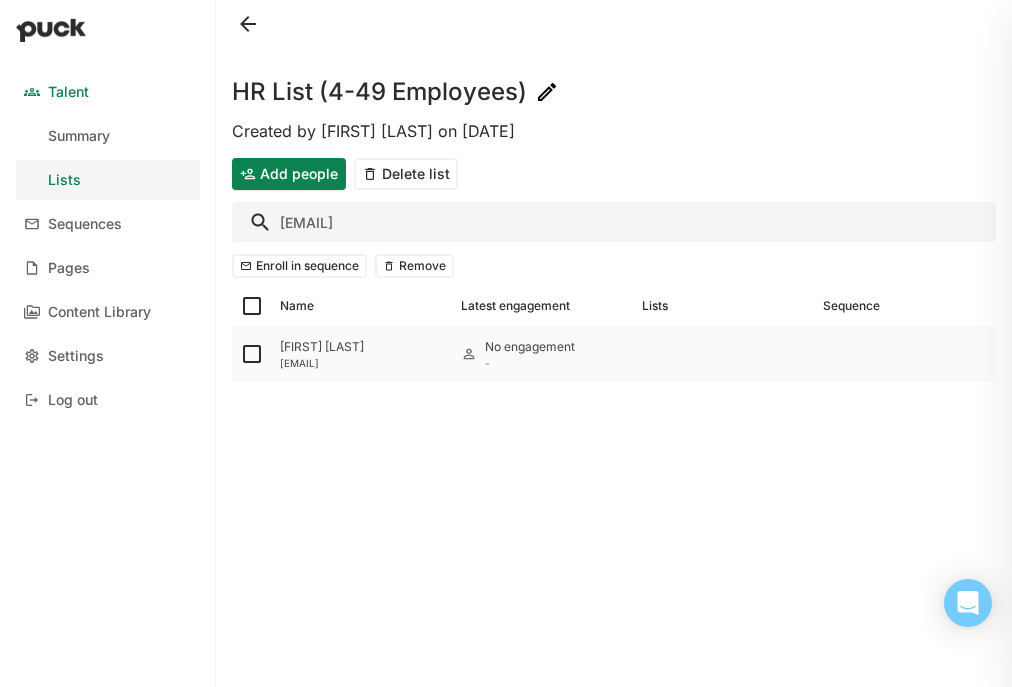type on "[EMAIL]" 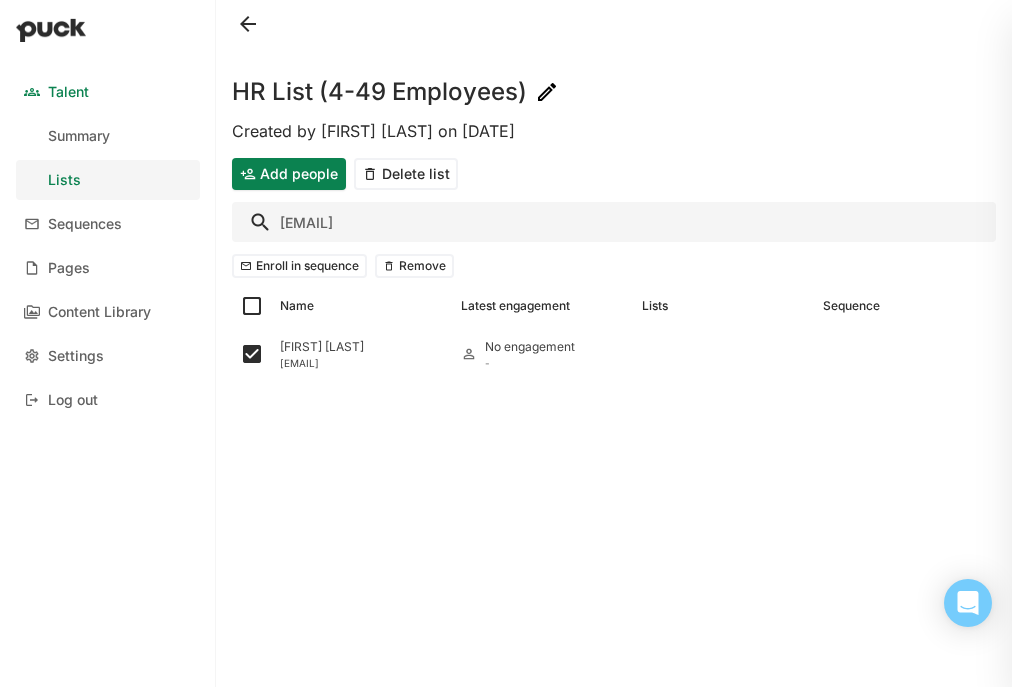 click on "[EMAIL]" at bounding box center (614, 222) 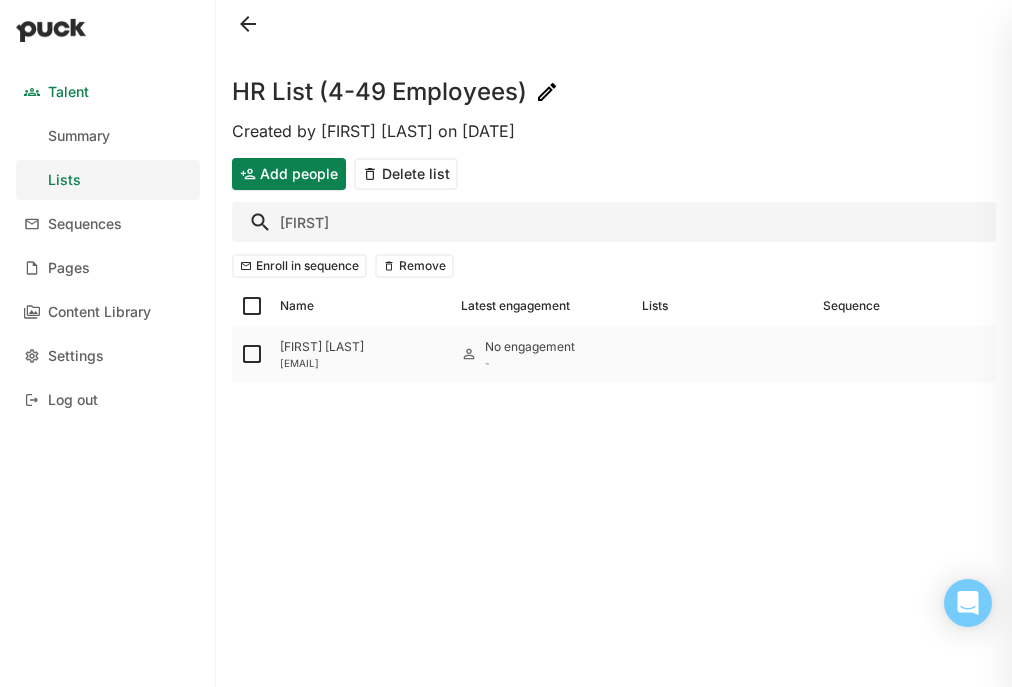 type on "[FIRST]" 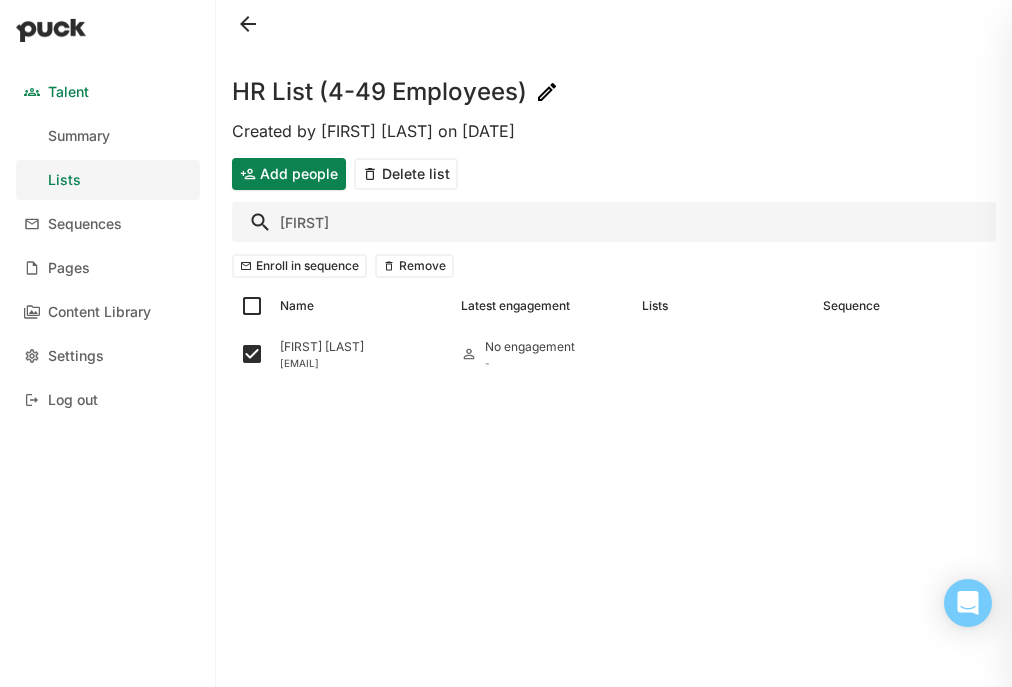 drag, startPoint x: 333, startPoint y: 232, endPoint x: 238, endPoint y: 232, distance: 95 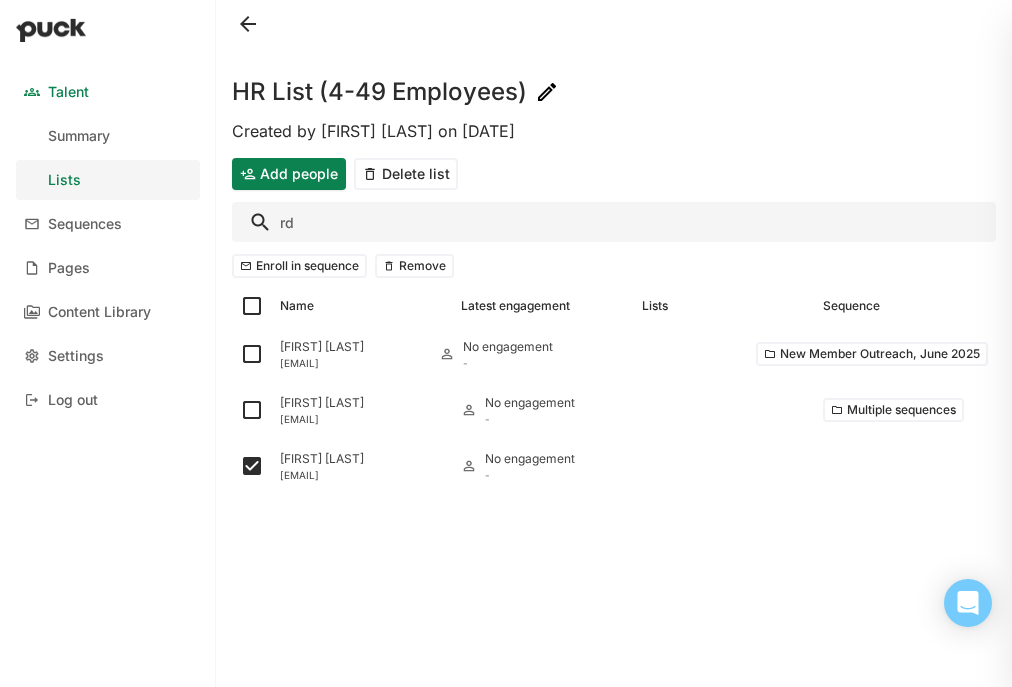 type on "r" 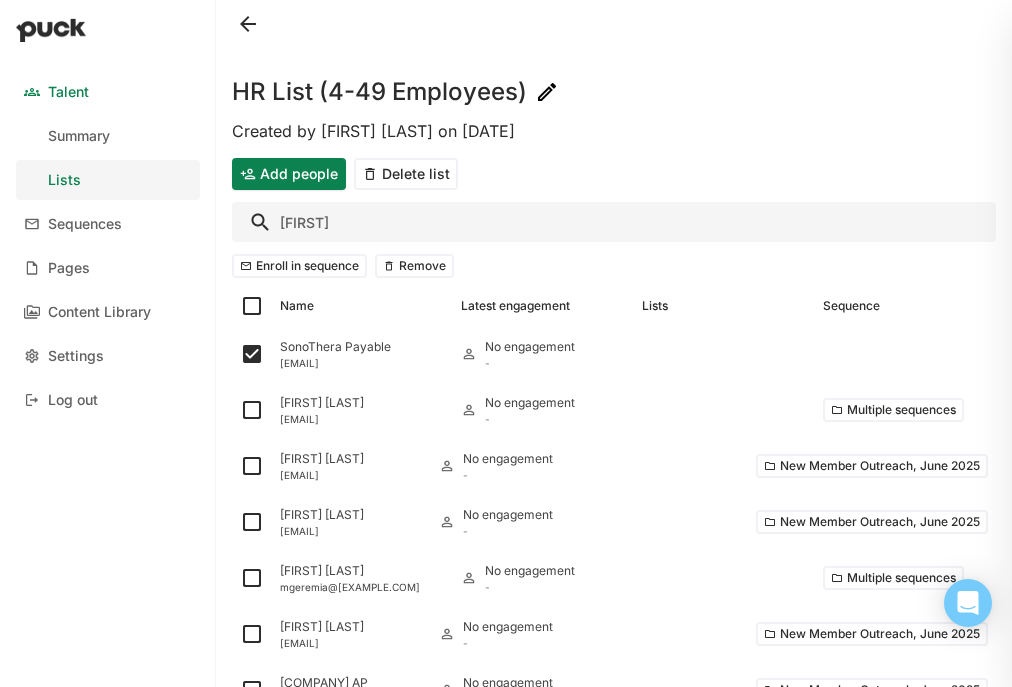 type on "a" 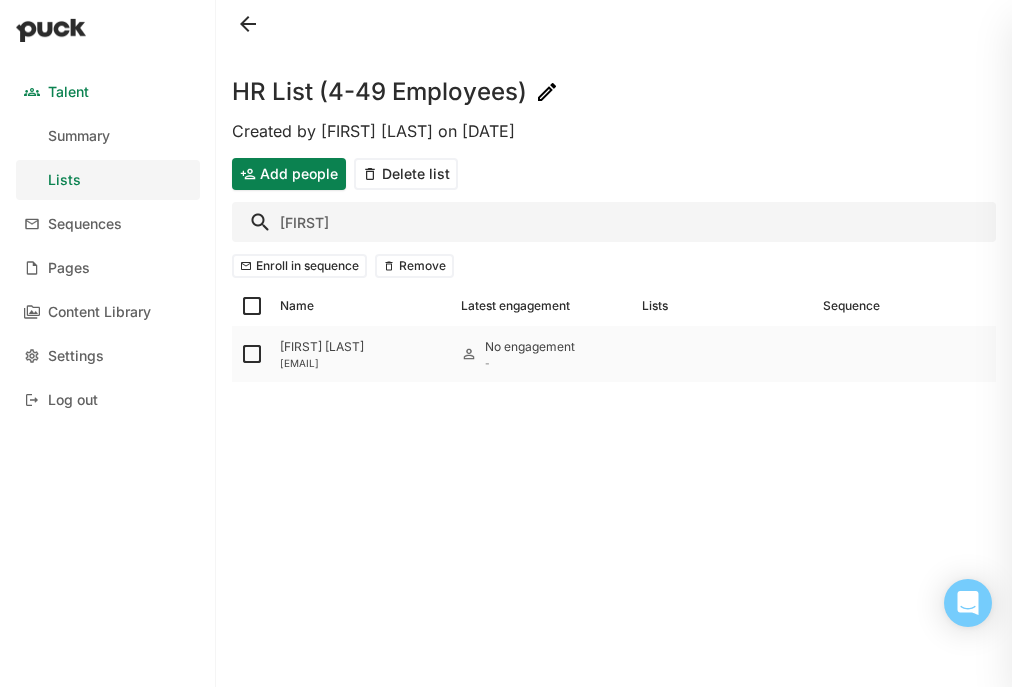 type on "[FIRST]" 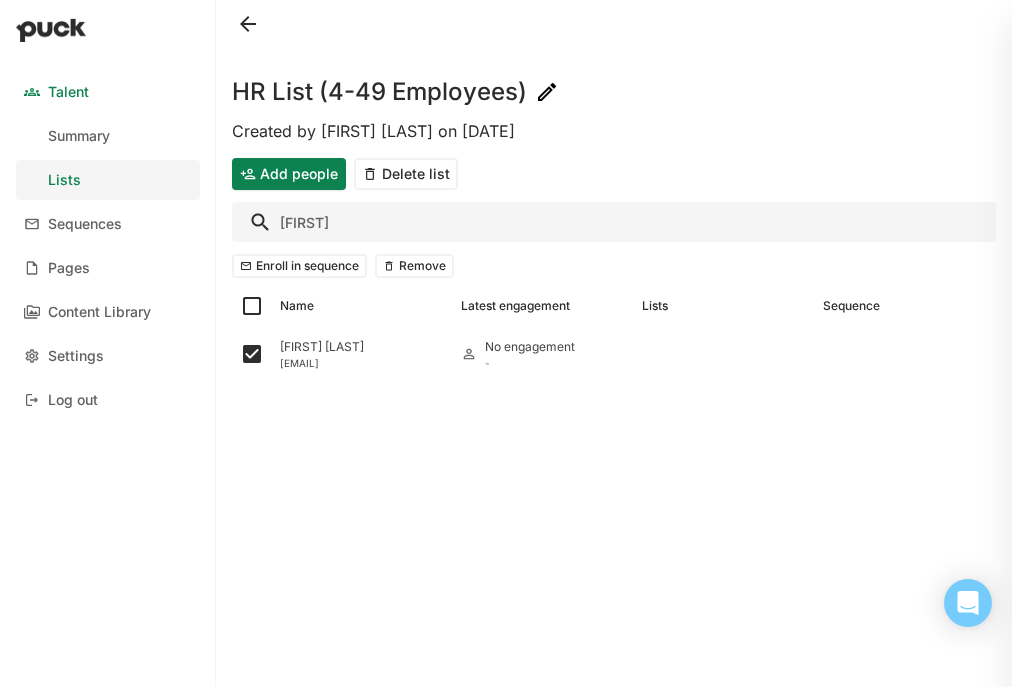 click on "[FIRST]" at bounding box center (614, 222) 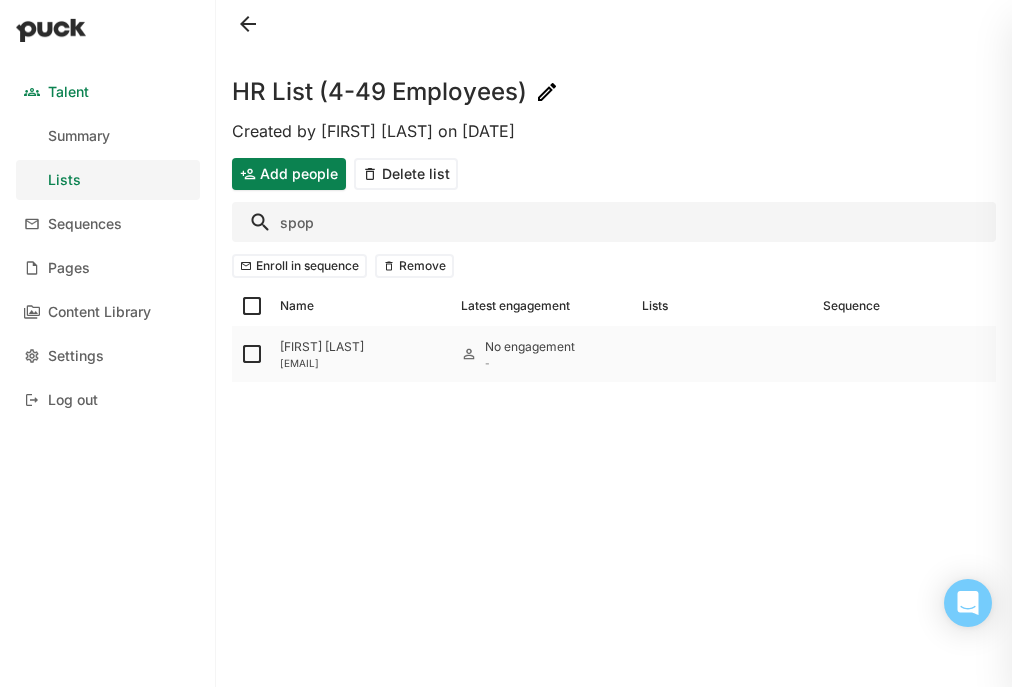 type on "spop" 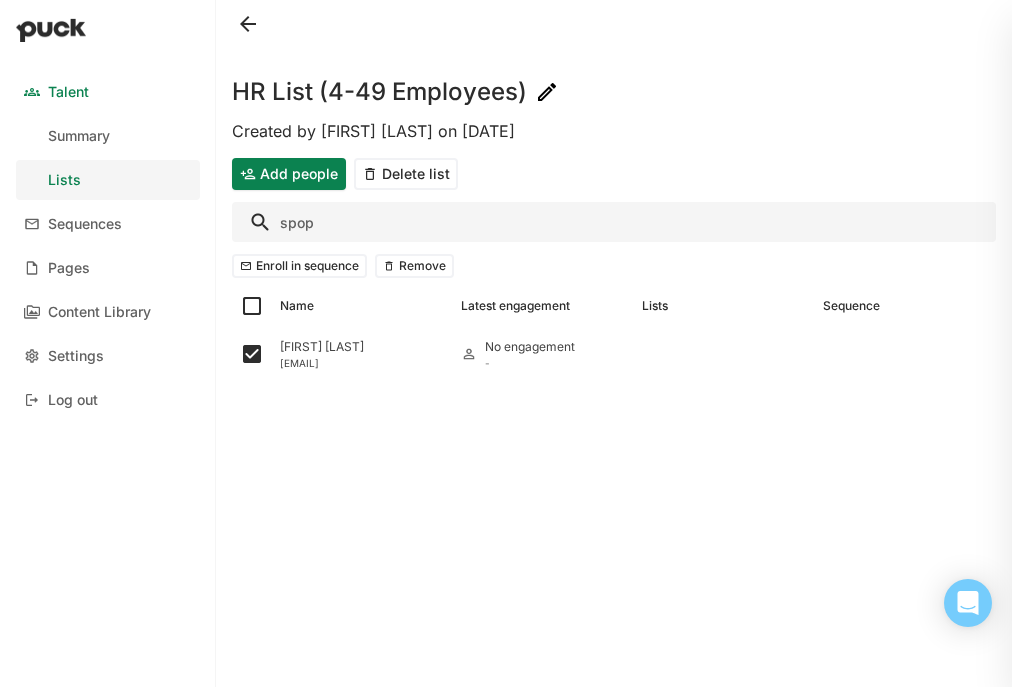 drag, startPoint x: 326, startPoint y: 222, endPoint x: 260, endPoint y: 222, distance: 66 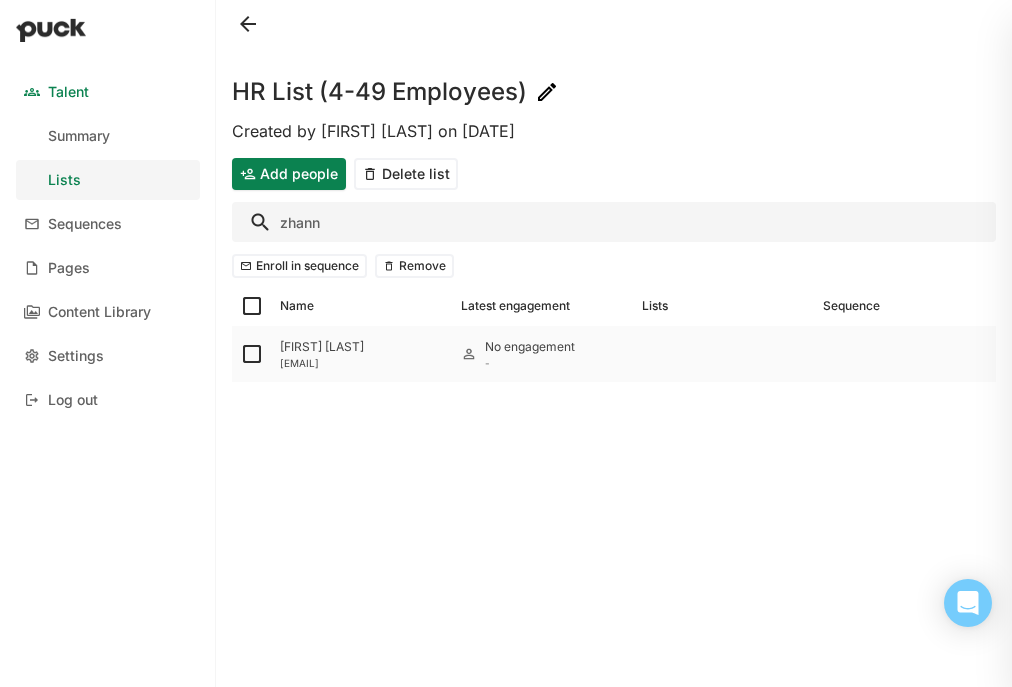 type on "zhann" 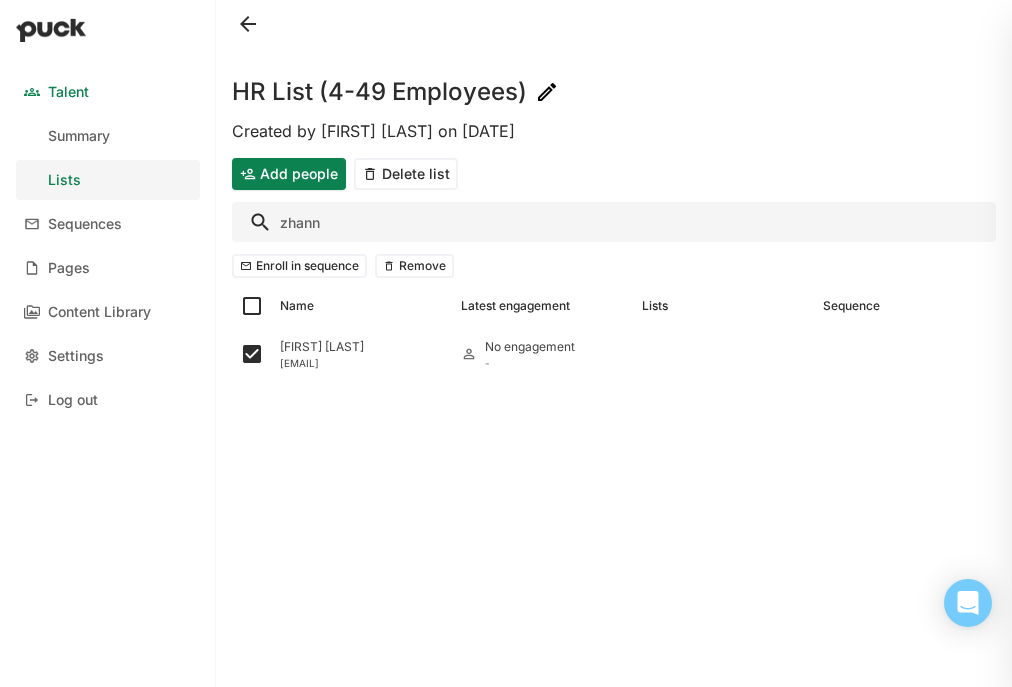 drag, startPoint x: 318, startPoint y: 227, endPoint x: 259, endPoint y: 226, distance: 59.008472 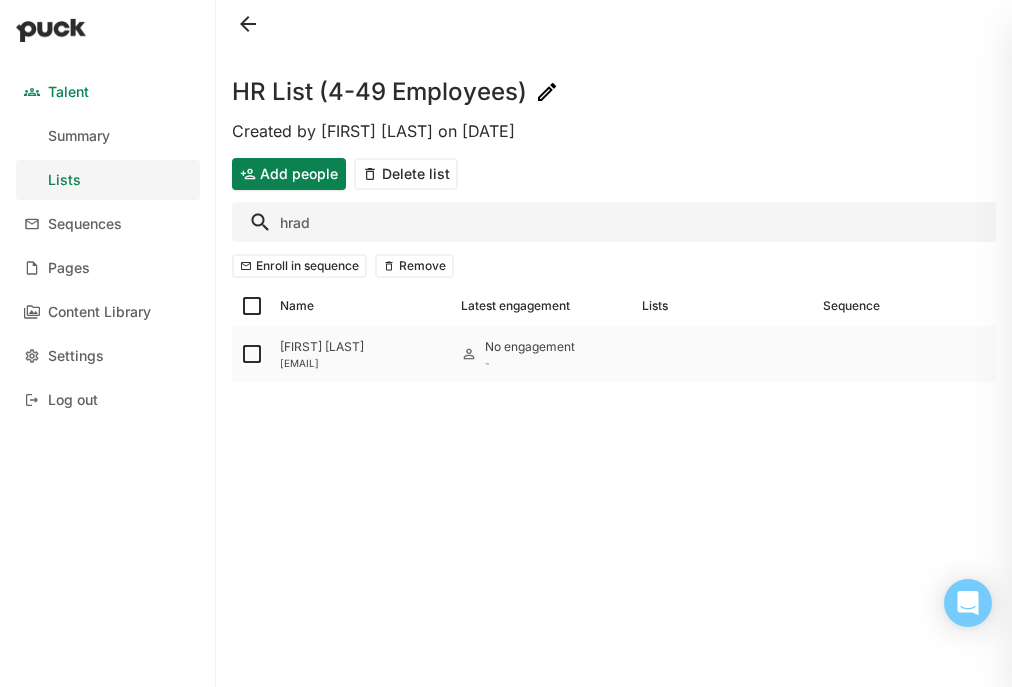 type on "hrad" 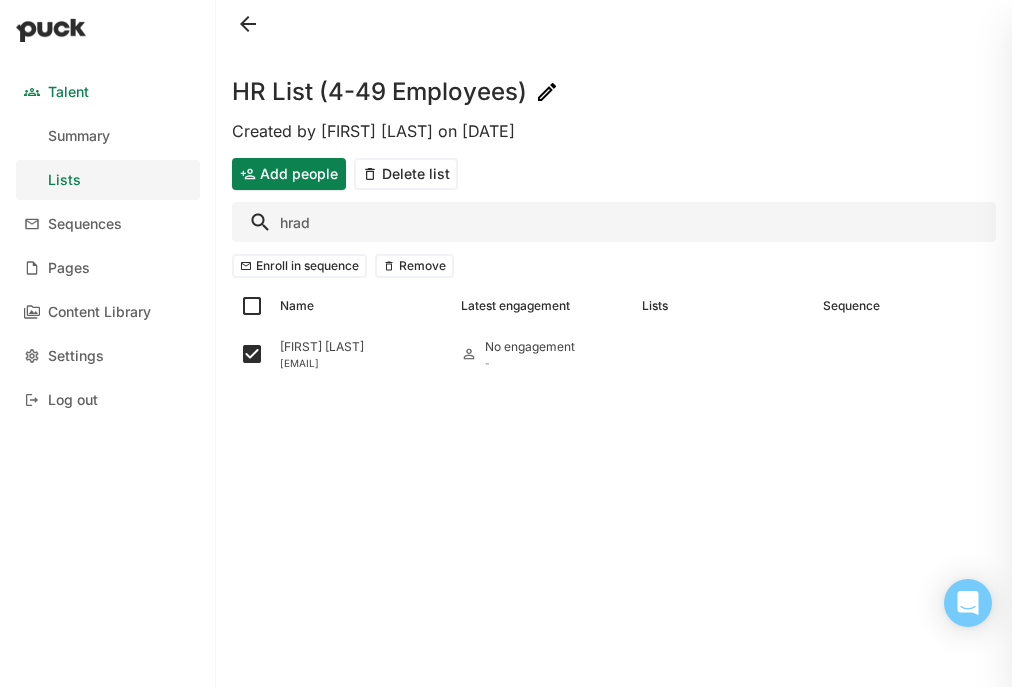 drag, startPoint x: 337, startPoint y: 225, endPoint x: 208, endPoint y: 225, distance: 129 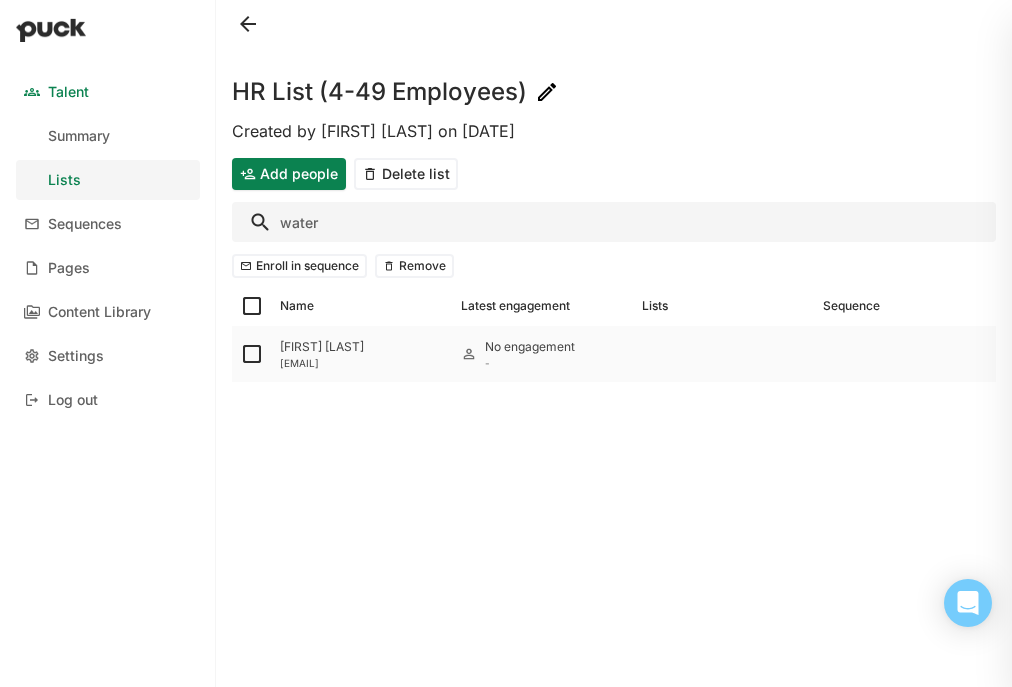 type on "water" 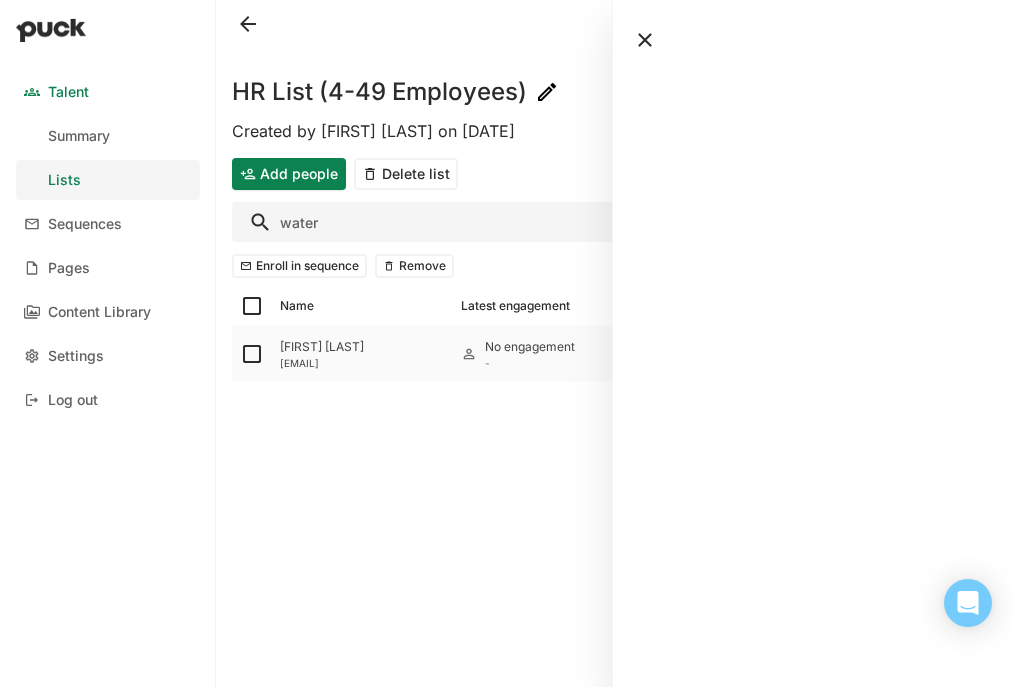 click at bounding box center [252, 354] 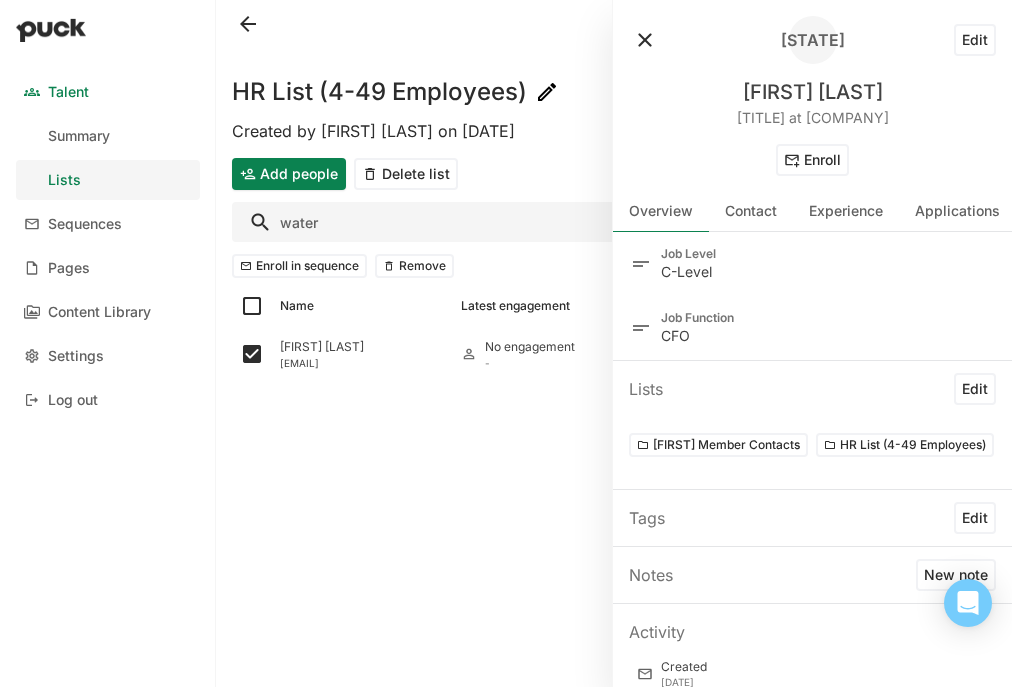 click at bounding box center (645, 40) 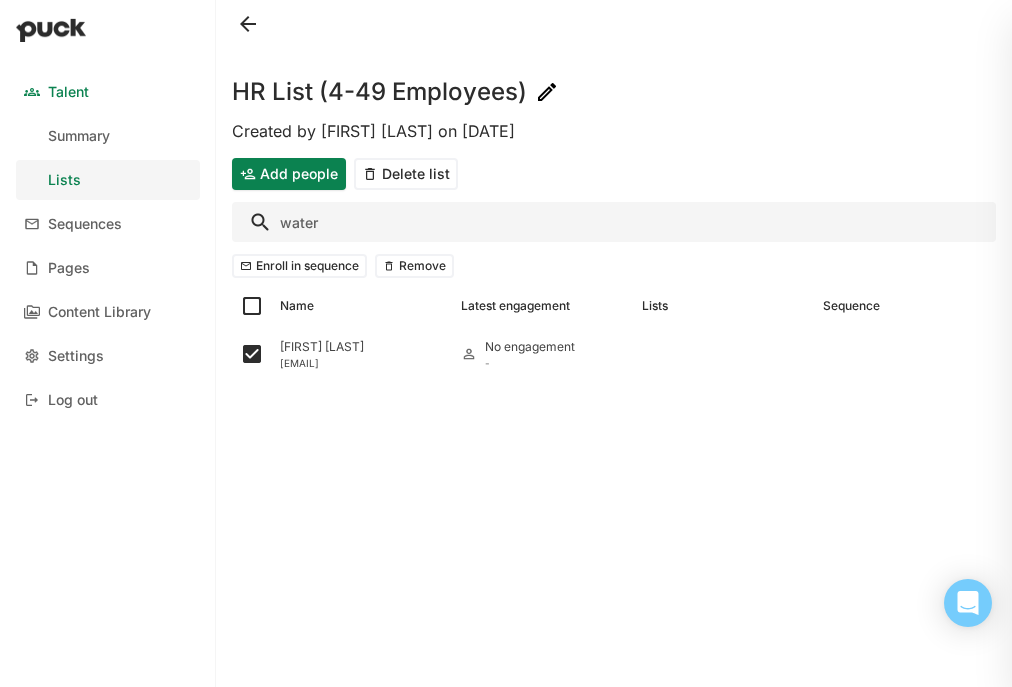 drag, startPoint x: 323, startPoint y: 222, endPoint x: 240, endPoint y: 222, distance: 83 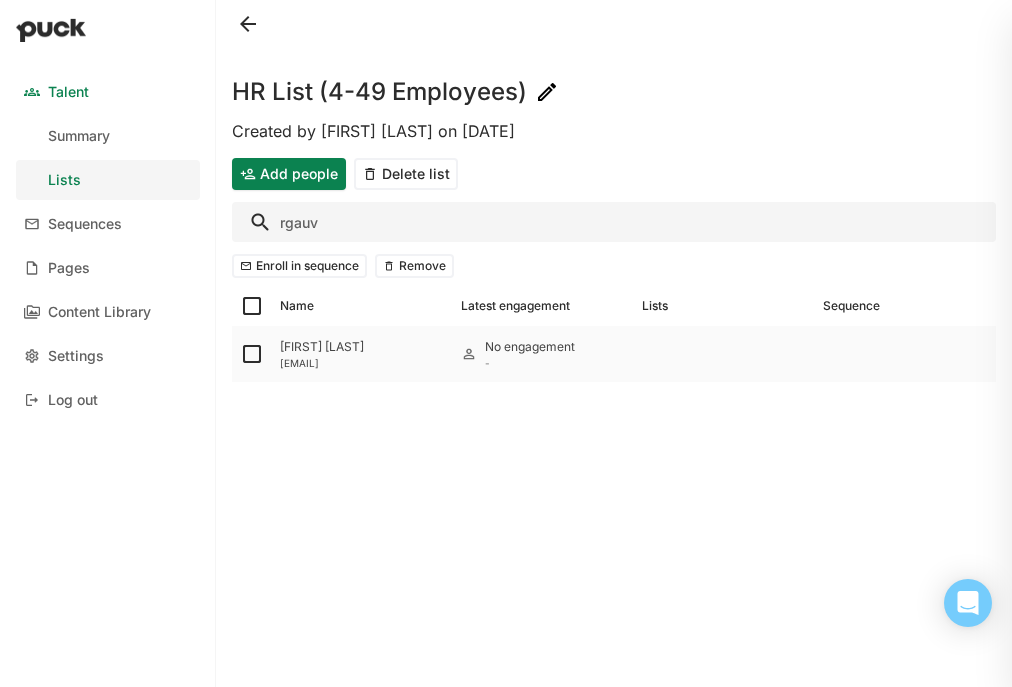 type on "rgauv" 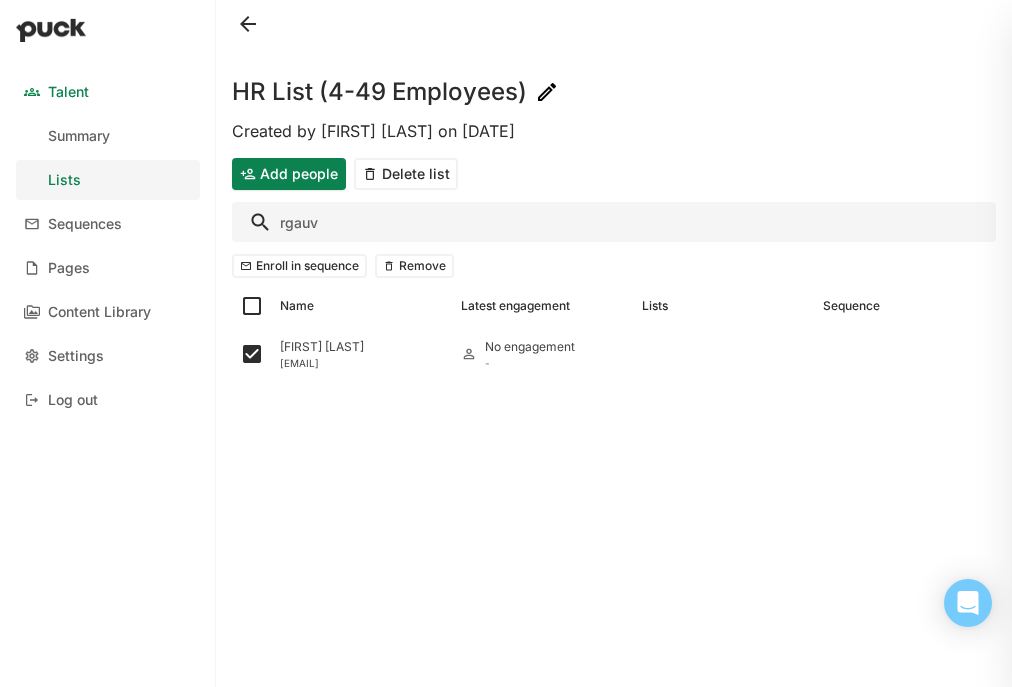 drag, startPoint x: 337, startPoint y: 219, endPoint x: 238, endPoint y: 217, distance: 99.0202 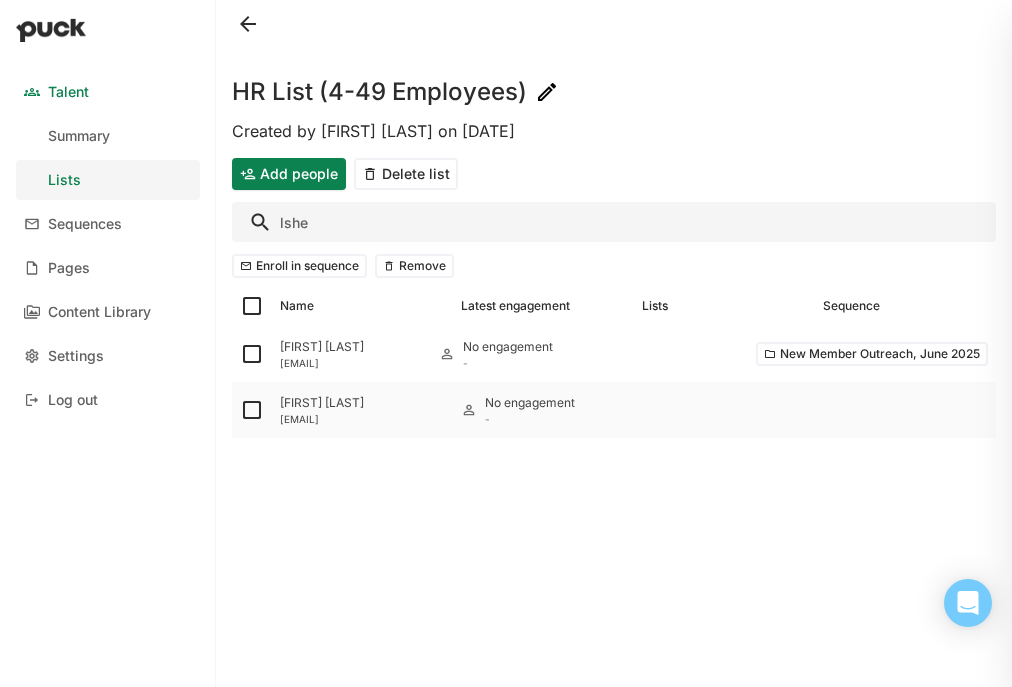 type on "lshe" 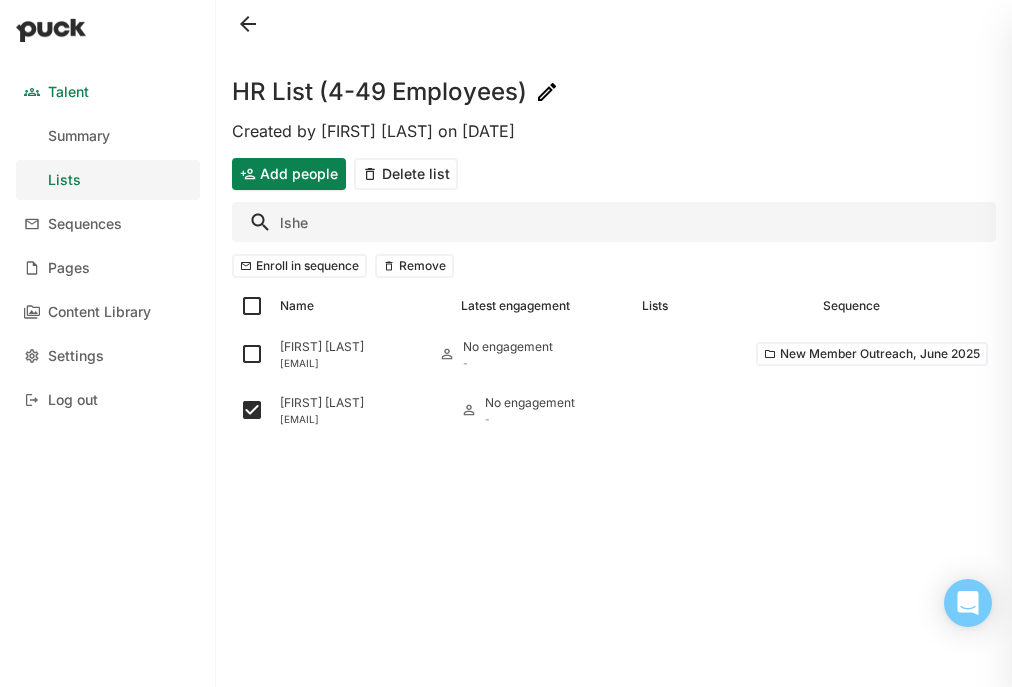 drag, startPoint x: 316, startPoint y: 238, endPoint x: 260, endPoint y: 238, distance: 56 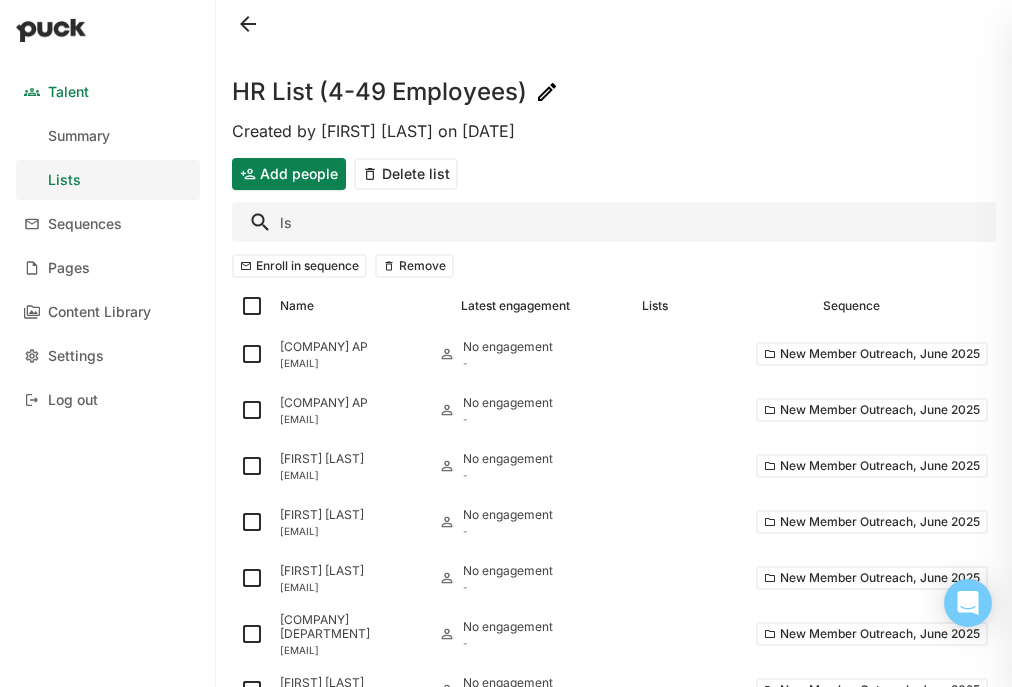 type on "l" 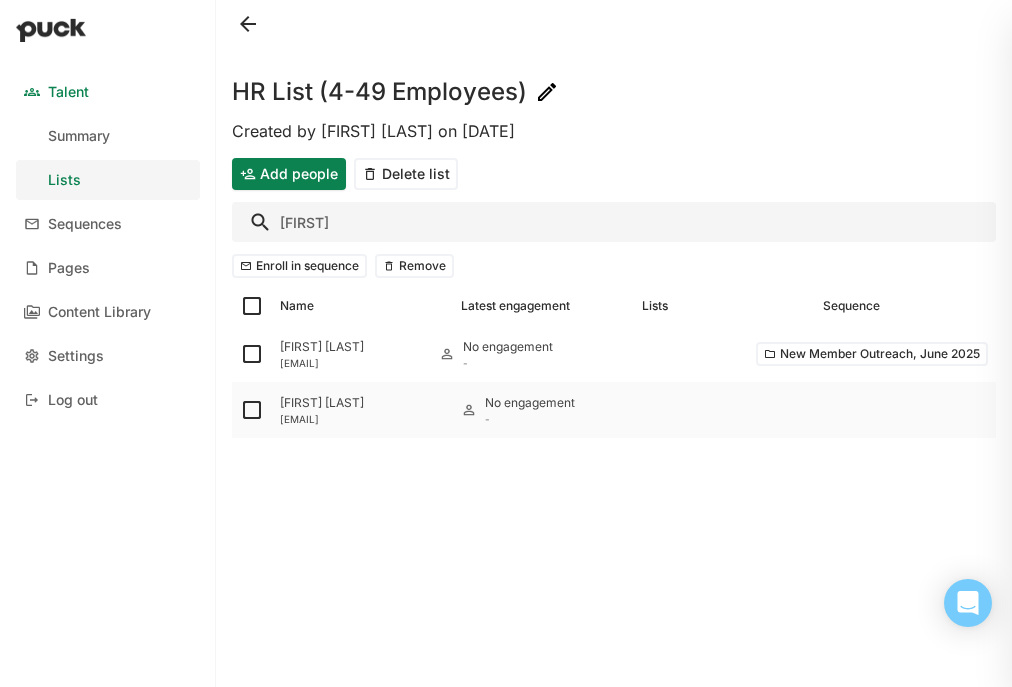 type on "[FIRST]" 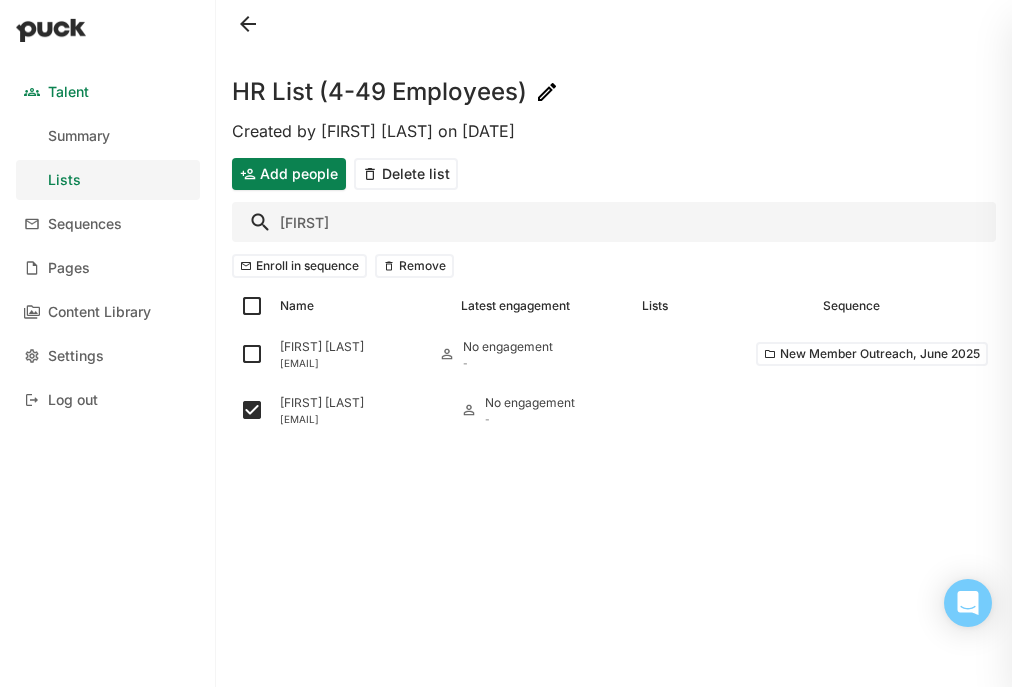 drag, startPoint x: 326, startPoint y: 217, endPoint x: 258, endPoint y: 217, distance: 68 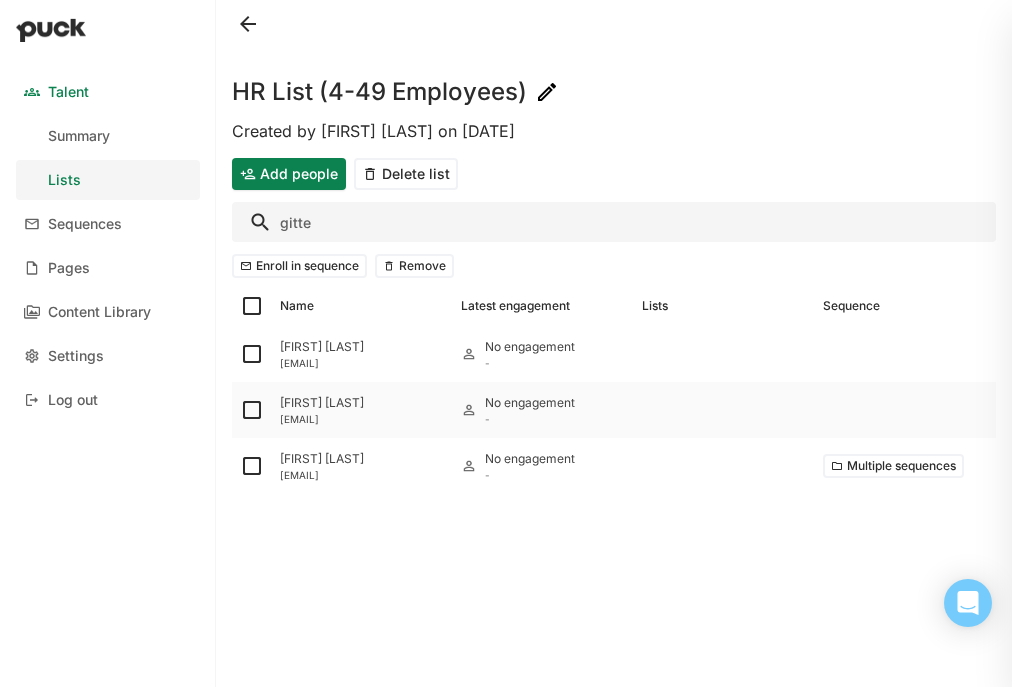 type on "gitte" 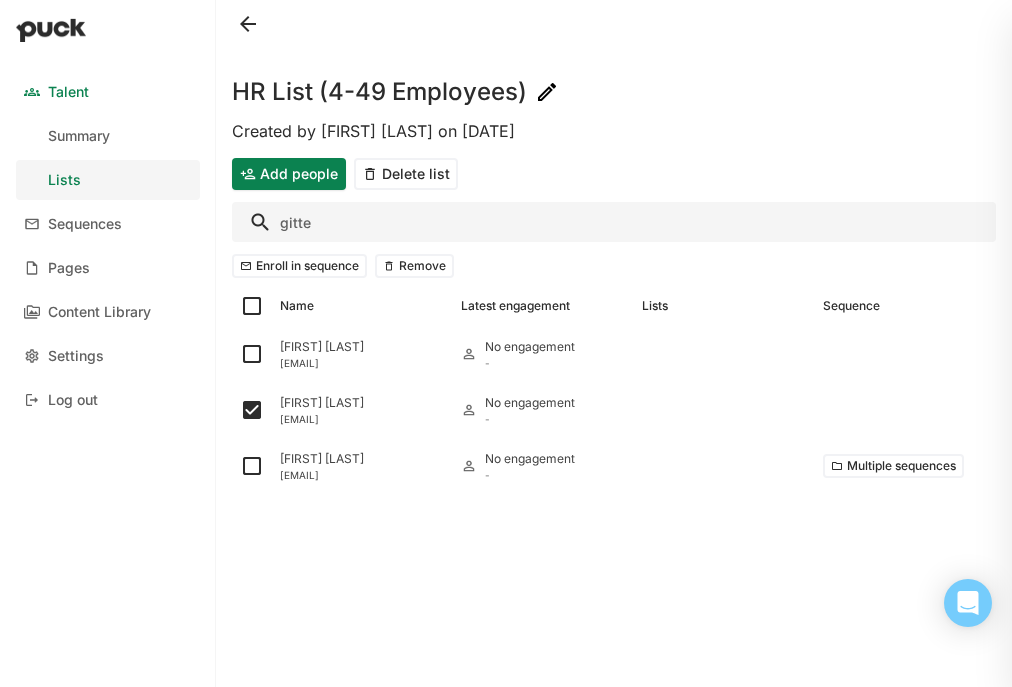 drag, startPoint x: 320, startPoint y: 223, endPoint x: 248, endPoint y: 218, distance: 72.1734 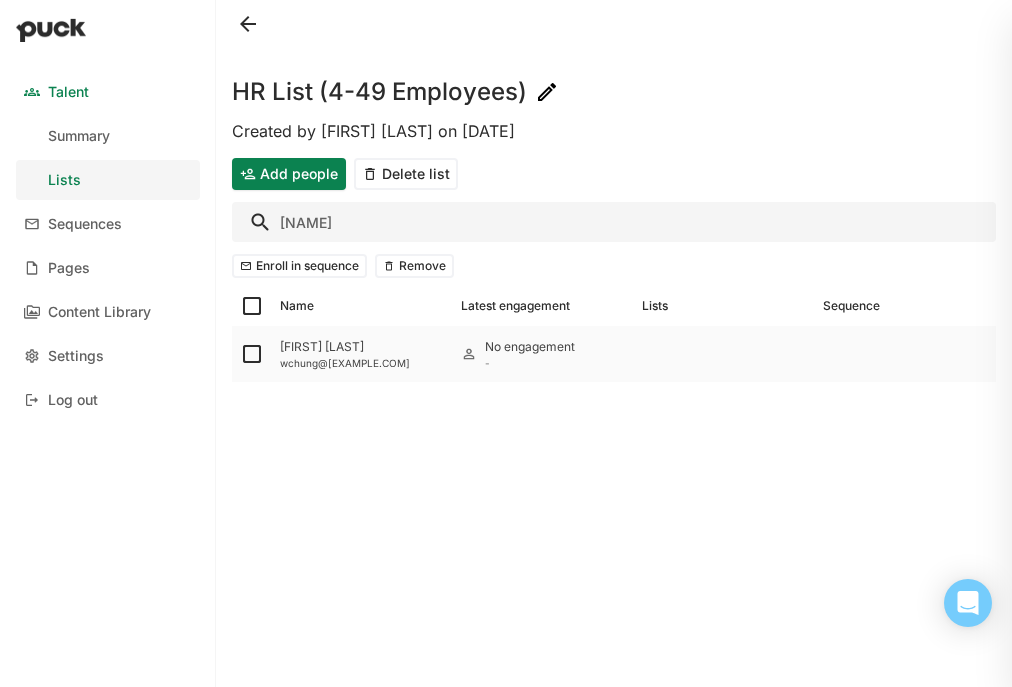 type on "[NAME]" 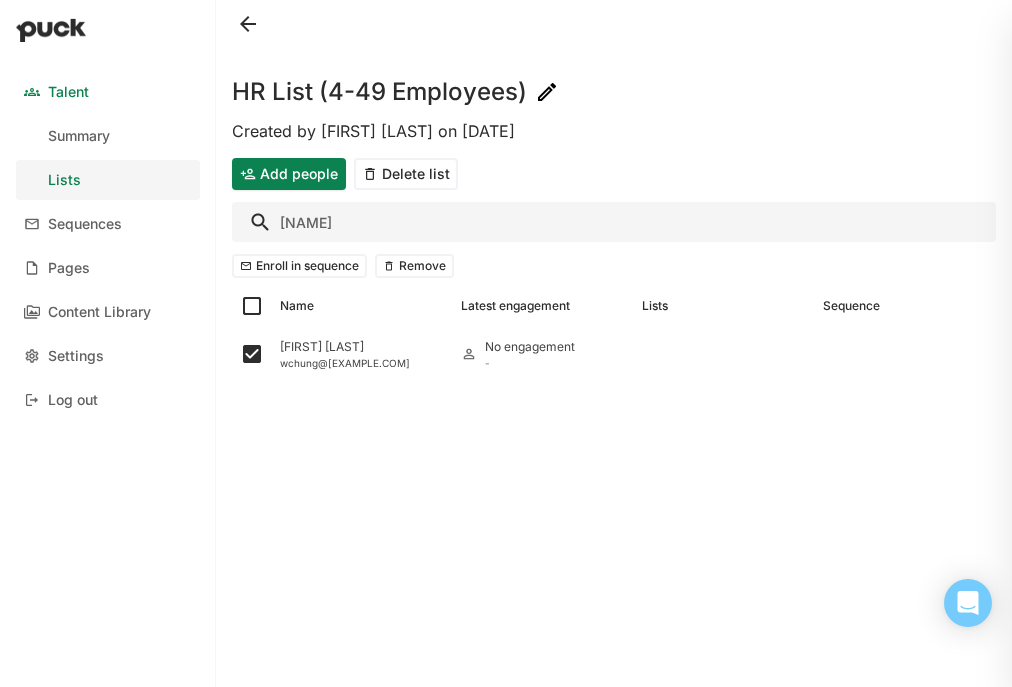 drag, startPoint x: 334, startPoint y: 232, endPoint x: 251, endPoint y: 230, distance: 83.02409 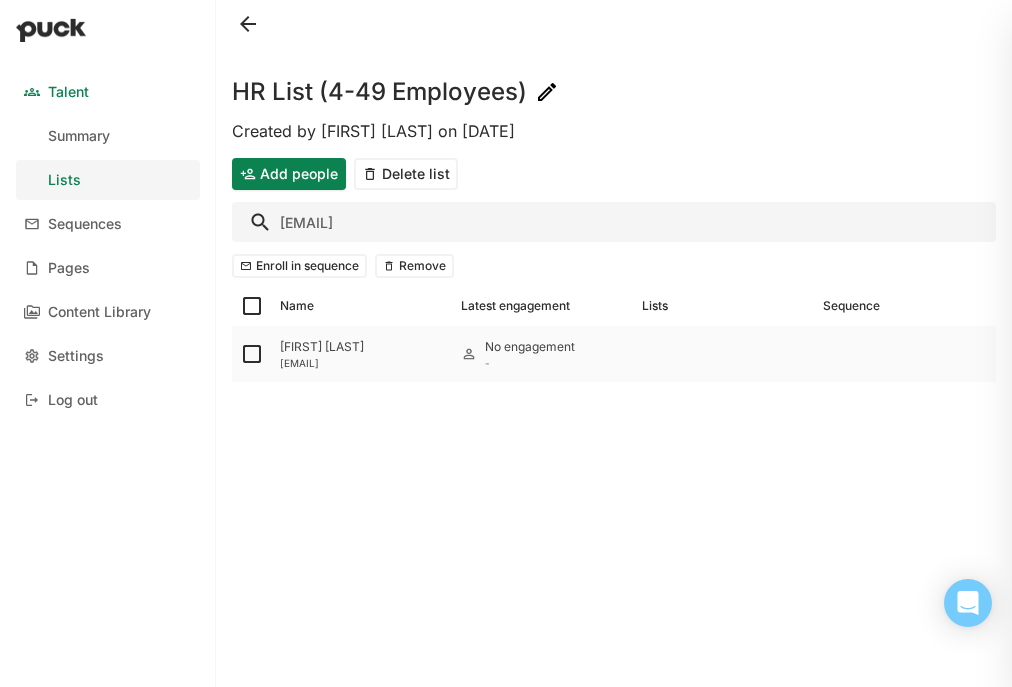 type on "[EMAIL]" 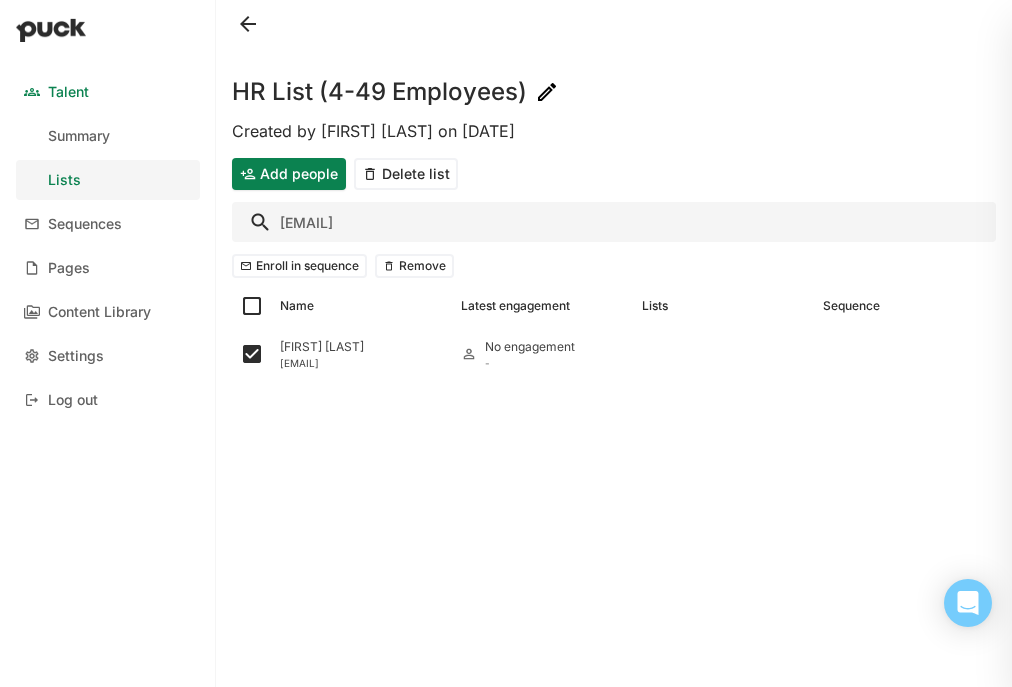 drag, startPoint x: 311, startPoint y: 225, endPoint x: 254, endPoint y: 225, distance: 57 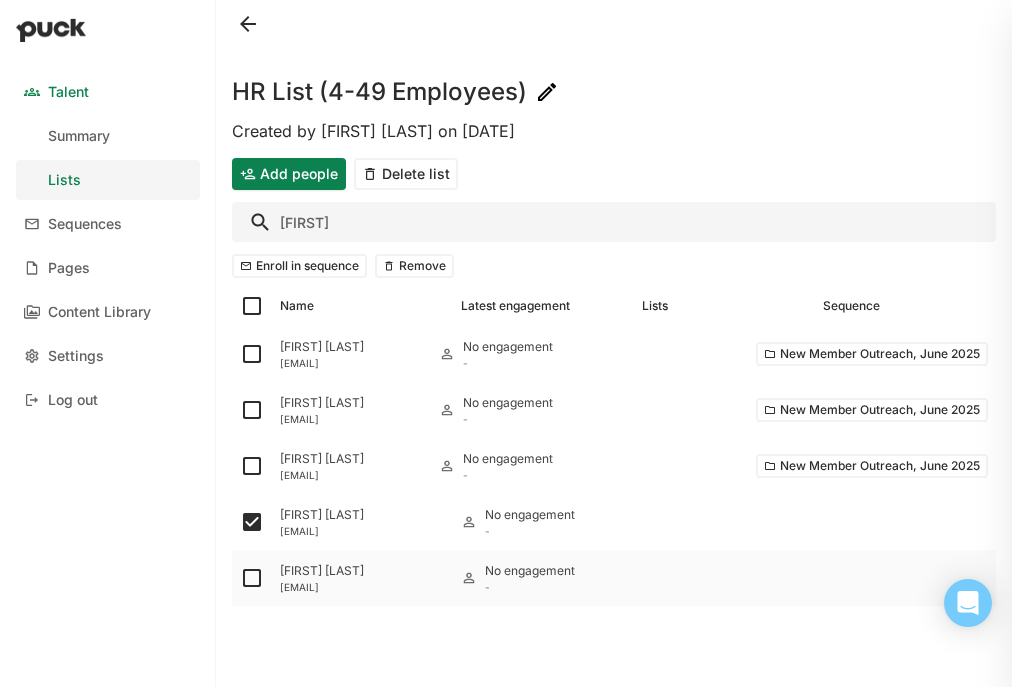 type on "[FIRST]" 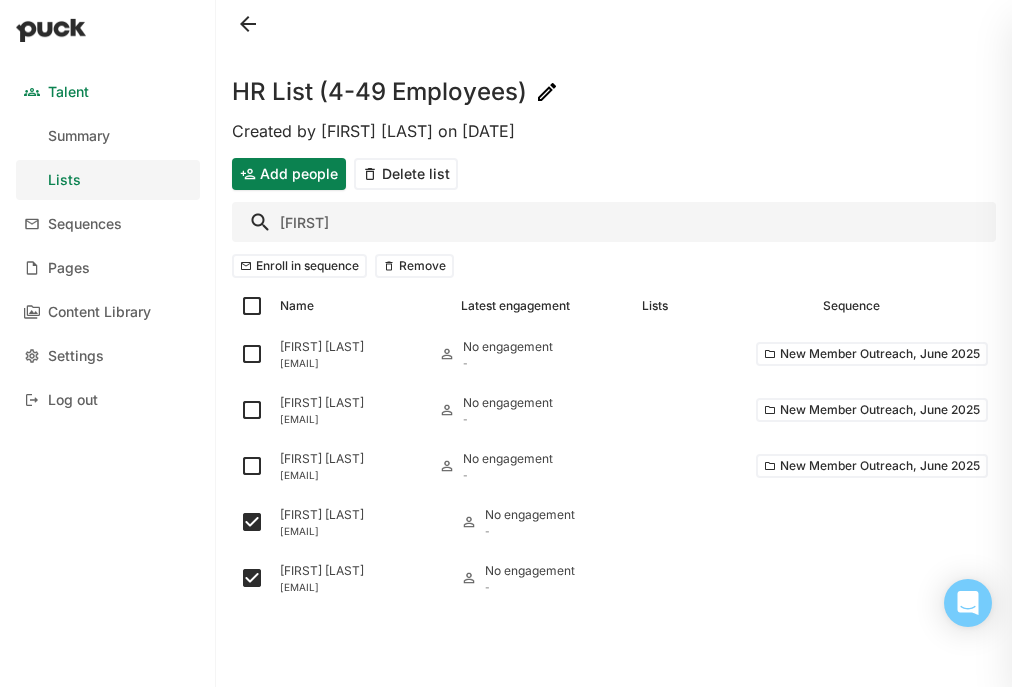 drag, startPoint x: 338, startPoint y: 216, endPoint x: 227, endPoint y: 214, distance: 111.01801 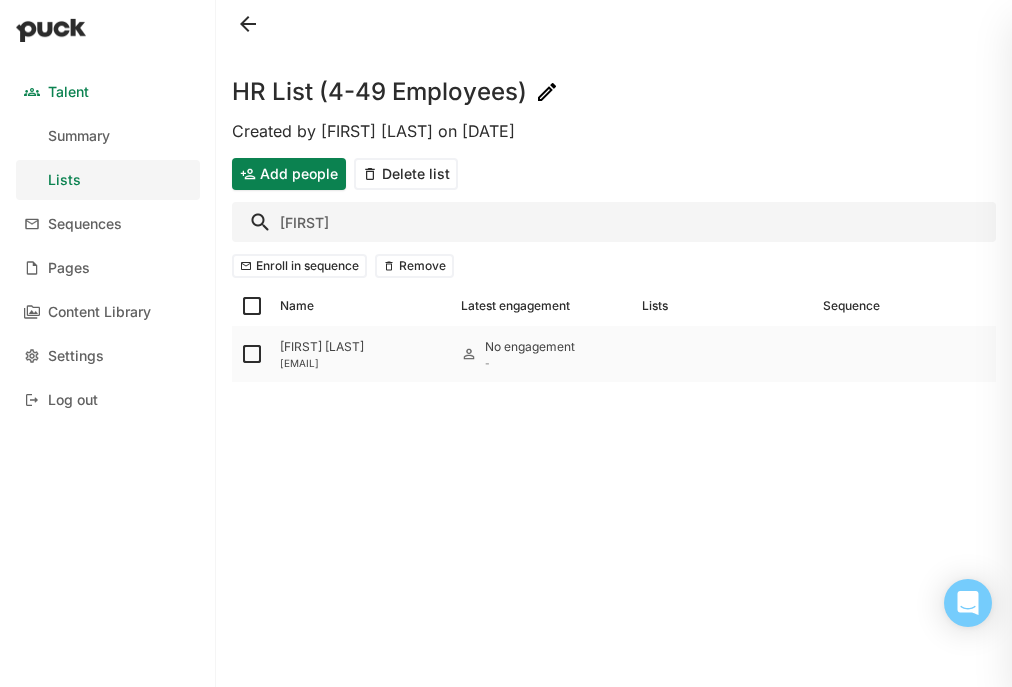 type on "[FIRST]" 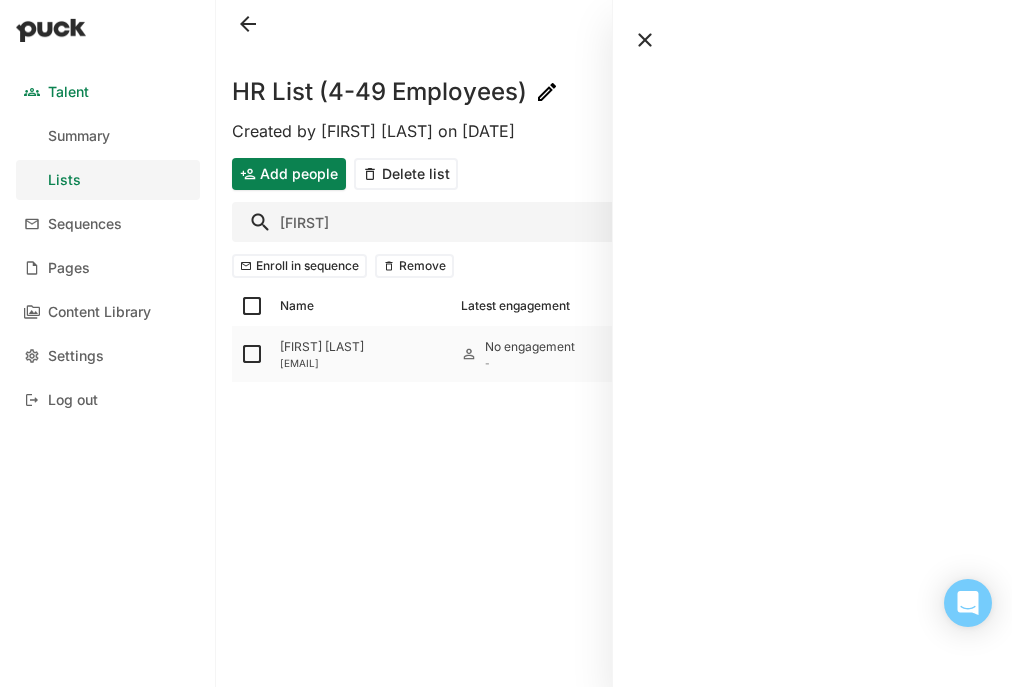 click at bounding box center [252, 354] 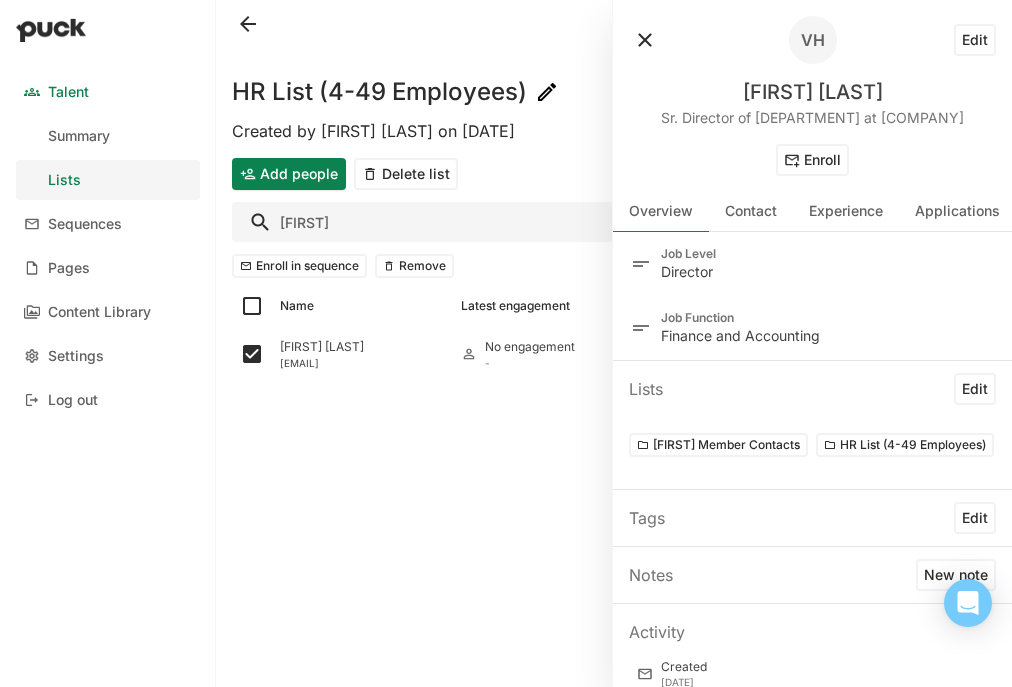click at bounding box center (645, 40) 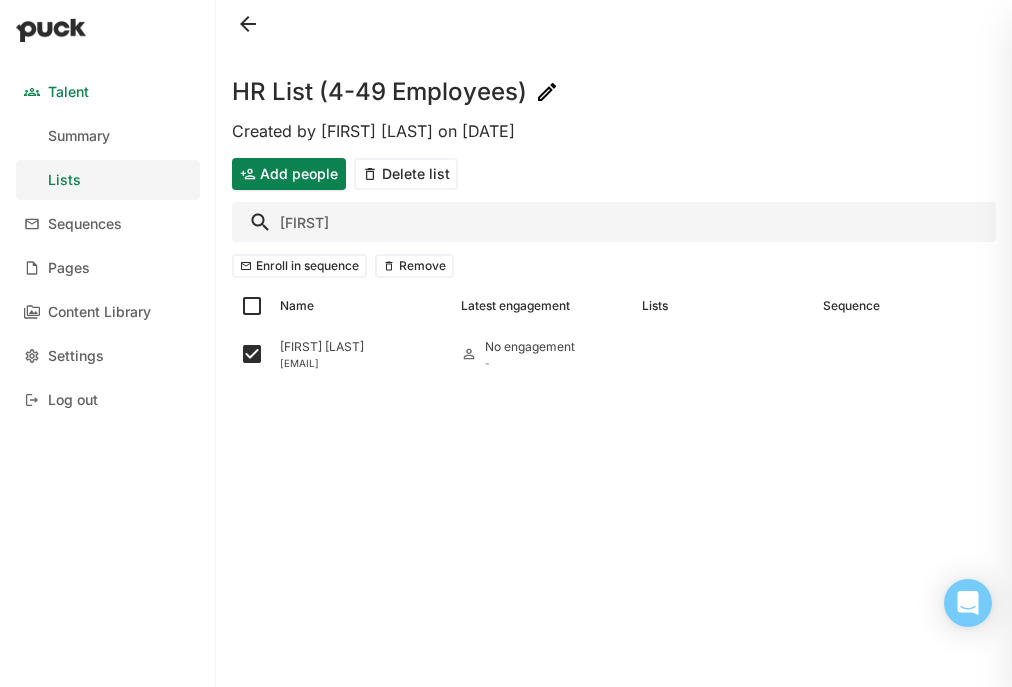 drag, startPoint x: 316, startPoint y: 232, endPoint x: 205, endPoint y: 233, distance: 111.0045 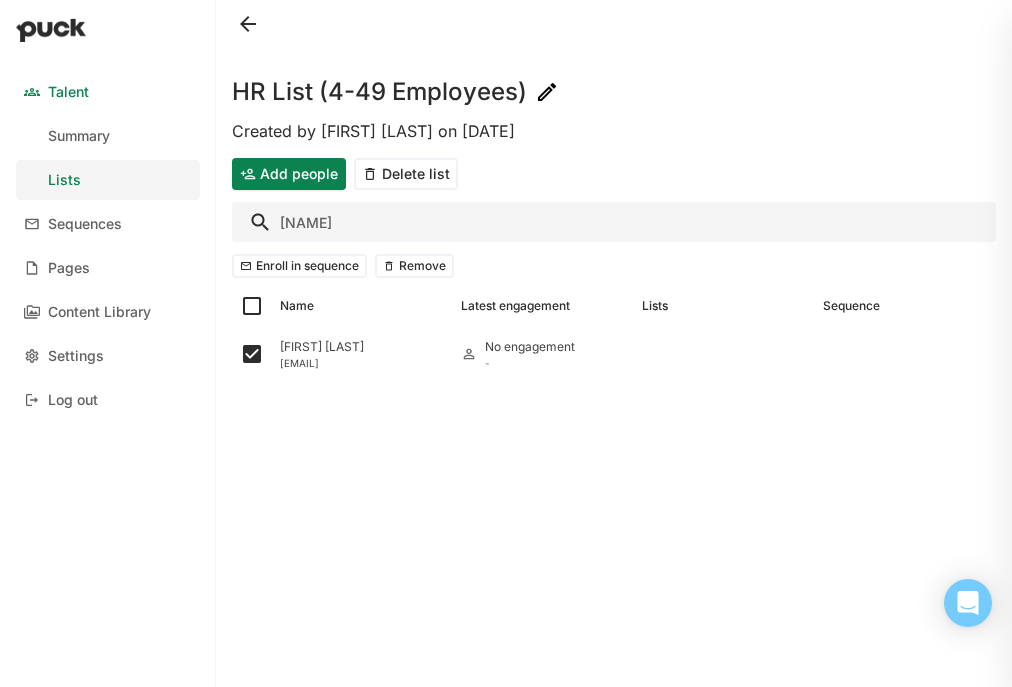 type on "v" 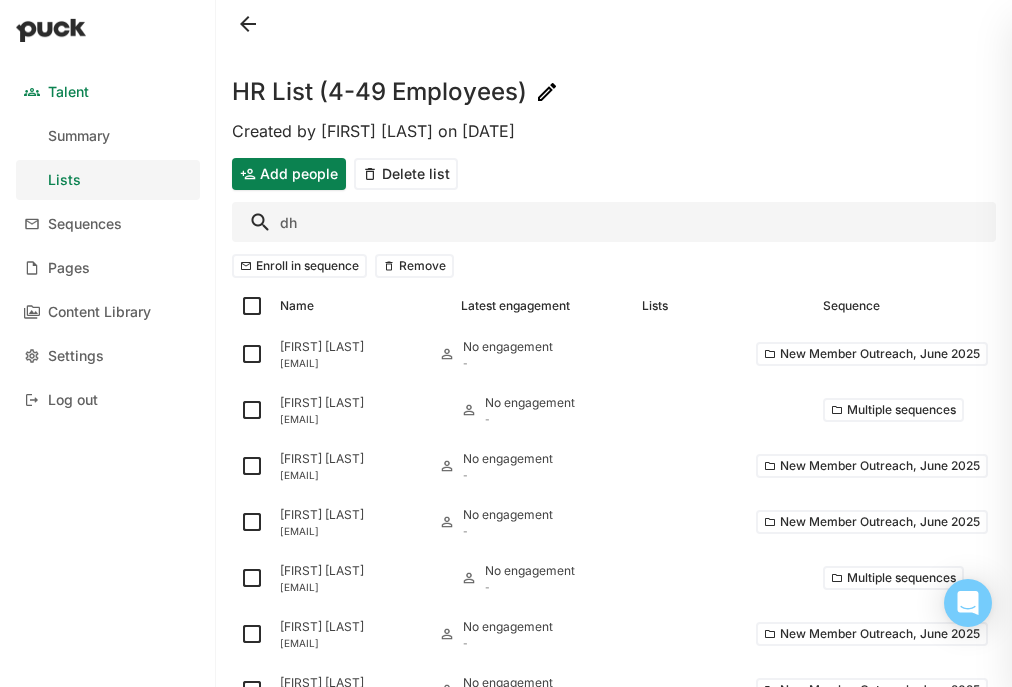 type on "d" 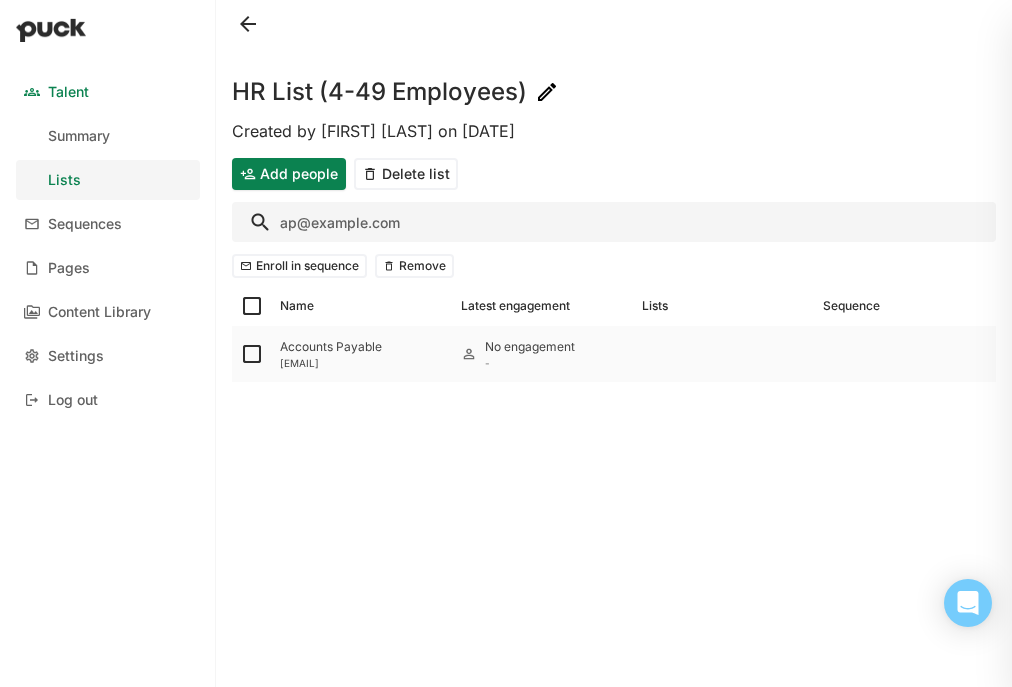 type on "ap@example.com" 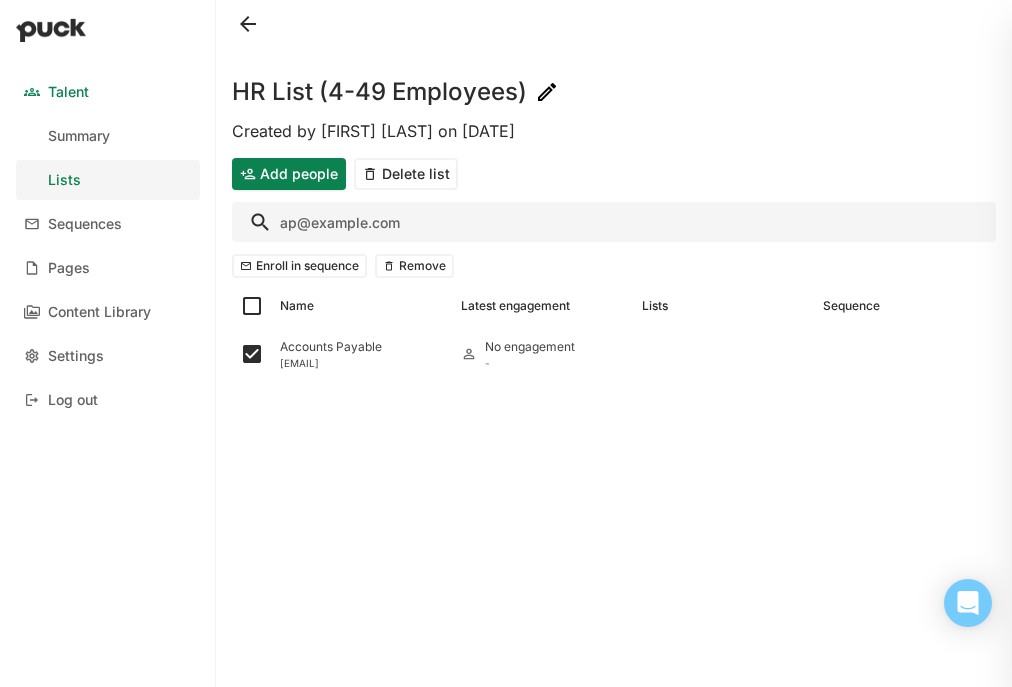 click on "ap@example.com" at bounding box center (614, 222) 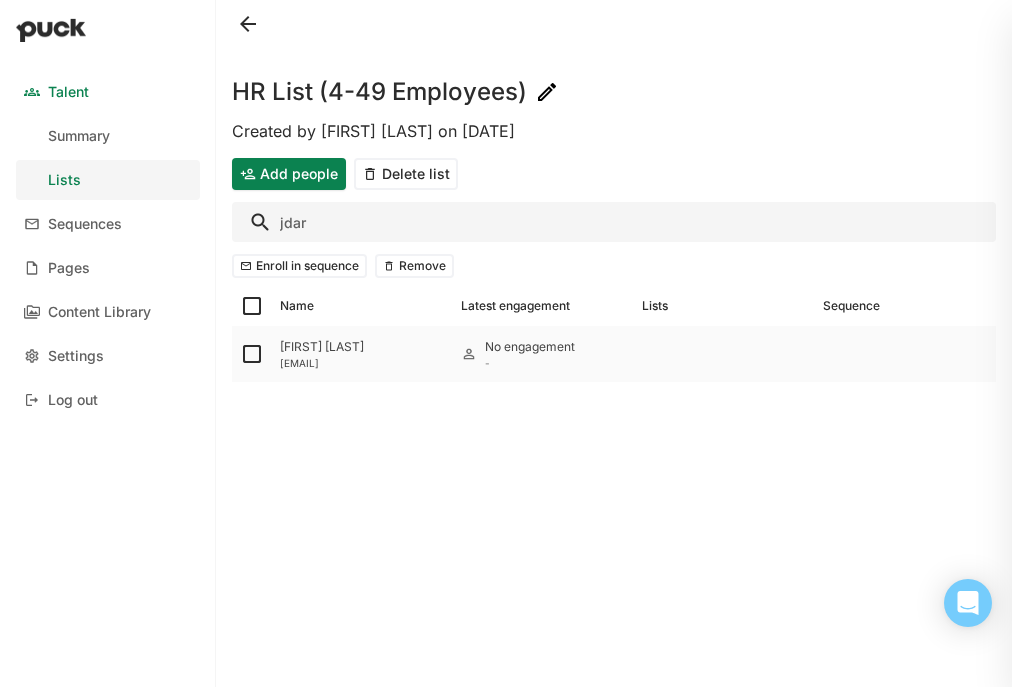 type on "jdar" 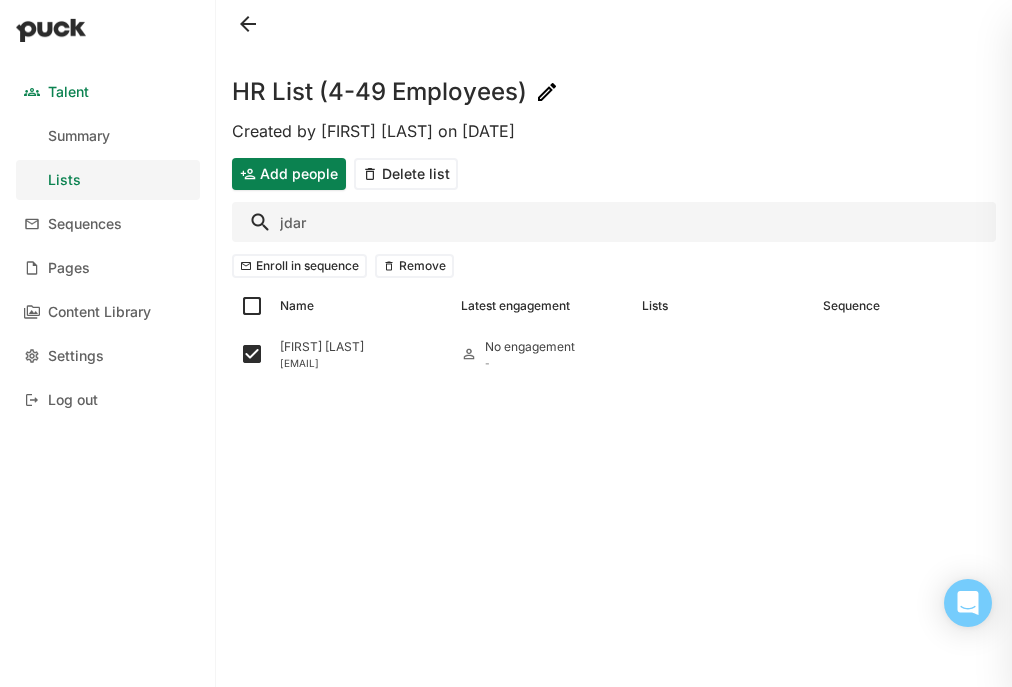click on "jdar" at bounding box center [614, 222] 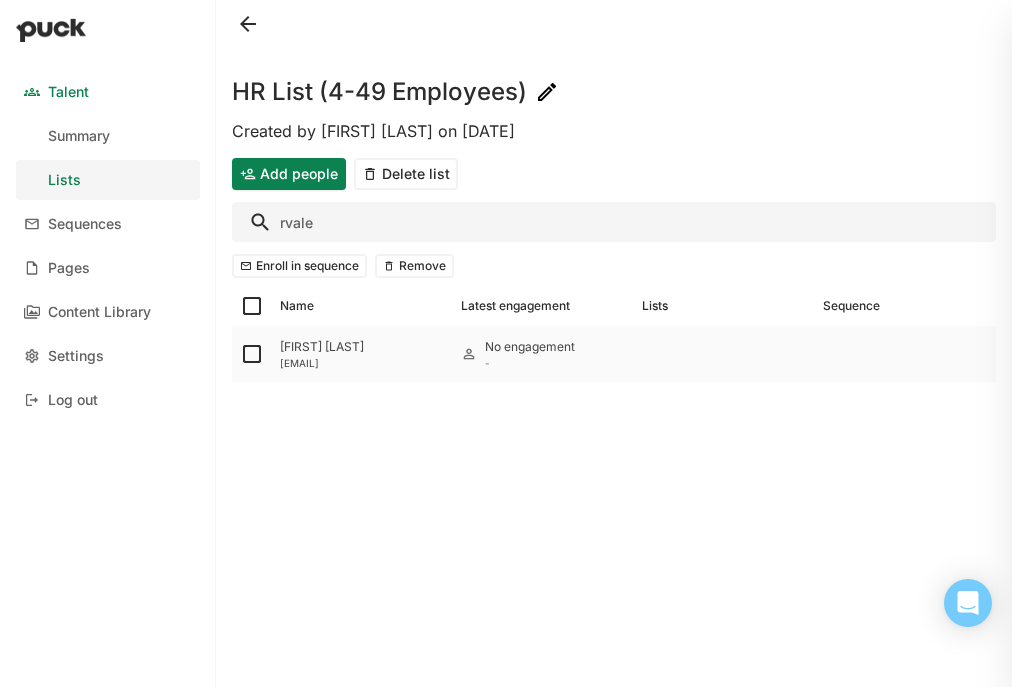 type on "rvale" 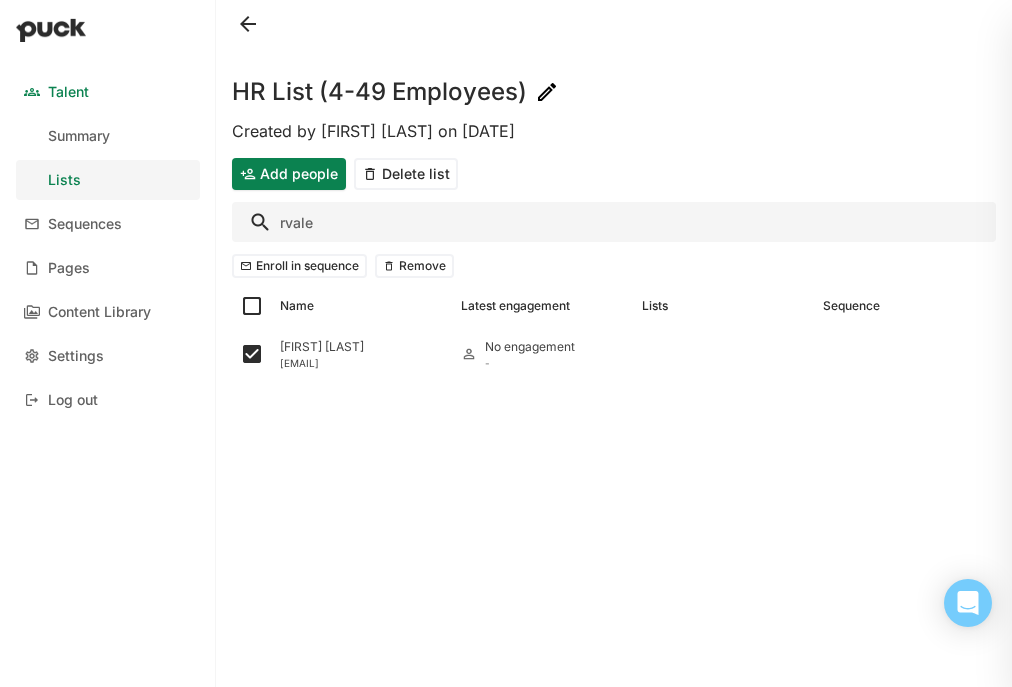 click on "rvale" at bounding box center [614, 222] 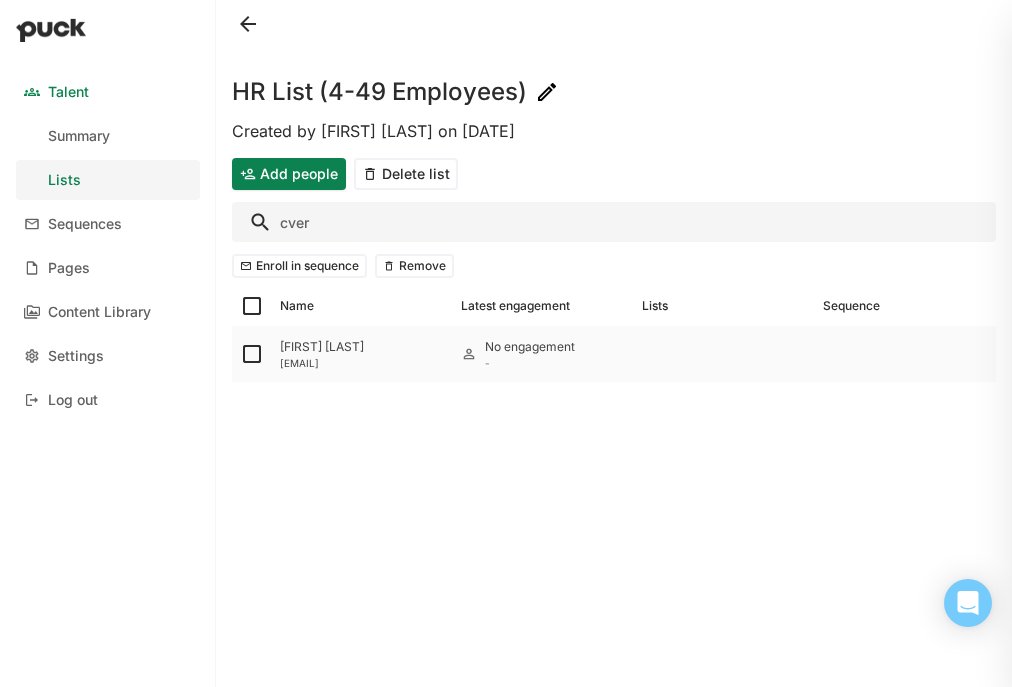 type on "cver" 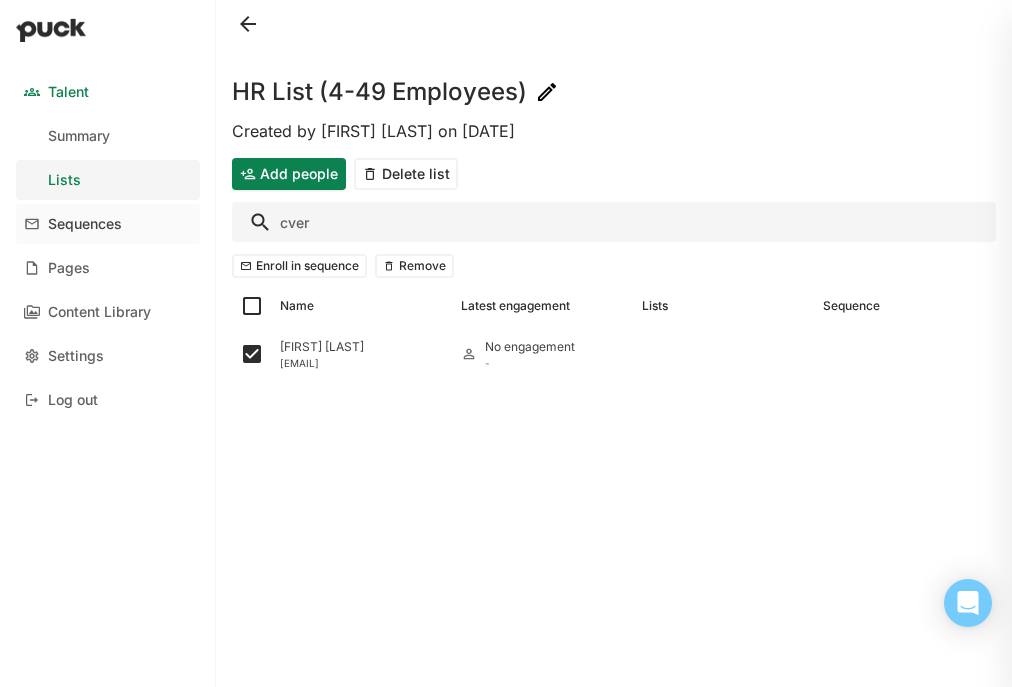 drag, startPoint x: 334, startPoint y: 224, endPoint x: 193, endPoint y: 221, distance: 141.0319 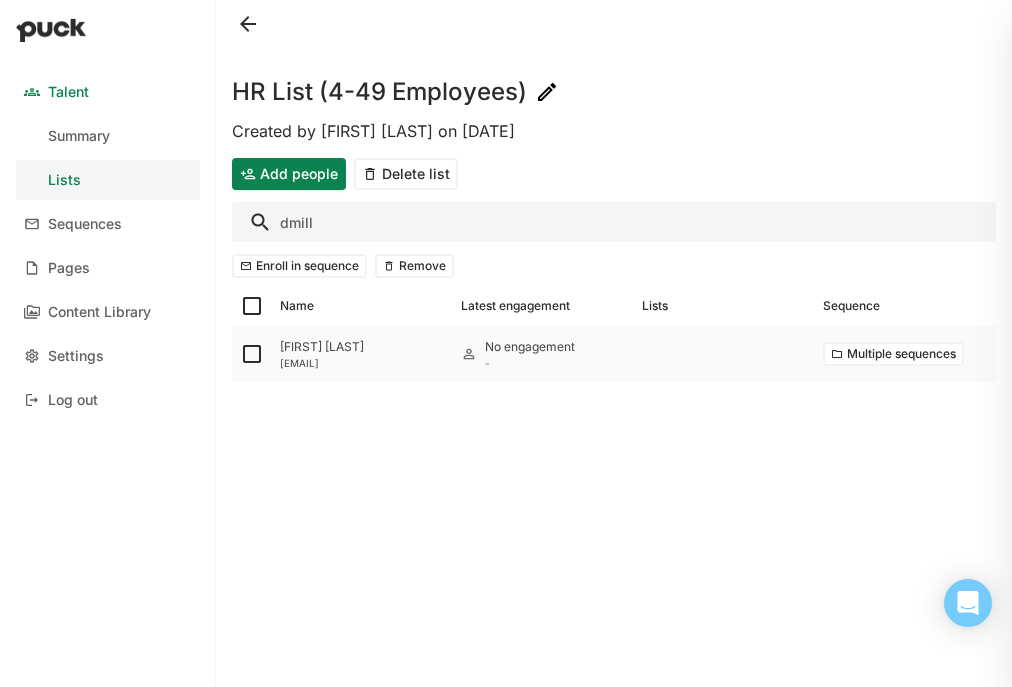 type on "dmill" 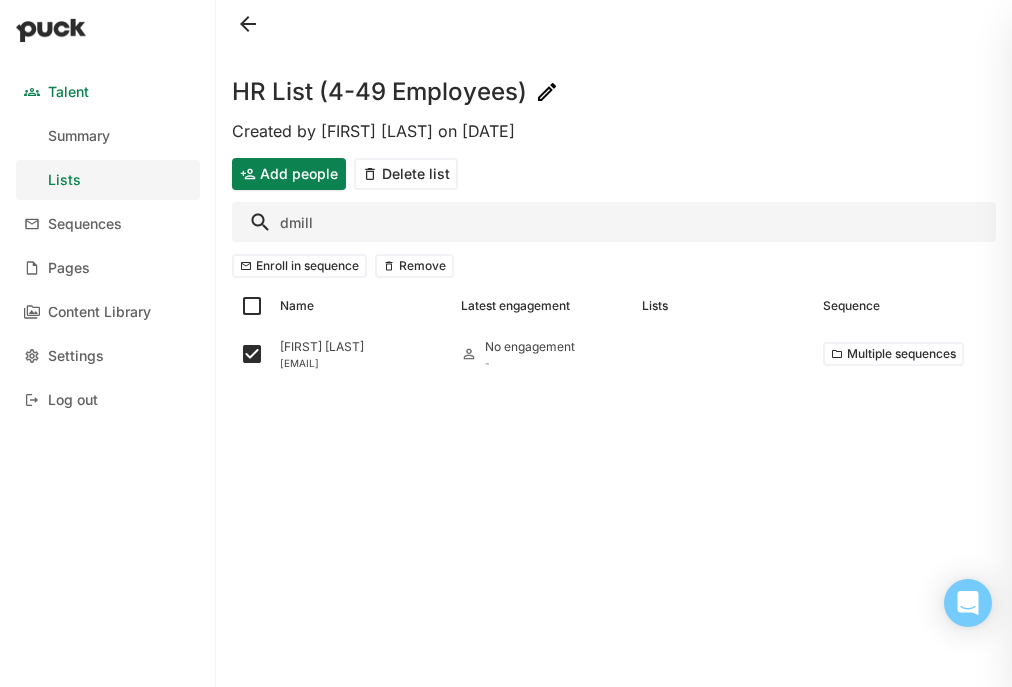 drag, startPoint x: 323, startPoint y: 233, endPoint x: 248, endPoint y: 232, distance: 75.00667 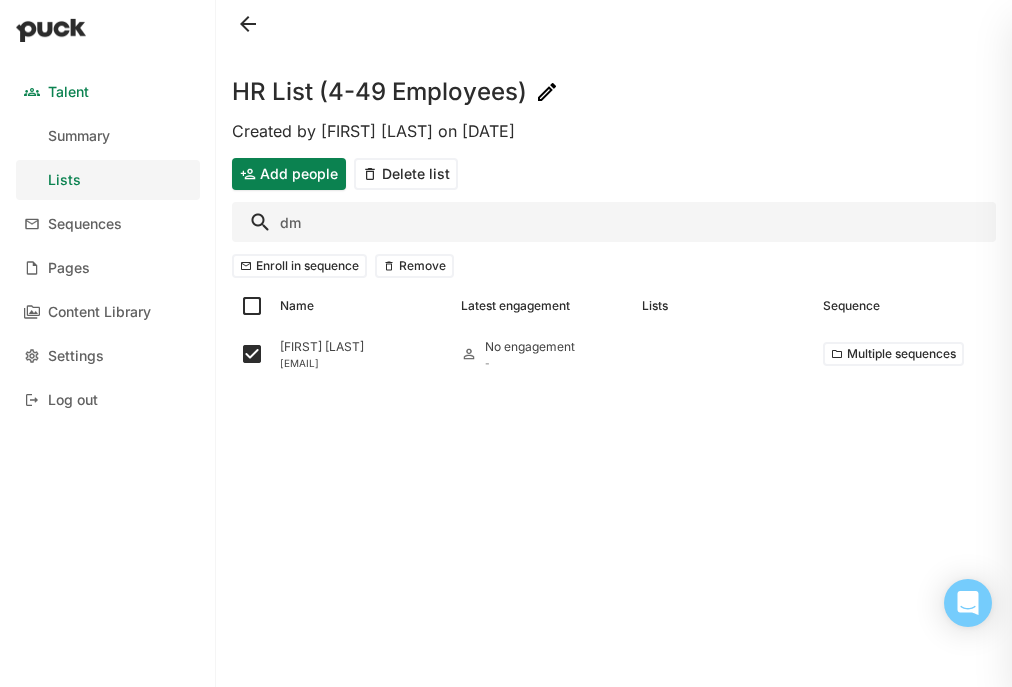 type on "d" 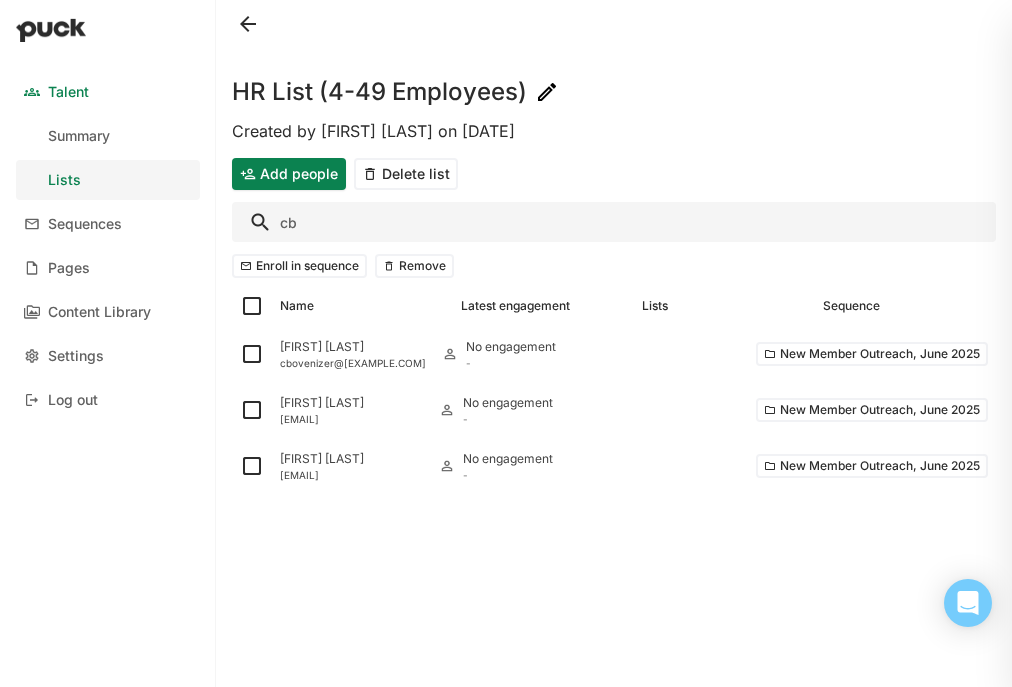 type on "[NAME]" 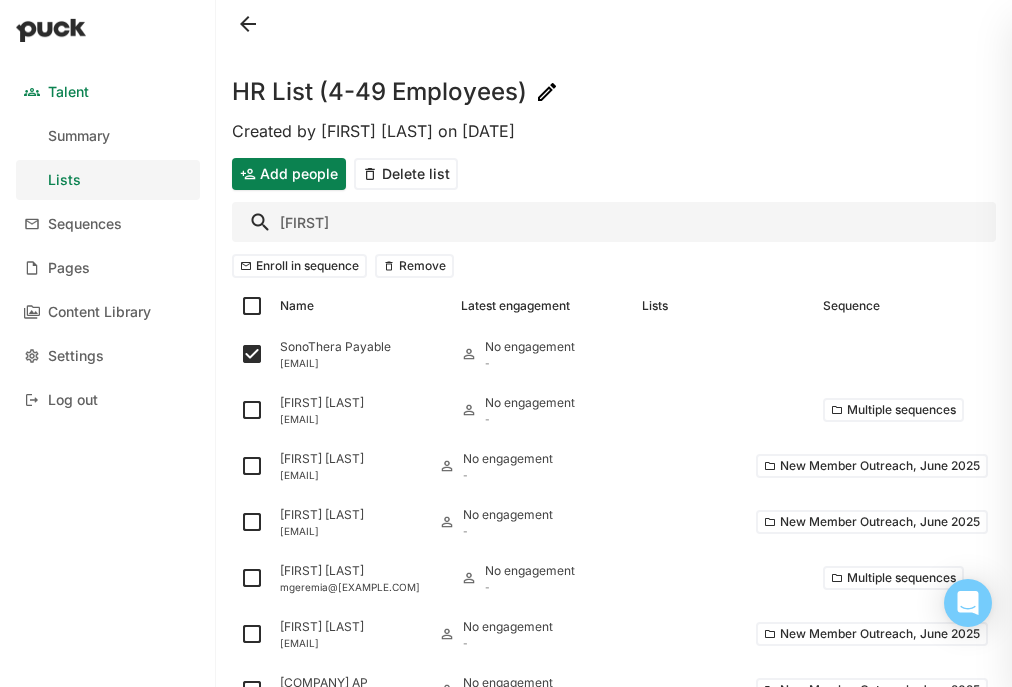 type on "a" 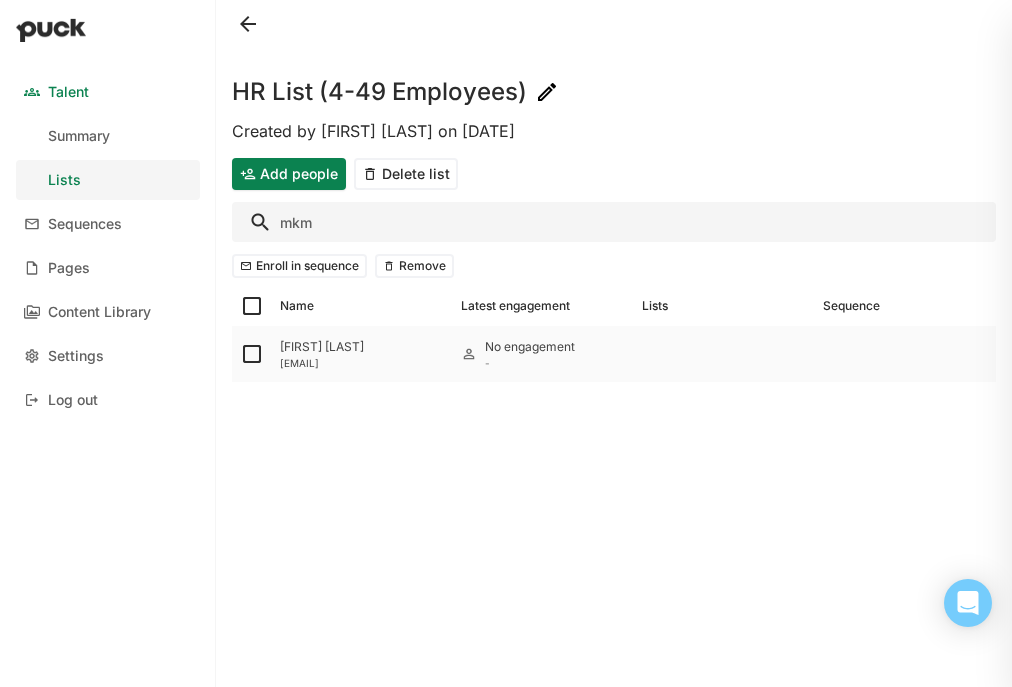 type on "mkm" 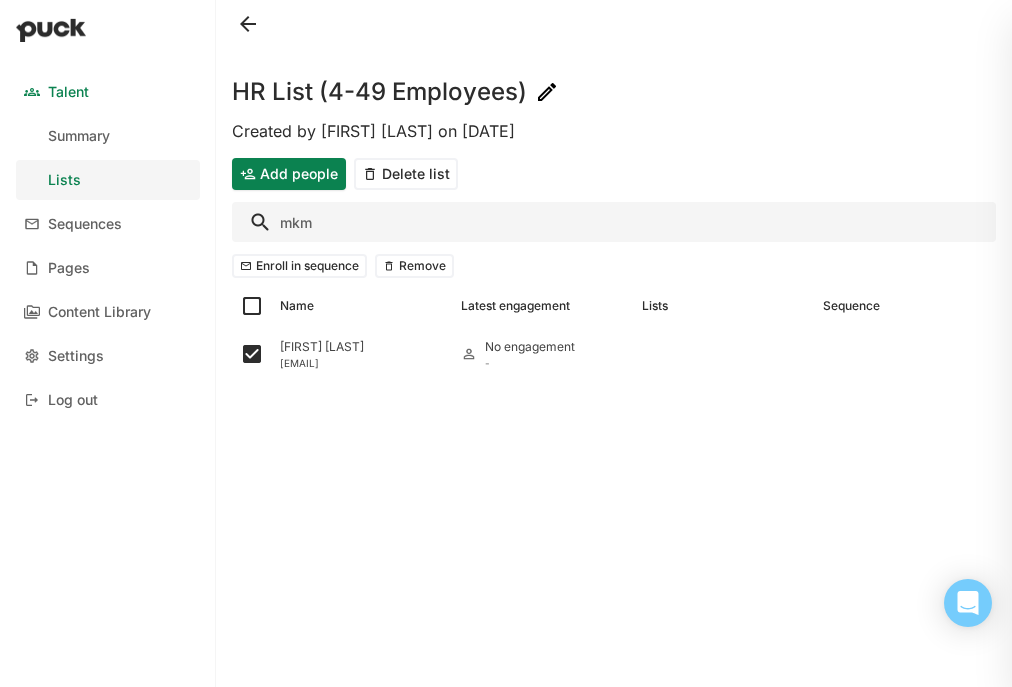drag, startPoint x: 323, startPoint y: 231, endPoint x: 205, endPoint y: 202, distance: 121.511314 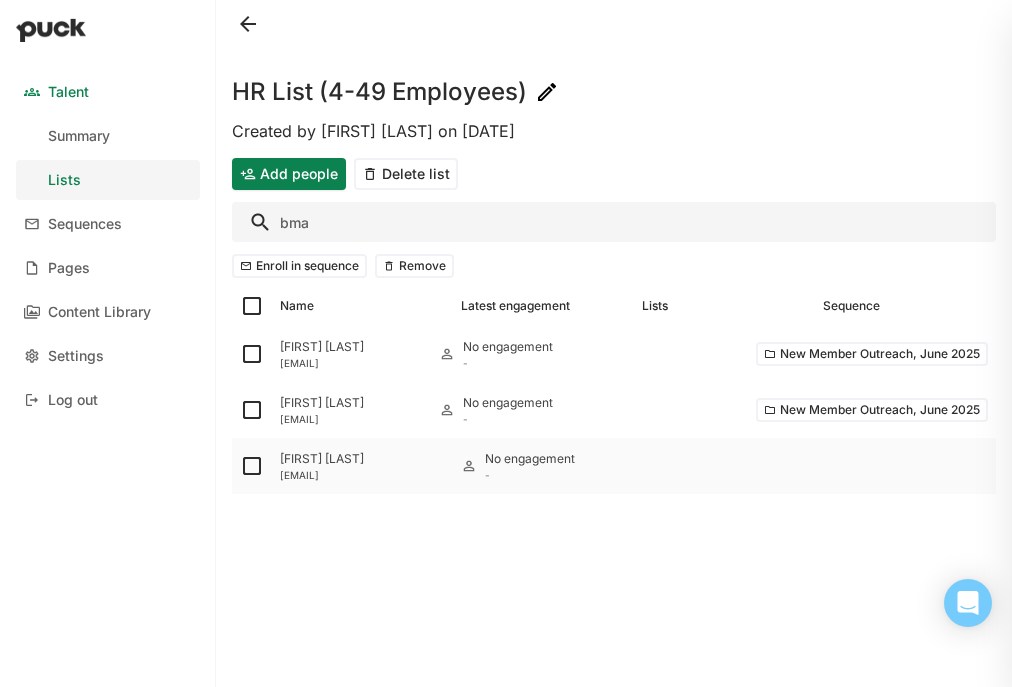 type on "bma" 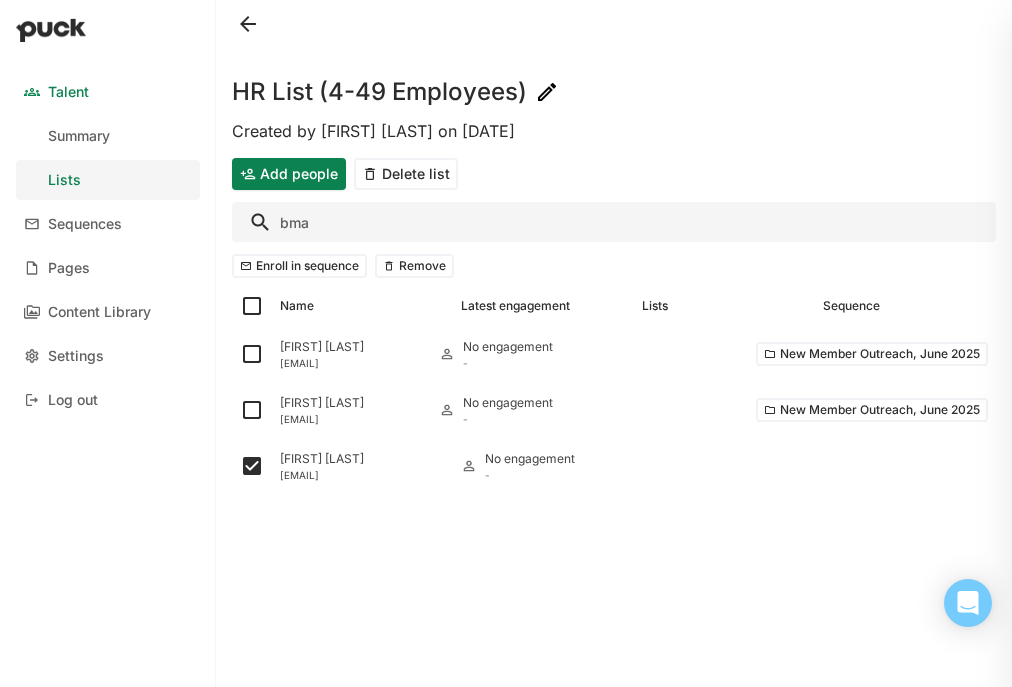 drag, startPoint x: 315, startPoint y: 220, endPoint x: 251, endPoint y: 218, distance: 64.03124 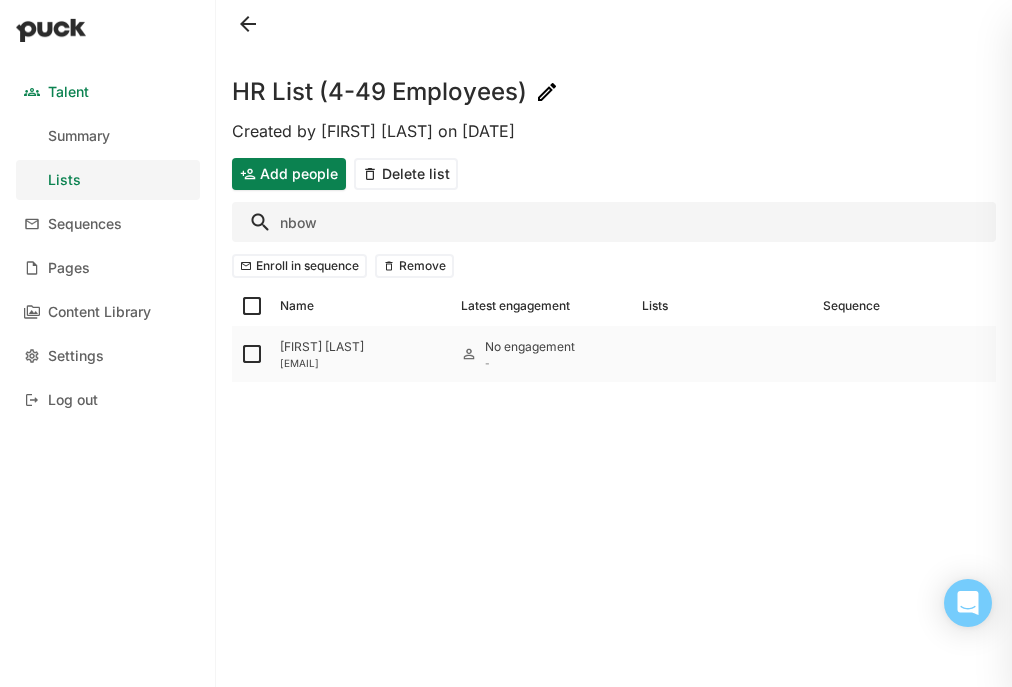 type on "nbow" 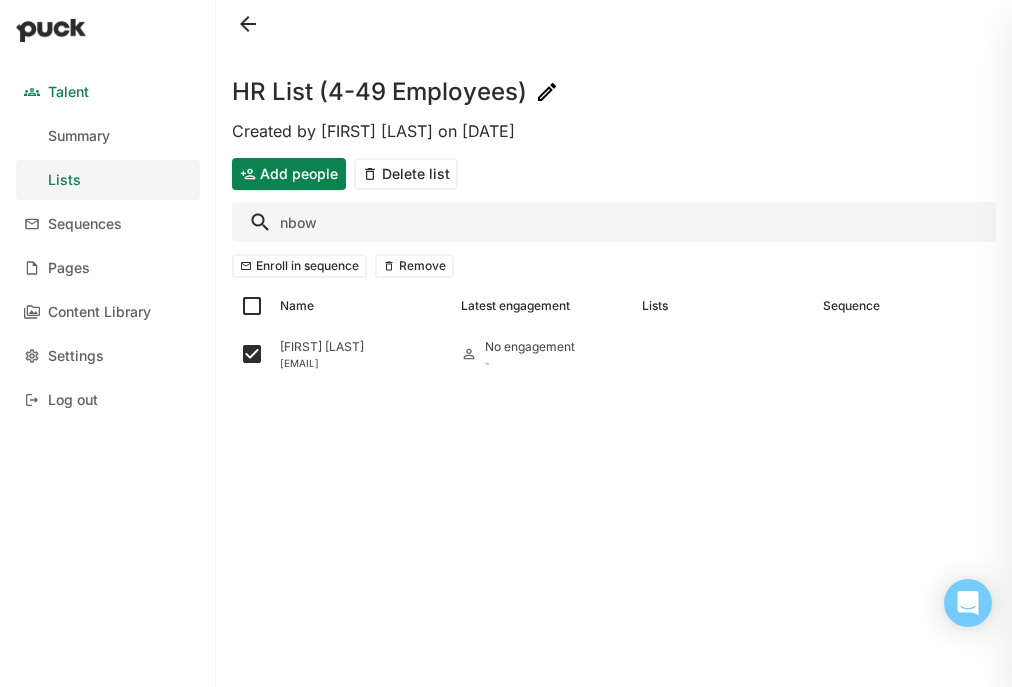 drag, startPoint x: 337, startPoint y: 222, endPoint x: 215, endPoint y: 222, distance: 122 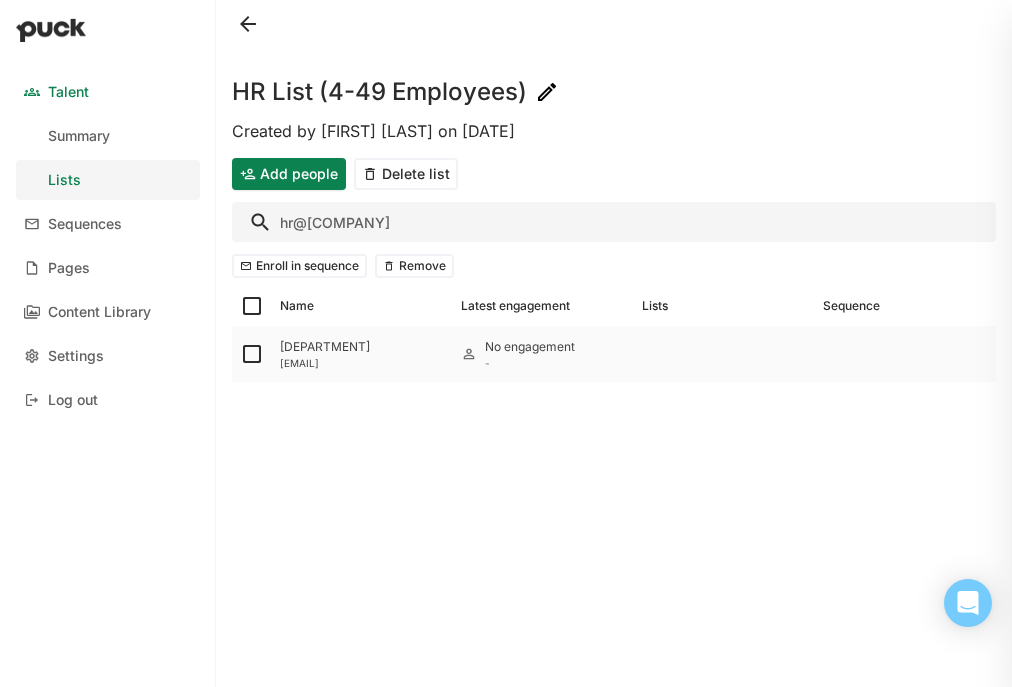 type on "hr@[COMPANY]" 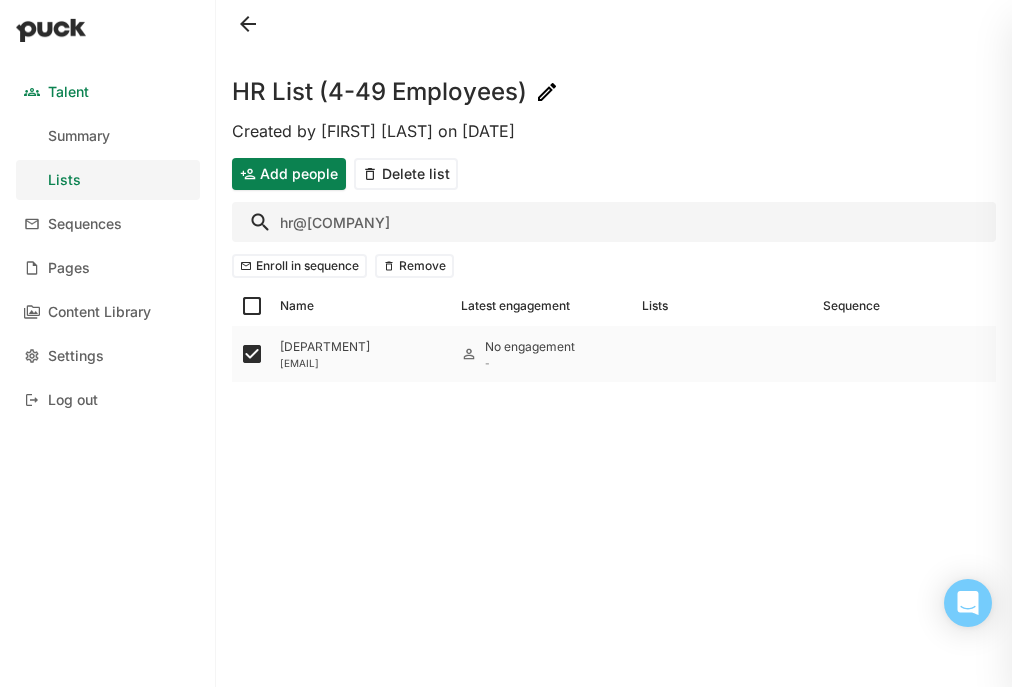 click on "[DEPARTMENT]" at bounding box center (362, 347) 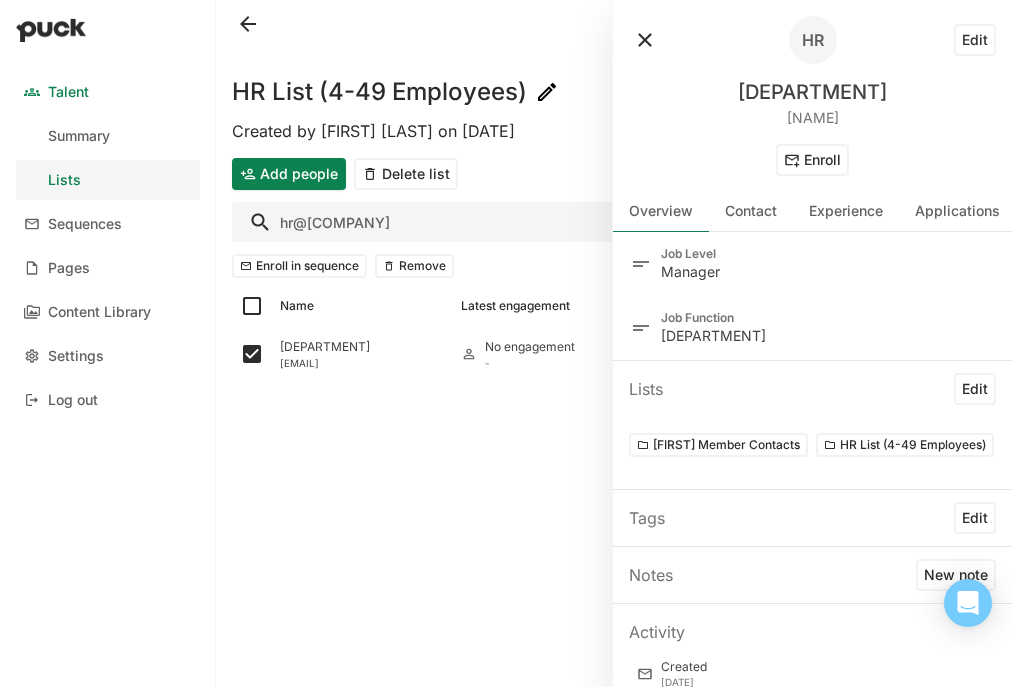 click on "Edit" at bounding box center [975, 40] 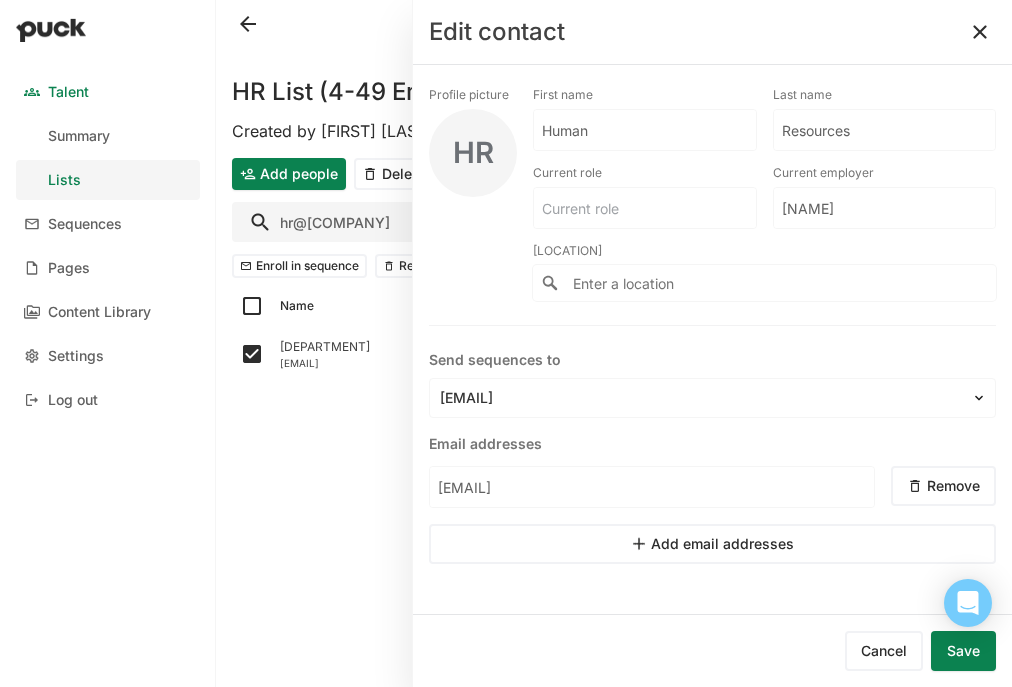 click on "Human" at bounding box center (645, 130) 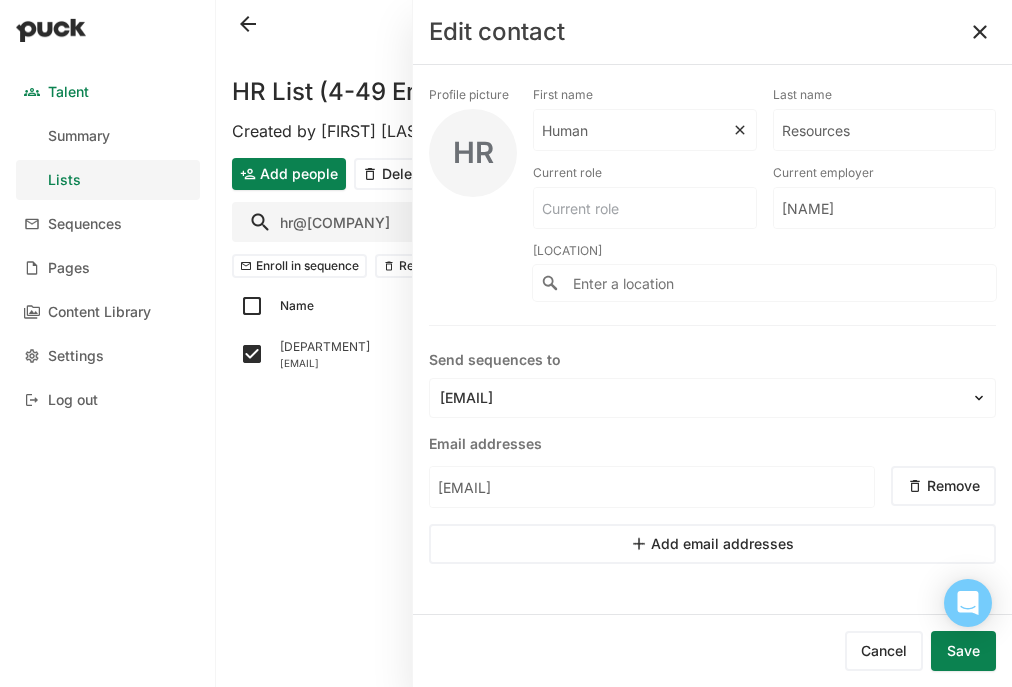 click on "Human" at bounding box center (633, 130) 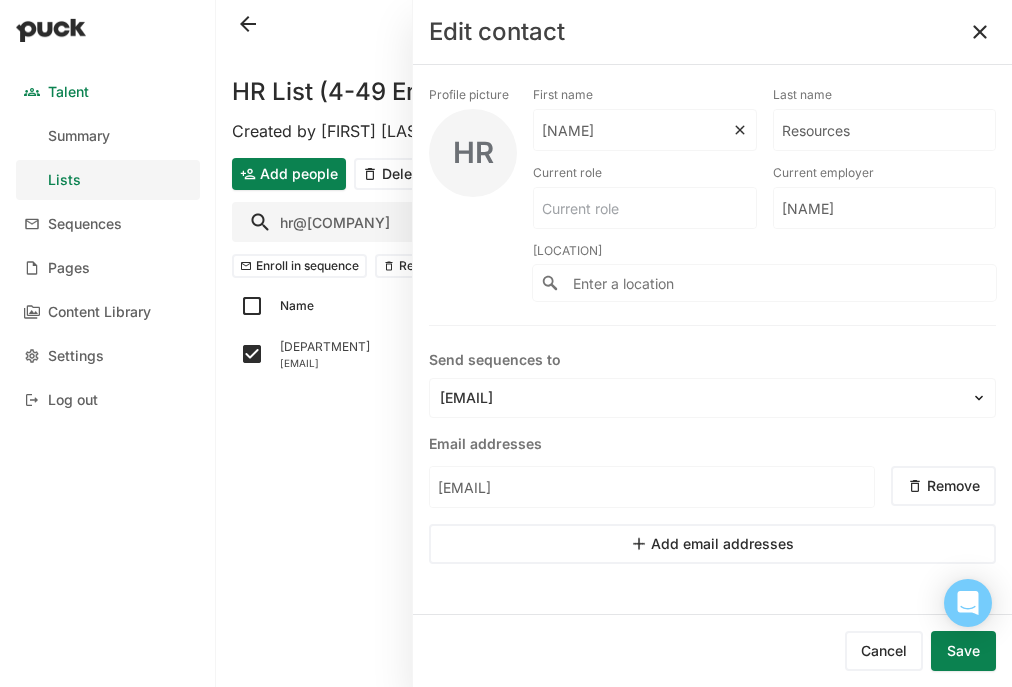 type on "[NAME]" 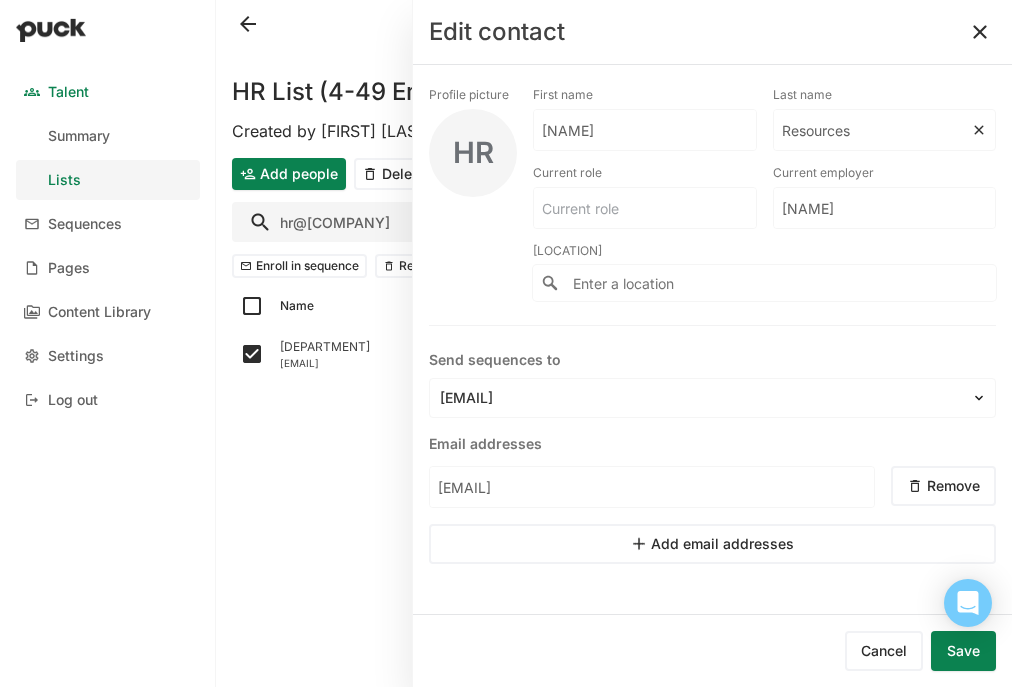 drag, startPoint x: 858, startPoint y: 129, endPoint x: 712, endPoint y: 127, distance: 146.0137 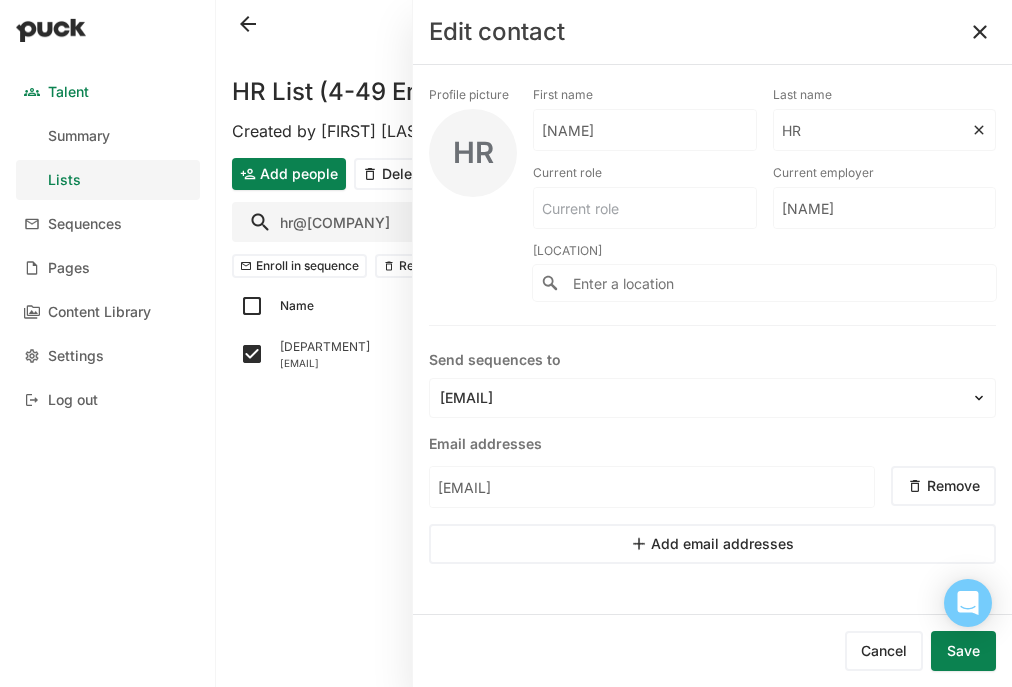 type on "HR" 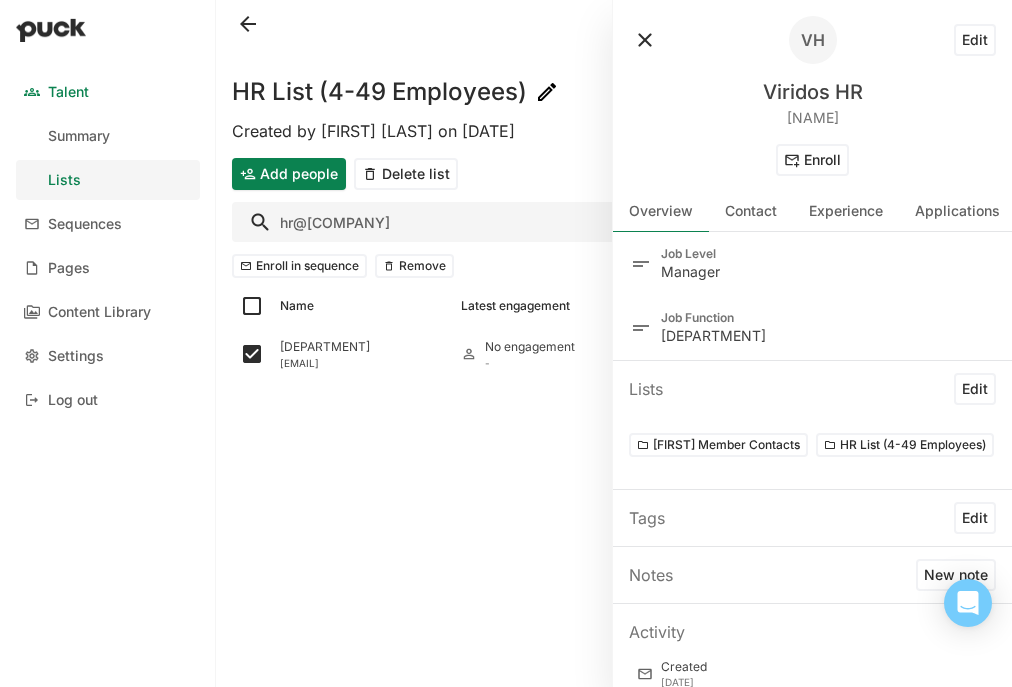 click at bounding box center [645, 40] 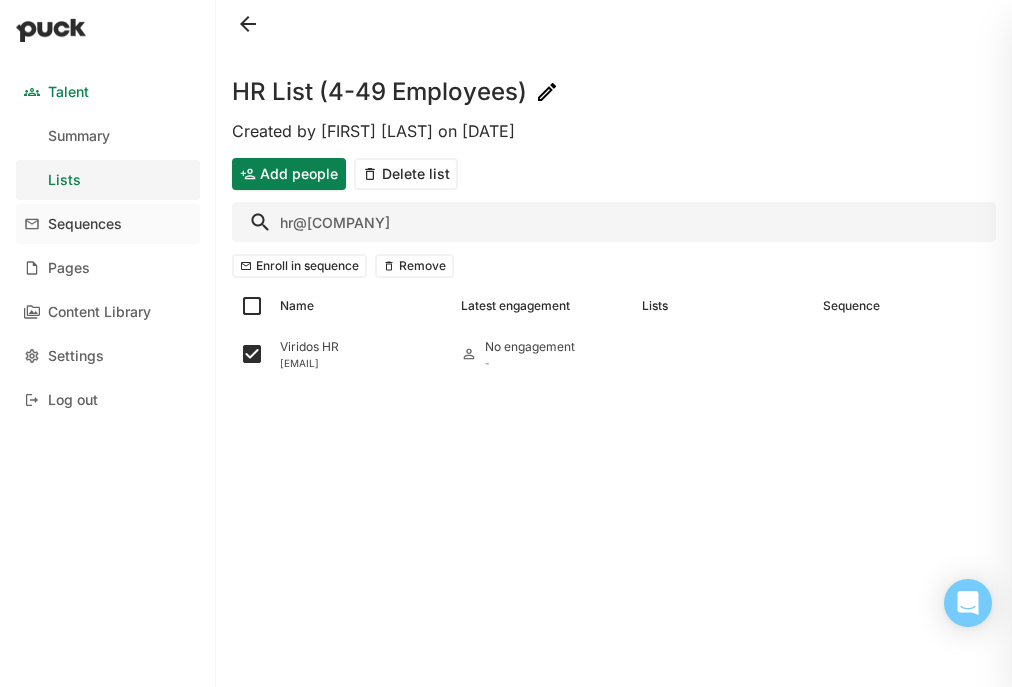 drag, startPoint x: 374, startPoint y: 215, endPoint x: 194, endPoint y: 215, distance: 180 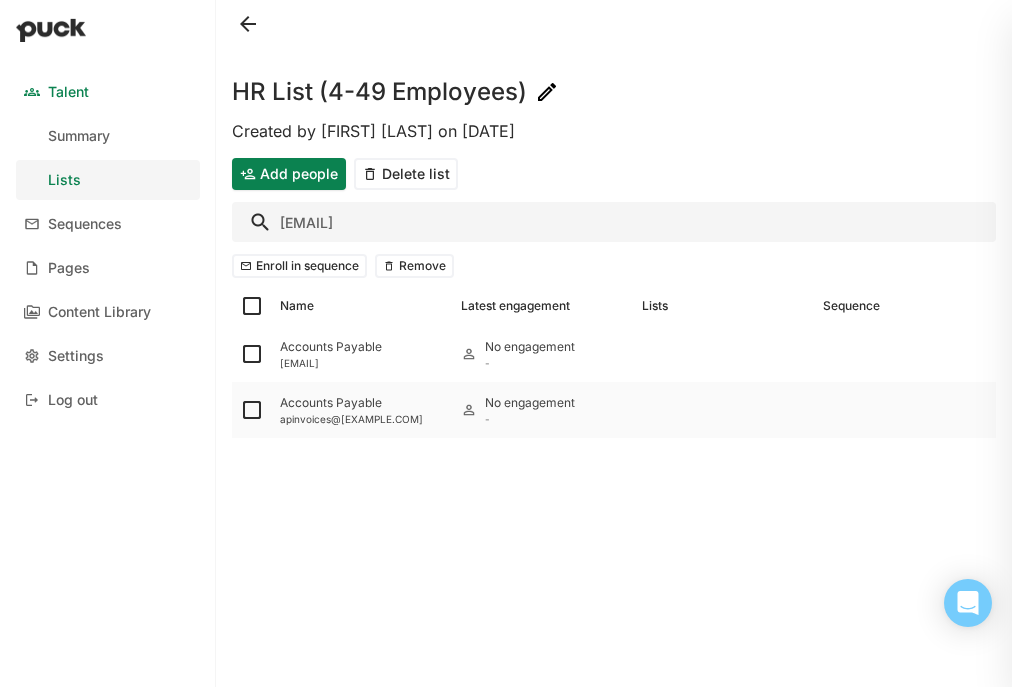 type on "[EMAIL]" 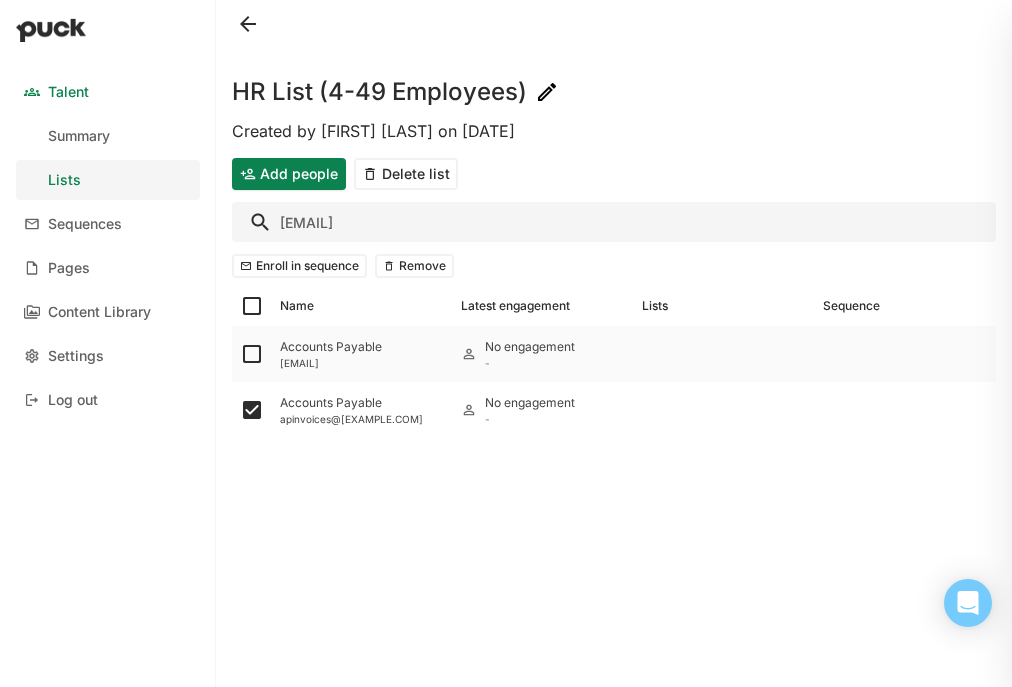 click at bounding box center (252, 354) 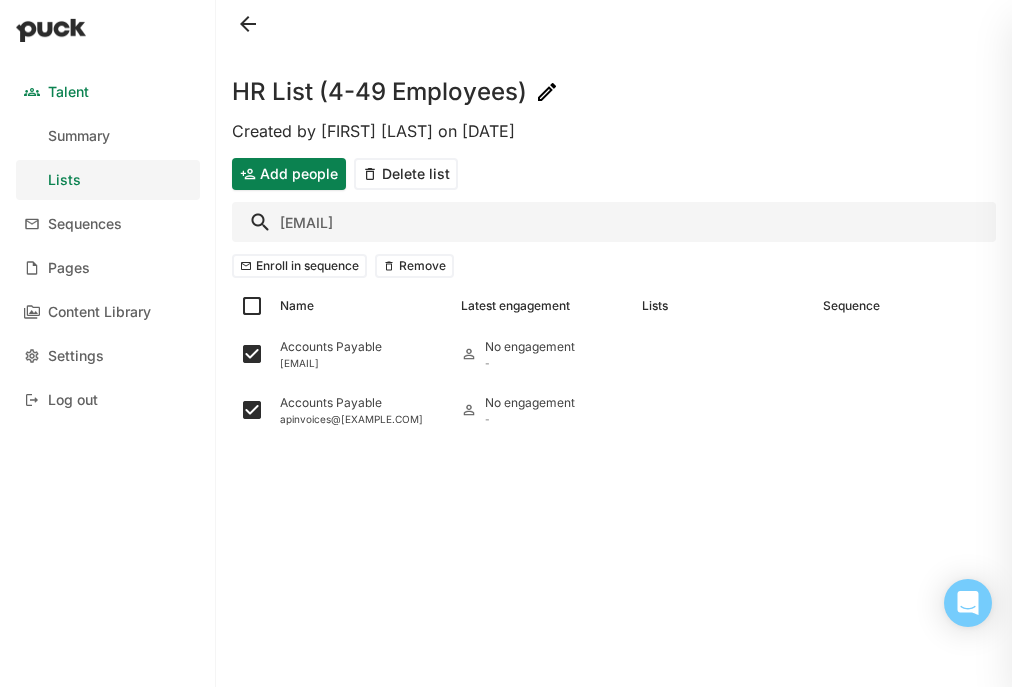 click on "[EMAIL]" at bounding box center [614, 222] 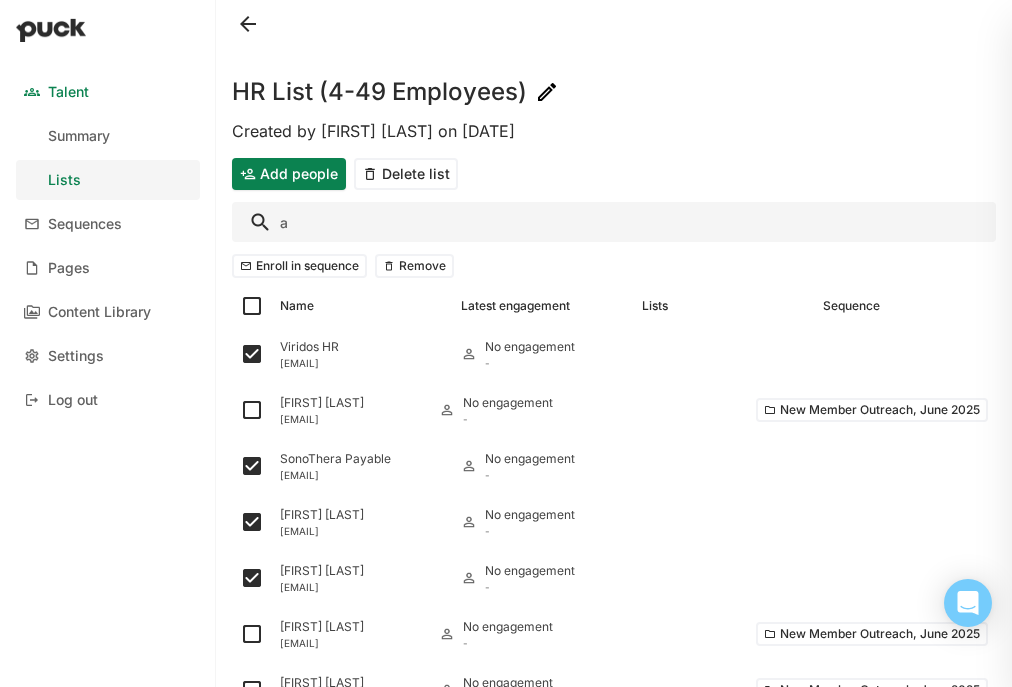 type on "[FIRST]" 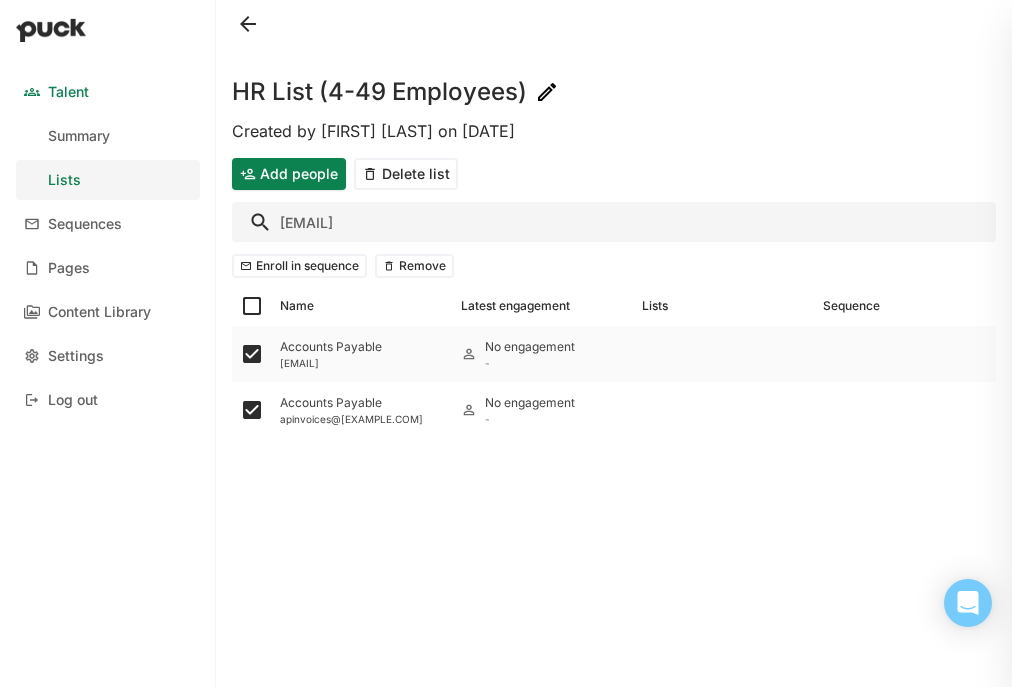 click on "[DEPARTMENT] [EMAIL]" at bounding box center (362, 354) 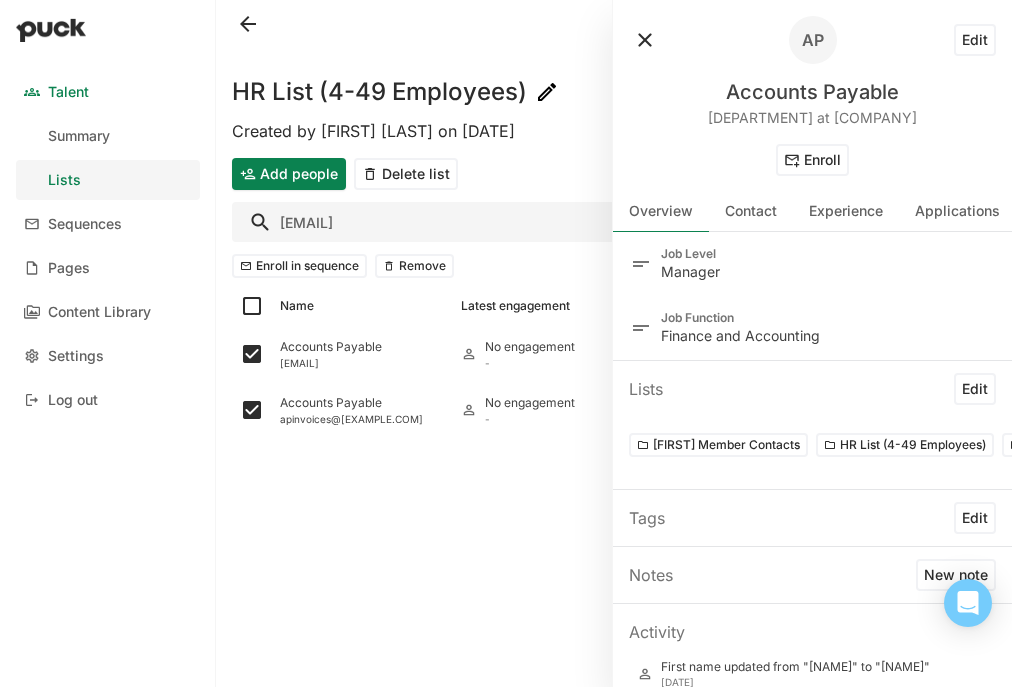 click on "Edit" at bounding box center (975, 40) 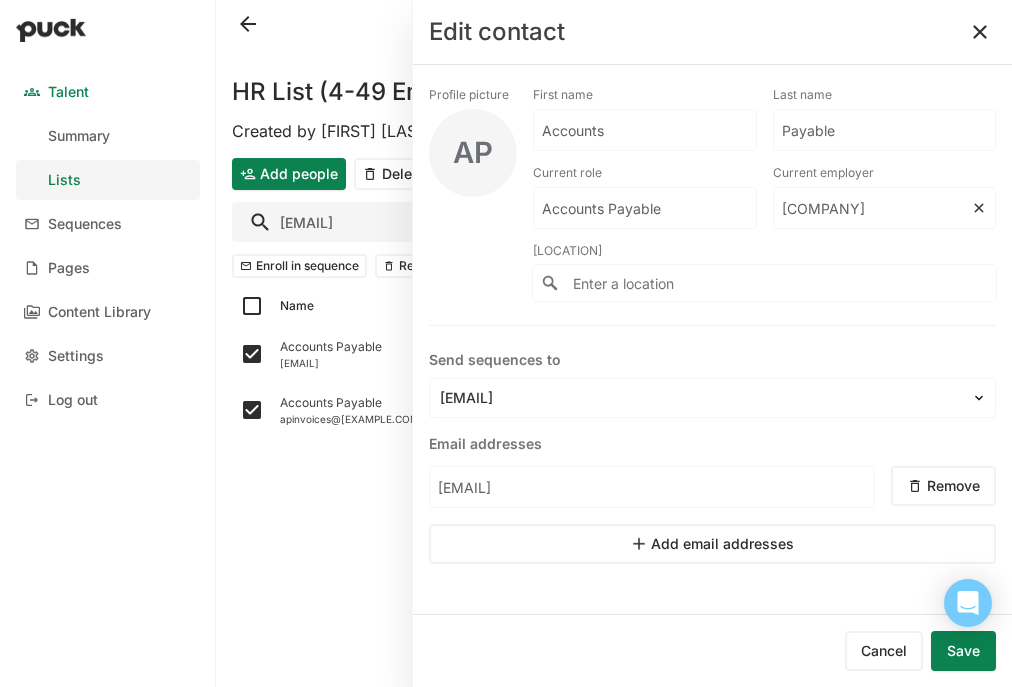 click on "[COMPANY]" at bounding box center (645, 208) 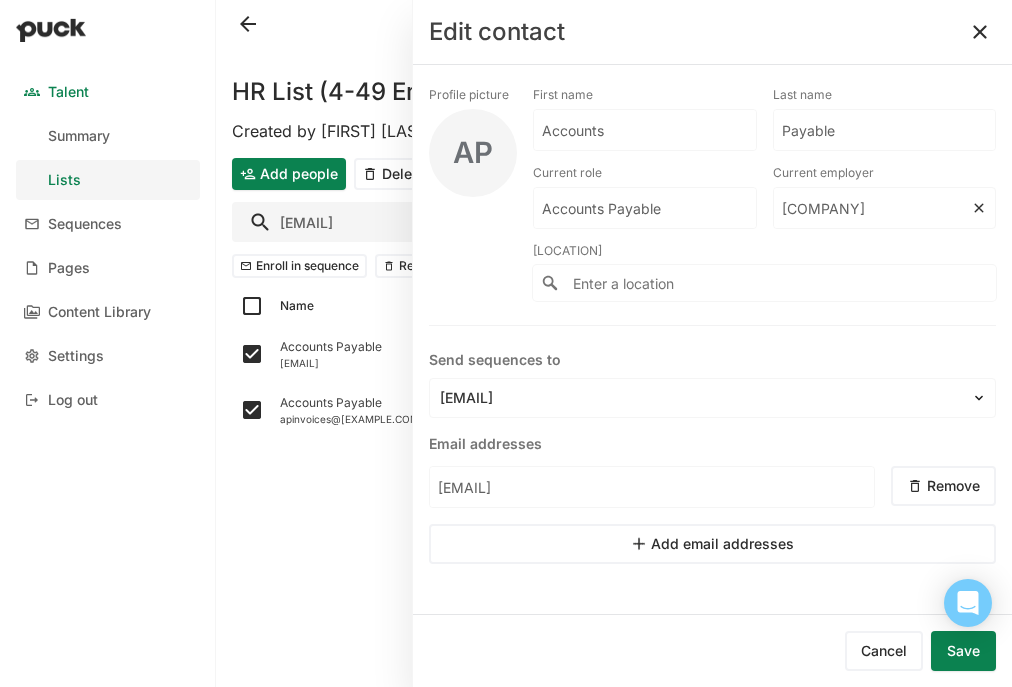 click on "Accounts" at bounding box center [645, 130] 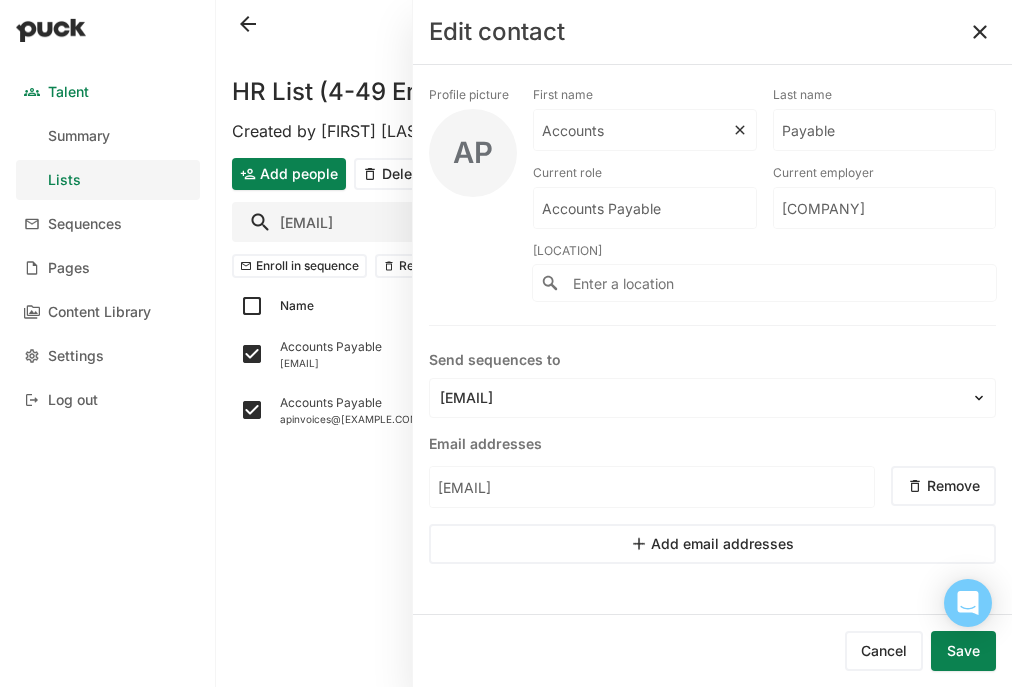 click on "Accounts" at bounding box center (633, 130) 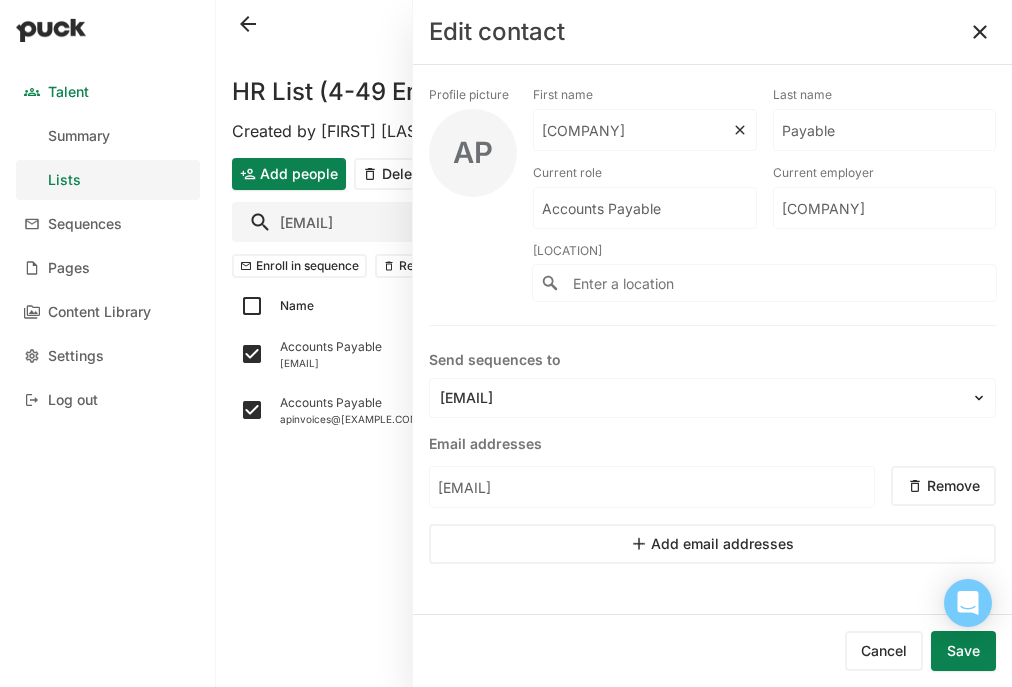 type on "[COMPANY]" 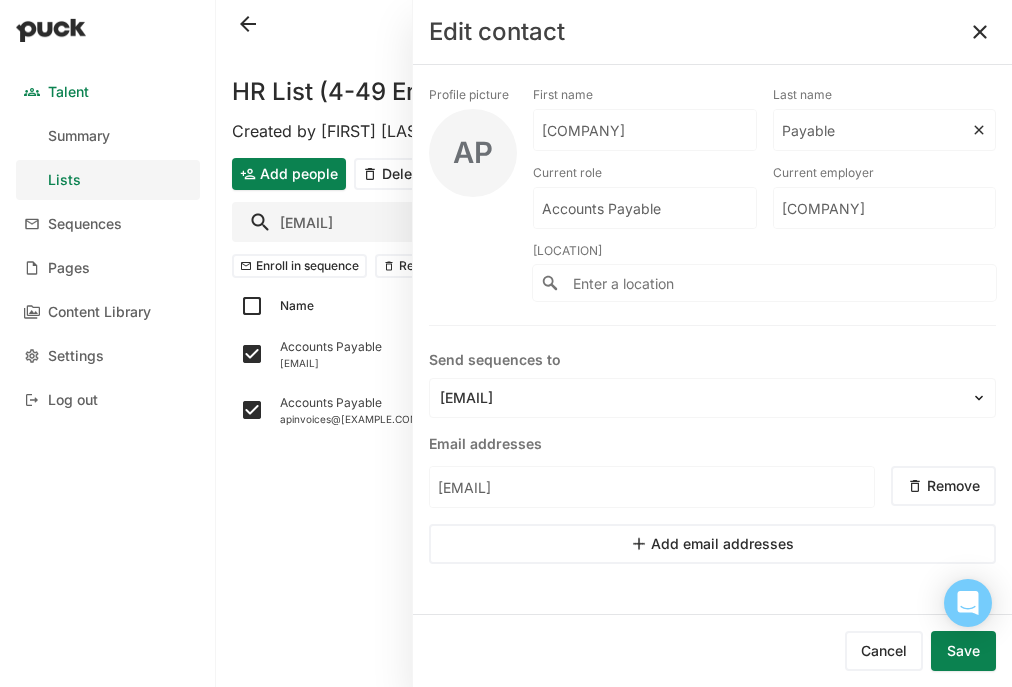 click on "Payable" at bounding box center (645, 130) 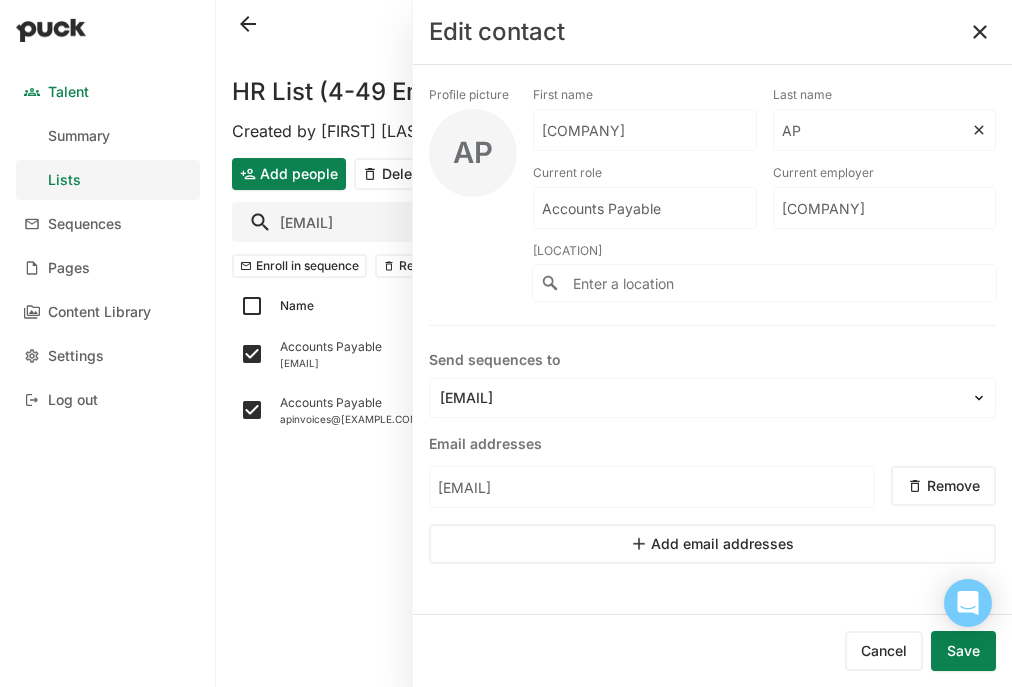 type on "AP" 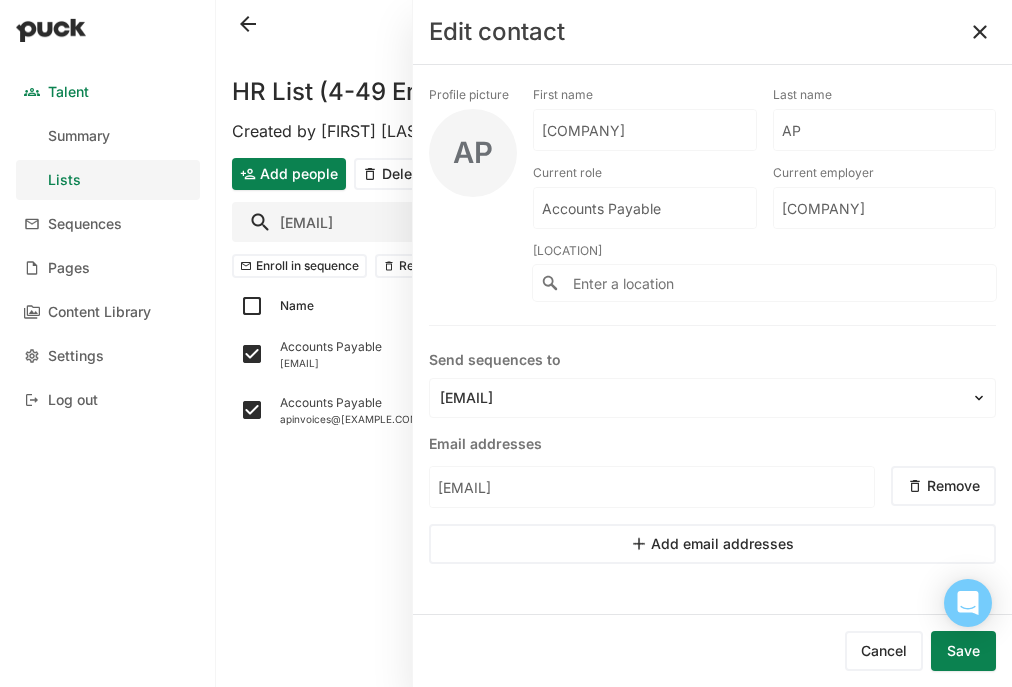 click on "Save" at bounding box center [963, 651] 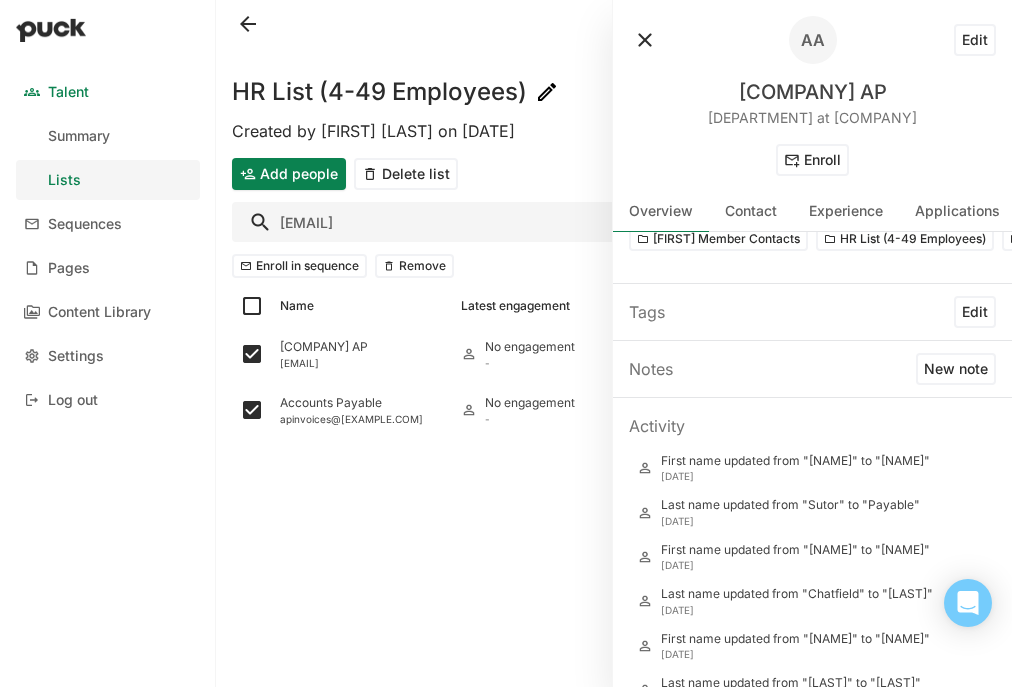 scroll, scrollTop: 203, scrollLeft: 0, axis: vertical 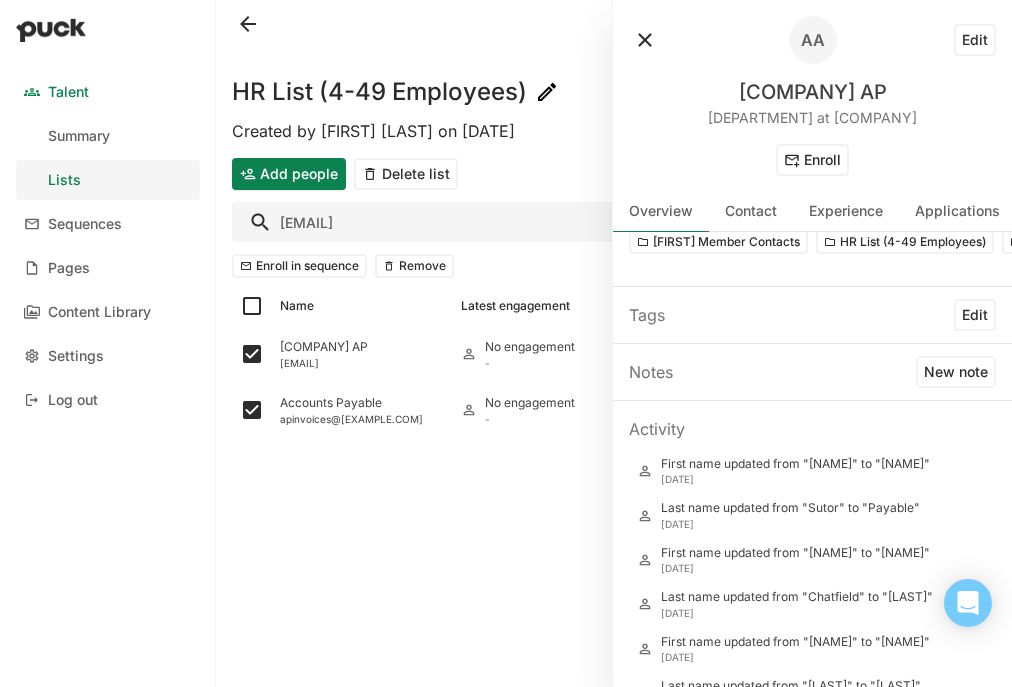 click at bounding box center [645, 40] 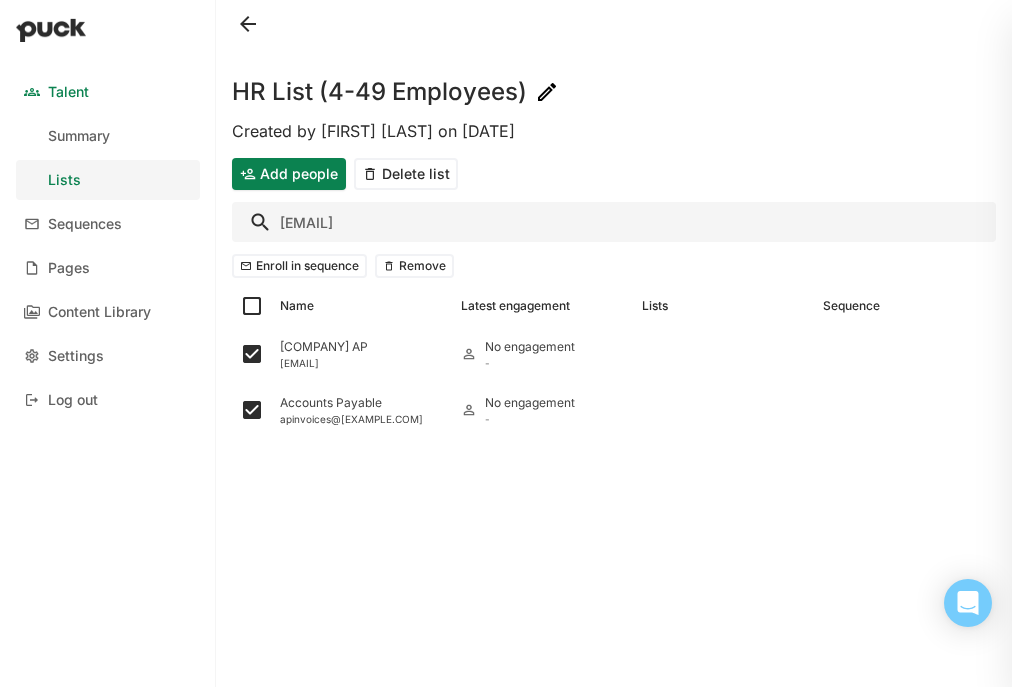 click on "[EMAIL]" at bounding box center [614, 222] 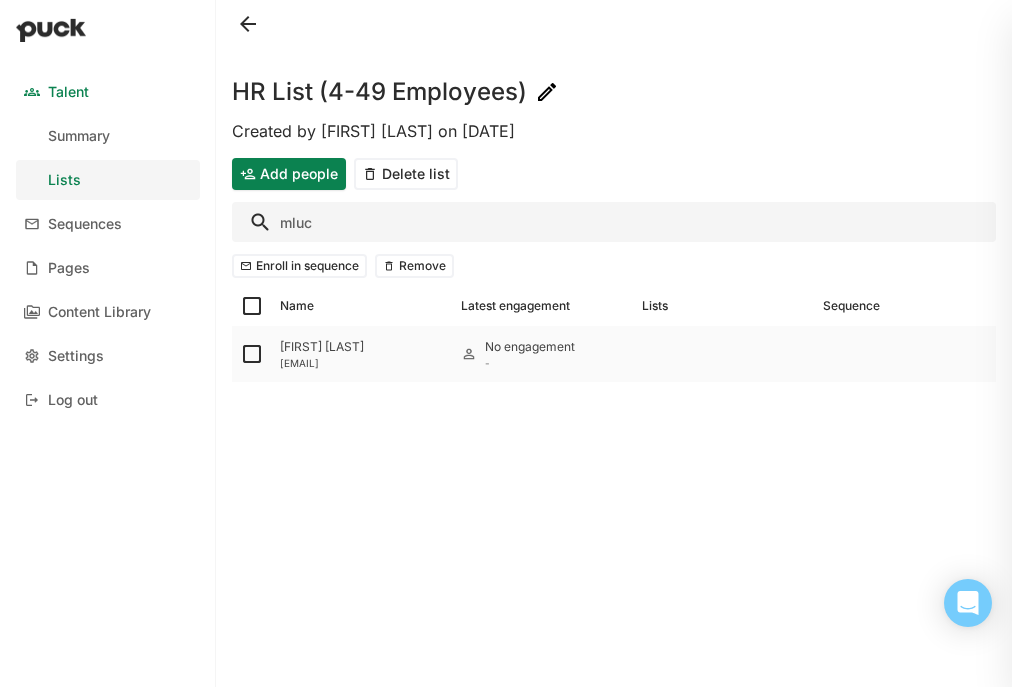 type on "mluc" 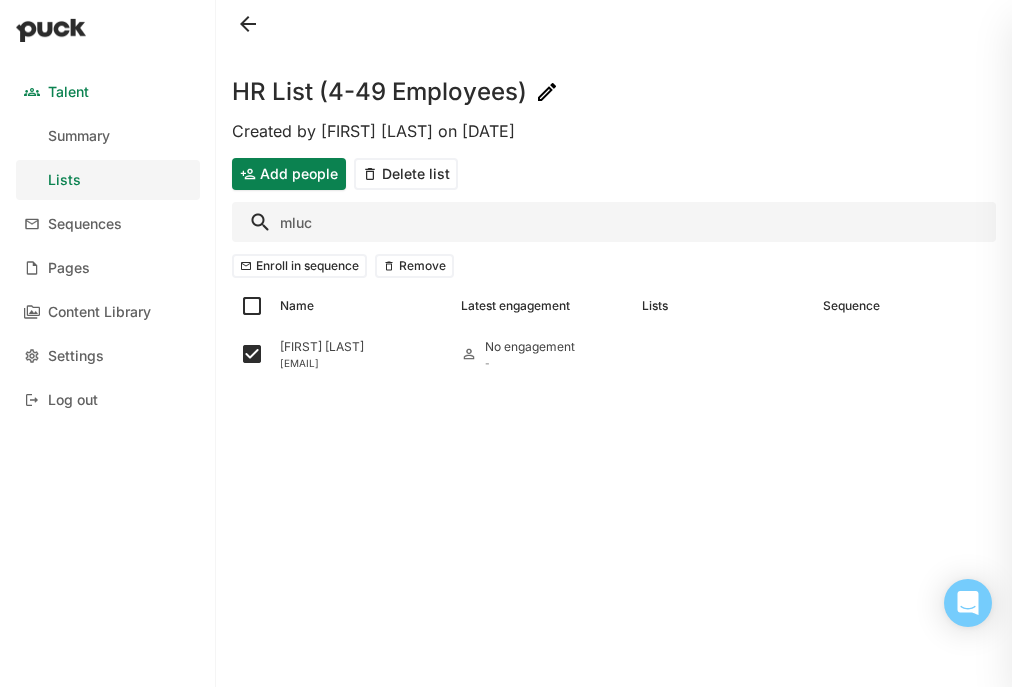 click on "mluc" at bounding box center (614, 222) 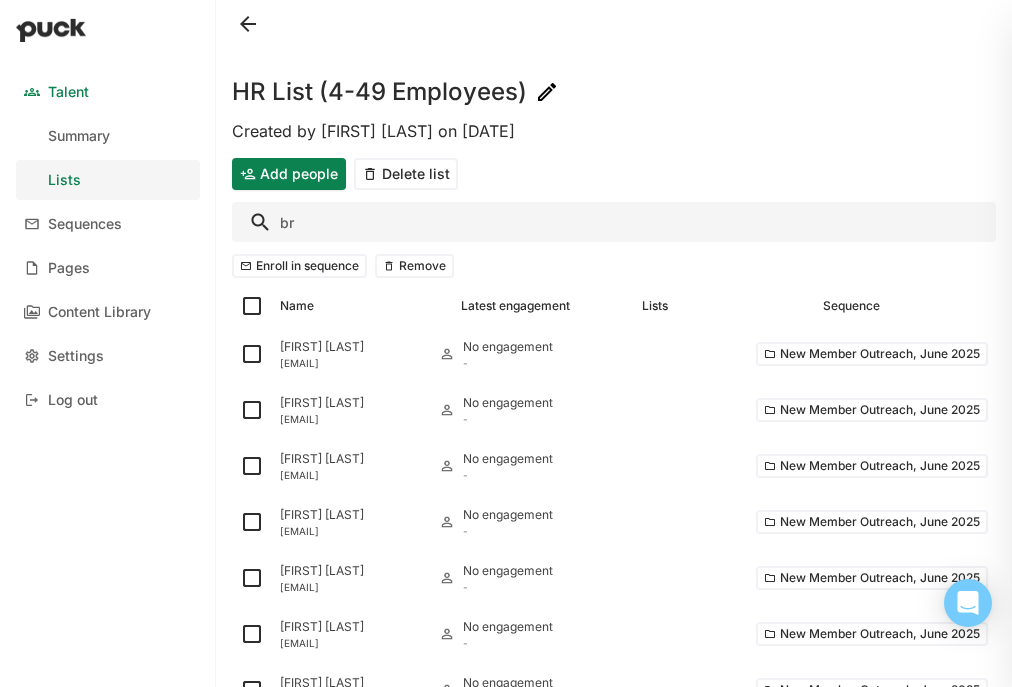 type on "b" 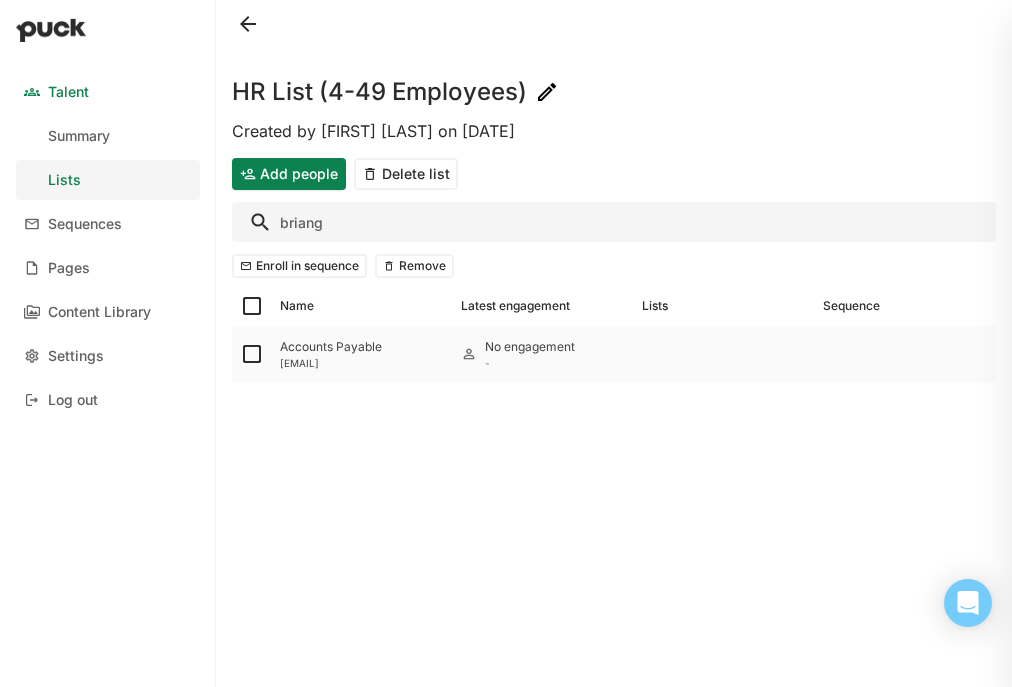 type on "briang" 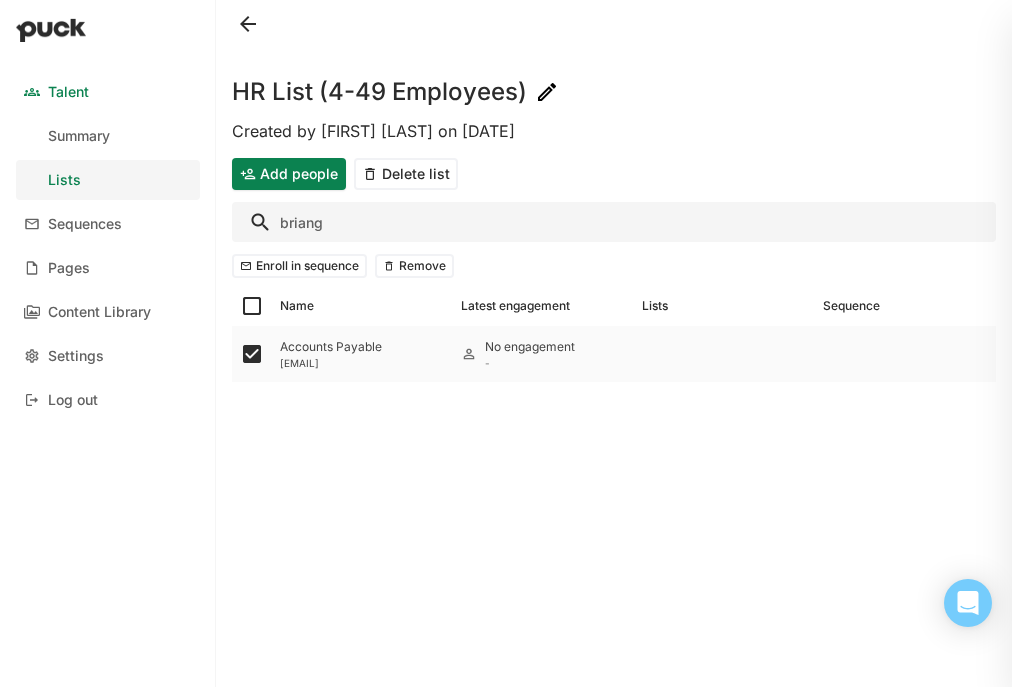 click on "Accounts Payable" at bounding box center [362, 347] 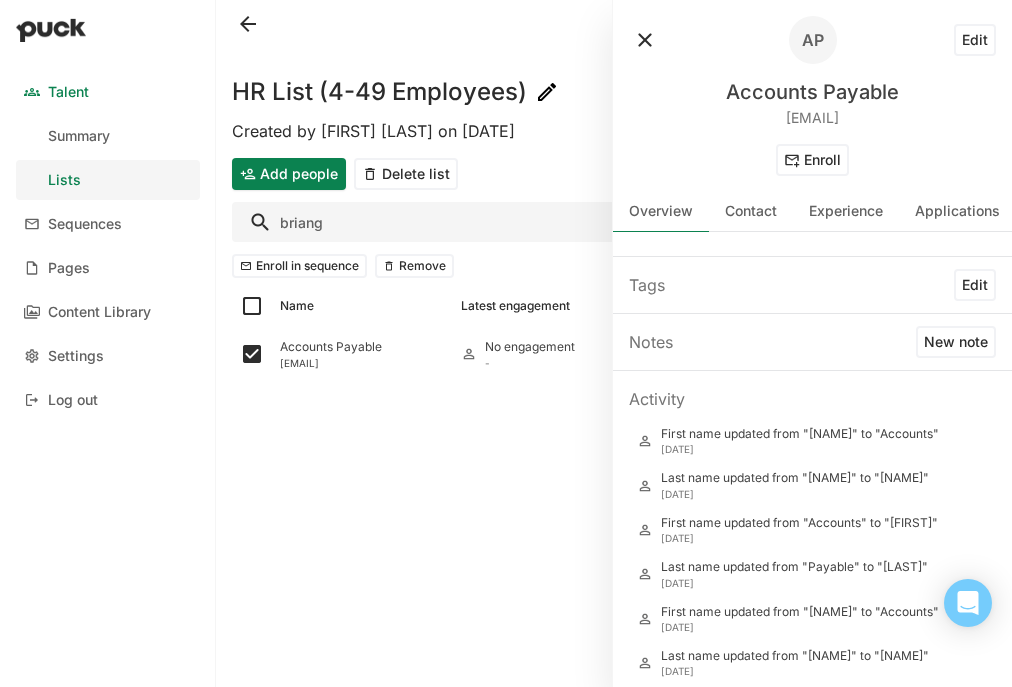 scroll, scrollTop: 268, scrollLeft: 0, axis: vertical 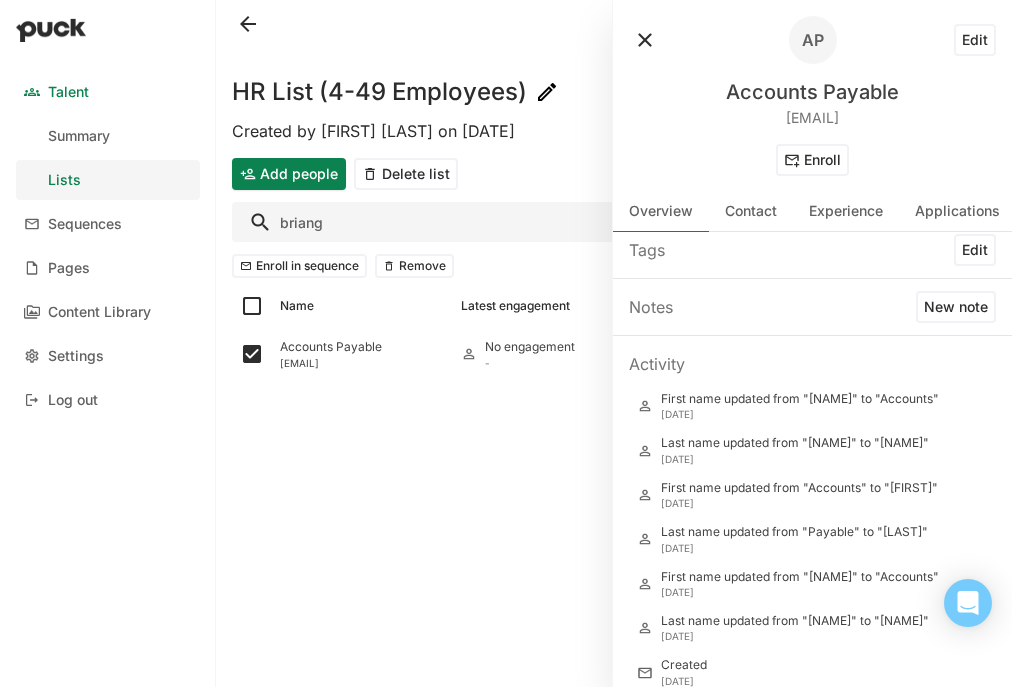click on "Edit" at bounding box center [975, 40] 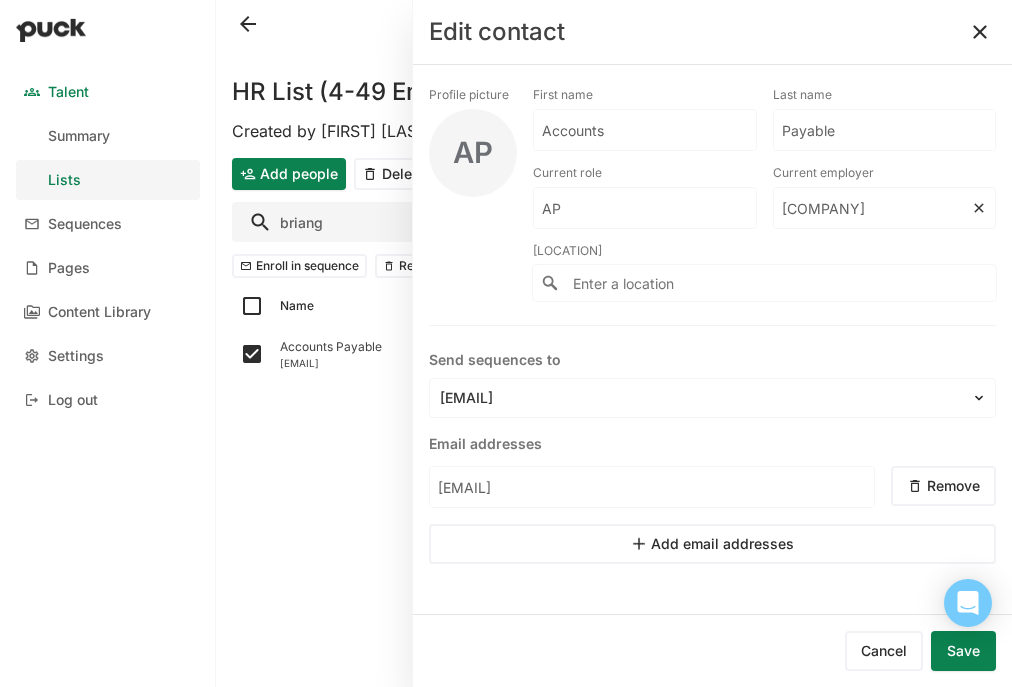 scroll, scrollTop: 0, scrollLeft: 1, axis: horizontal 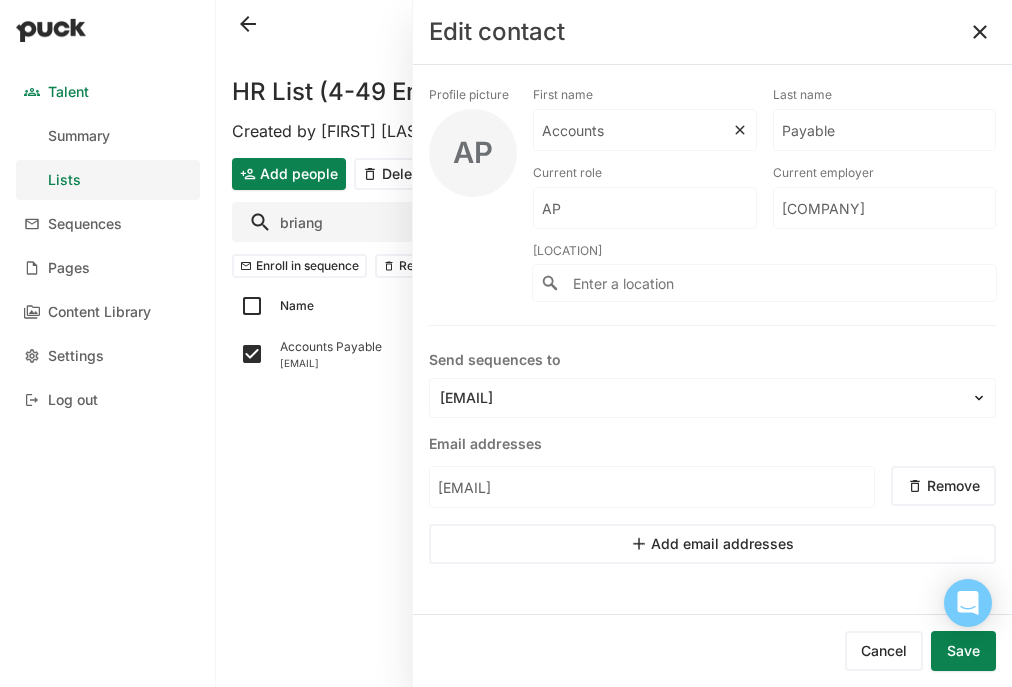 click on "Accounts" at bounding box center (633, 130) 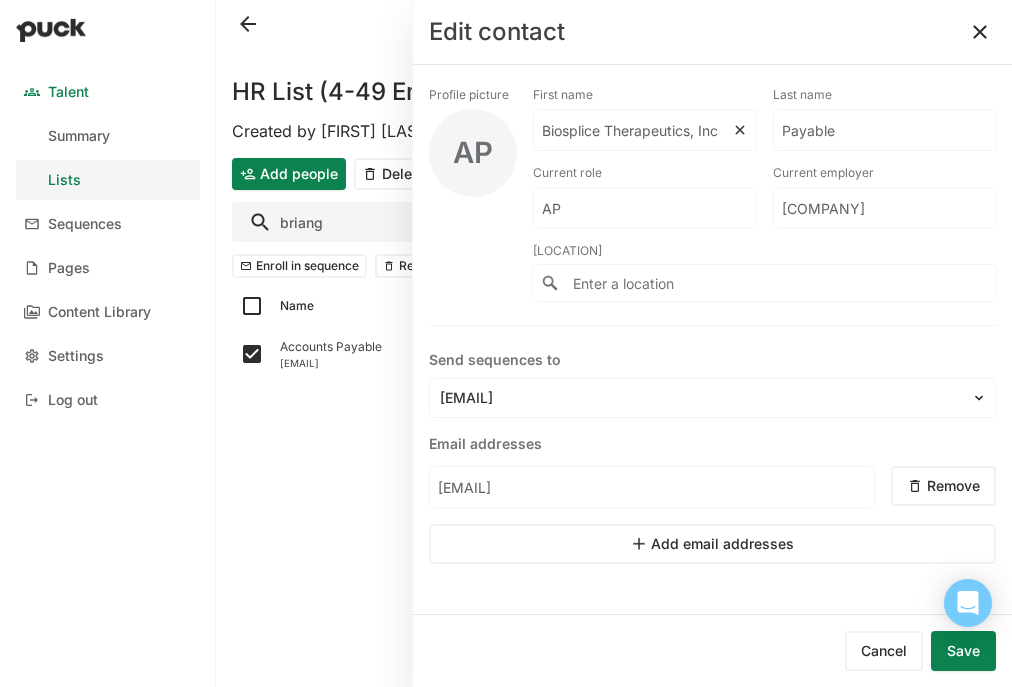 scroll, scrollTop: 0, scrollLeft: 0, axis: both 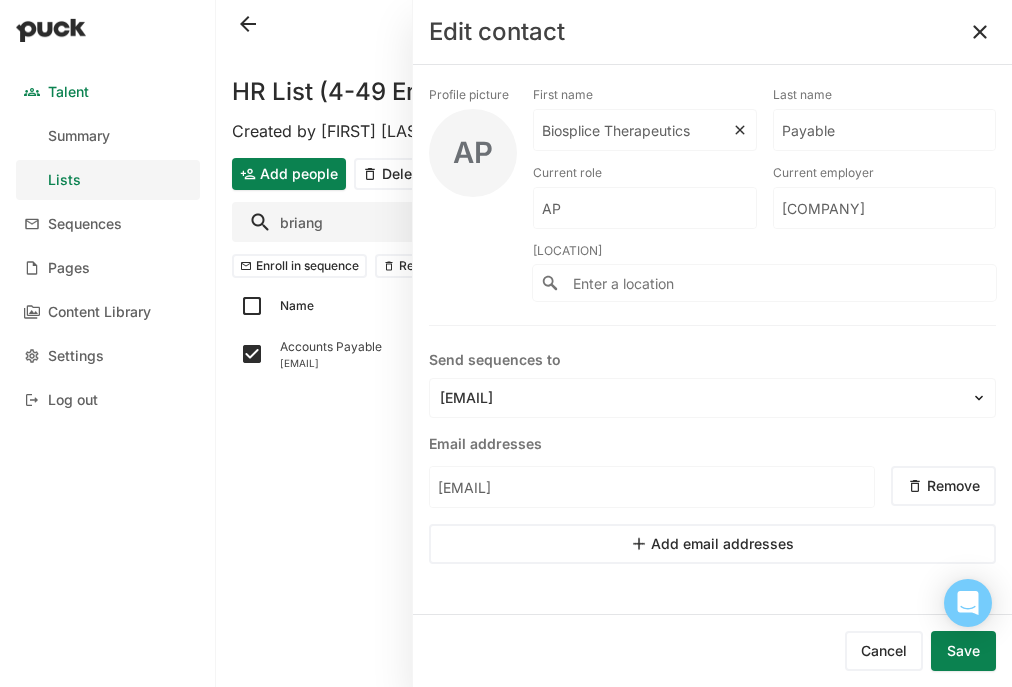type on "Biosplice Therapeutics" 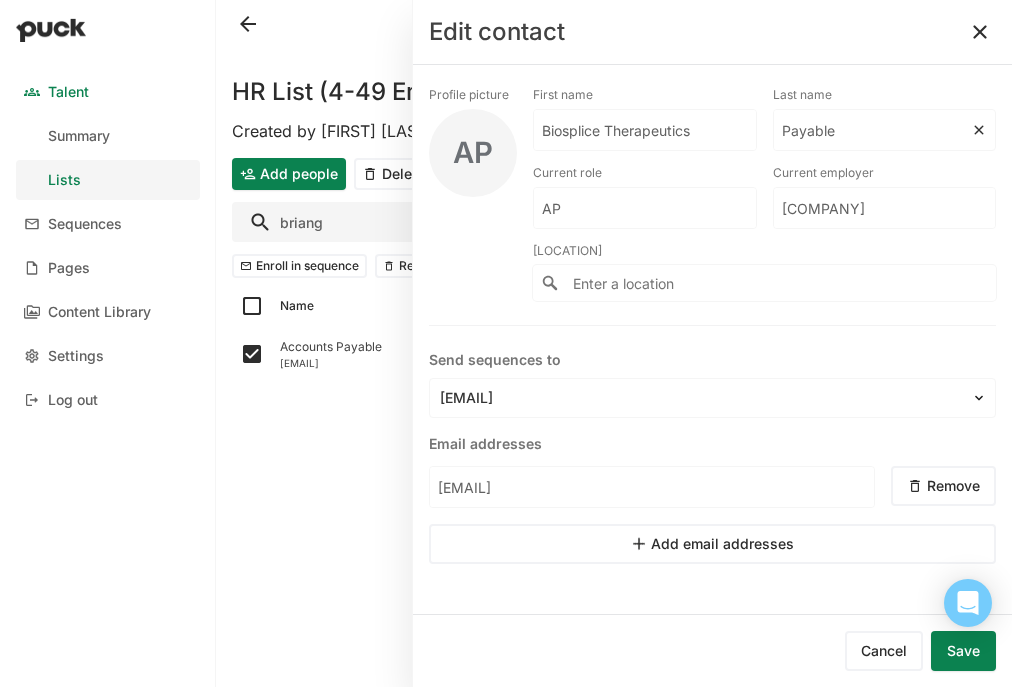 click on "Payable" at bounding box center (645, 130) 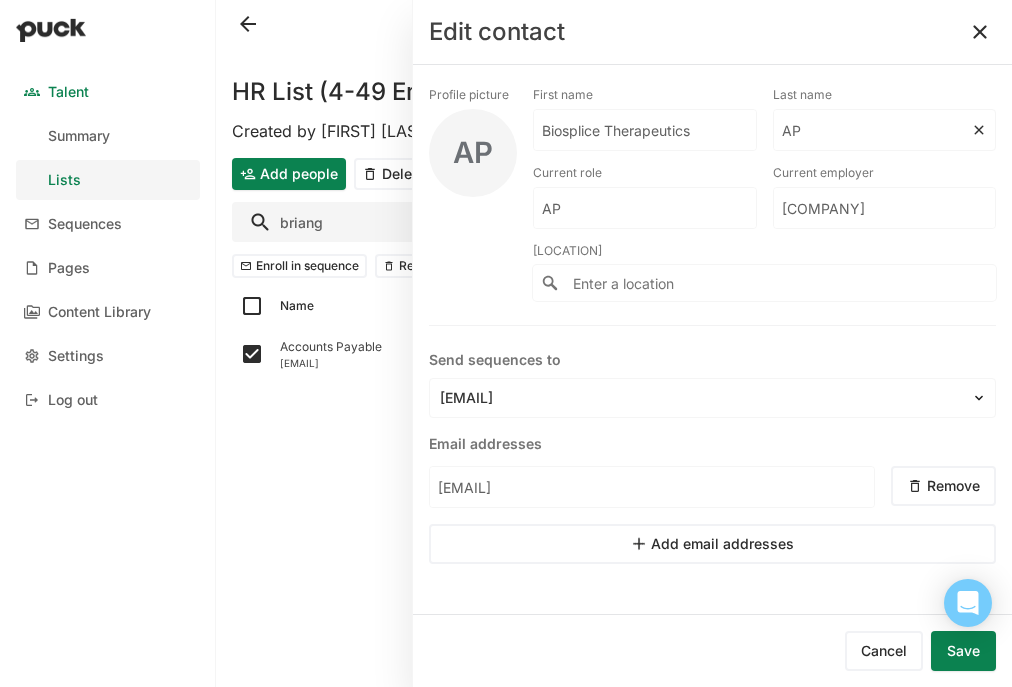 type on "AP" 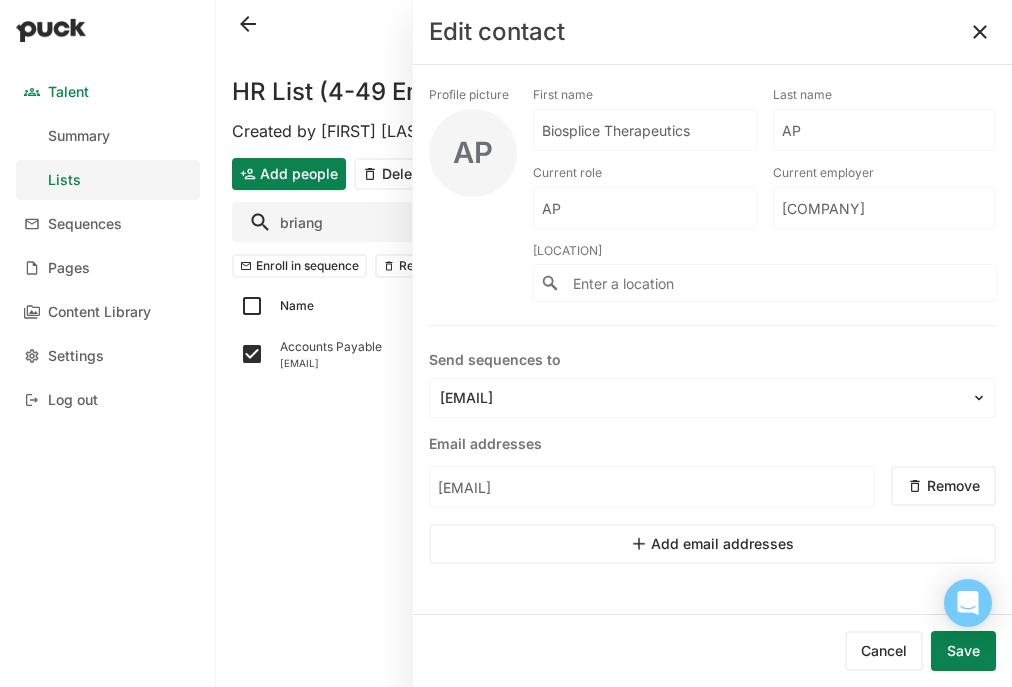 click on "Save" at bounding box center [963, 651] 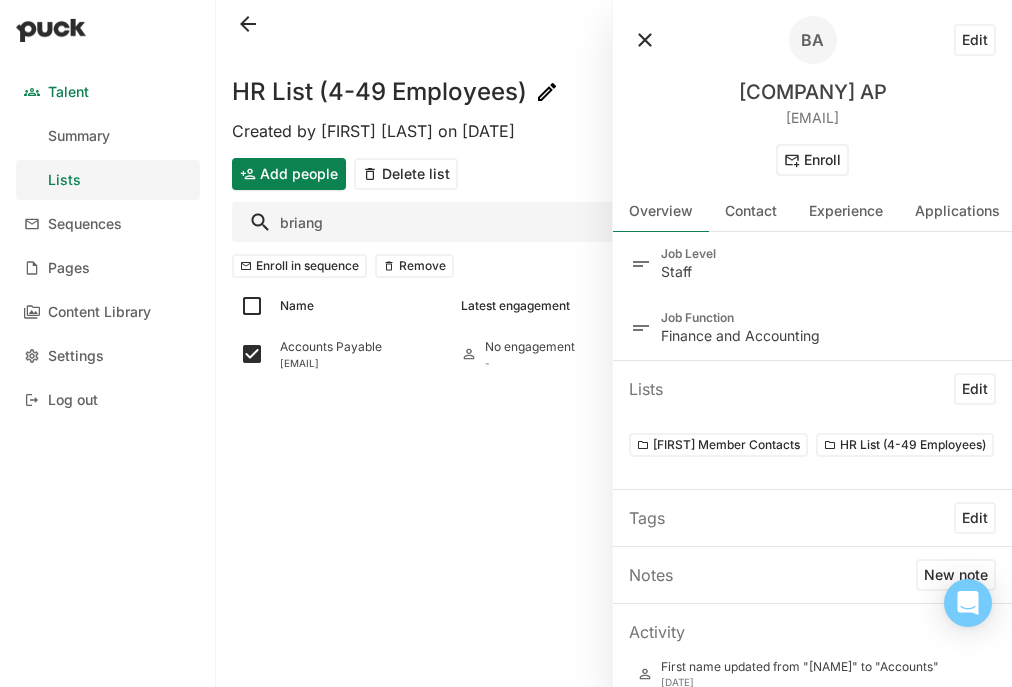 click at bounding box center (645, 40) 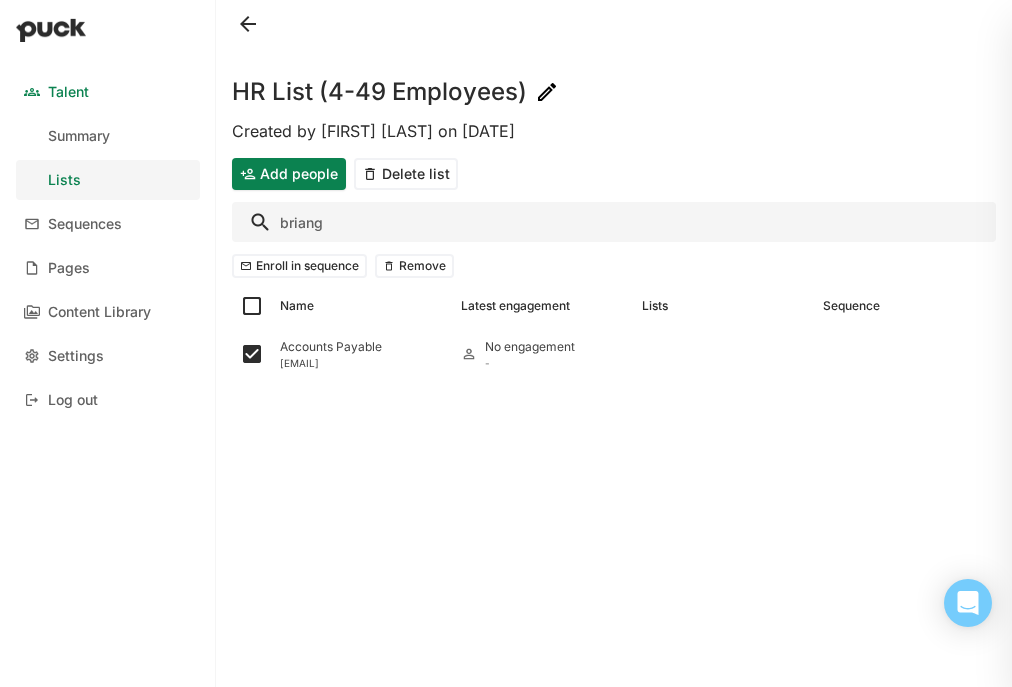 click on "briang" at bounding box center [614, 222] 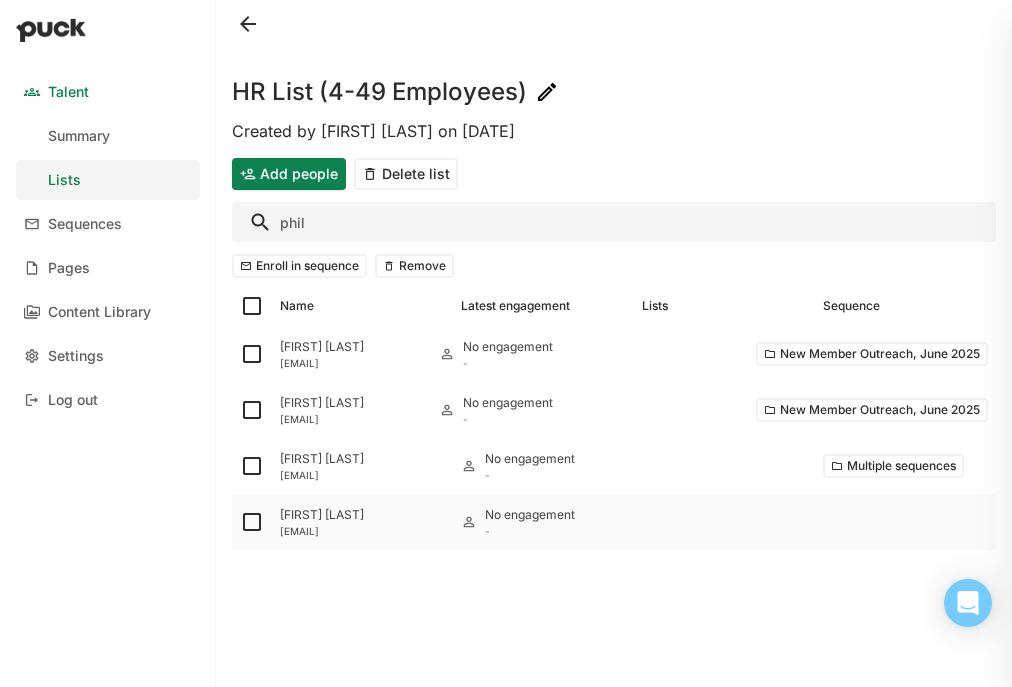 type on "phil" 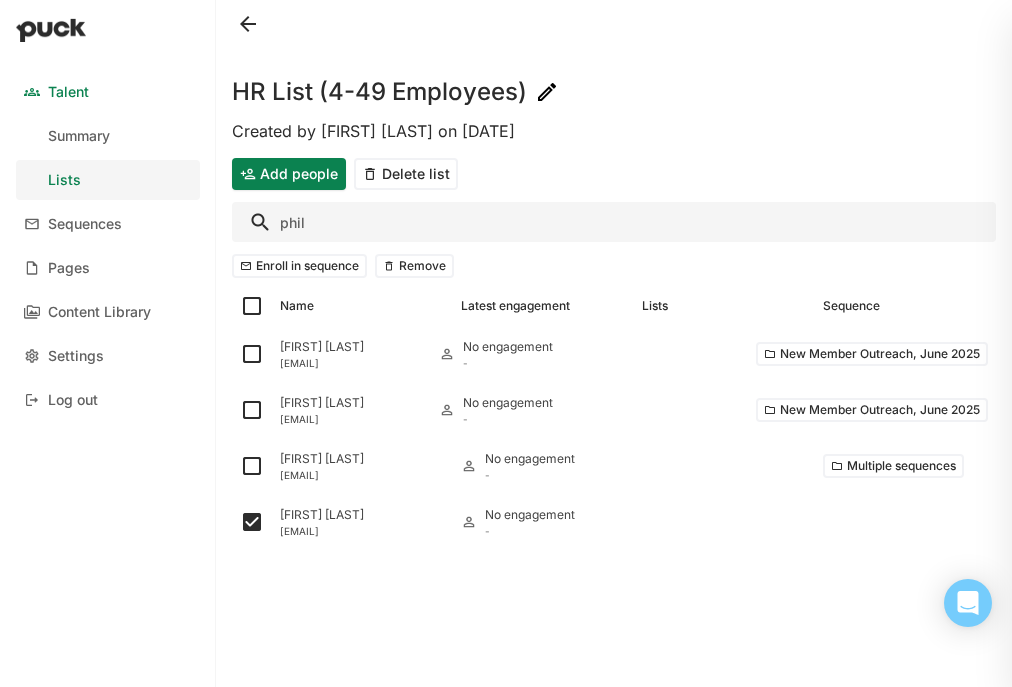drag, startPoint x: 342, startPoint y: 215, endPoint x: 245, endPoint y: 211, distance: 97.082436 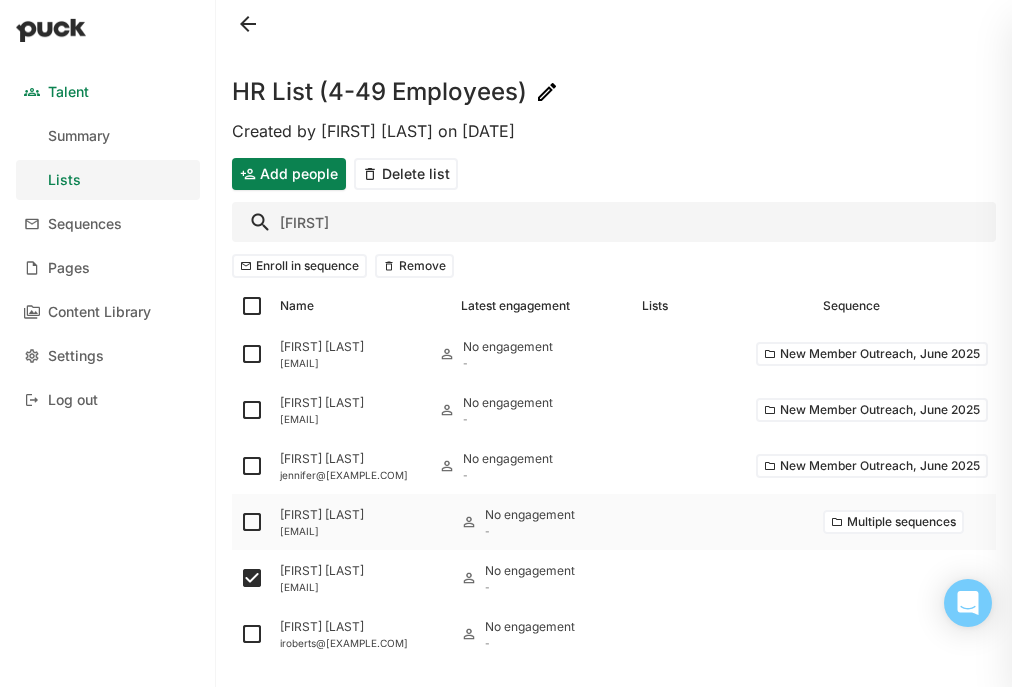 type on "[FIRST]" 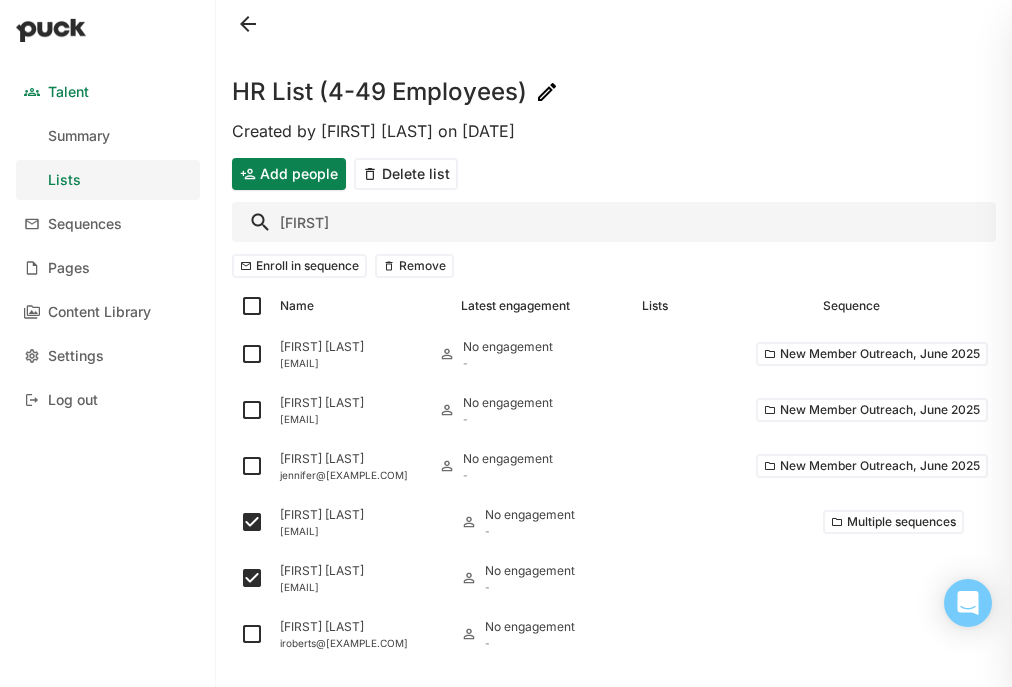 drag, startPoint x: 333, startPoint y: 218, endPoint x: 263, endPoint y: 205, distance: 71.19691 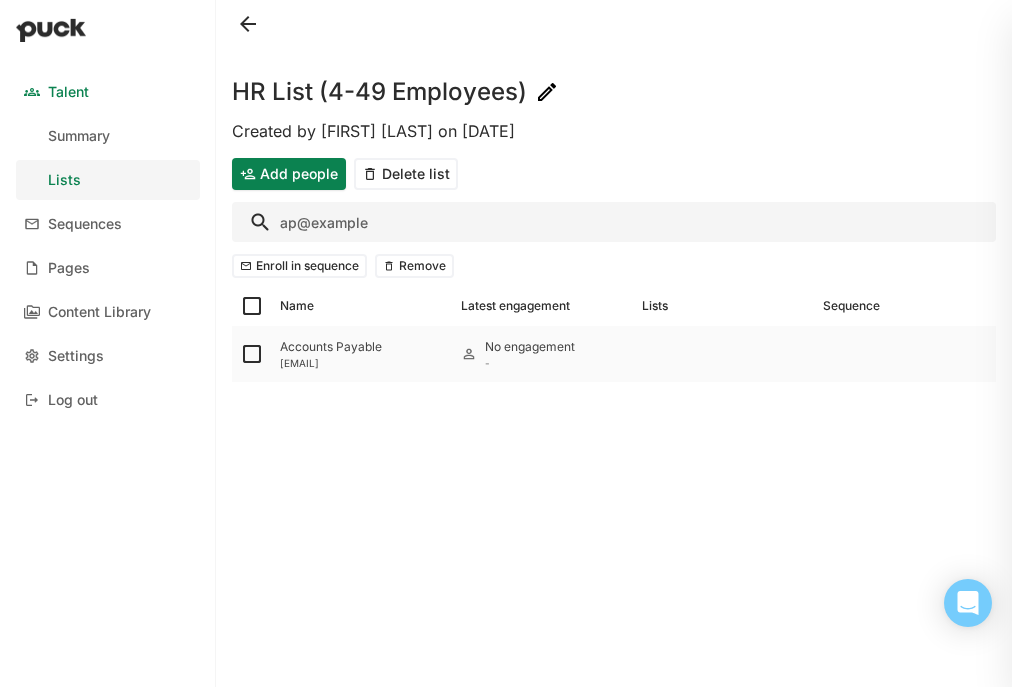 type on "ap@example" 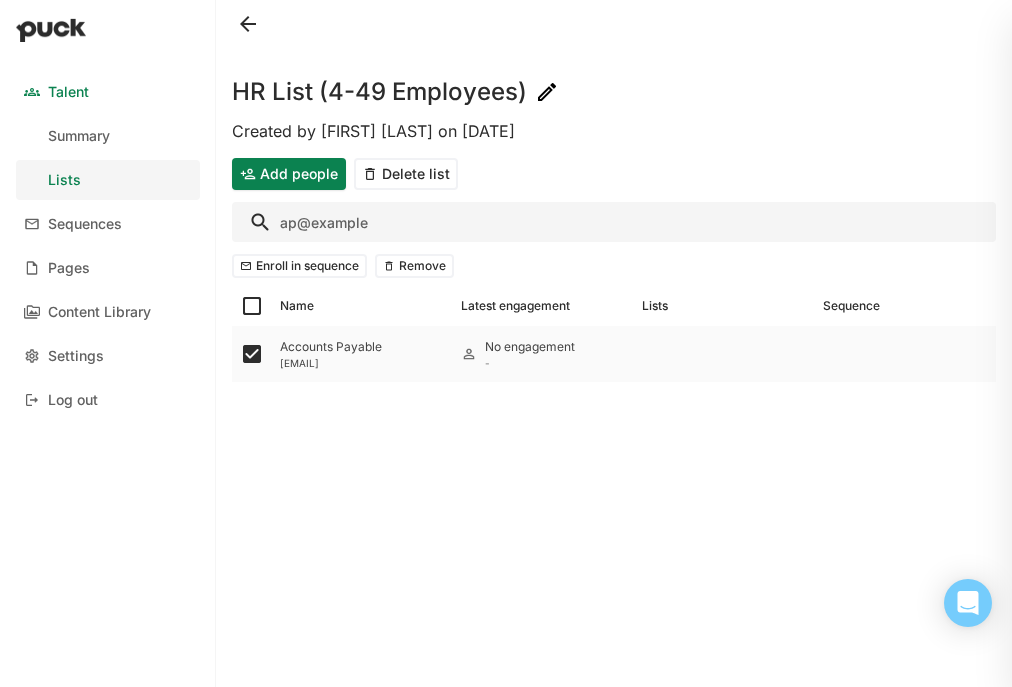 click on "[EMAIL]" at bounding box center [362, 363] 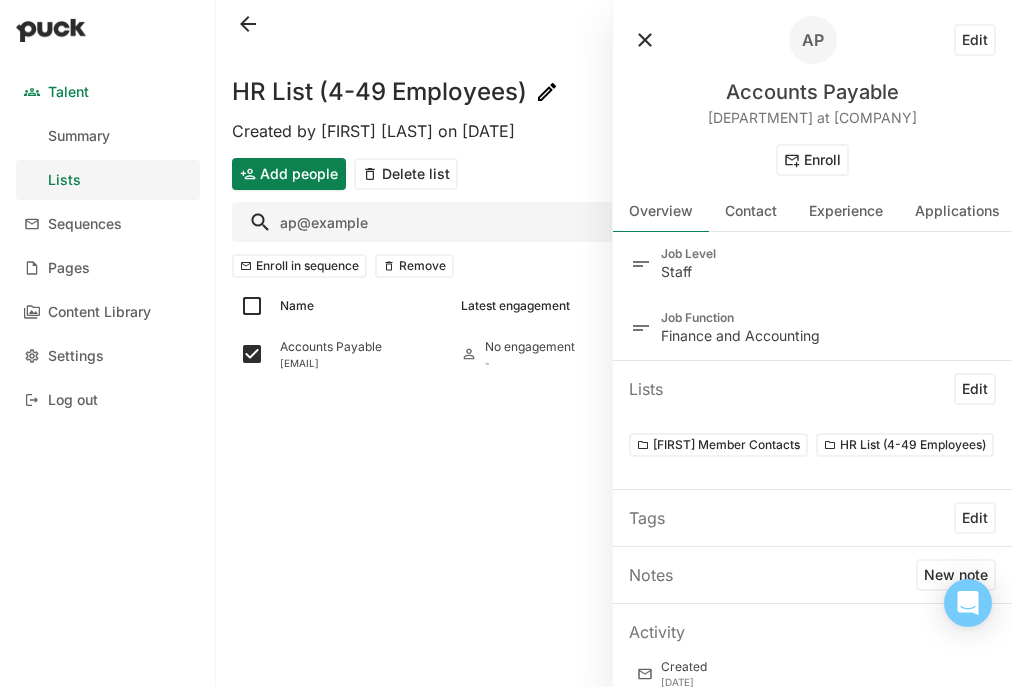 click on "Edit" at bounding box center (975, 40) 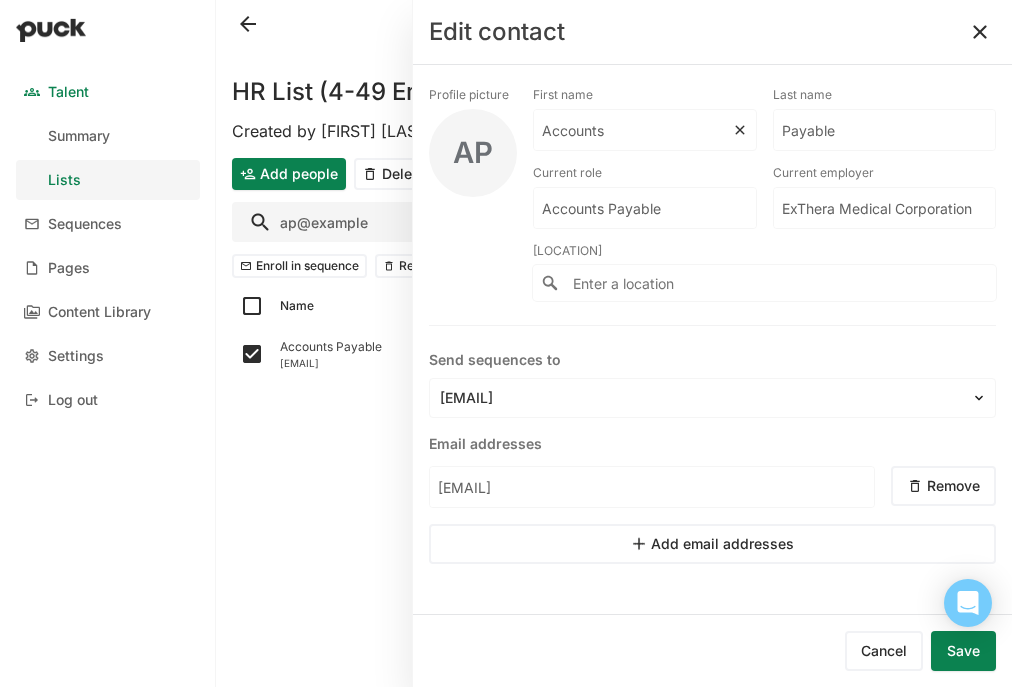 click on "Accounts" at bounding box center [633, 130] 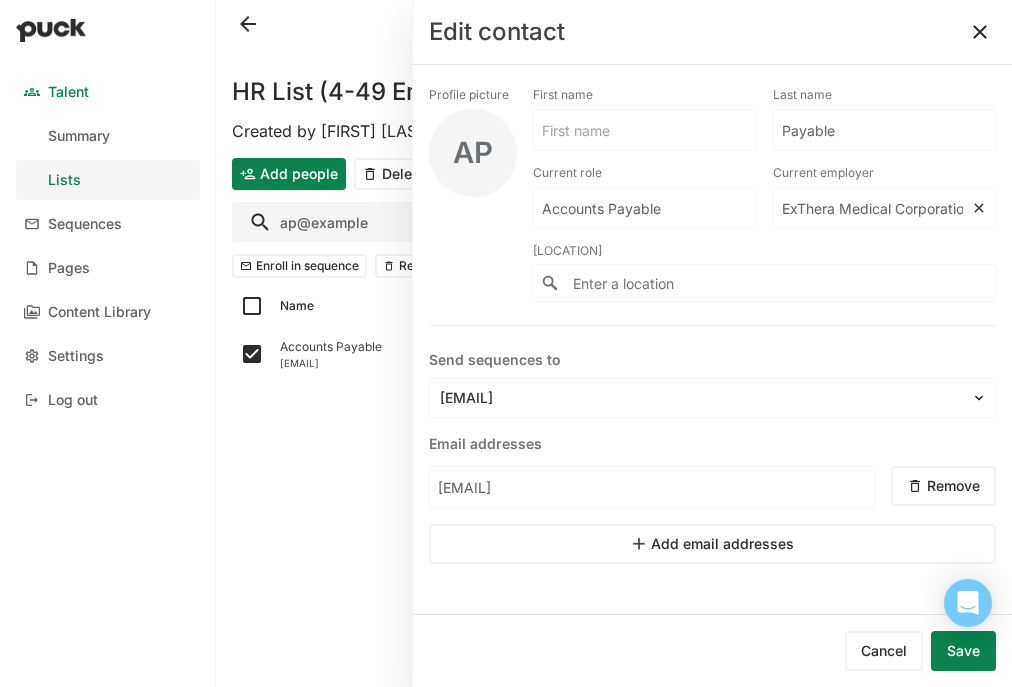 click on "ExThera Medical Corporation" at bounding box center (645, 208) 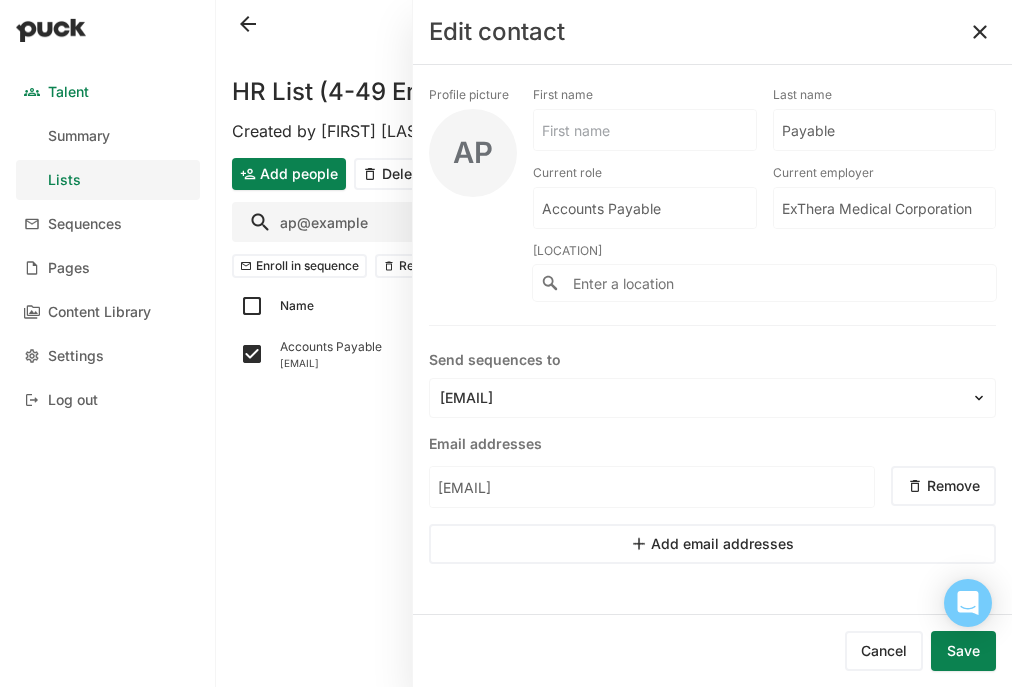 click at bounding box center (645, 130) 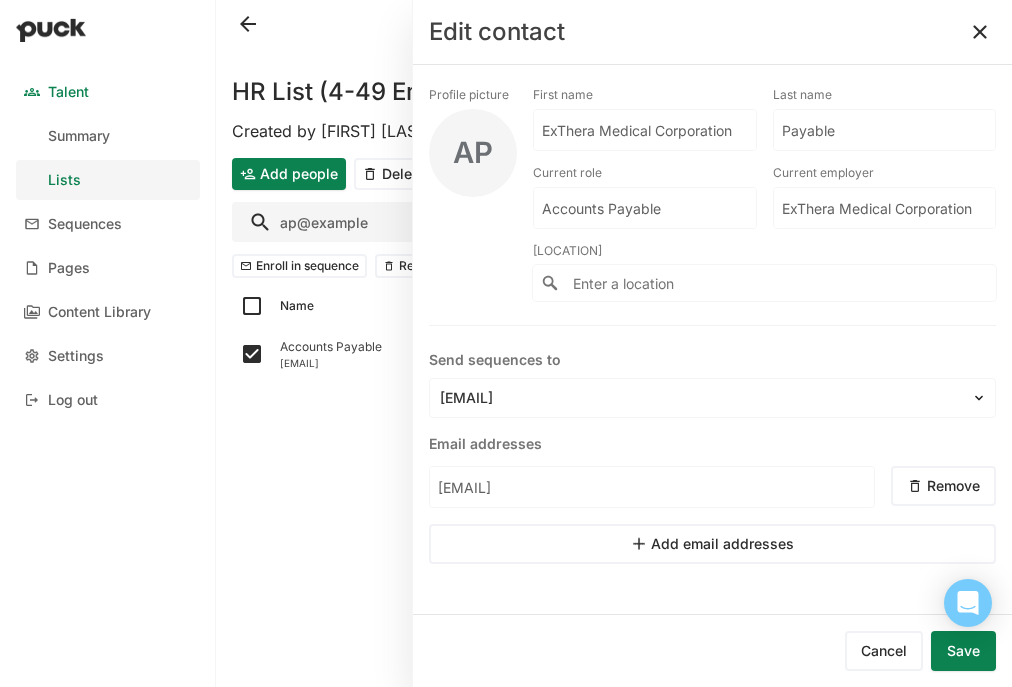 scroll, scrollTop: 0, scrollLeft: 11, axis: horizontal 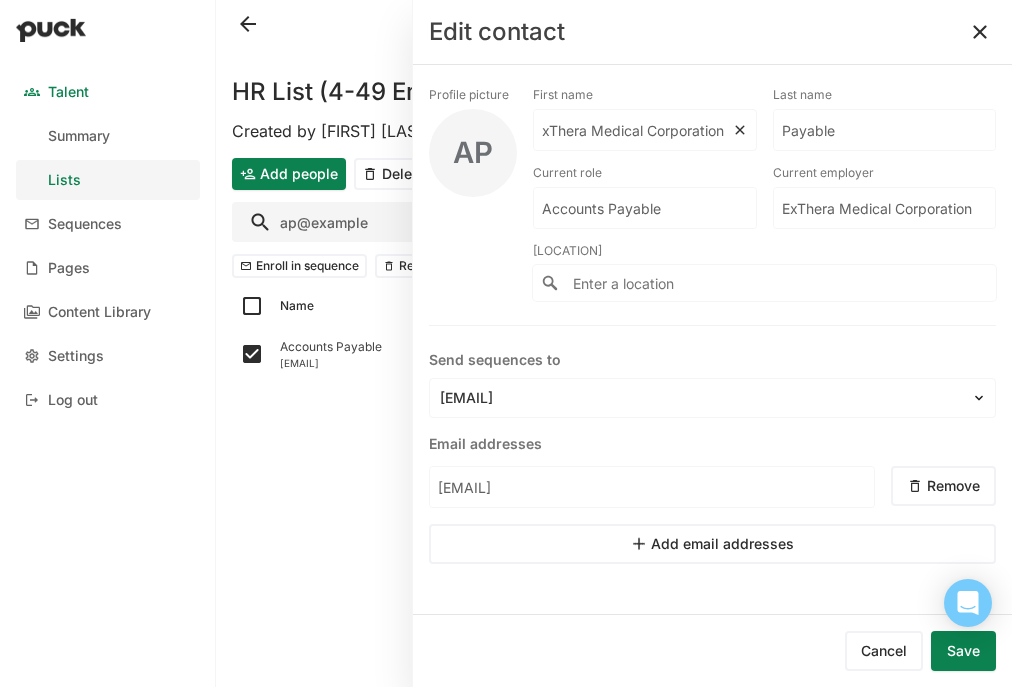type on "ExThera Medical Corporation" 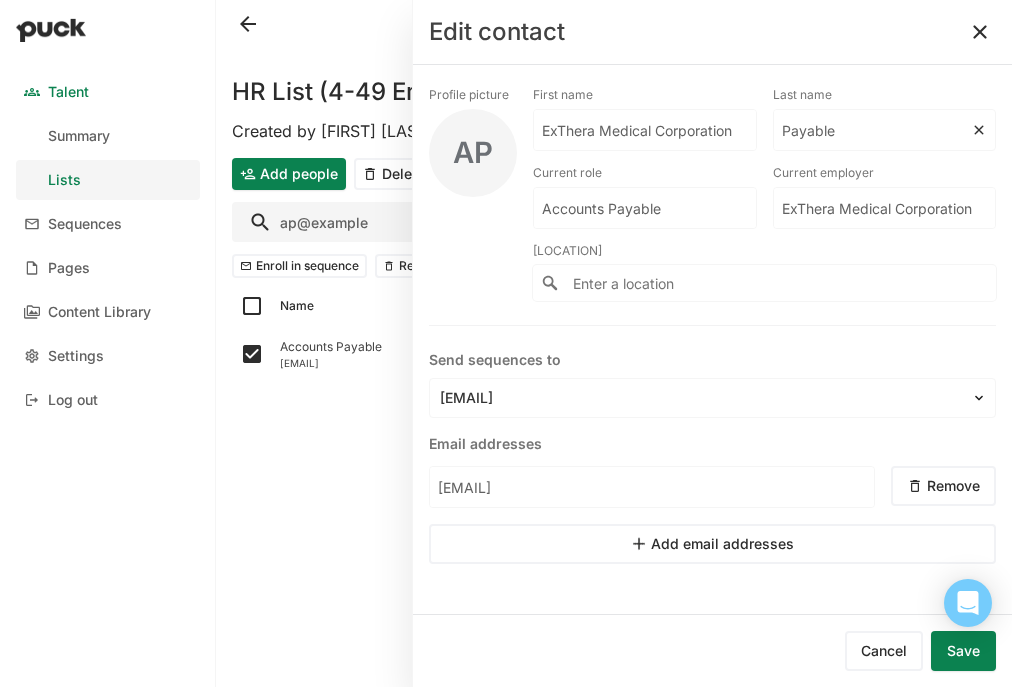 scroll, scrollTop: 0, scrollLeft: 0, axis: both 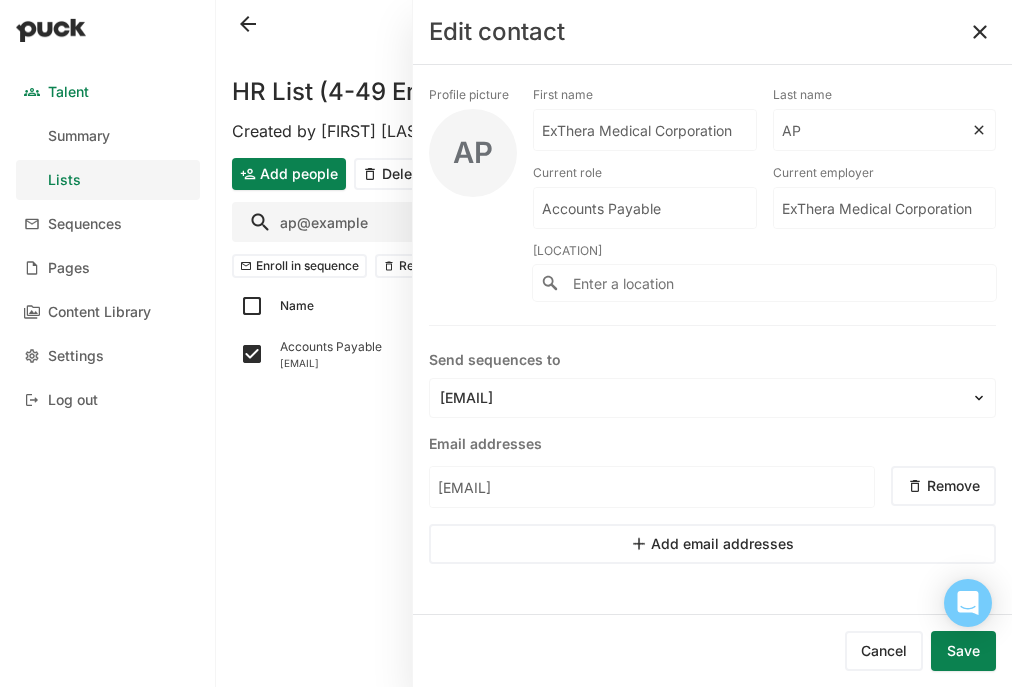 type on "AP" 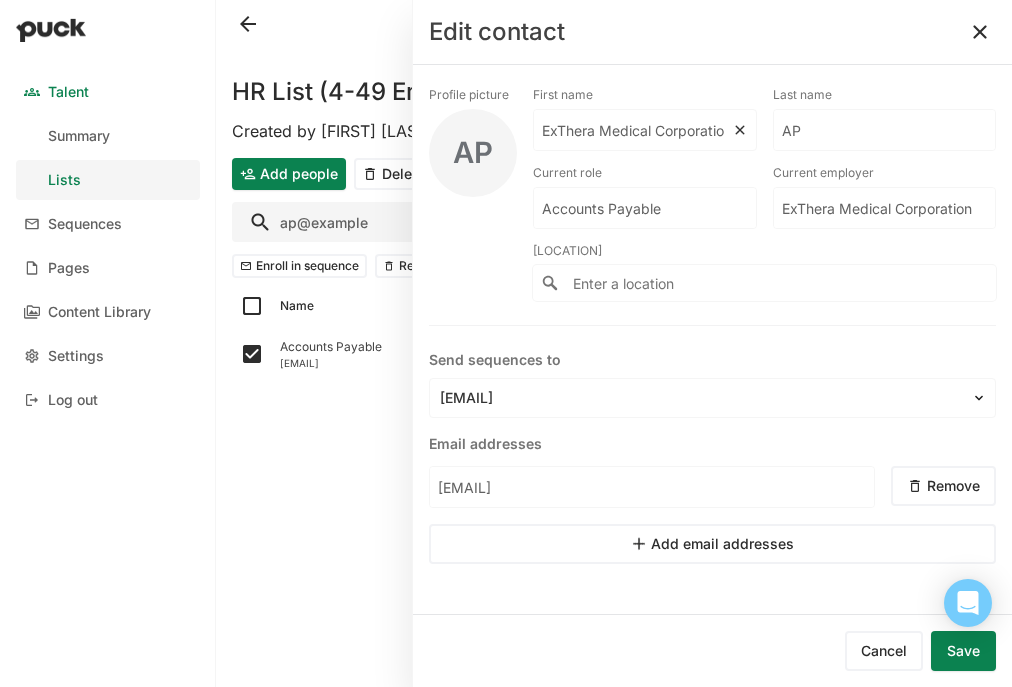 scroll, scrollTop: 0, scrollLeft: 11, axis: horizontal 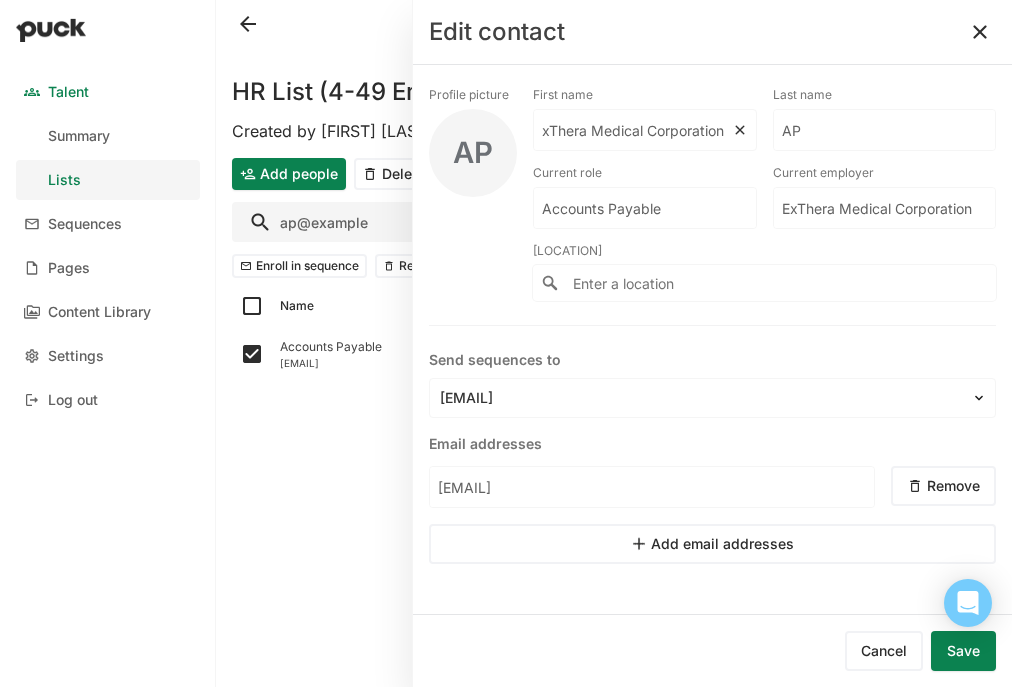 drag, startPoint x: 601, startPoint y: 129, endPoint x: 728, endPoint y: 124, distance: 127.09839 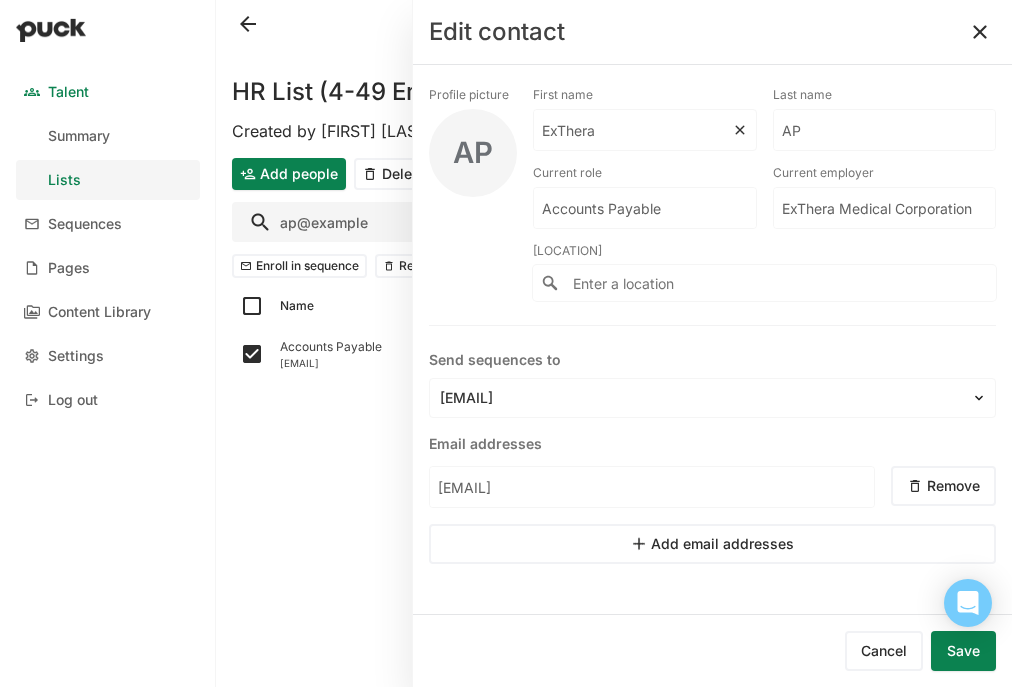 scroll, scrollTop: 0, scrollLeft: 0, axis: both 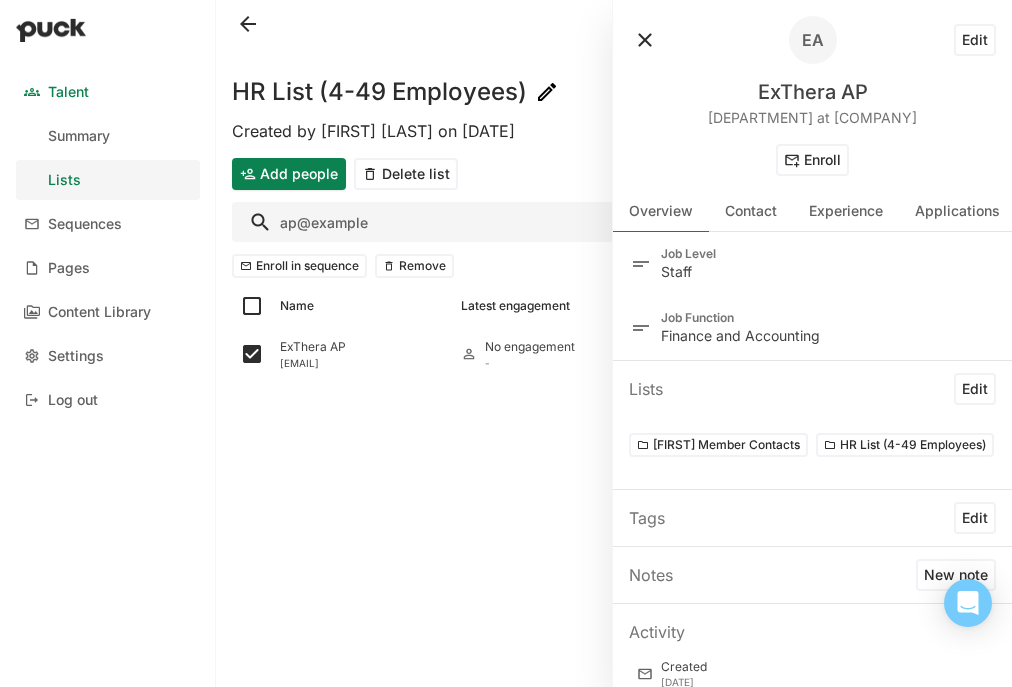 click at bounding box center (645, 40) 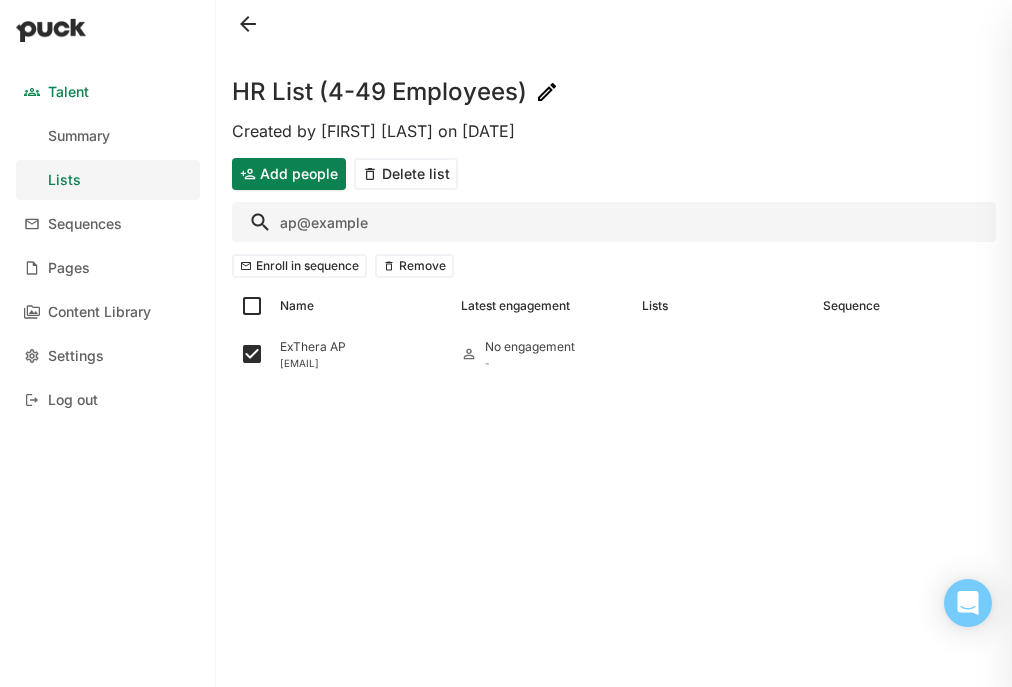 click on "ap@example" at bounding box center (614, 222) 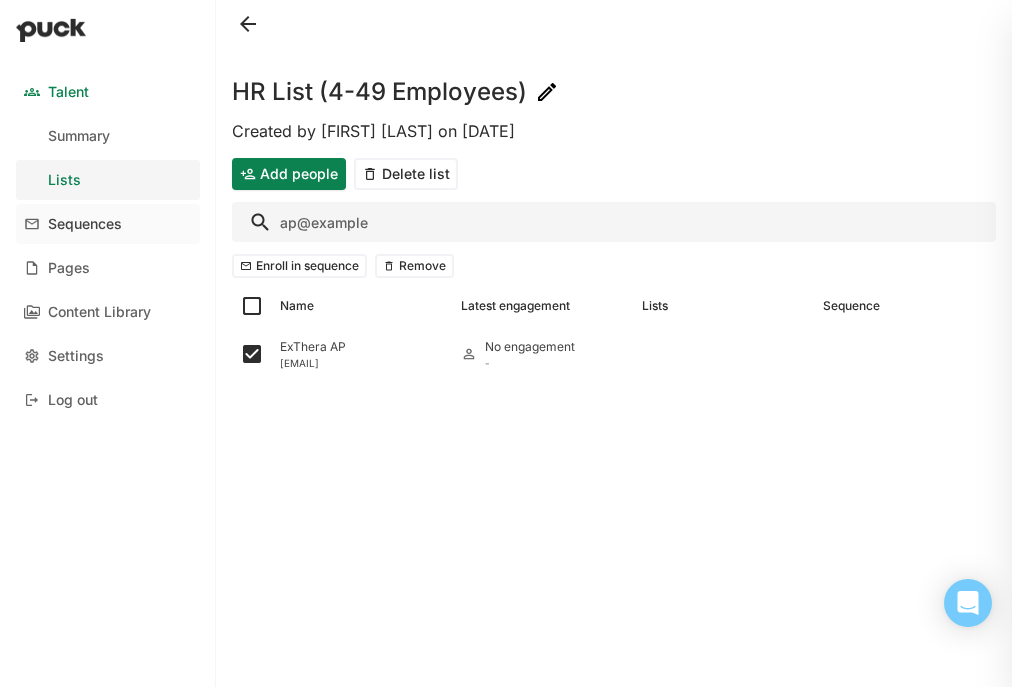 drag, startPoint x: 327, startPoint y: 224, endPoint x: 194, endPoint y: 224, distance: 133 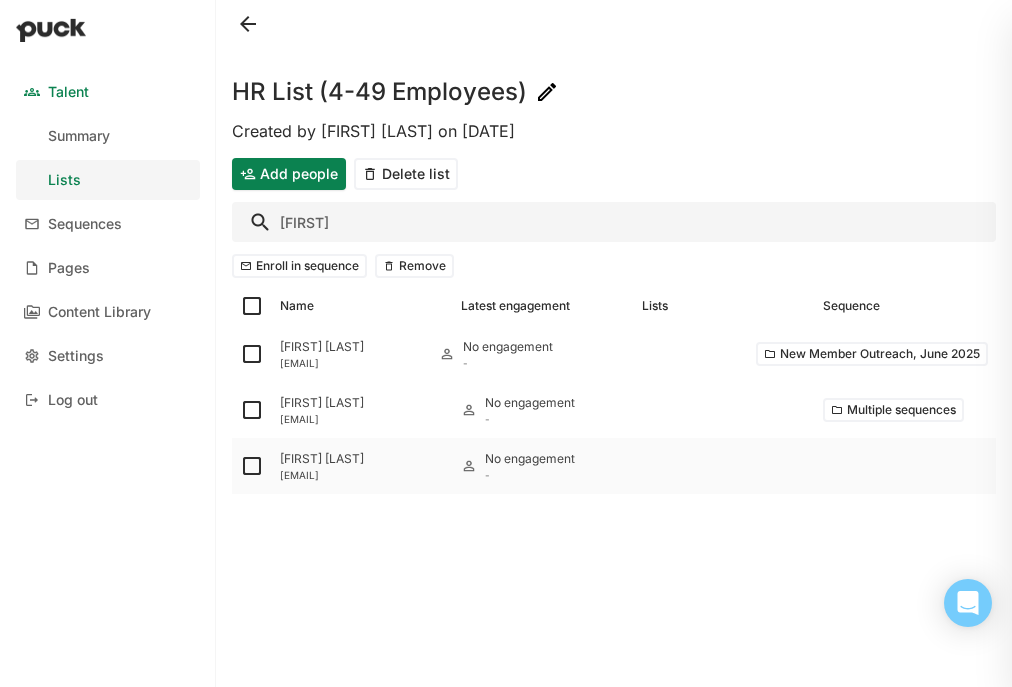 type on "[FIRST]" 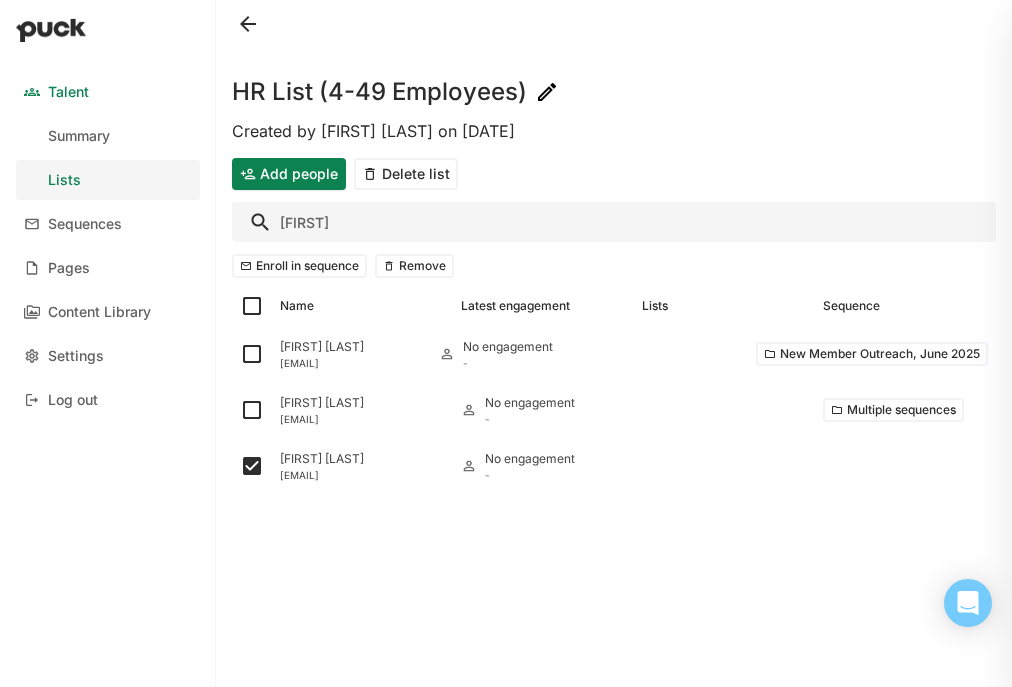 drag, startPoint x: 306, startPoint y: 222, endPoint x: 274, endPoint y: 222, distance: 32 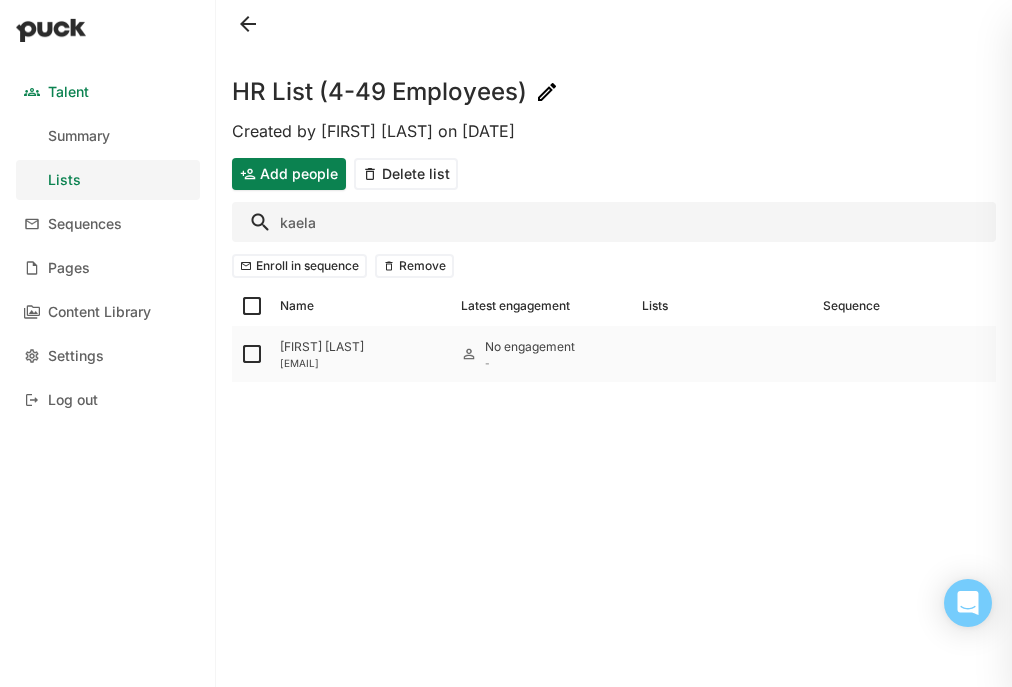 type on "kaela" 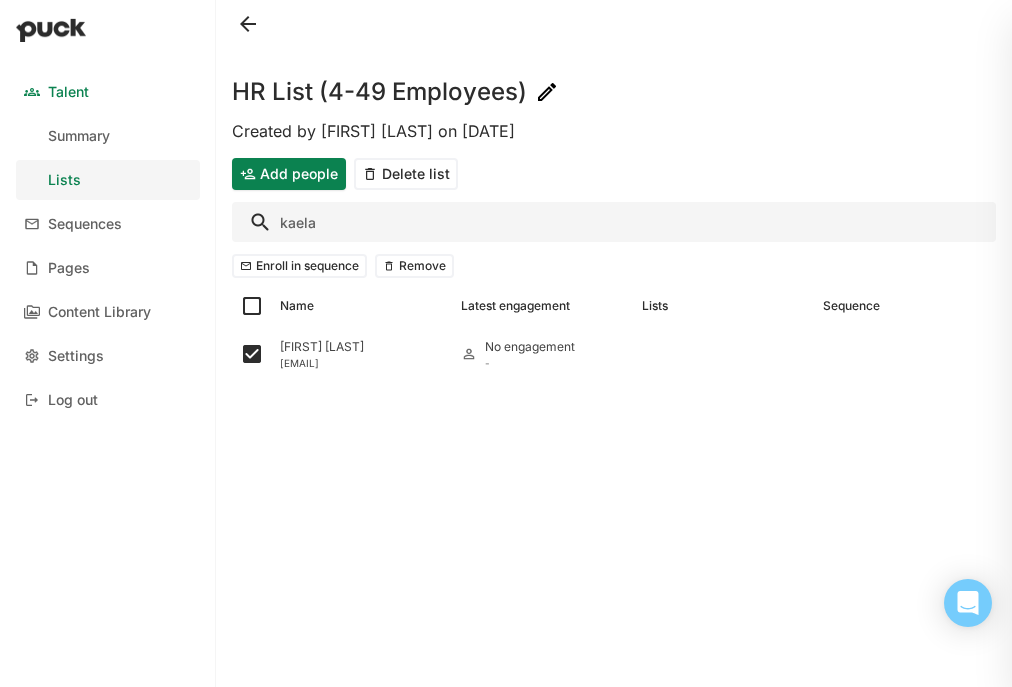 drag, startPoint x: 347, startPoint y: 211, endPoint x: 229, endPoint y: 211, distance: 118 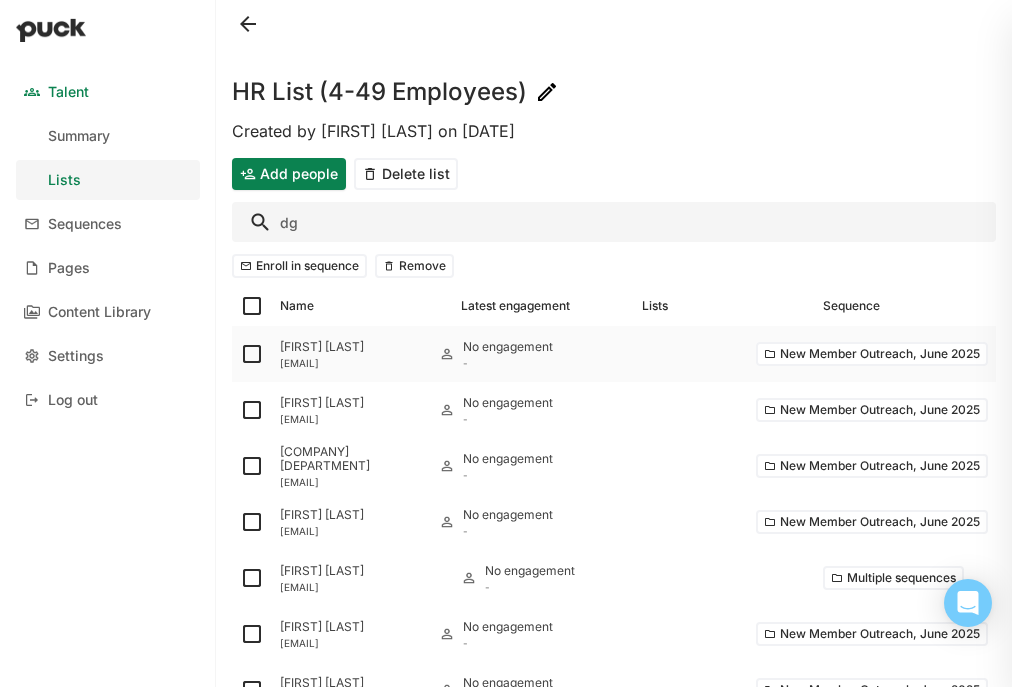 type on "d" 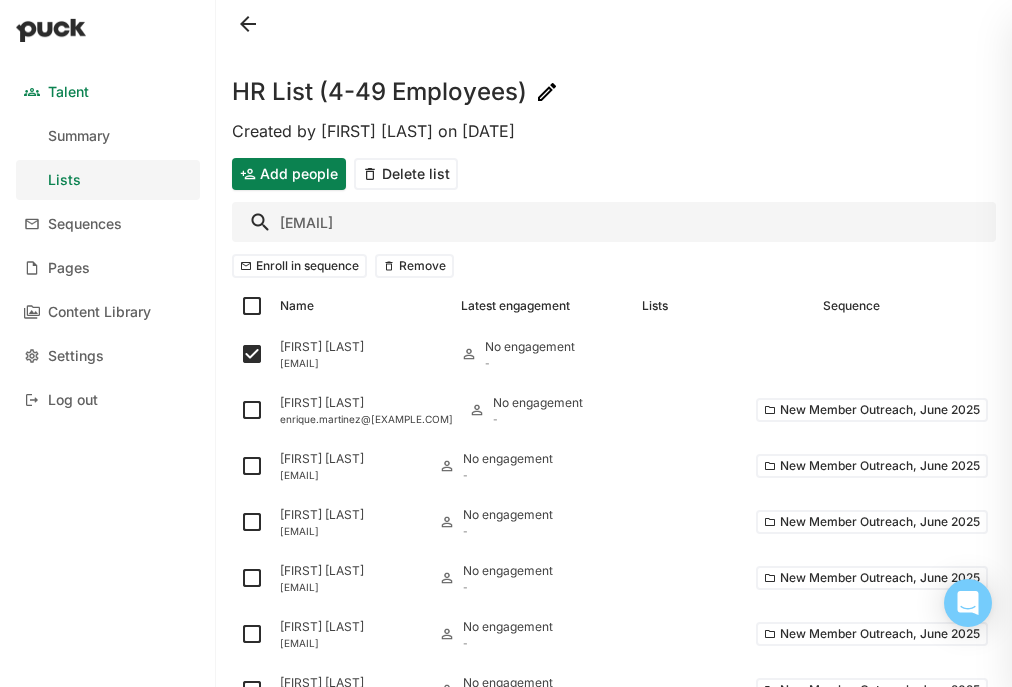 type on "r" 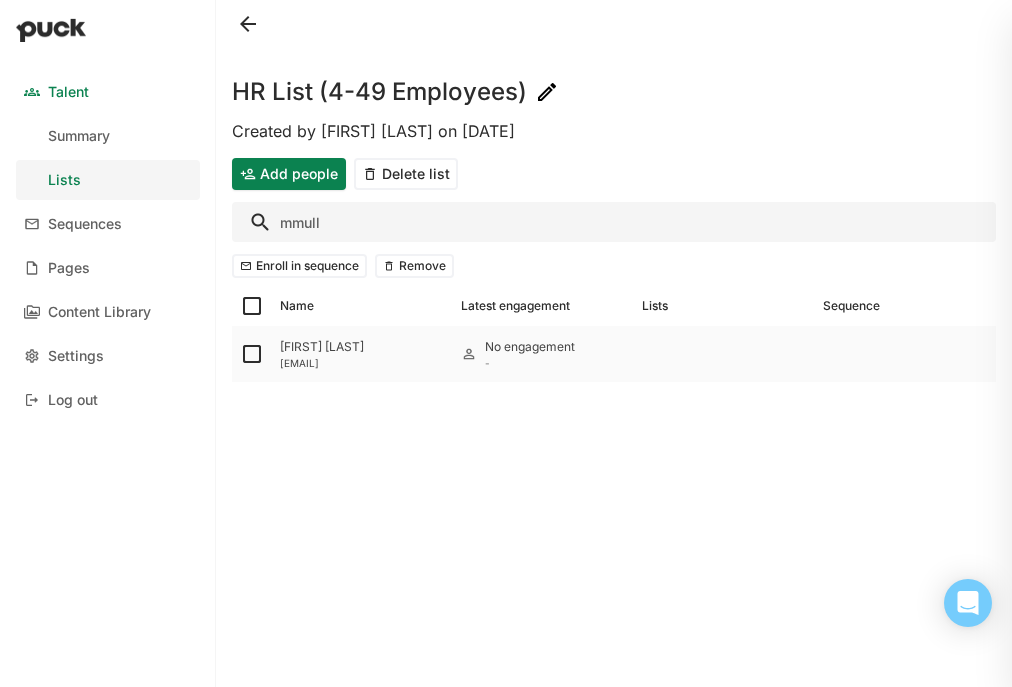 type on "mmull" 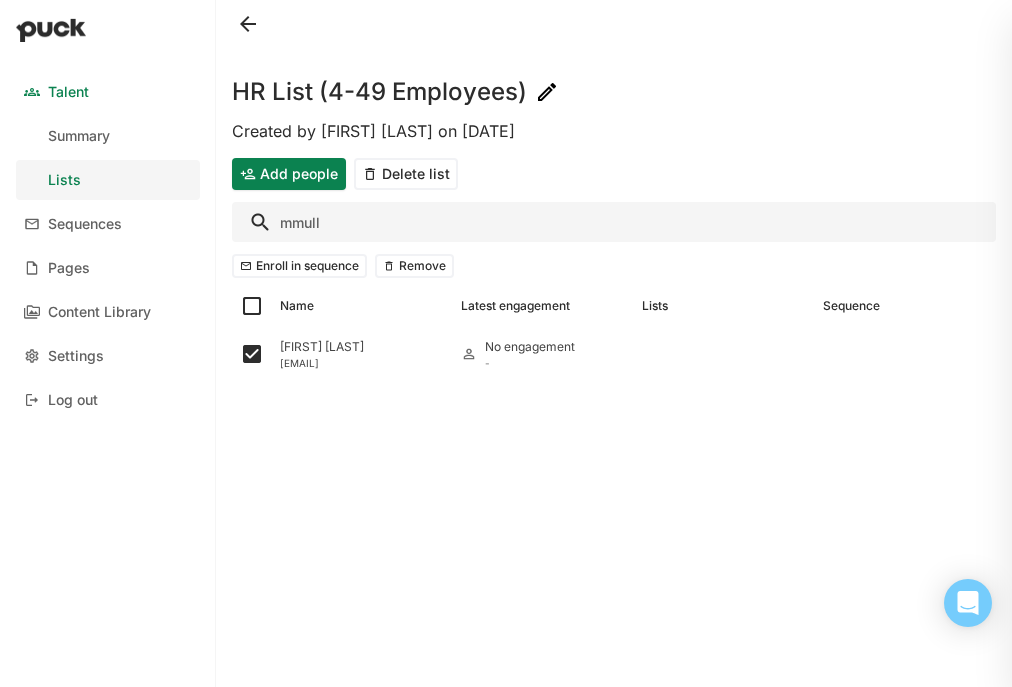 click on "mmull" at bounding box center [614, 222] 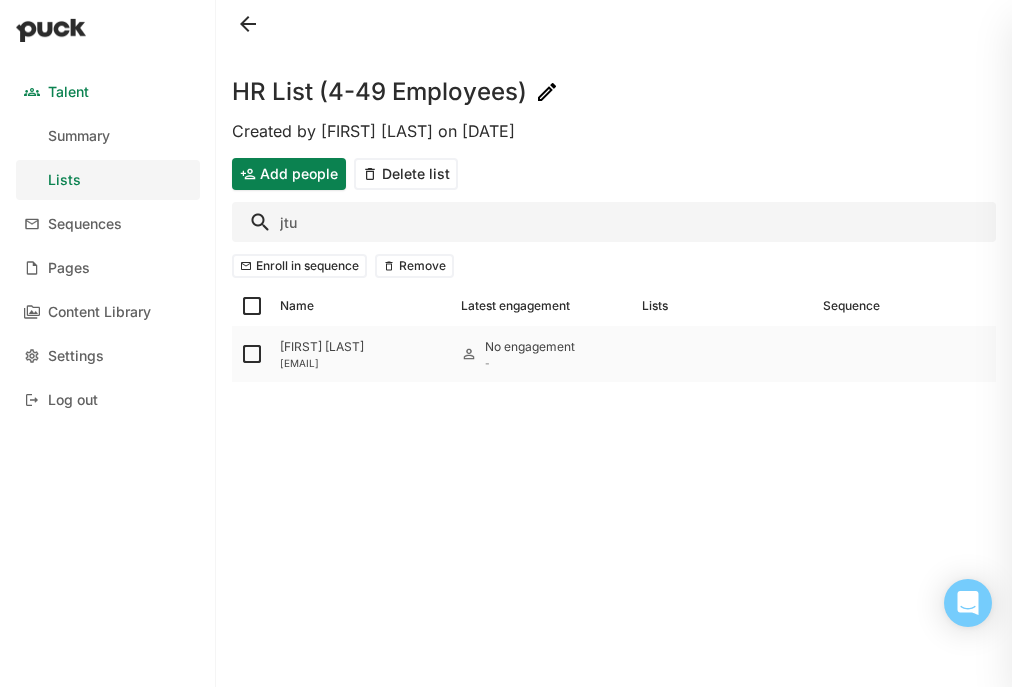 type on "jtu" 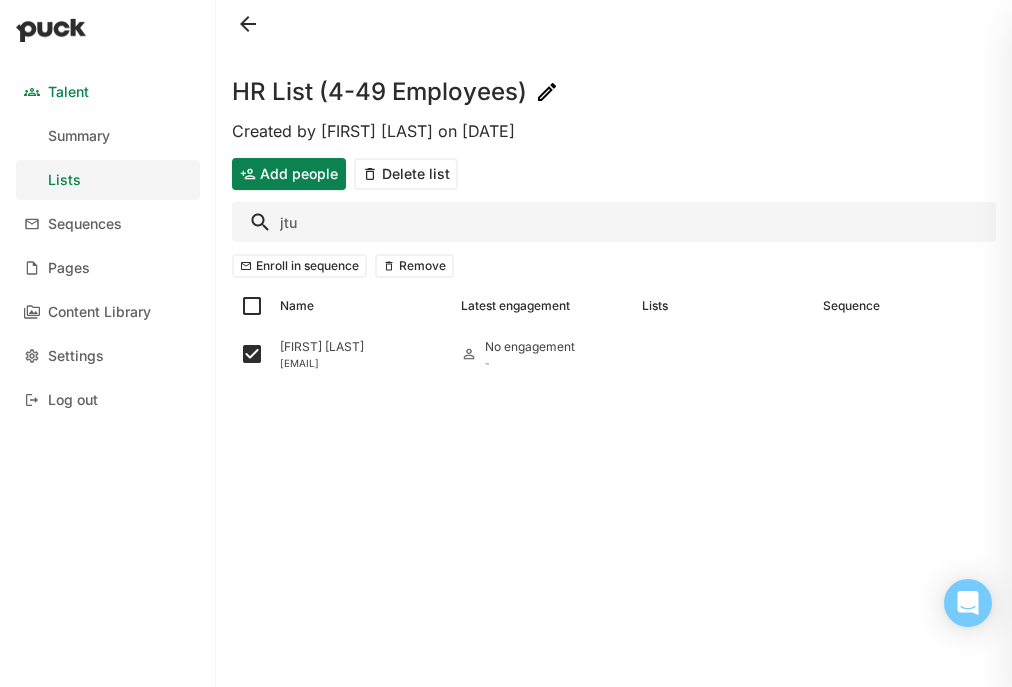drag, startPoint x: 313, startPoint y: 226, endPoint x: 201, endPoint y: 202, distance: 114.54257 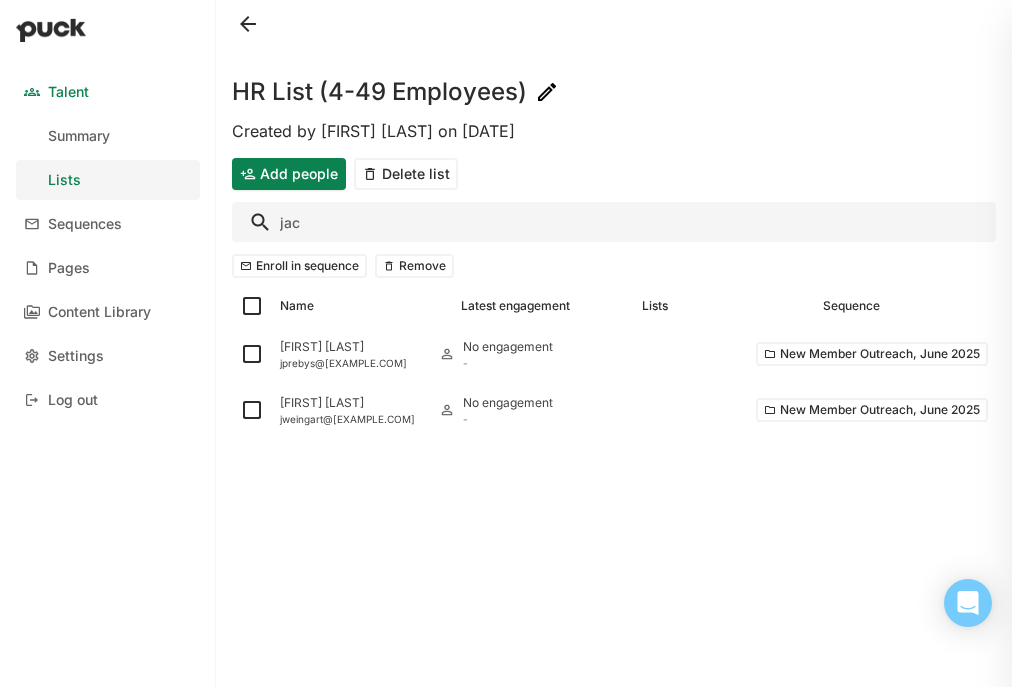 type on "[EMAIL]" 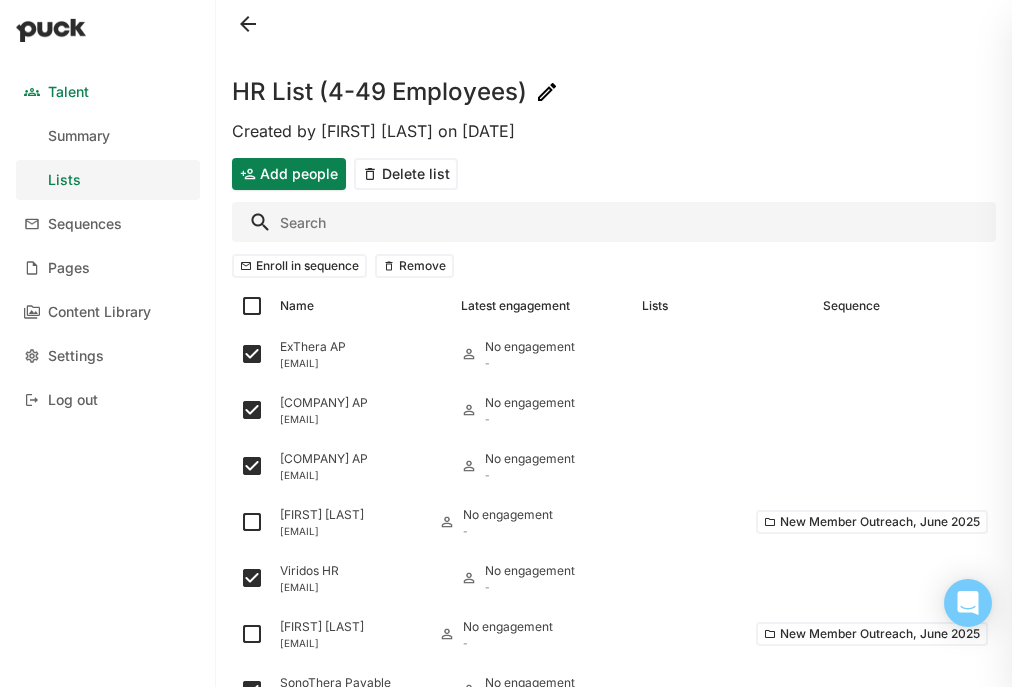 type on "j" 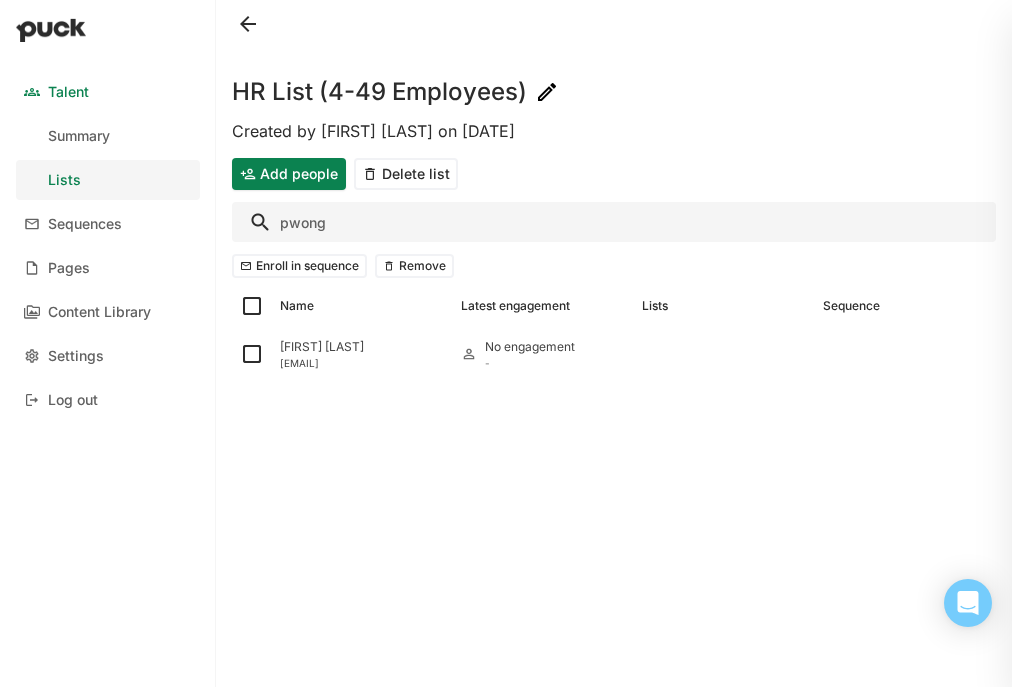 click on "pwong" at bounding box center [614, 222] 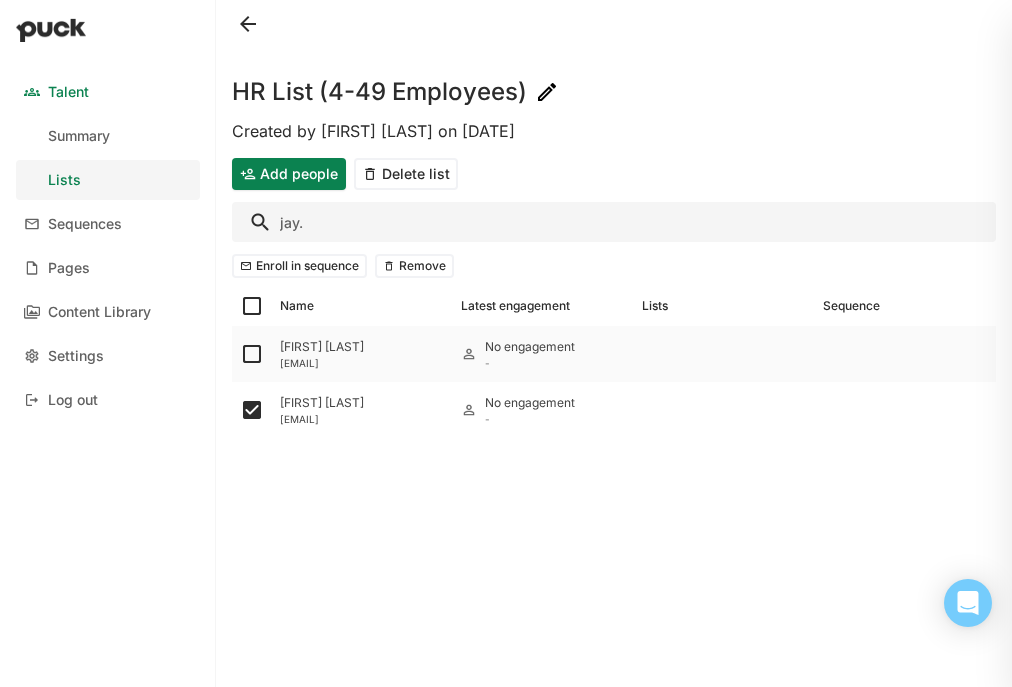 type on "jay." 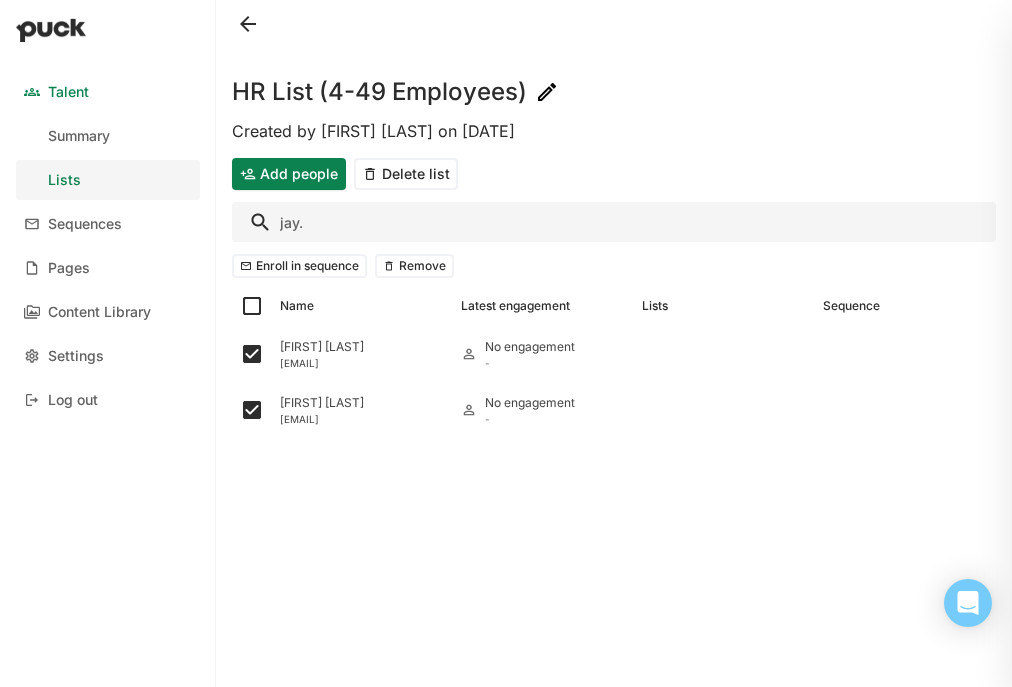 drag, startPoint x: 311, startPoint y: 234, endPoint x: 274, endPoint y: 234, distance: 37 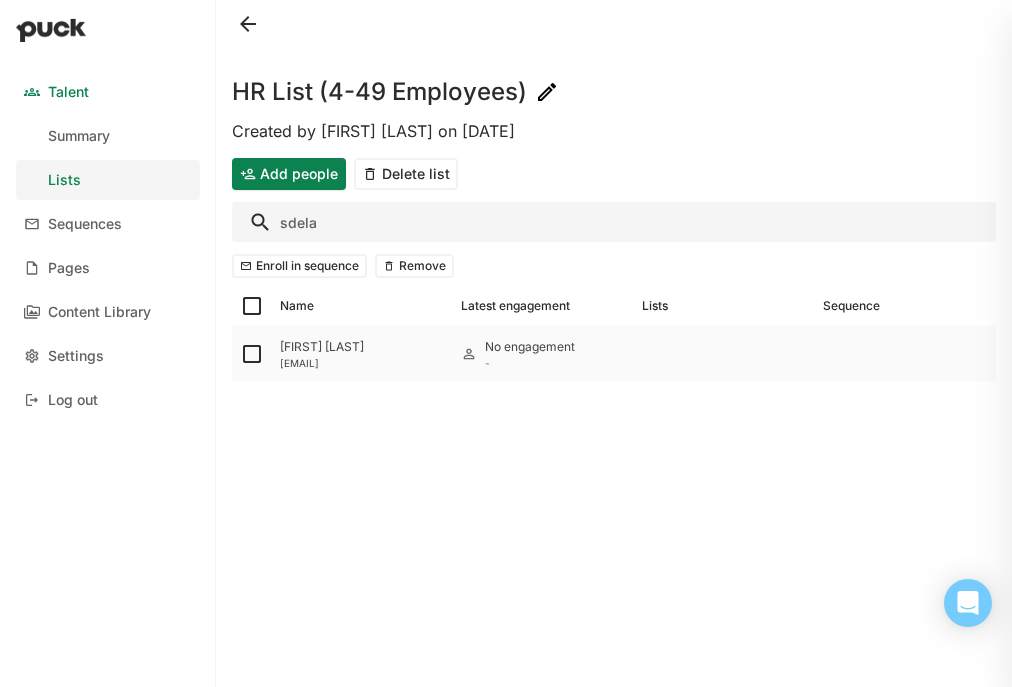 type on "sdela" 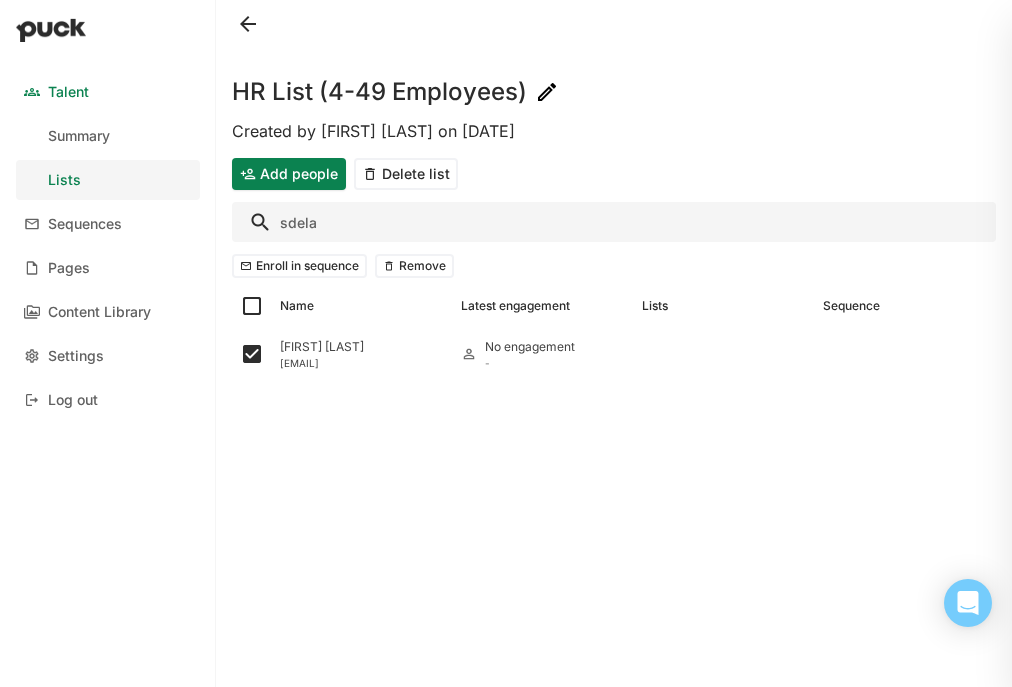 drag, startPoint x: 320, startPoint y: 226, endPoint x: 271, endPoint y: 222, distance: 49.162994 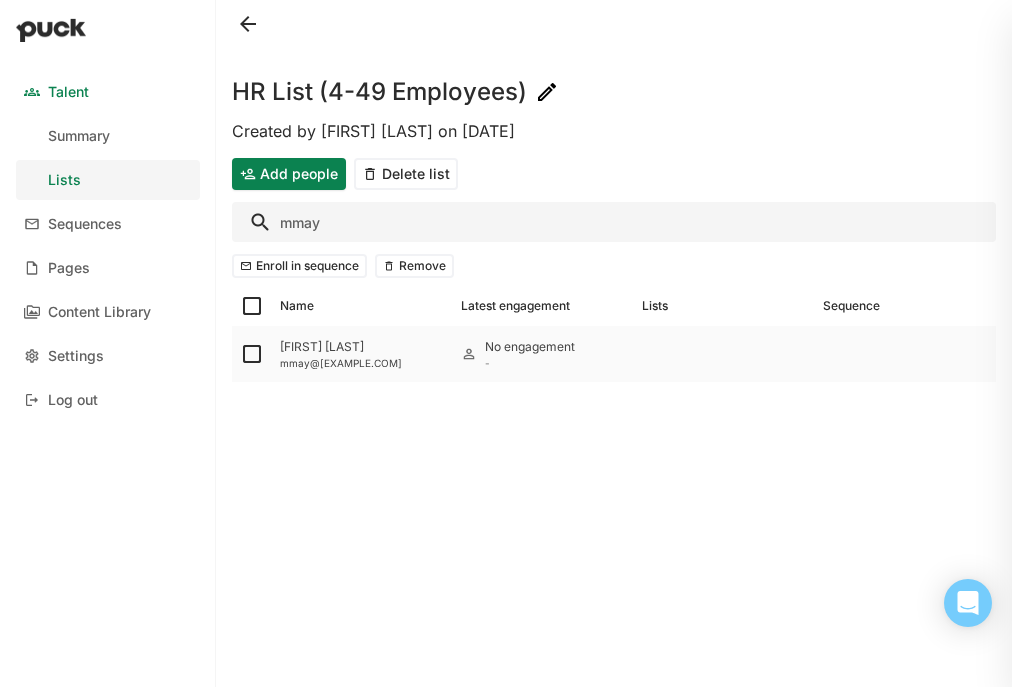 type on "mmay" 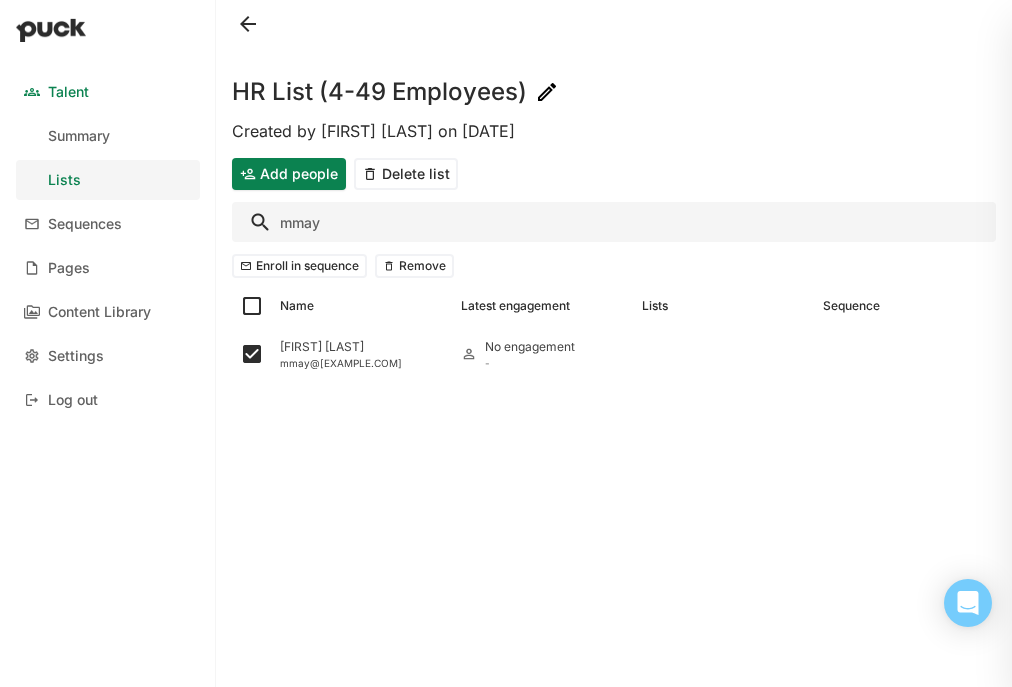 drag, startPoint x: 362, startPoint y: 226, endPoint x: 258, endPoint y: 219, distance: 104.23531 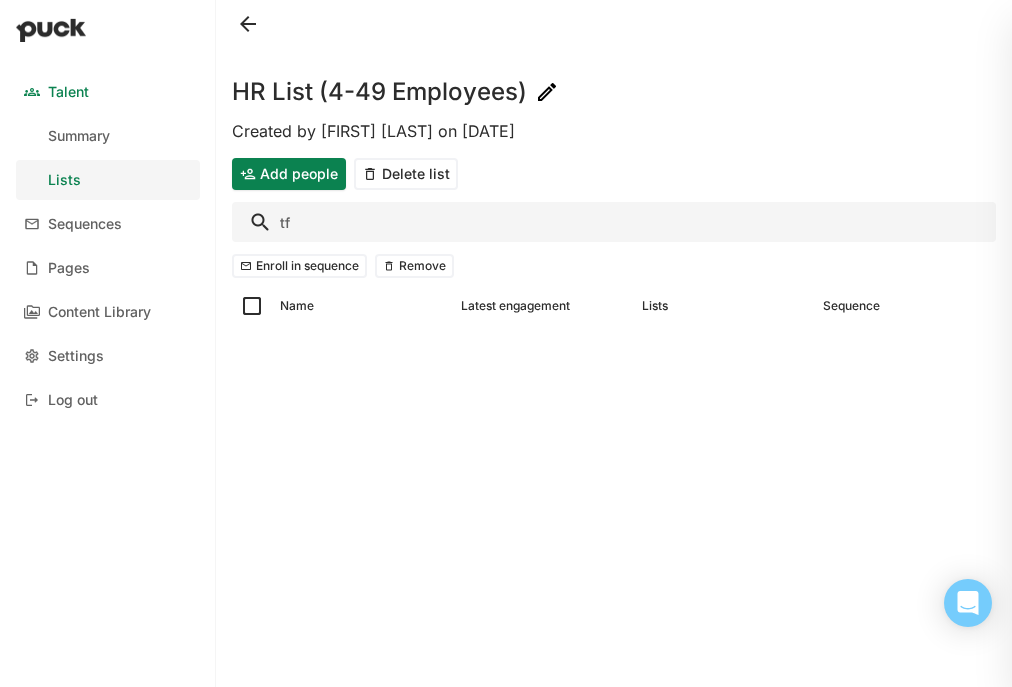 type on "t" 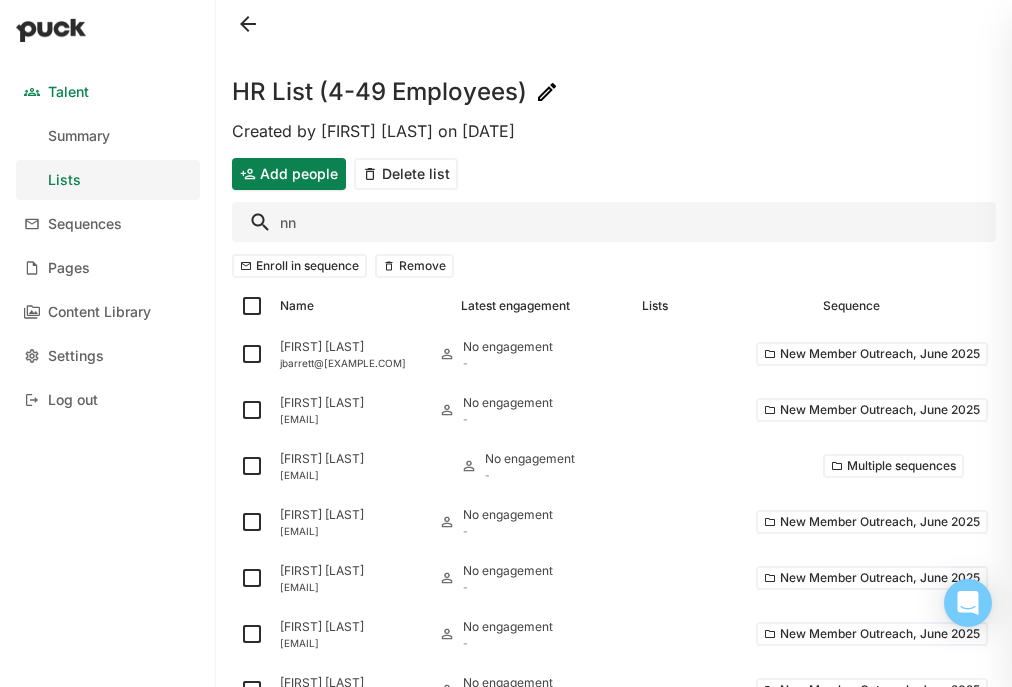 type on "n" 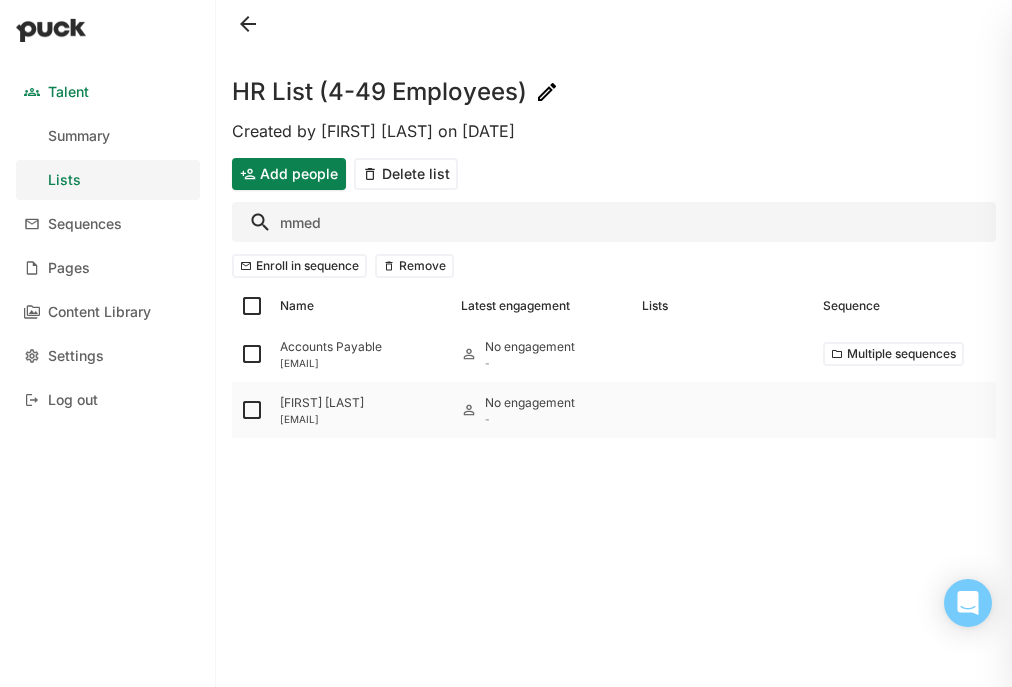 type on "mmed" 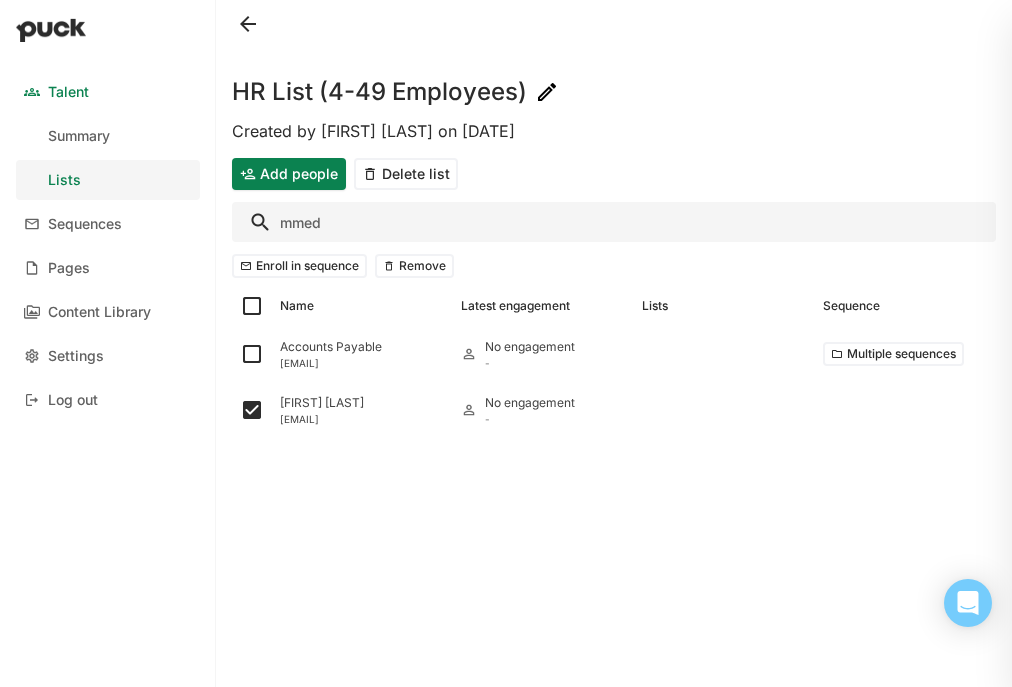 click on "mmed" at bounding box center (614, 222) 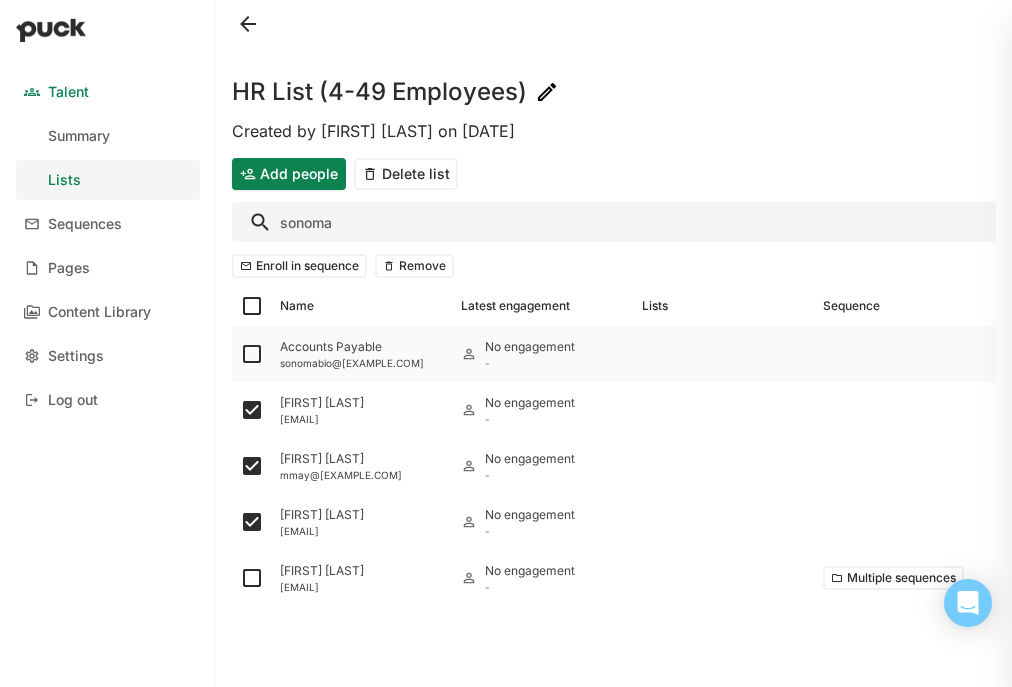 type on "sonoma" 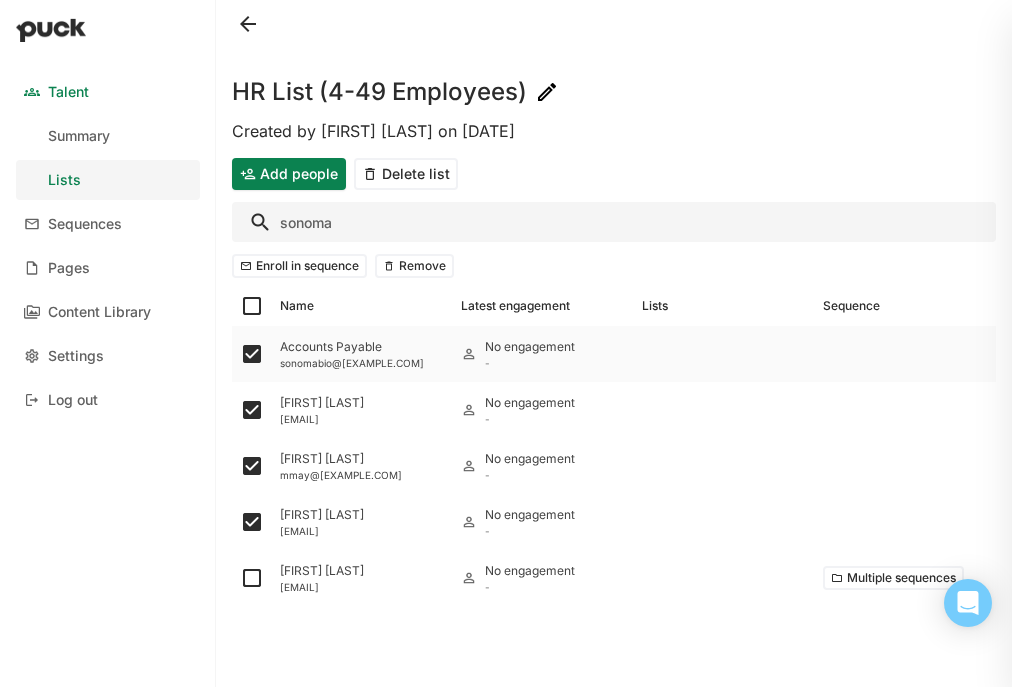 click on "Accounts Payable" at bounding box center (362, 347) 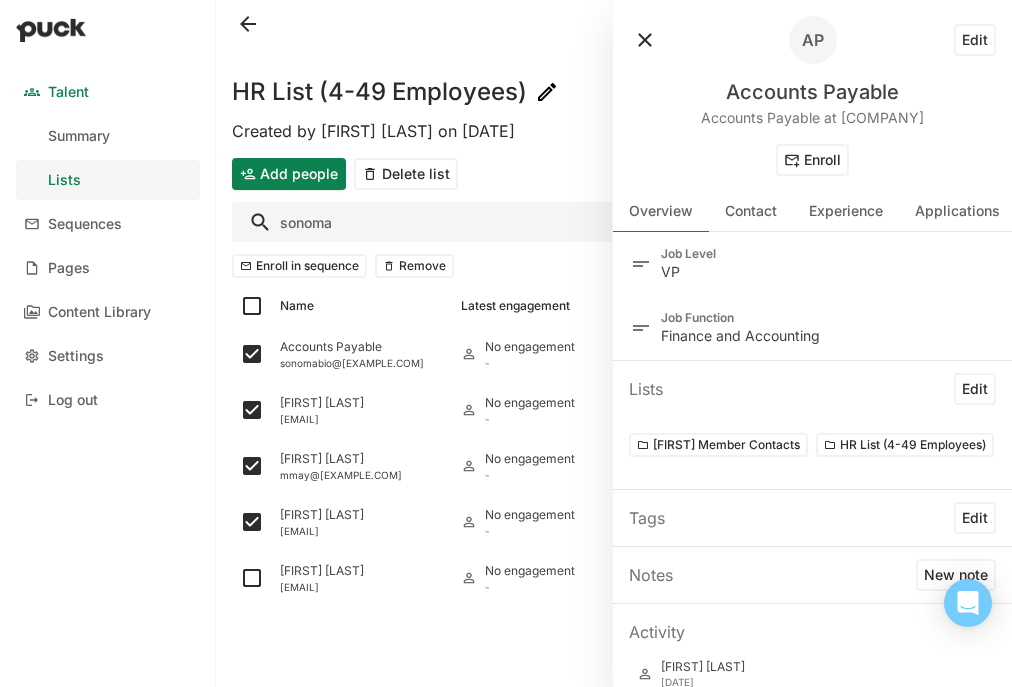 click on "Edit" at bounding box center [975, 40] 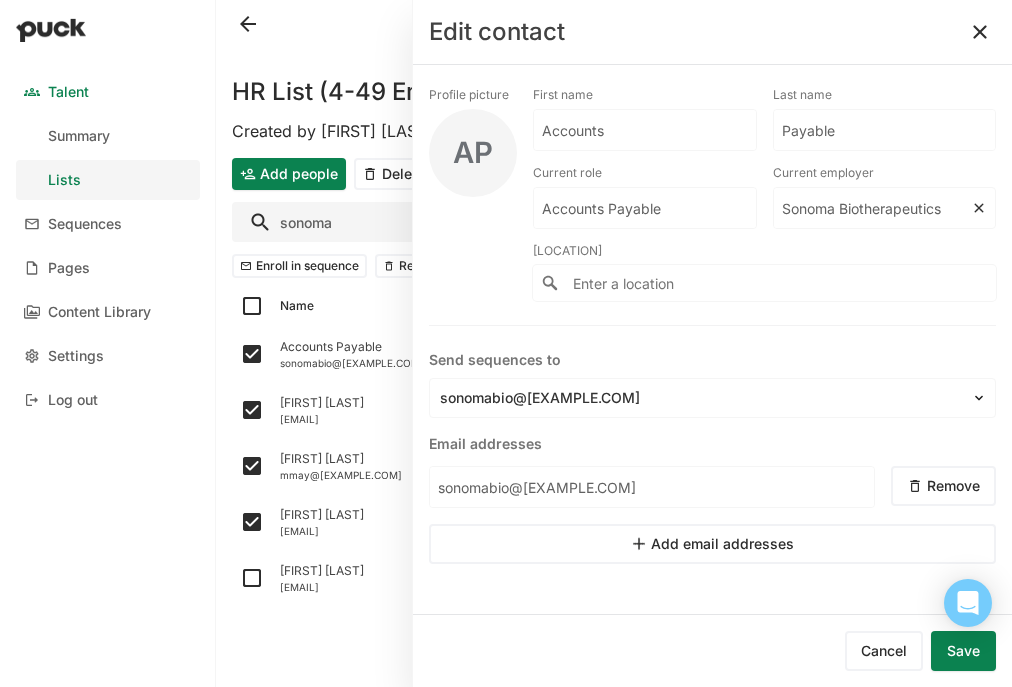 drag, startPoint x: 942, startPoint y: 211, endPoint x: 712, endPoint y: 209, distance: 230.0087 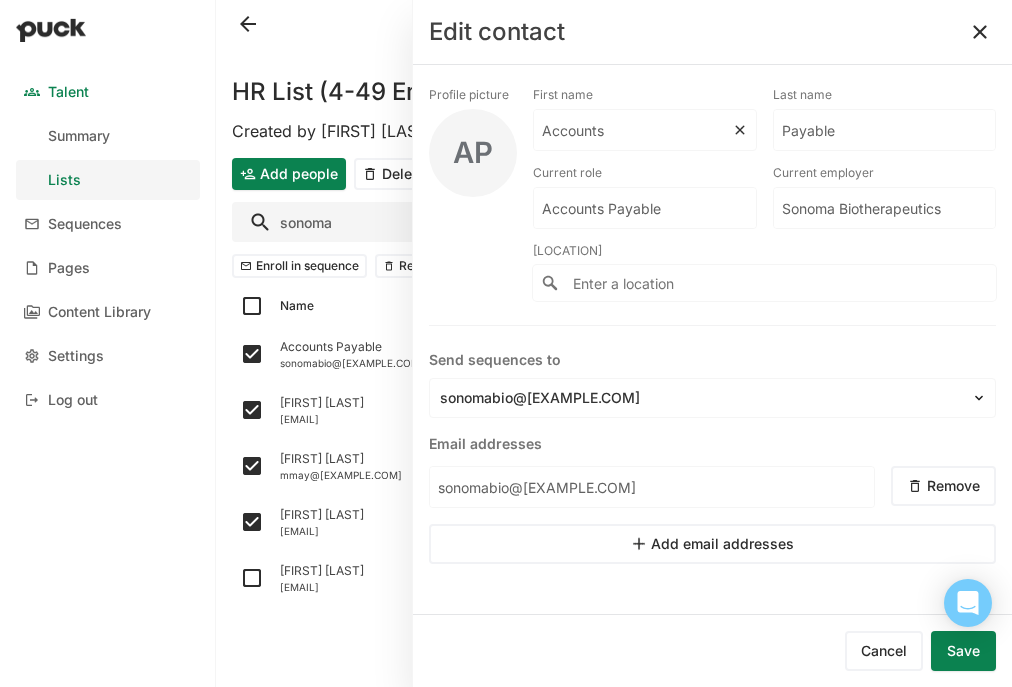 drag, startPoint x: 626, startPoint y: 130, endPoint x: 514, endPoint y: 128, distance: 112.01785 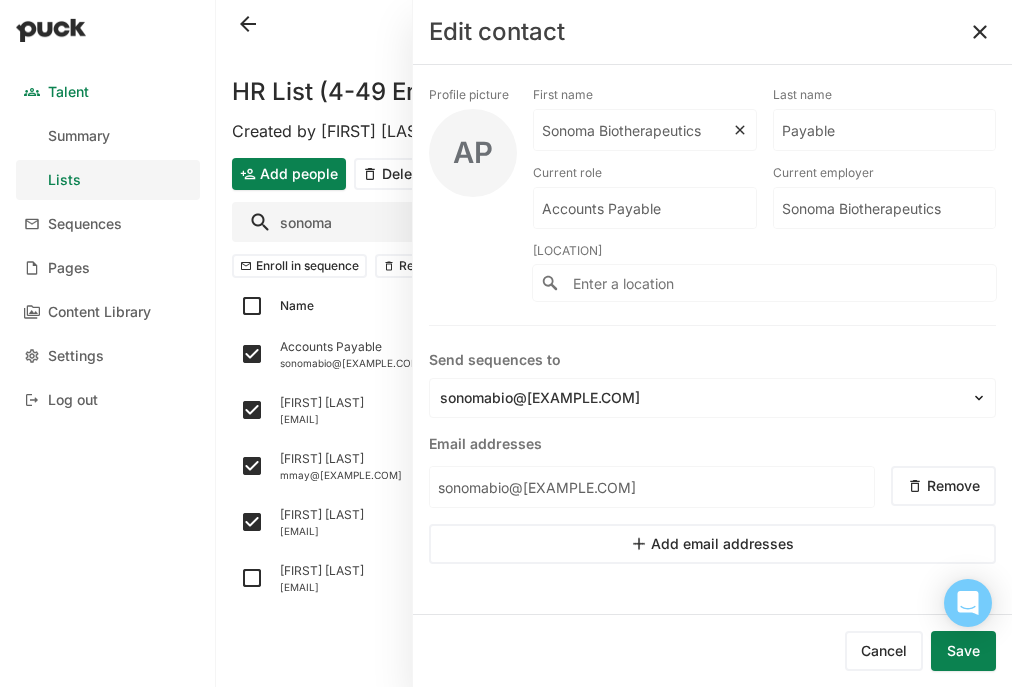 type on "Sonoma Biotherapeutics" 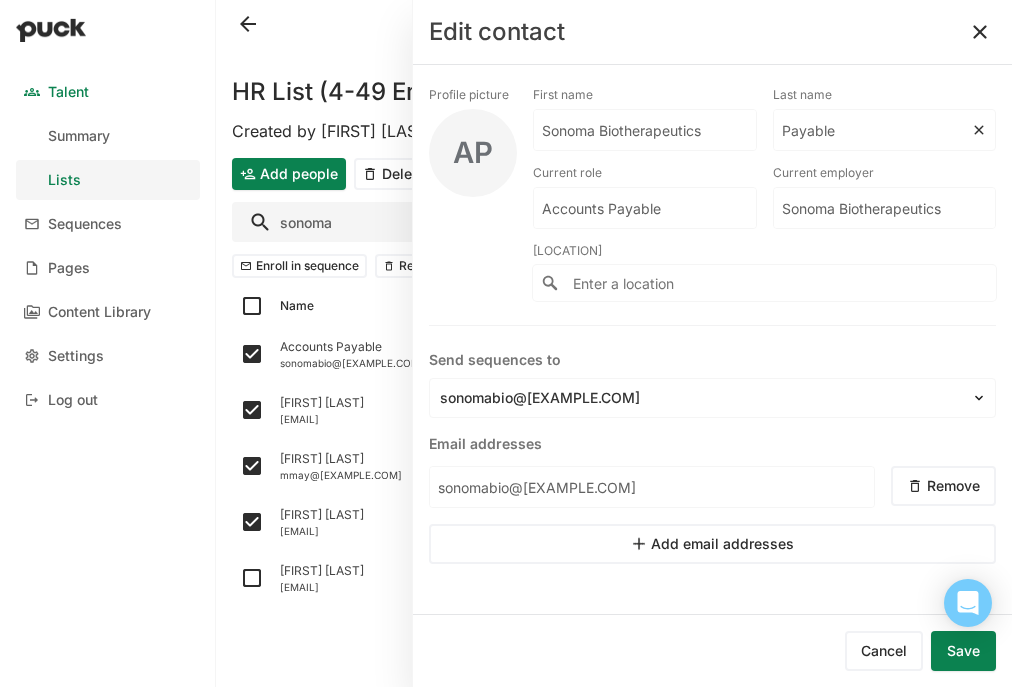 click on "Payable" at bounding box center [645, 130] 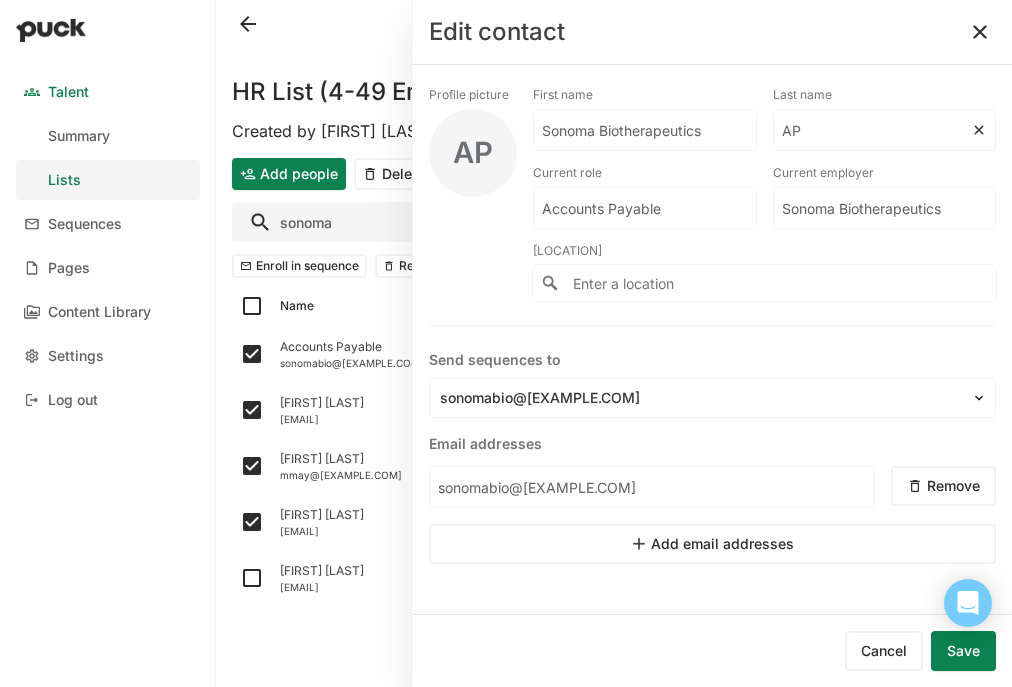 type on "AP" 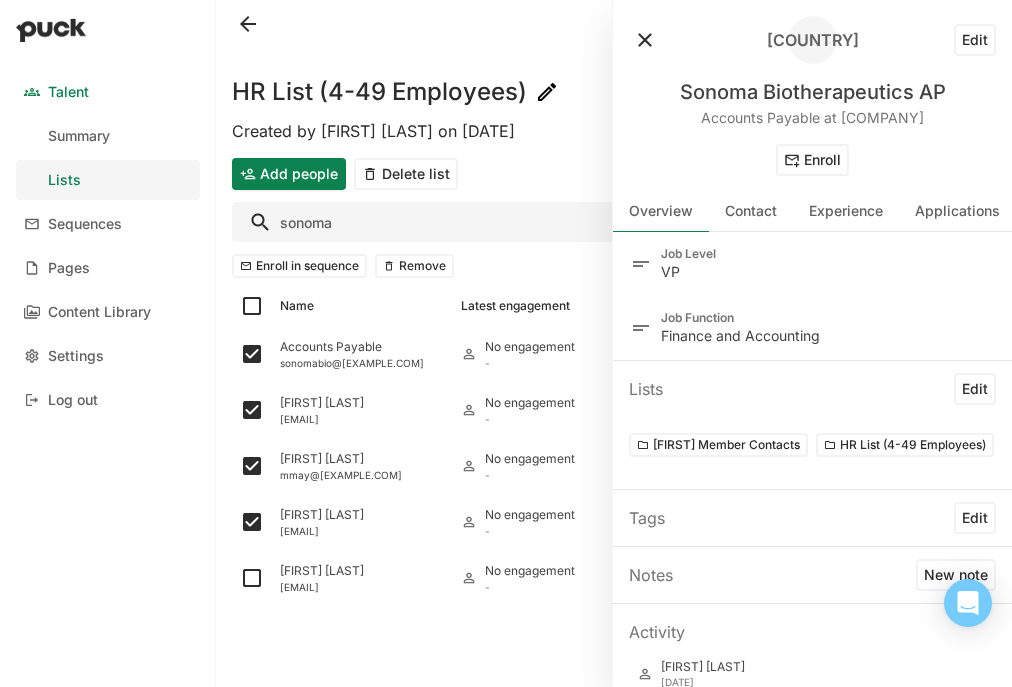 click at bounding box center [645, 40] 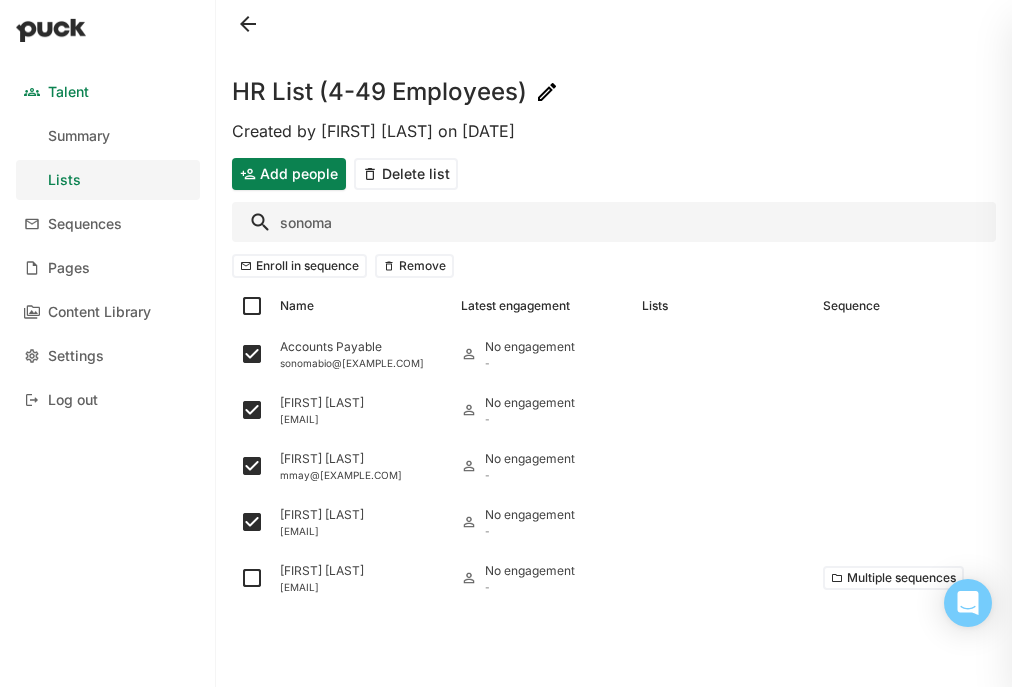 click on "sonoma" at bounding box center (614, 222) 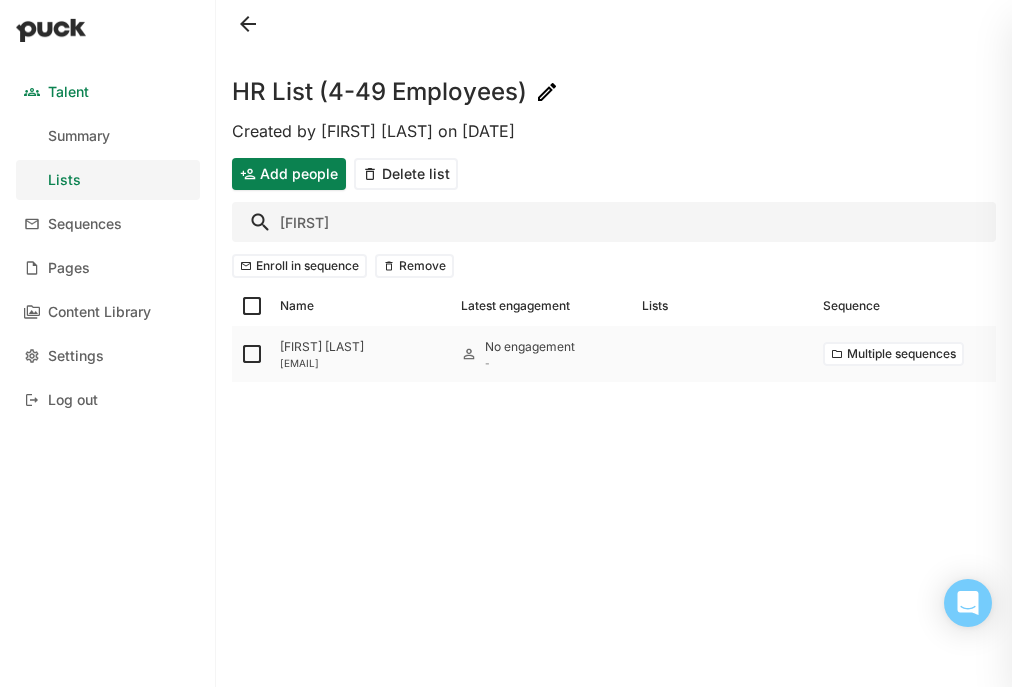 type on "[FIRST]" 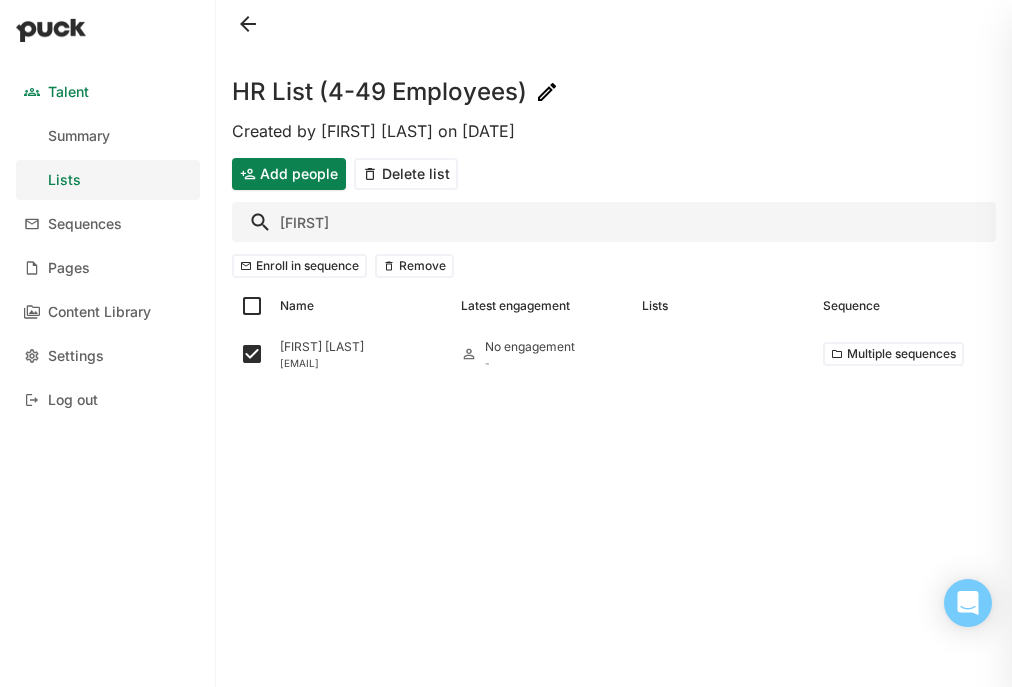 drag, startPoint x: 310, startPoint y: 211, endPoint x: 266, endPoint y: 209, distance: 44.04543 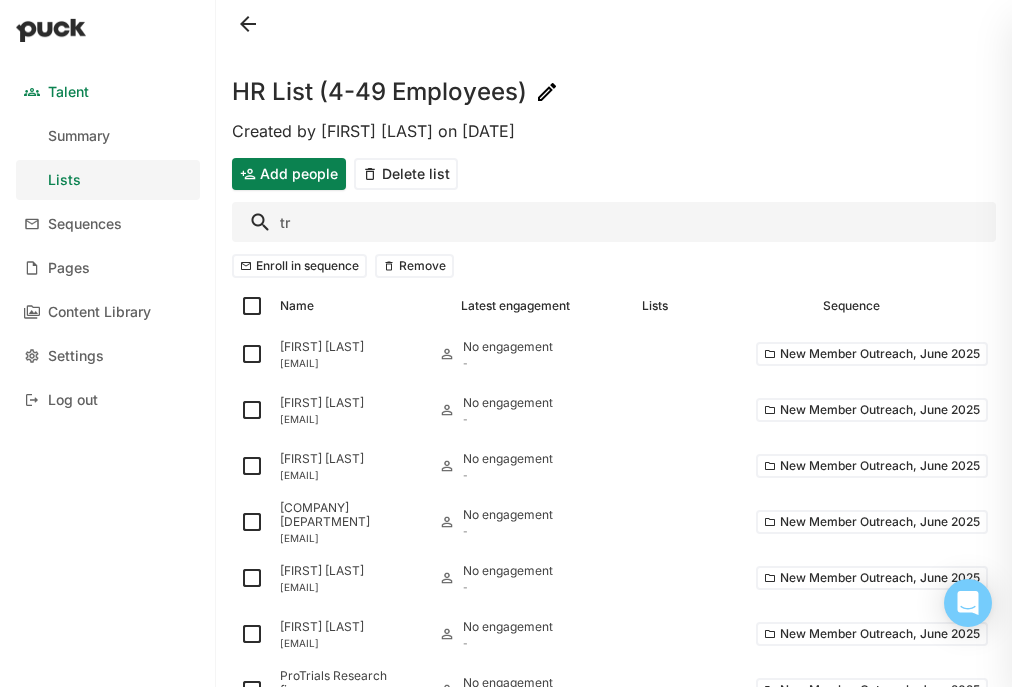 type on "t" 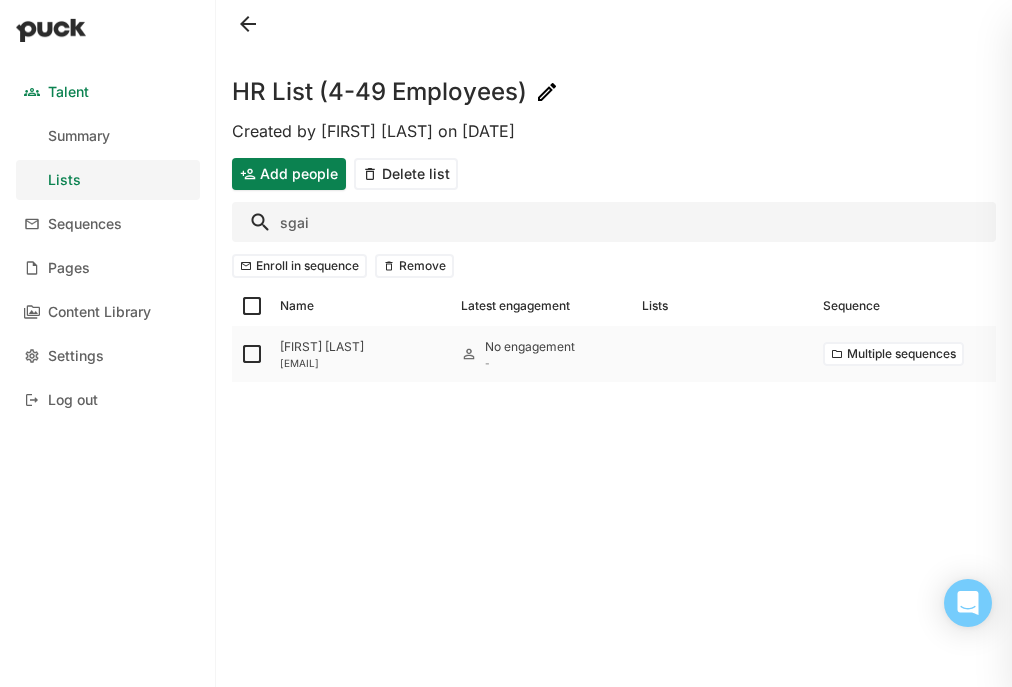 type on "sgai" 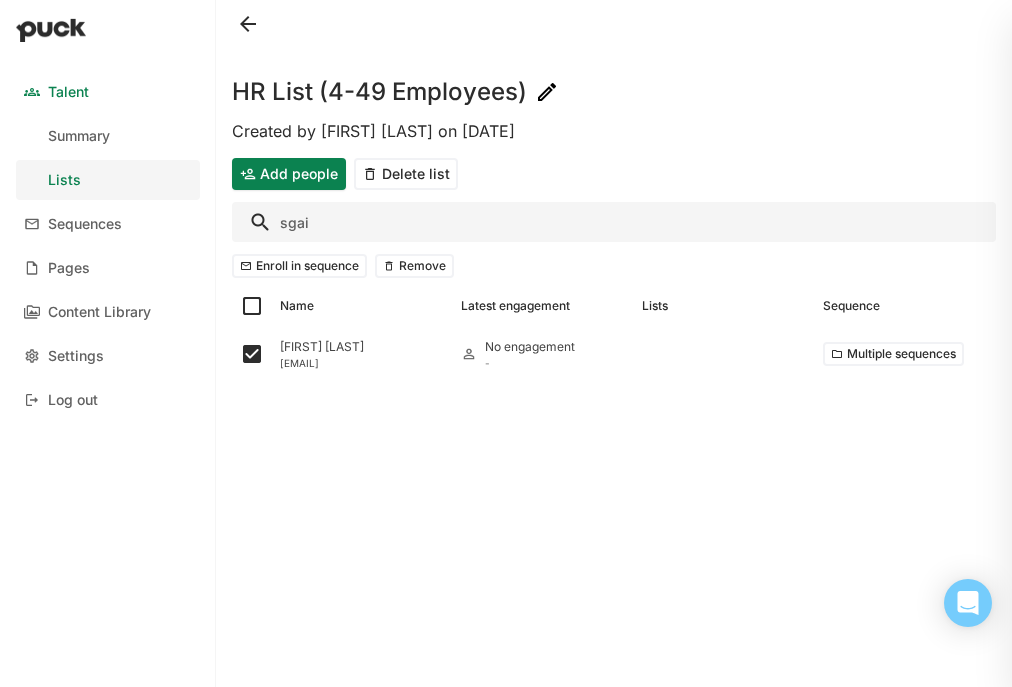 drag, startPoint x: 317, startPoint y: 223, endPoint x: 251, endPoint y: 220, distance: 66.068146 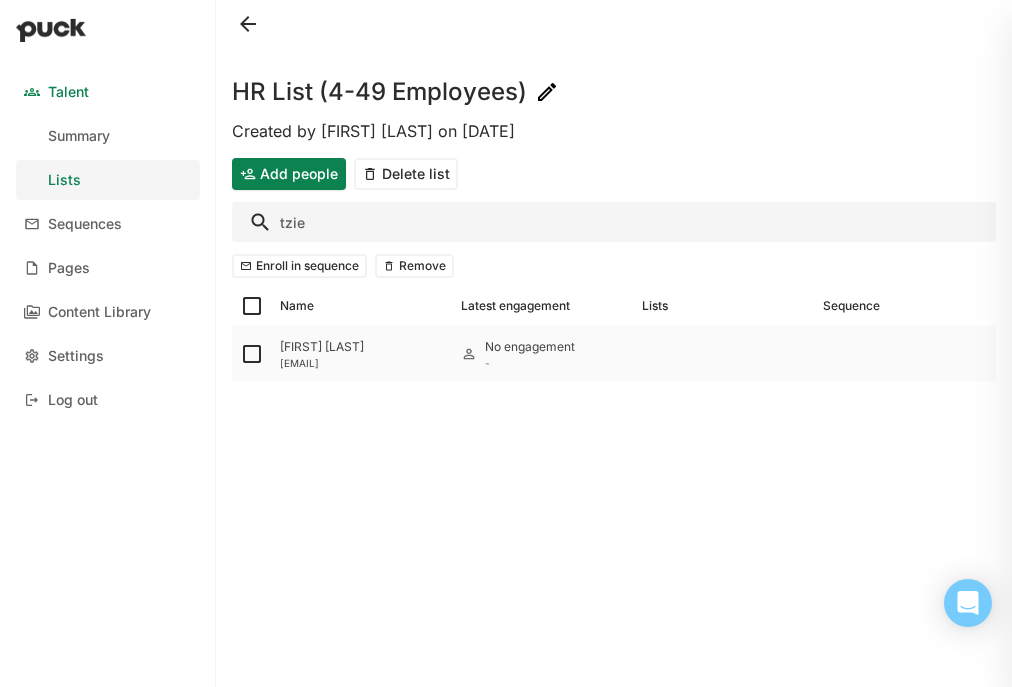 type on "tzie" 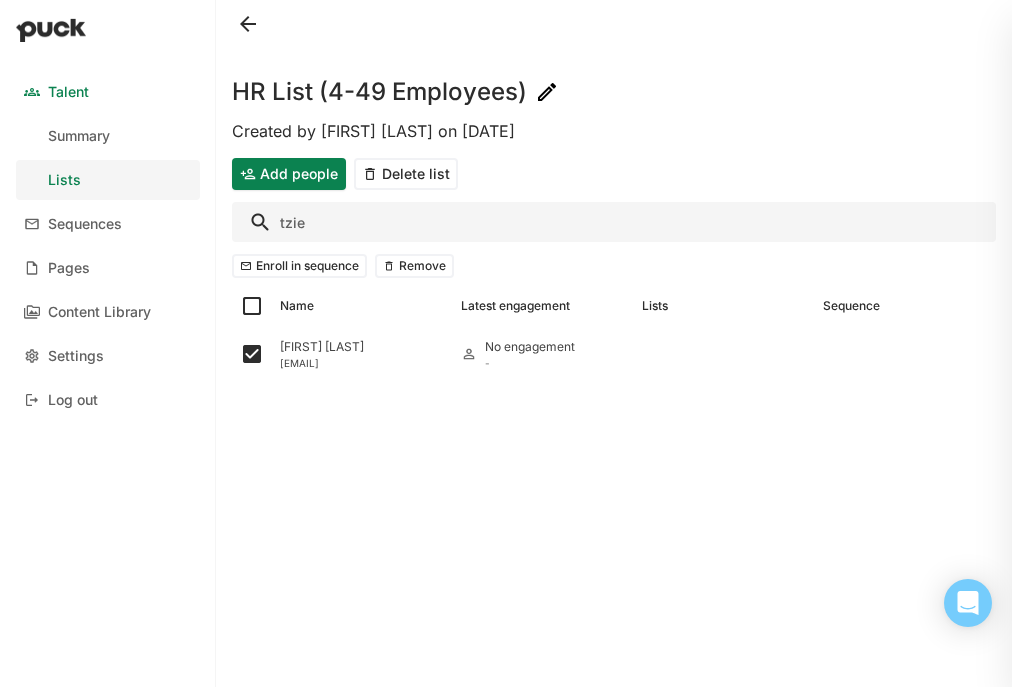 drag, startPoint x: 339, startPoint y: 211, endPoint x: 256, endPoint y: 213, distance: 83.02409 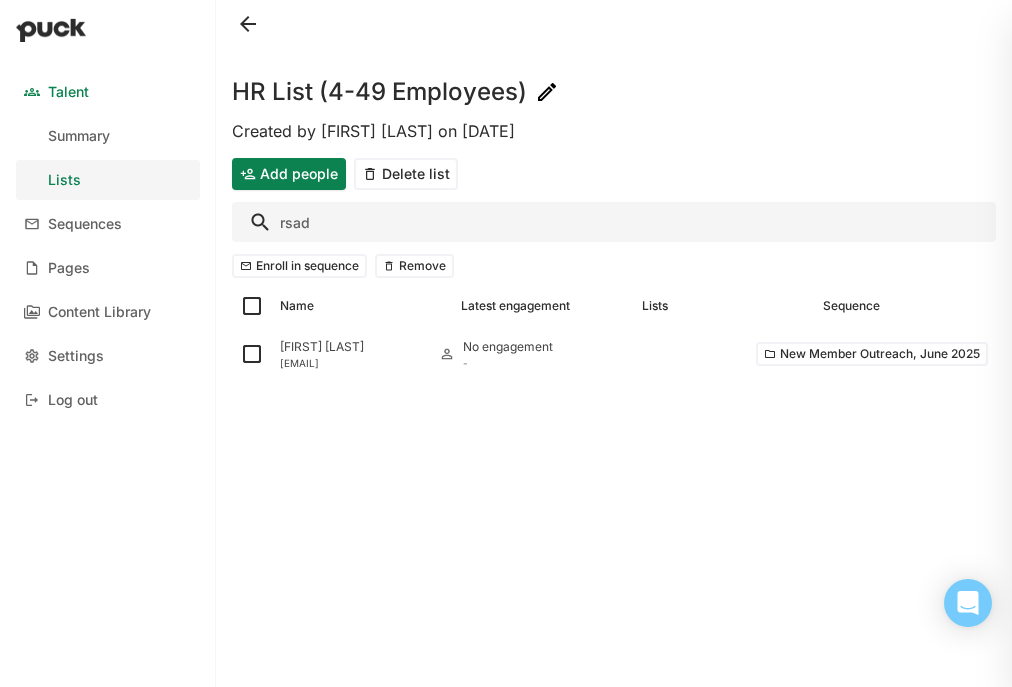 click on "rsad" at bounding box center (614, 222) 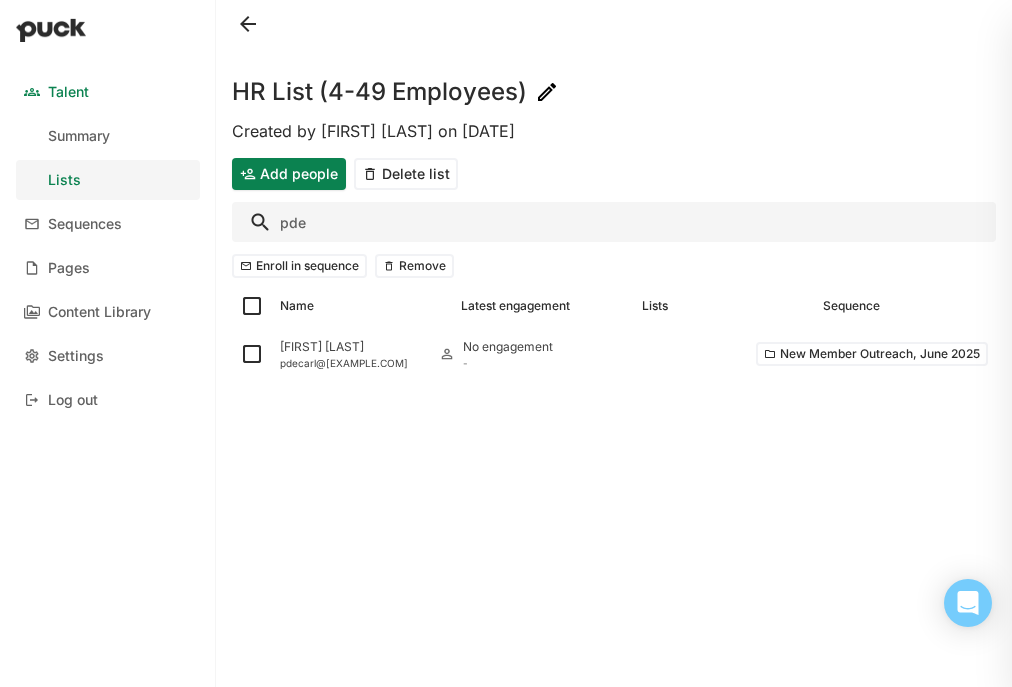click on "pde" at bounding box center [614, 222] 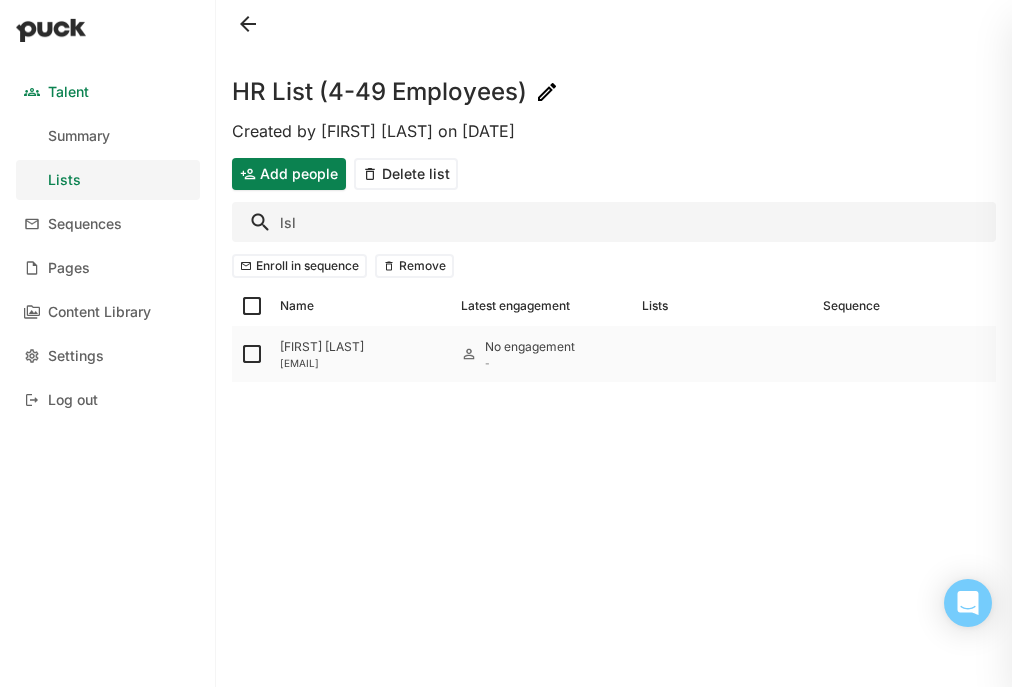 type on "lsl" 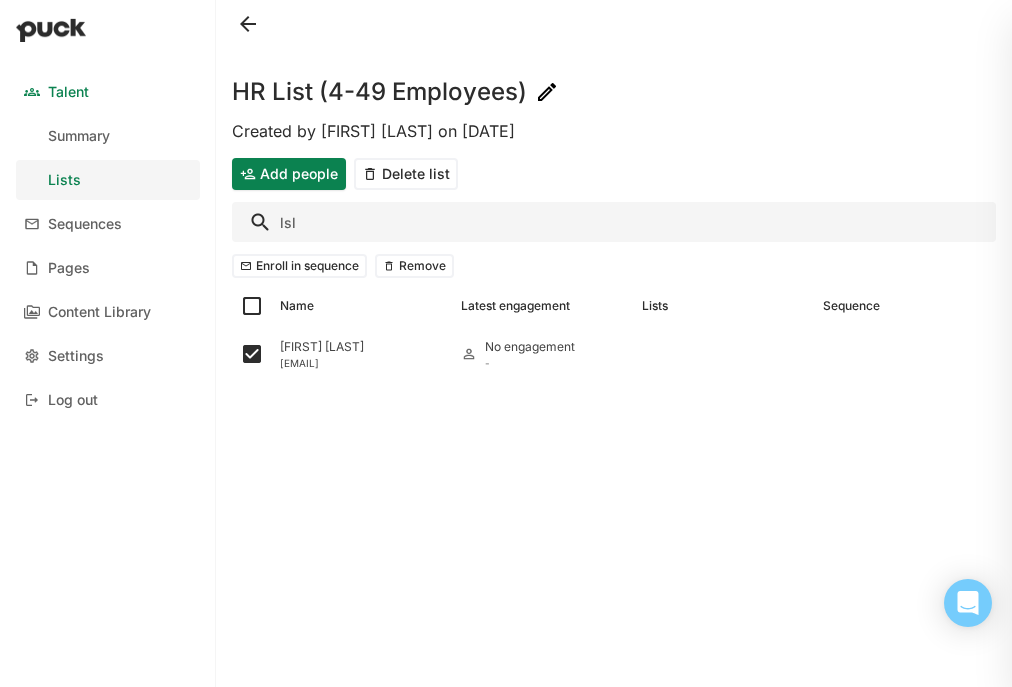 click on "lsl" at bounding box center (614, 222) 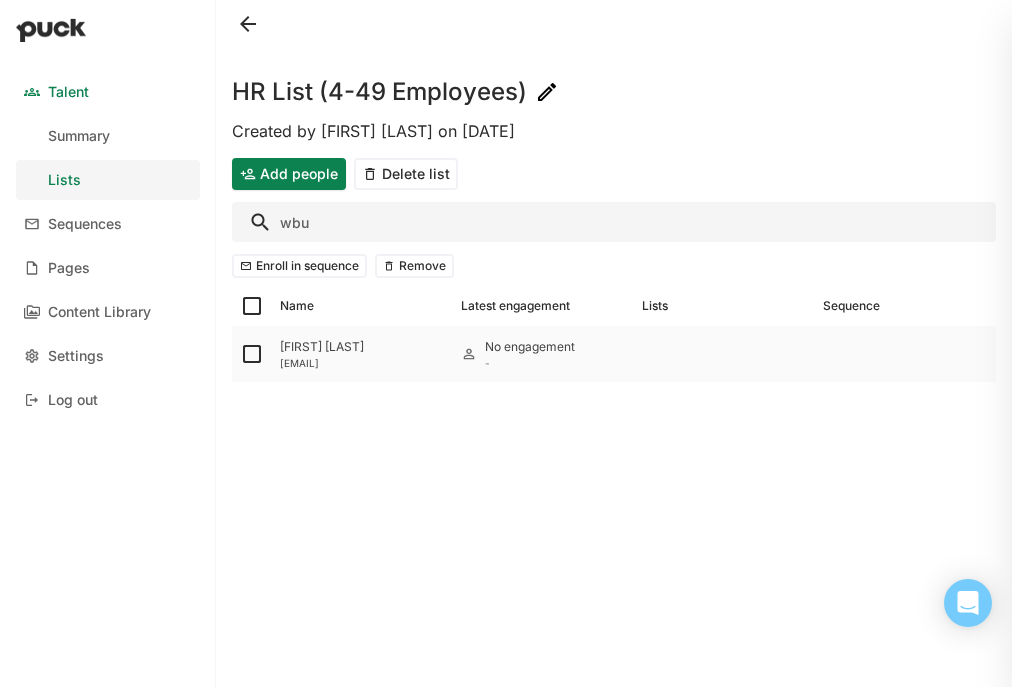 type on "wbu" 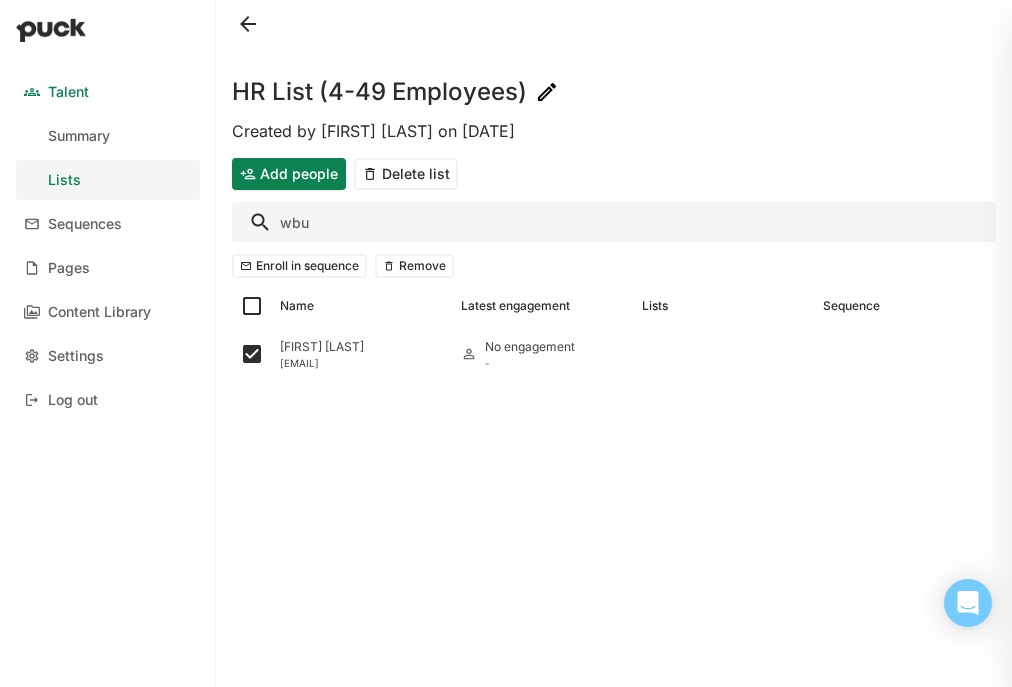 click on "wbu" at bounding box center (614, 222) 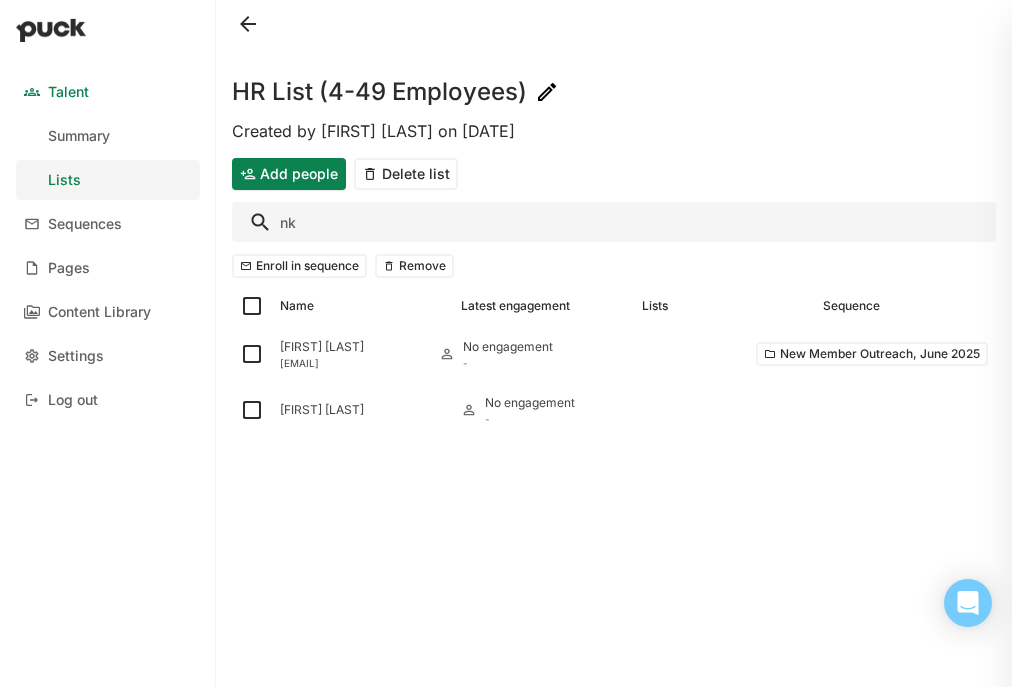 type on "n" 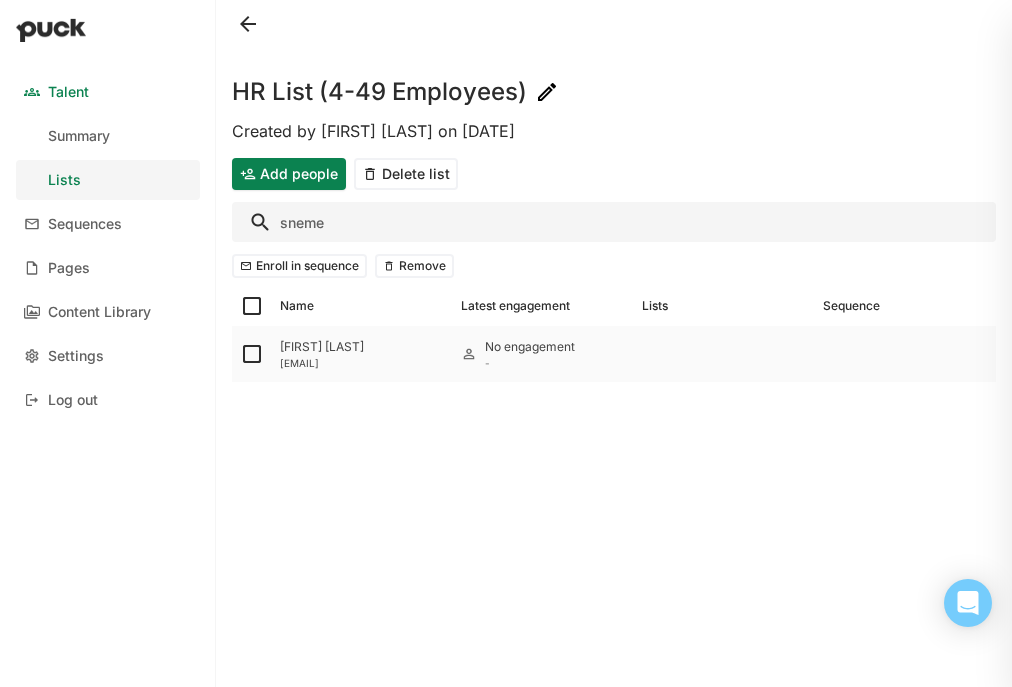 type on "sneme" 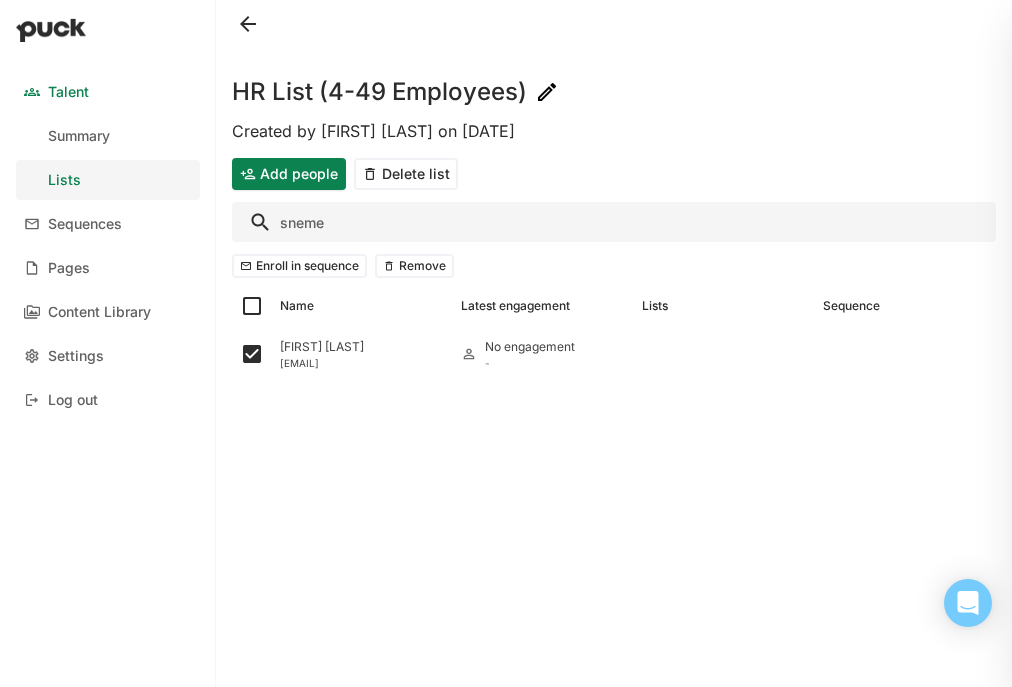 click on "sneme" at bounding box center (614, 222) 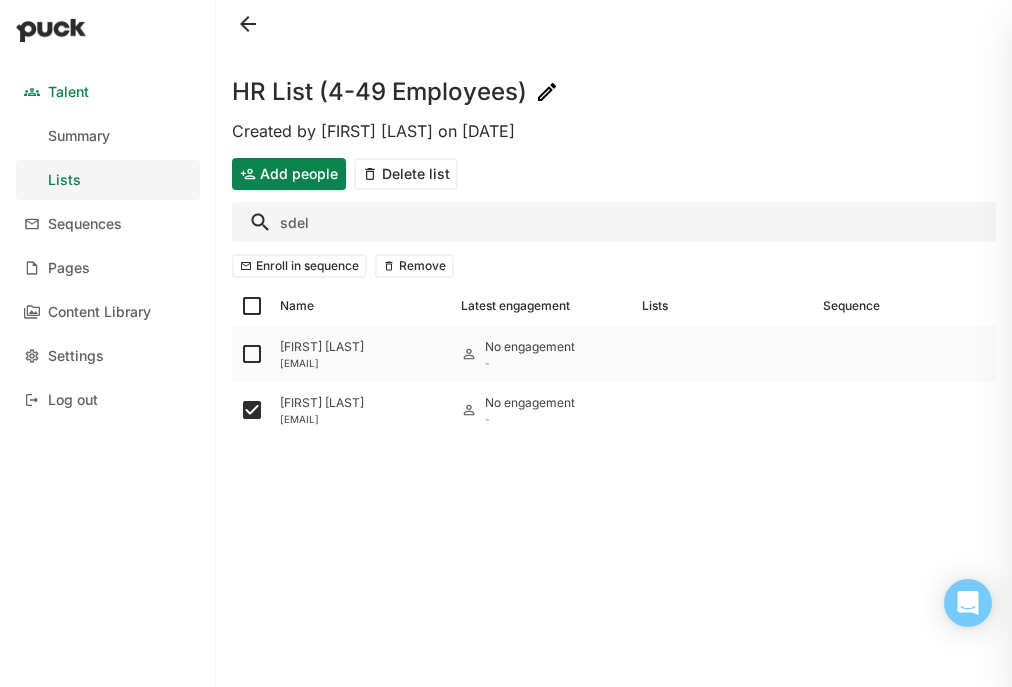 type on "sdel" 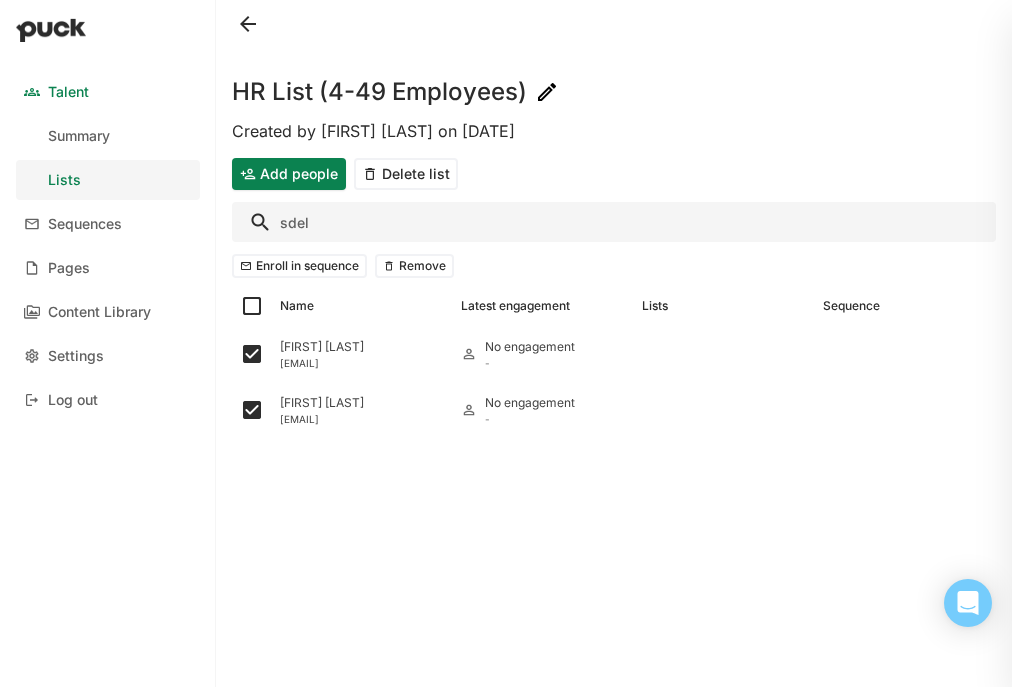 click on "Add people Delete list" at bounding box center (614, 174) 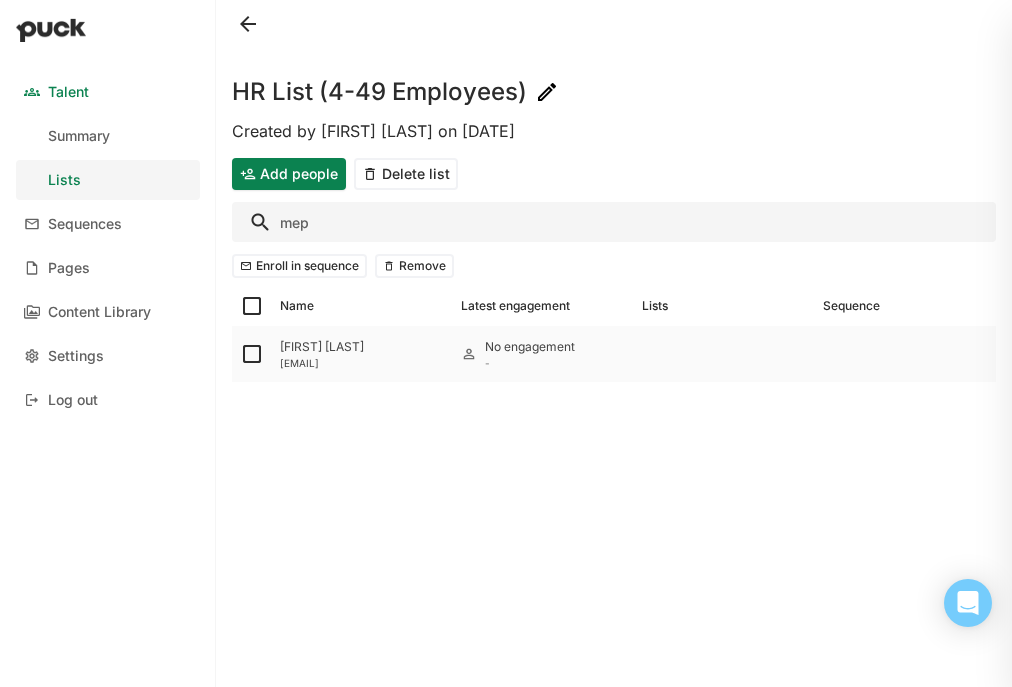 type on "mep" 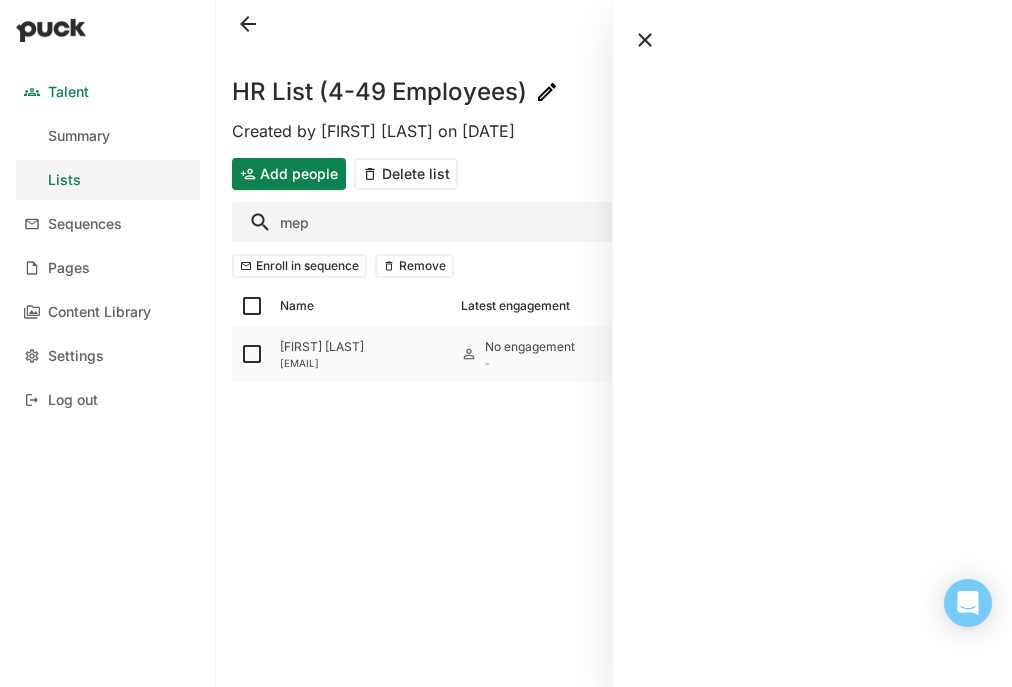 click at bounding box center (252, 354) 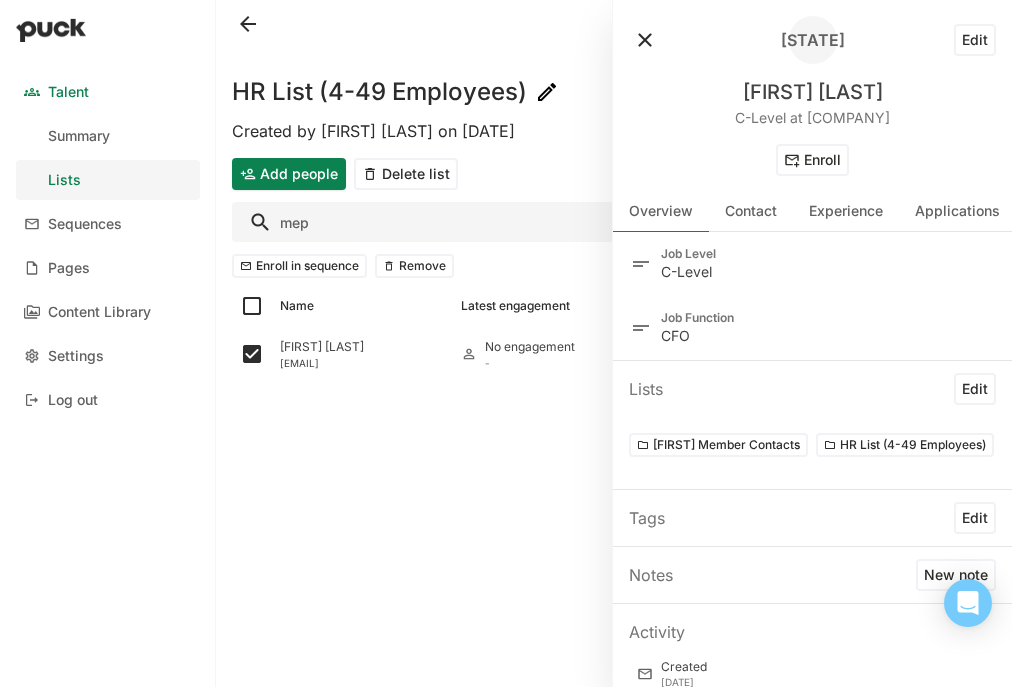 click at bounding box center (645, 40) 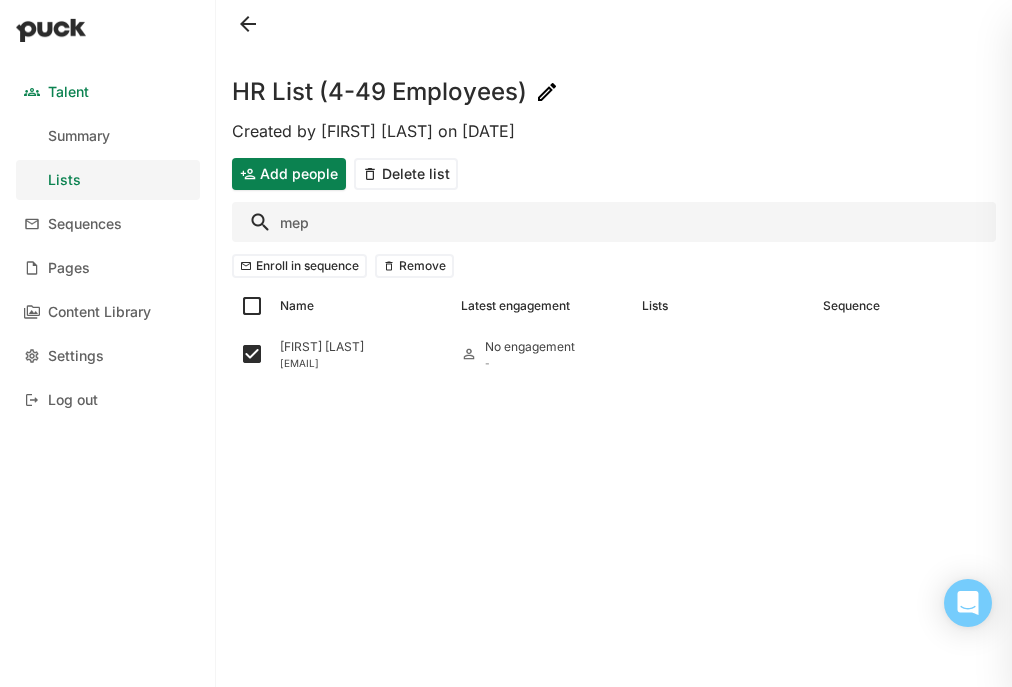 click on "mep" at bounding box center [614, 222] 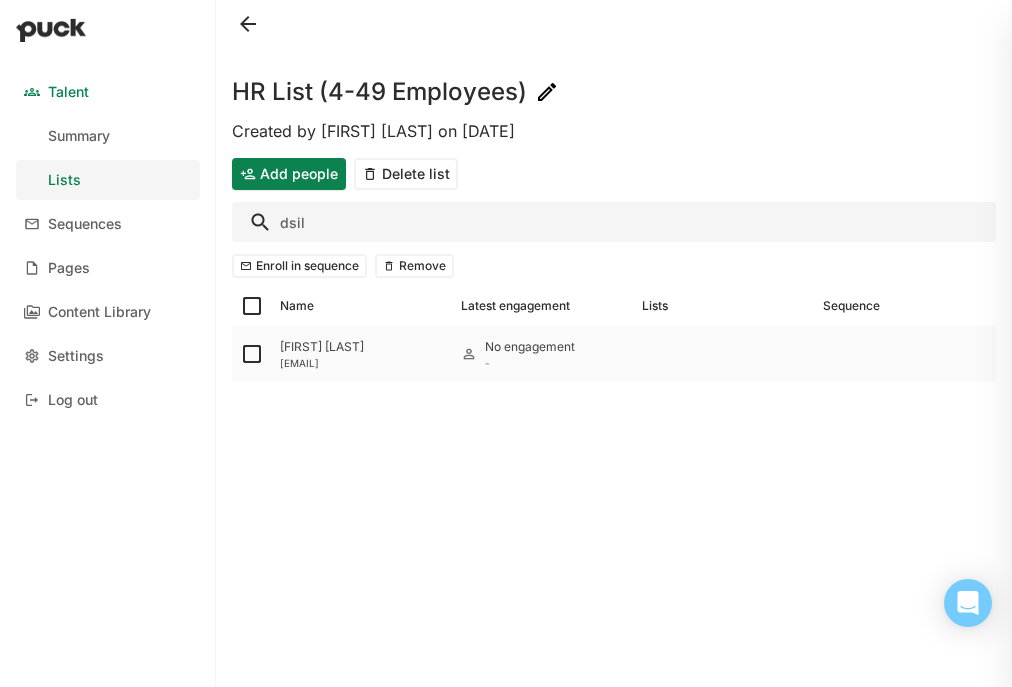 type on "dsil" 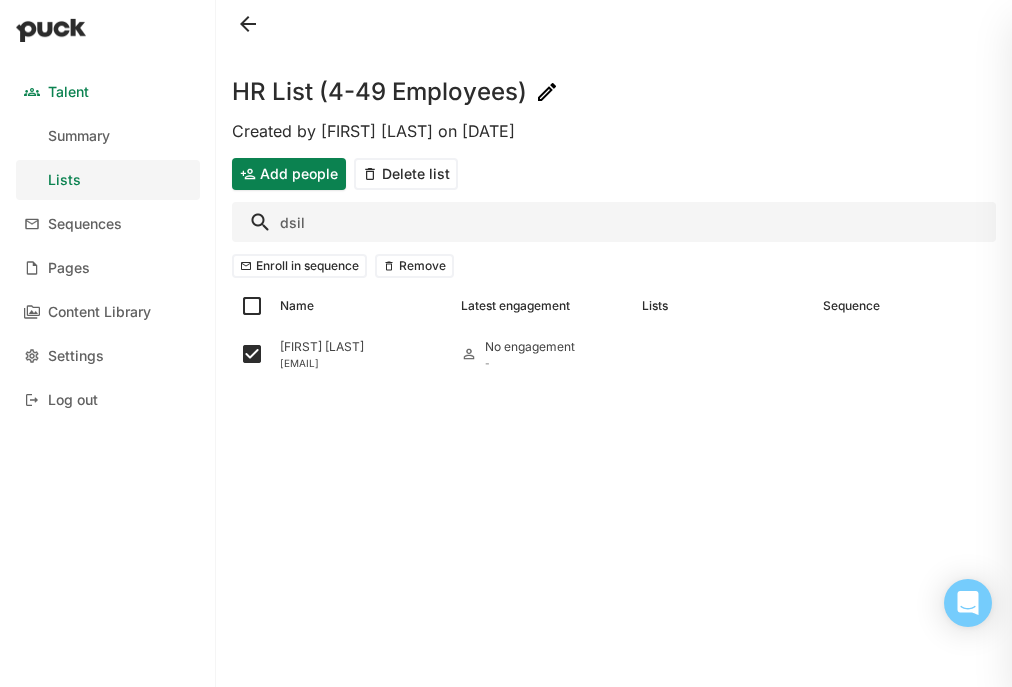 click on "dsil" at bounding box center [614, 222] 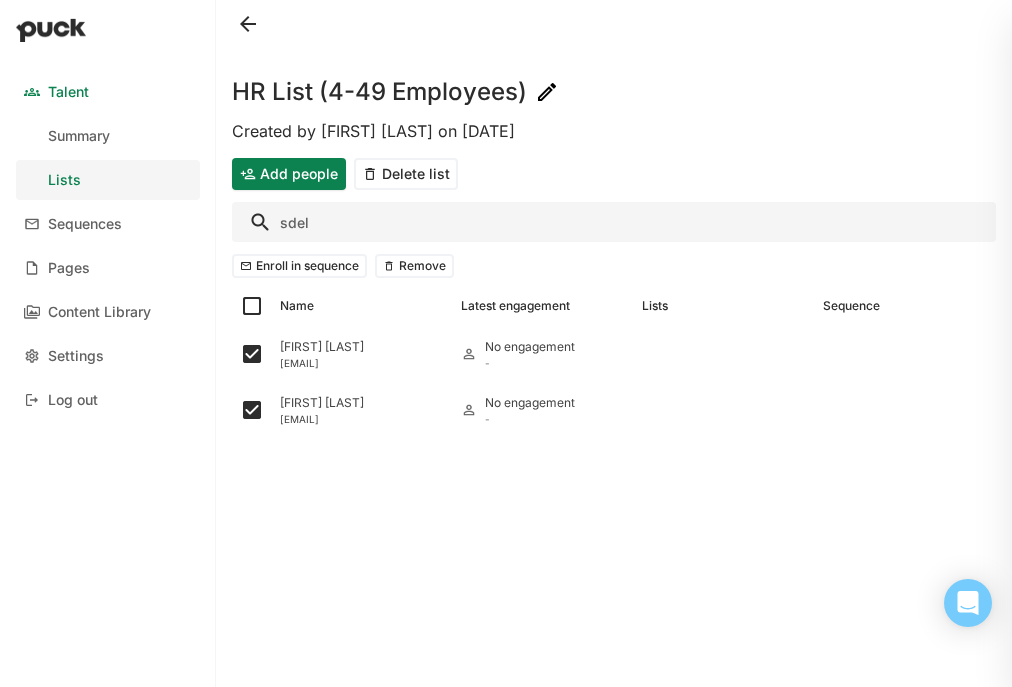 click on "sdel" at bounding box center [614, 222] 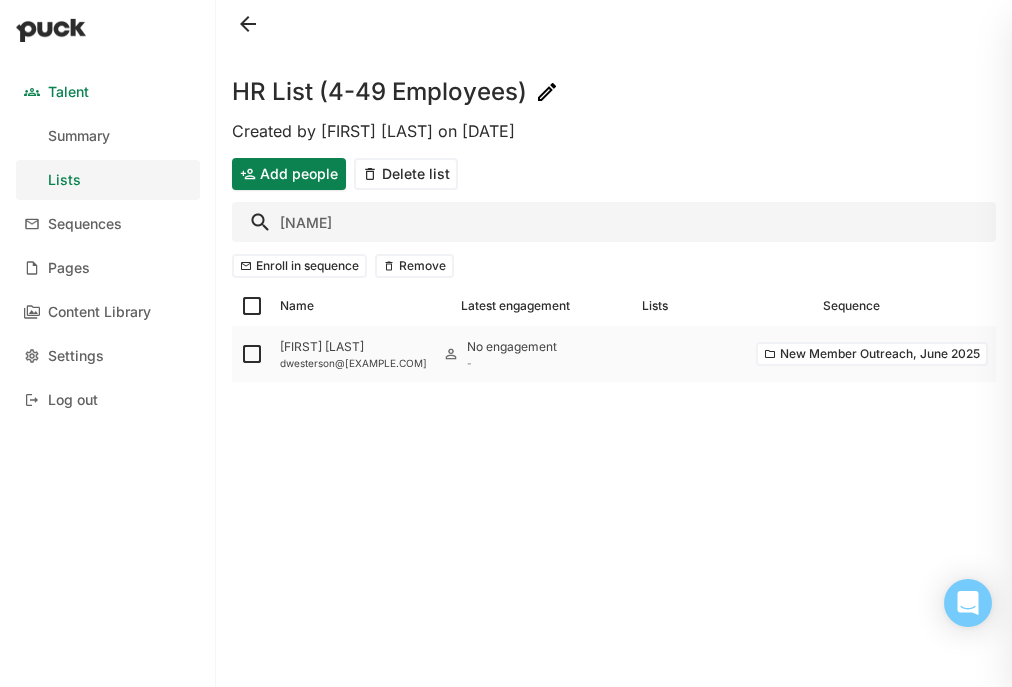 type on "[NAME]" 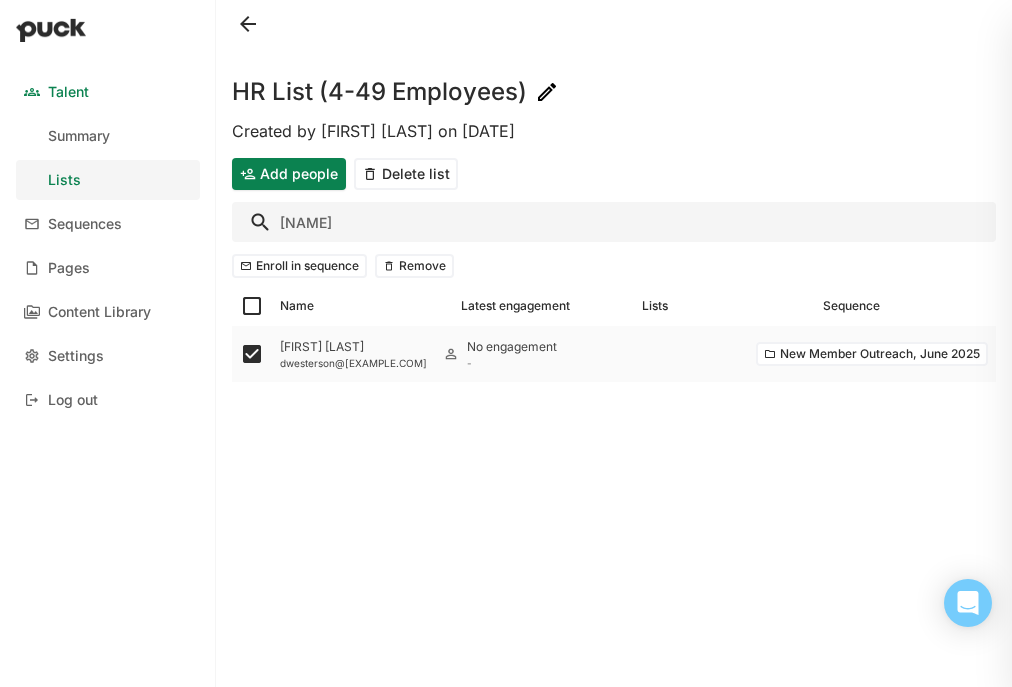 click at bounding box center [252, 354] 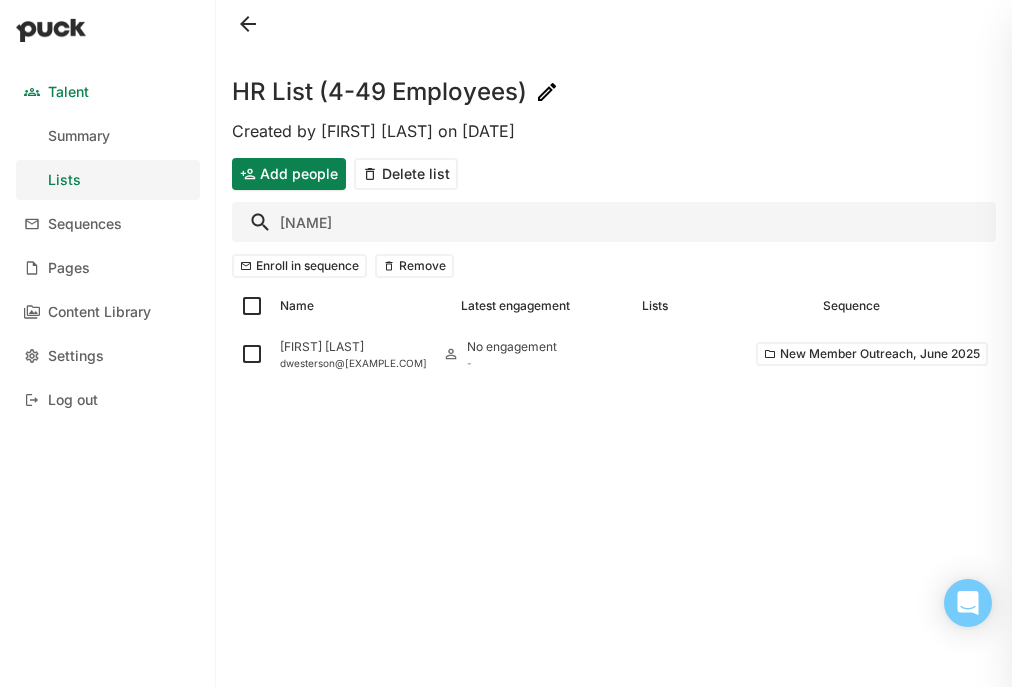 click on "[NAME]" at bounding box center (614, 222) 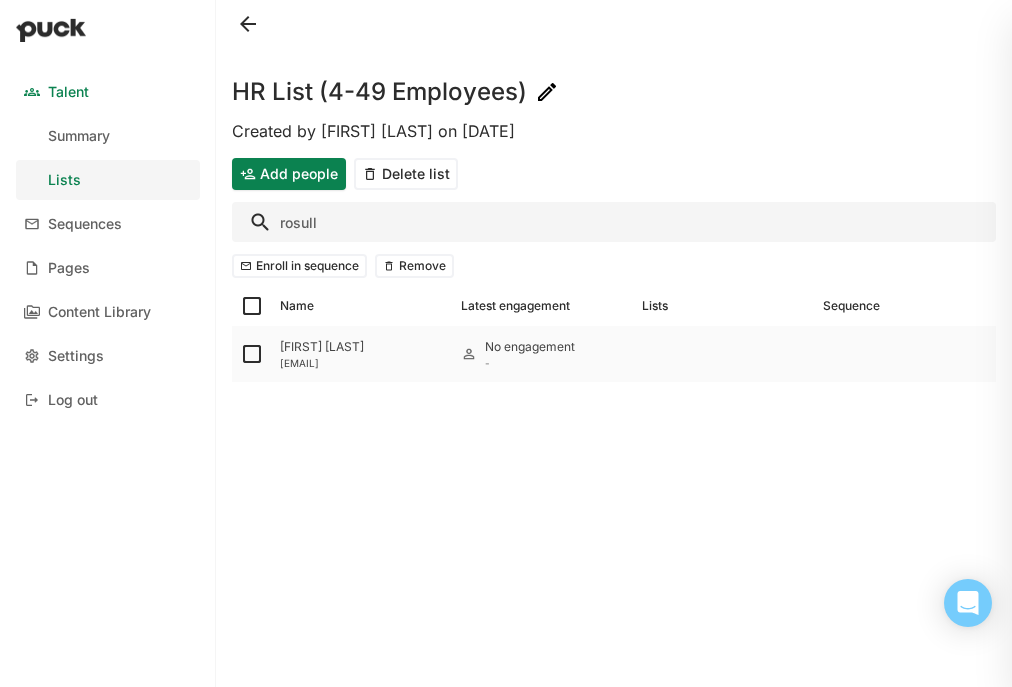 type on "rosull" 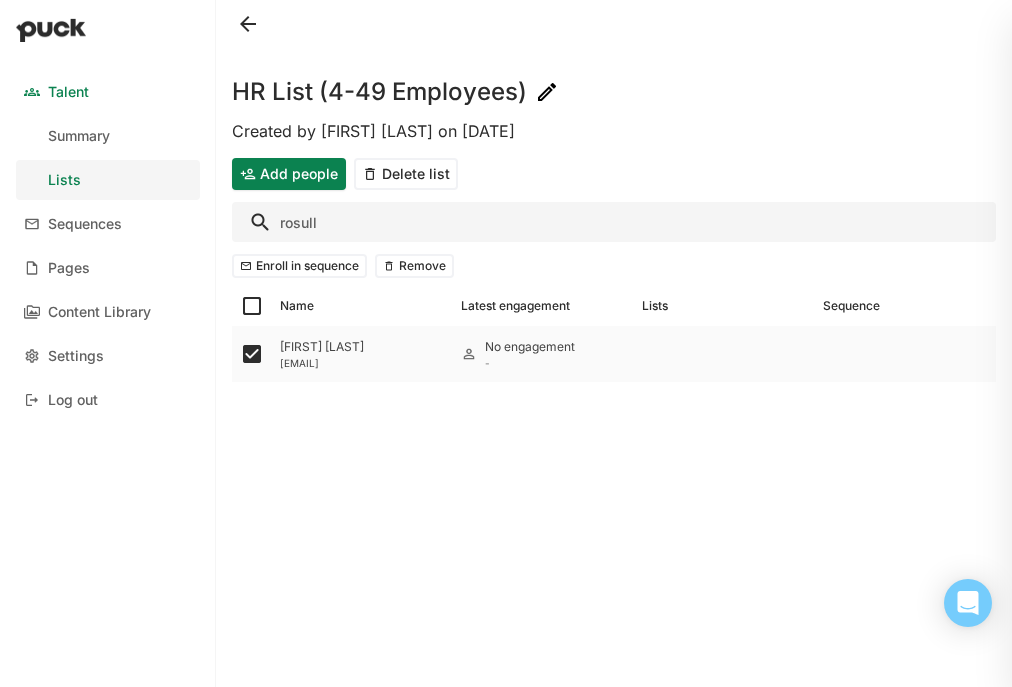 click on "[FIRST] [LAST]" at bounding box center (362, 347) 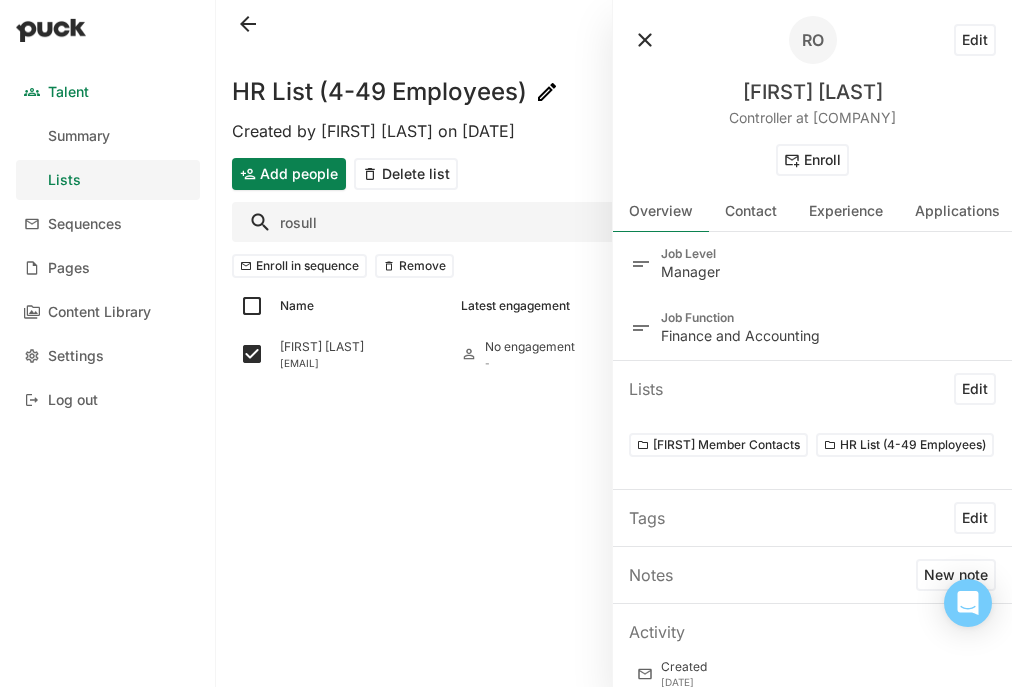 click on "Edit" at bounding box center (975, 40) 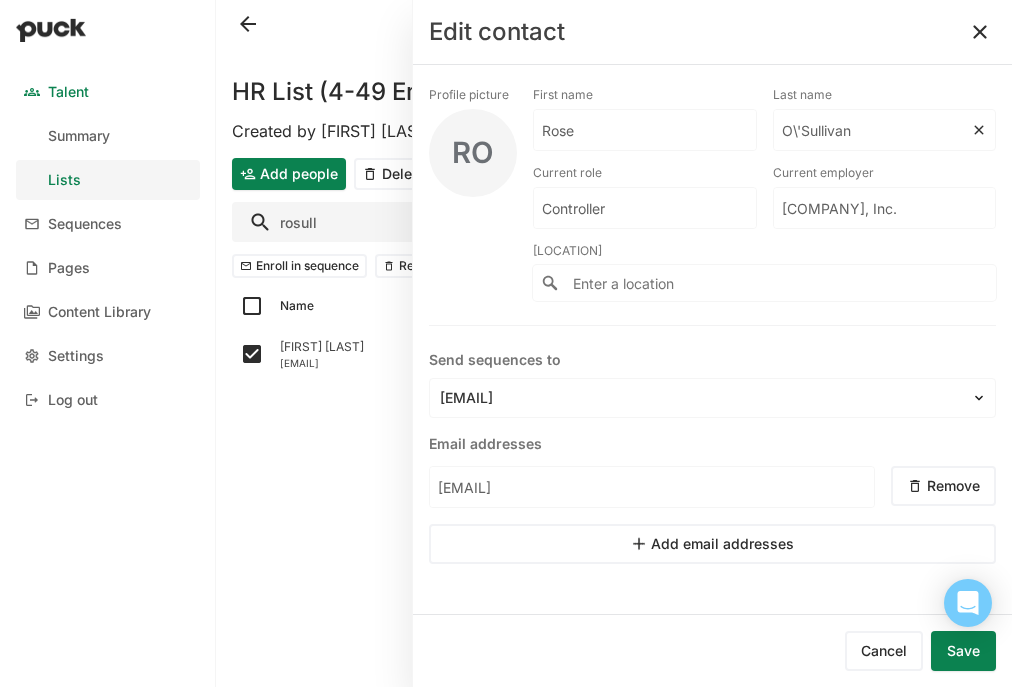 click on "O\'Sullivan" at bounding box center (645, 130) 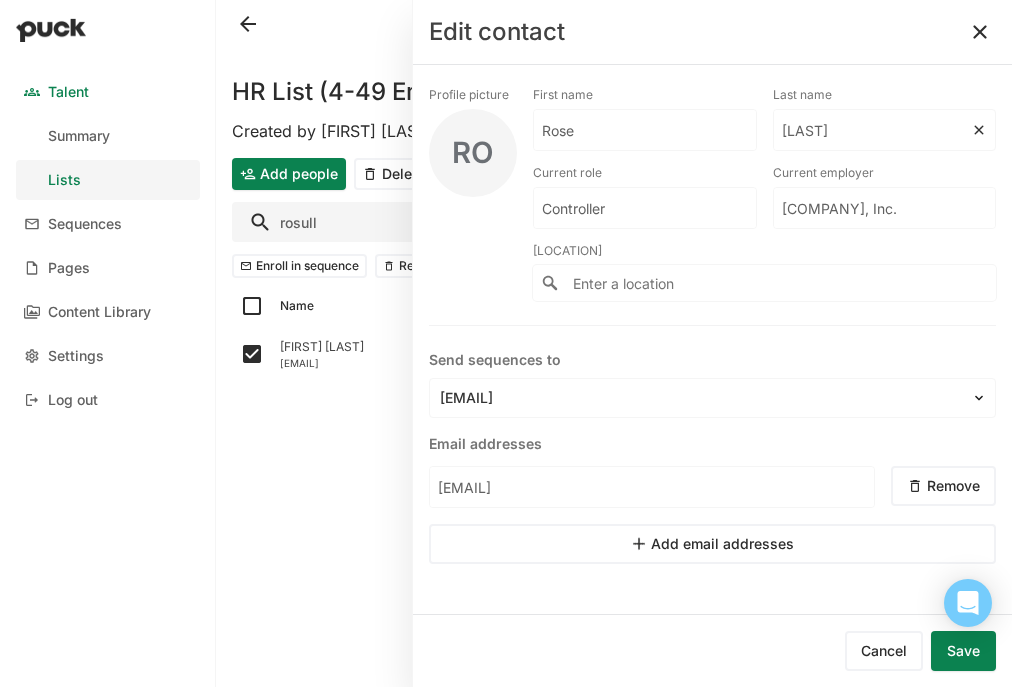 type on "[LAST]" 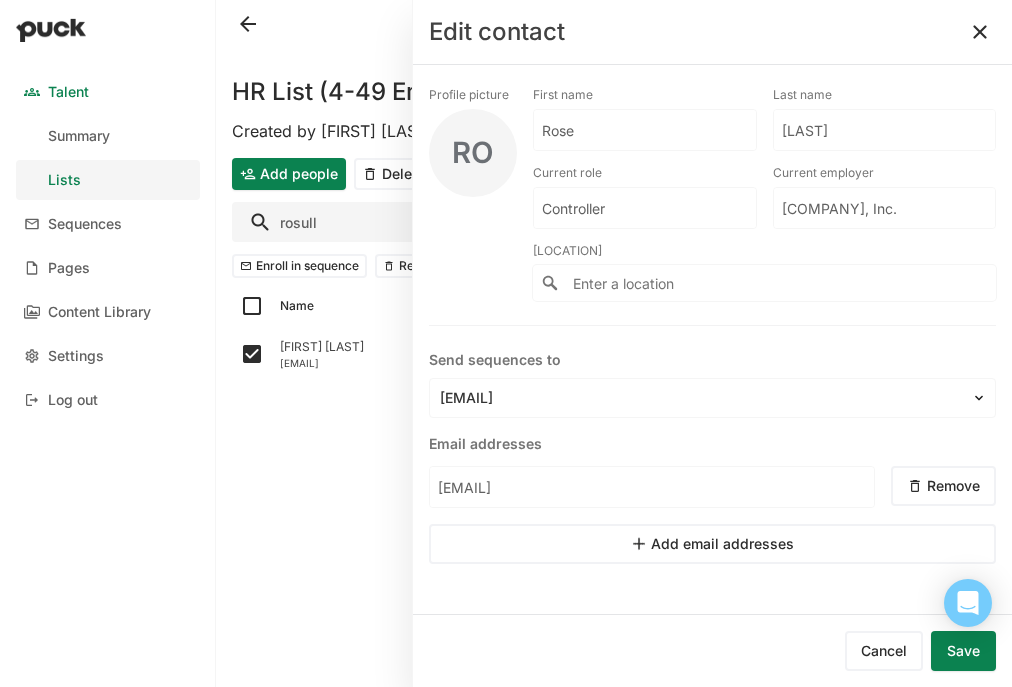 click on "Save" at bounding box center (963, 651) 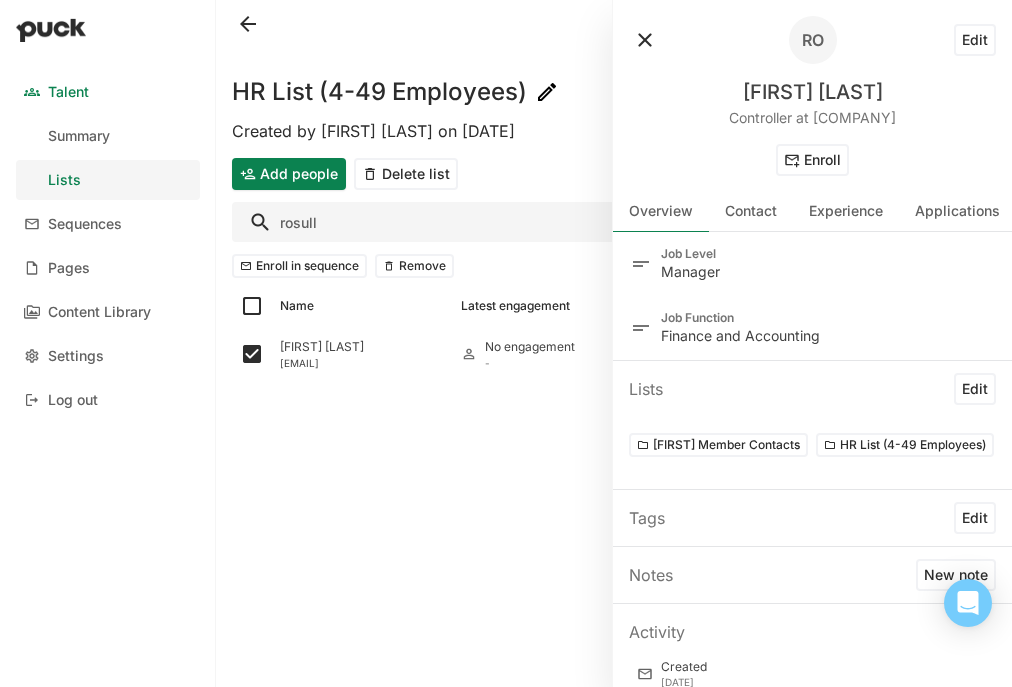 click at bounding box center (645, 40) 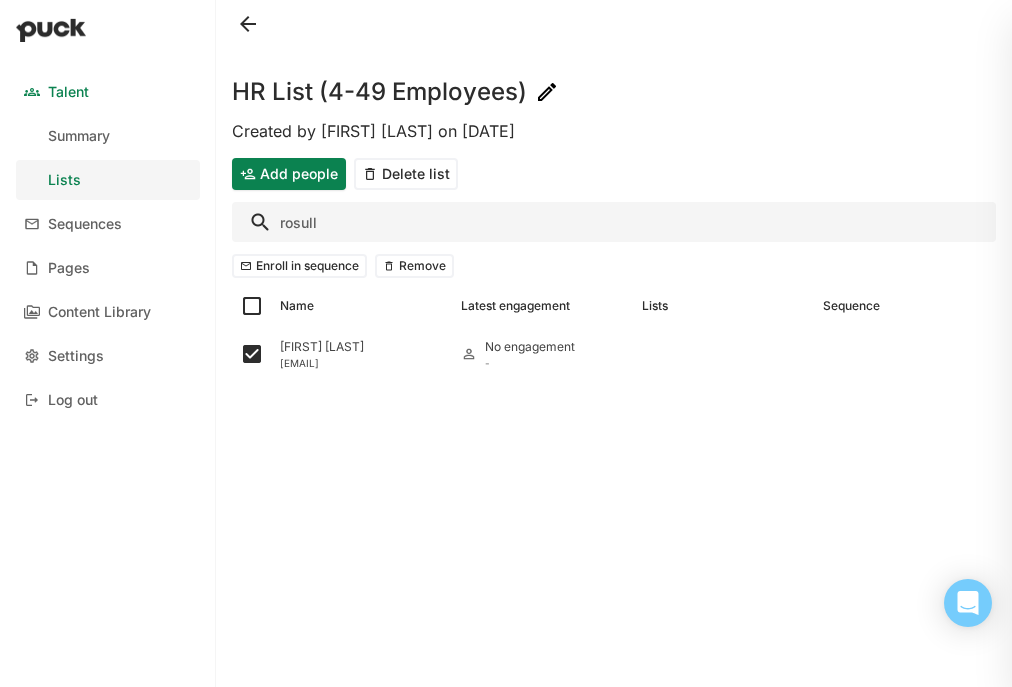 click on "rosull" at bounding box center [614, 222] 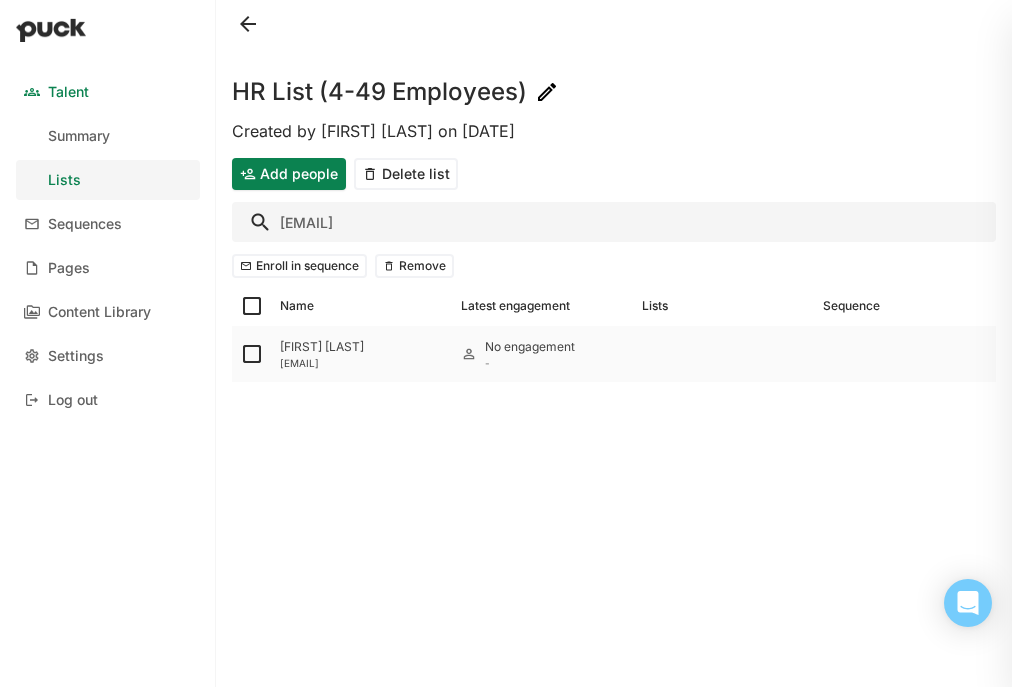 type on "[EMAIL]" 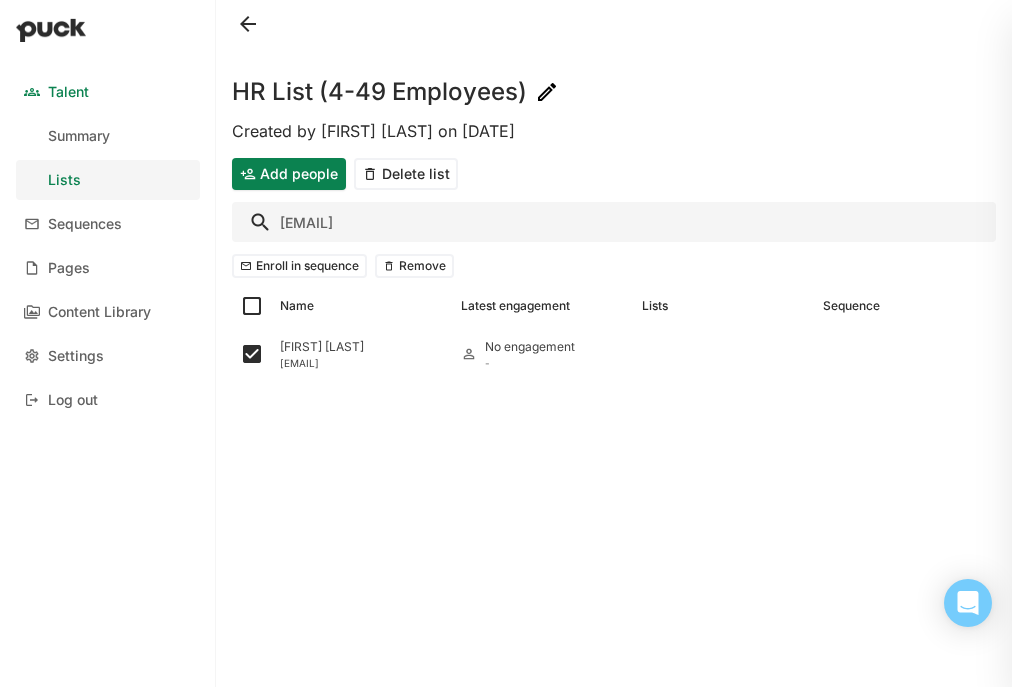 click on "[EMAIL]" at bounding box center (614, 222) 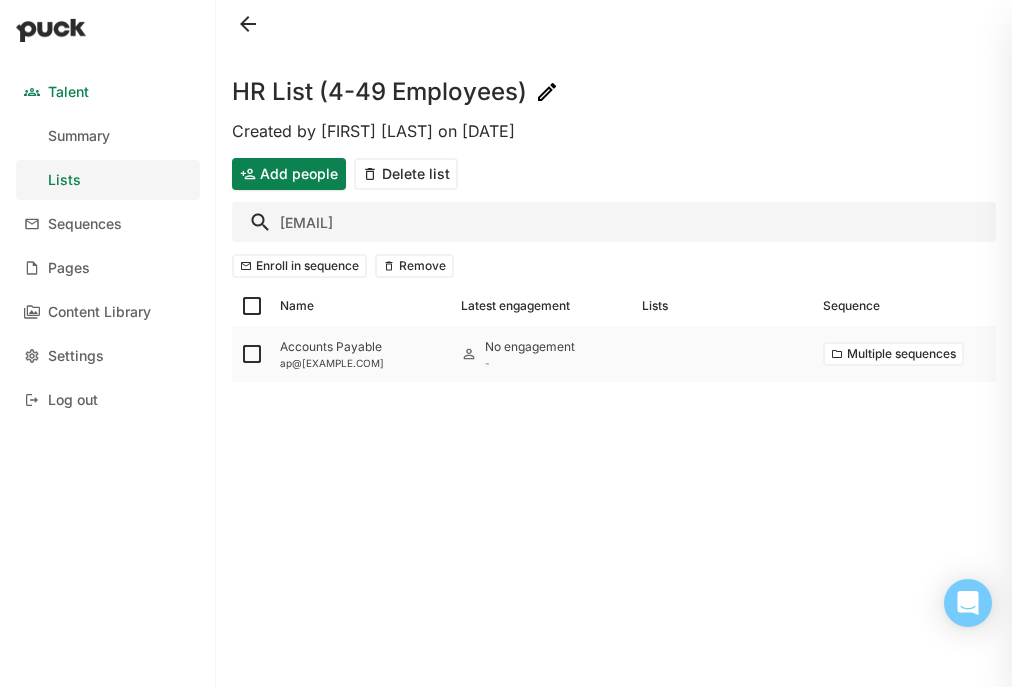 type on "[EMAIL]" 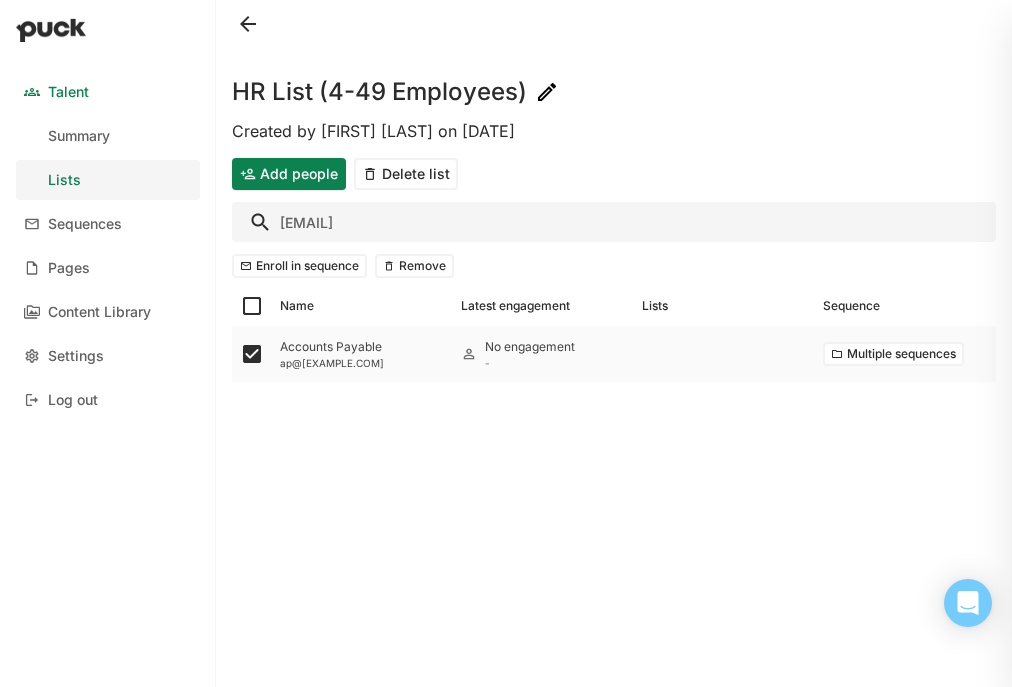 click on "Accounts Payable" at bounding box center (362, 347) 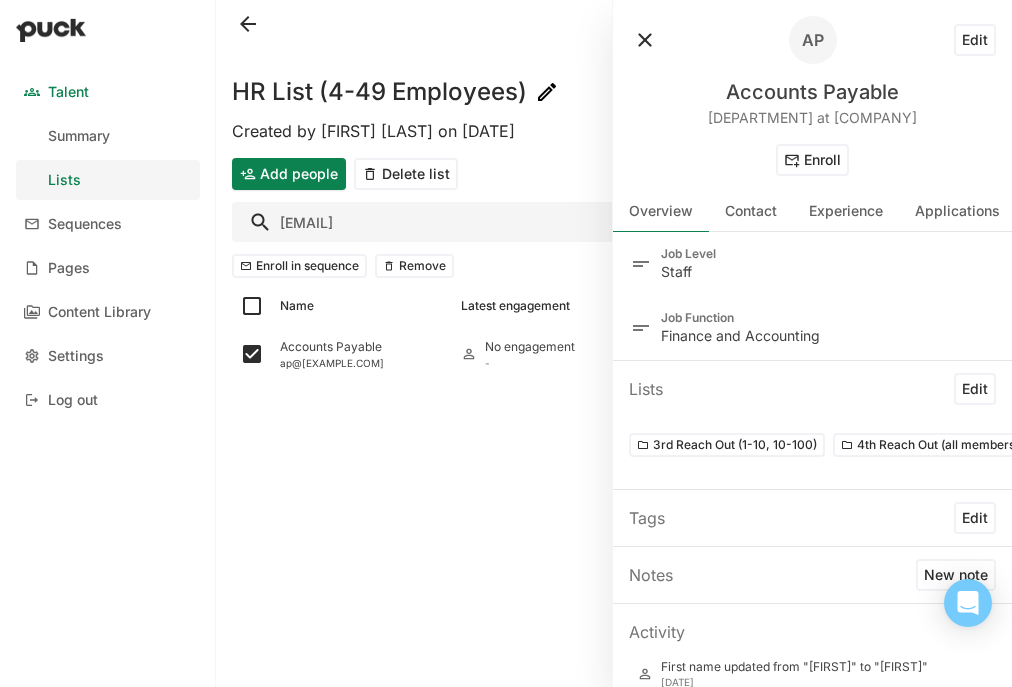 click on "Edit" at bounding box center (975, 40) 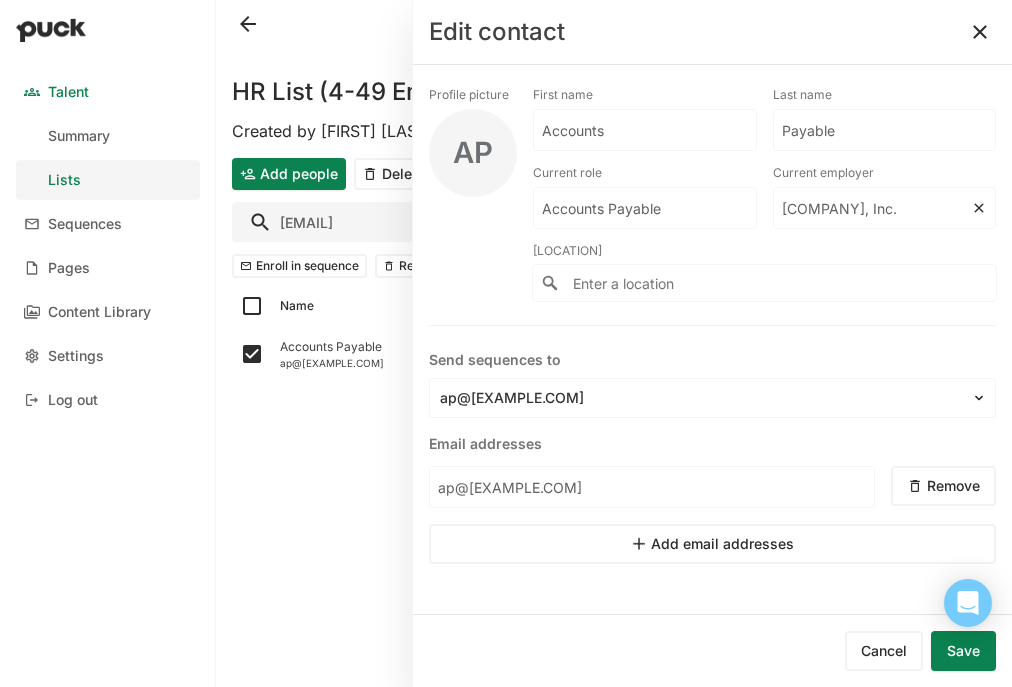 drag, startPoint x: 843, startPoint y: 208, endPoint x: 749, endPoint y: 207, distance: 94.00532 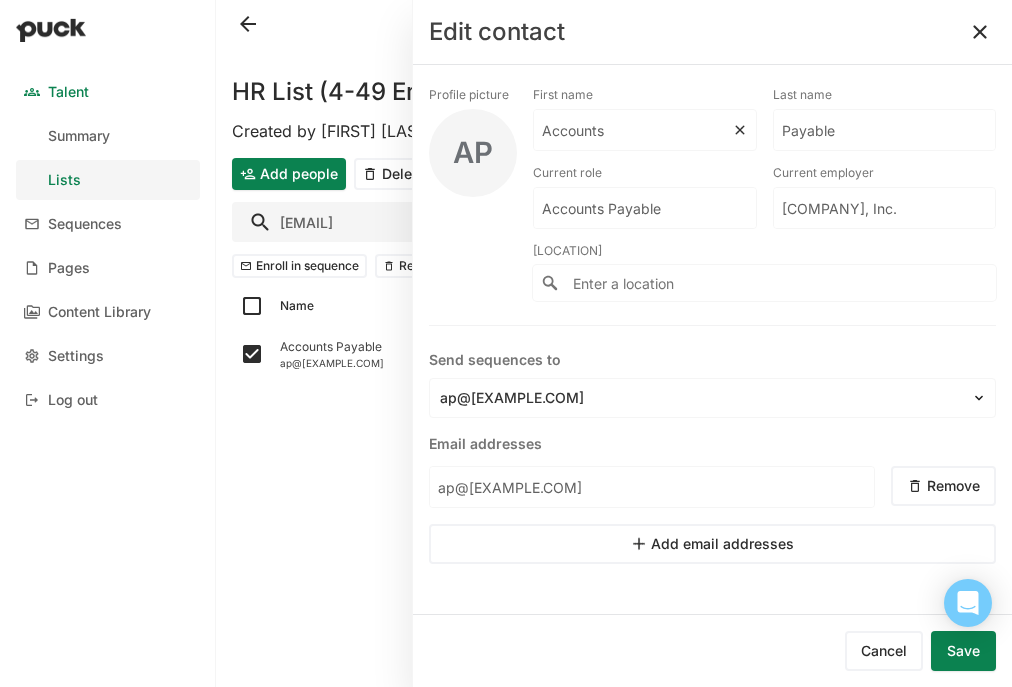 drag, startPoint x: 642, startPoint y: 122, endPoint x: 429, endPoint y: 111, distance: 213.28384 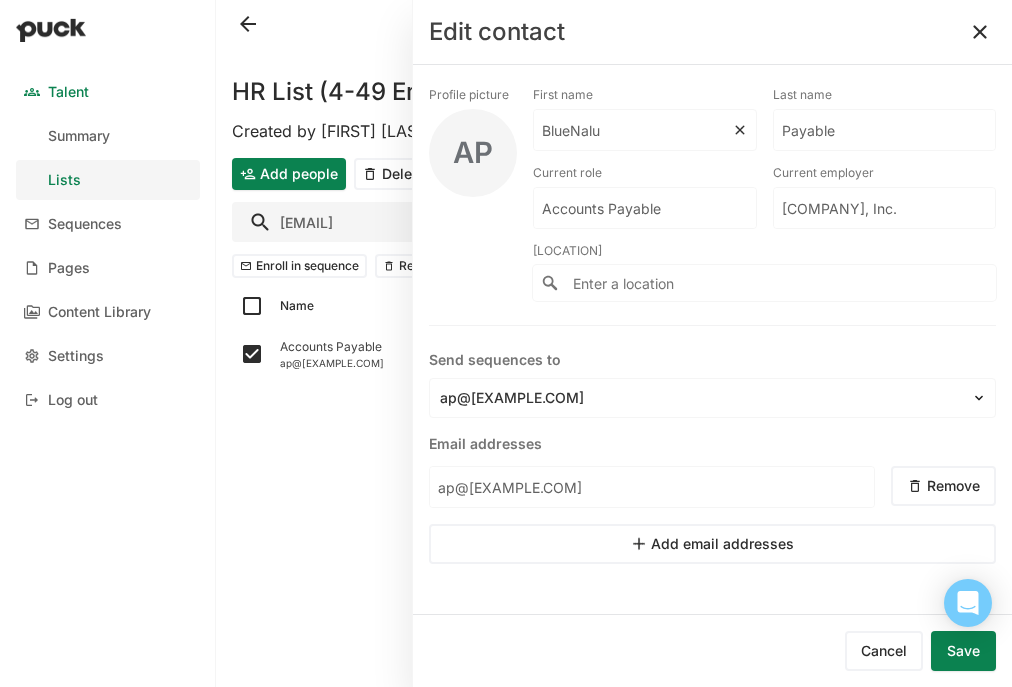 type on "BlueNalu" 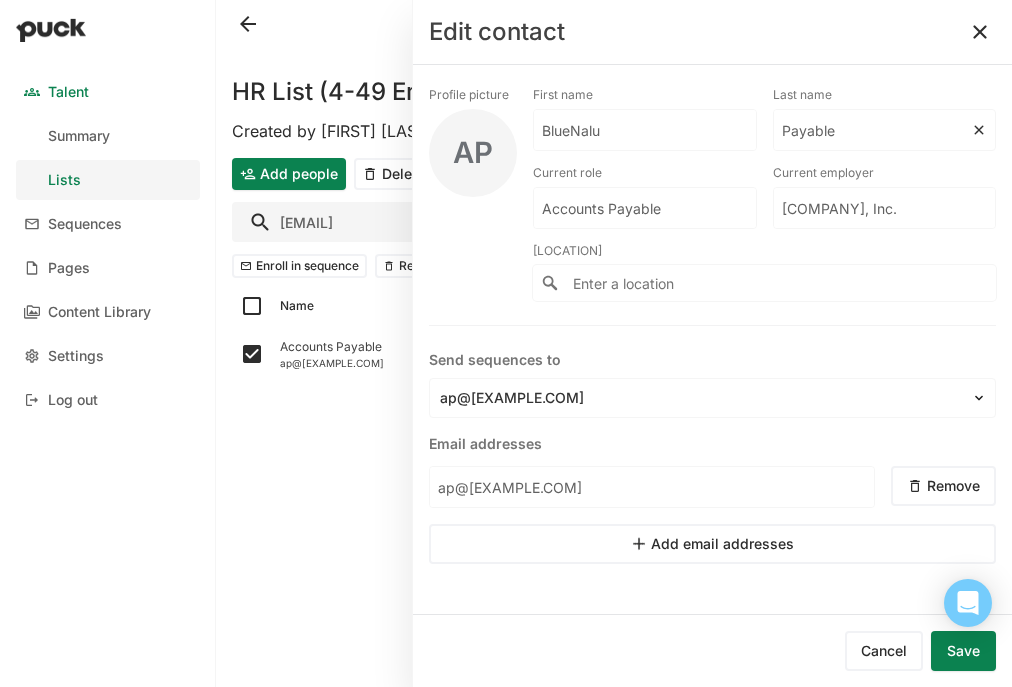 click on "Payable" at bounding box center [645, 130] 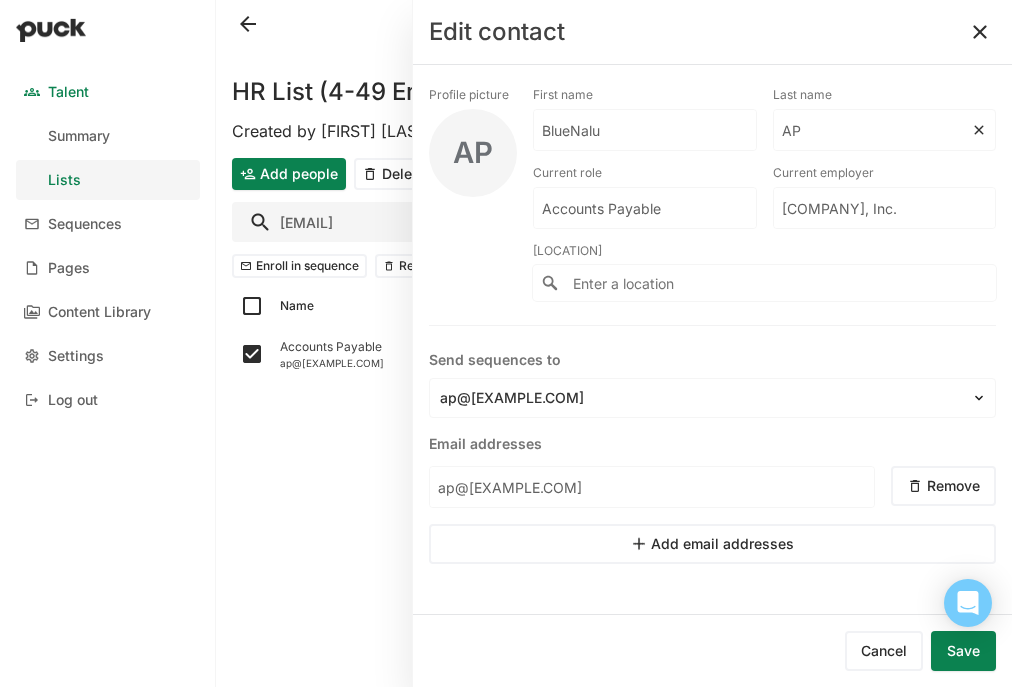 type on "AP" 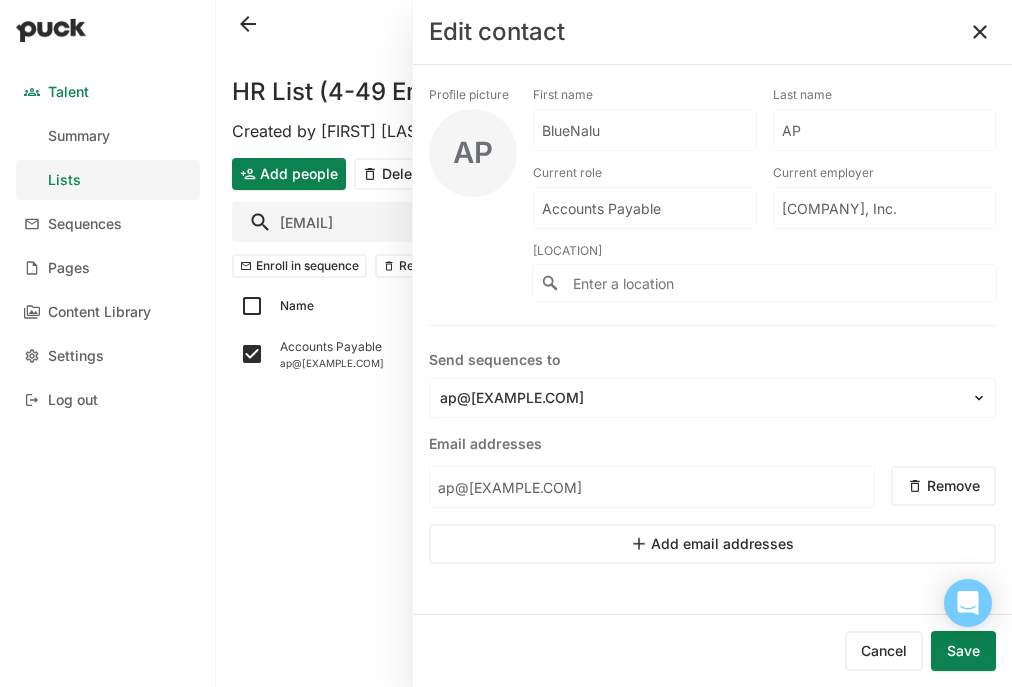 click on "Save" at bounding box center [963, 651] 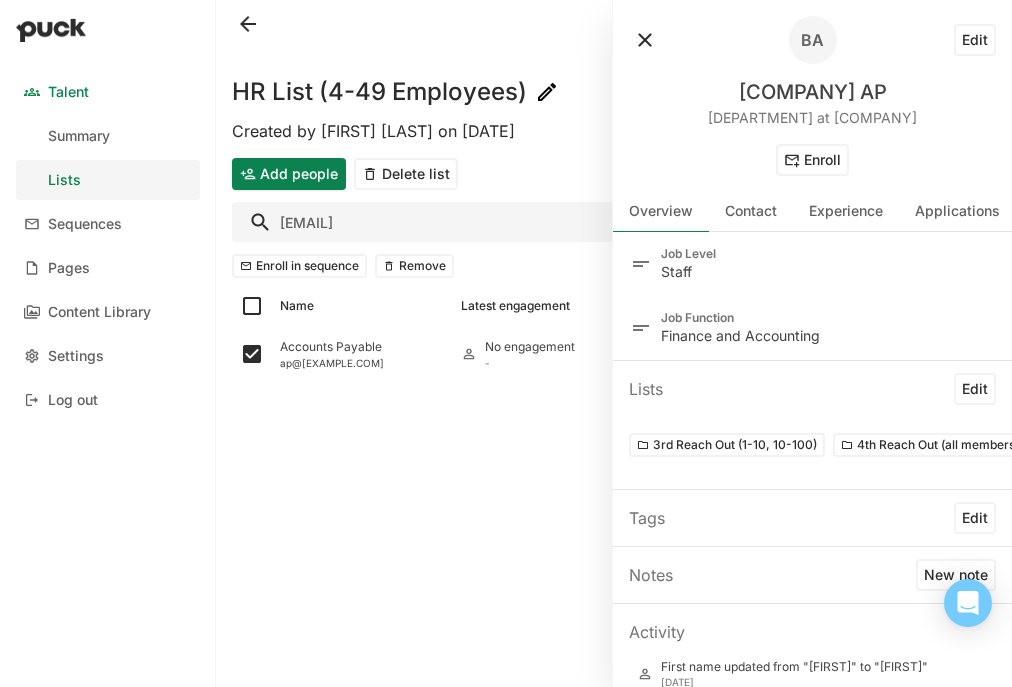 click at bounding box center [645, 40] 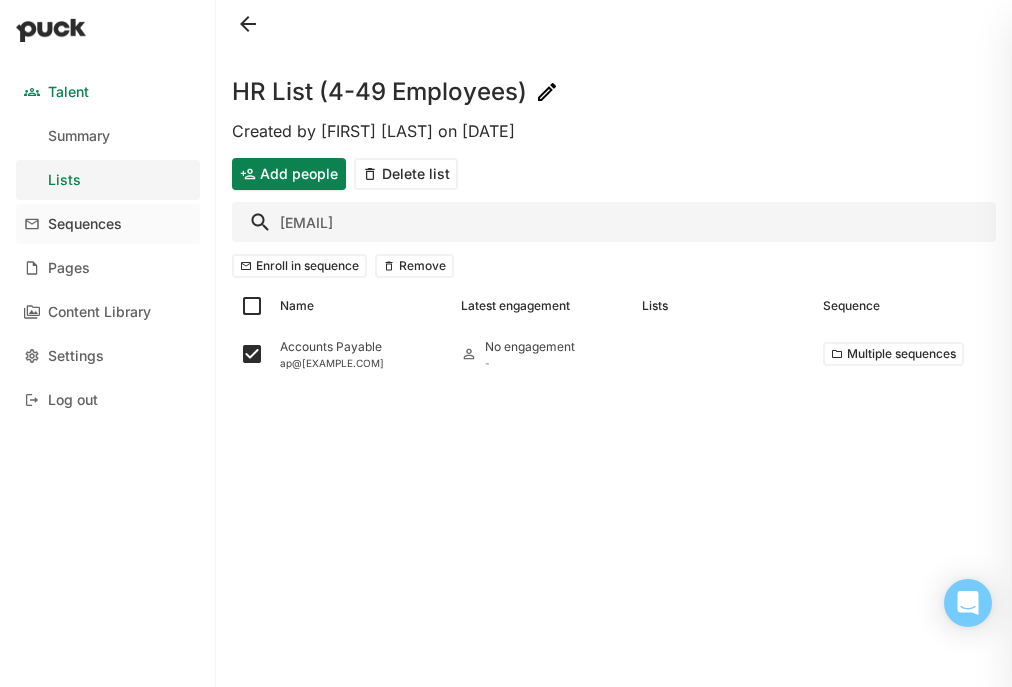 drag, startPoint x: 385, startPoint y: 216, endPoint x: 134, endPoint y: 212, distance: 251.03188 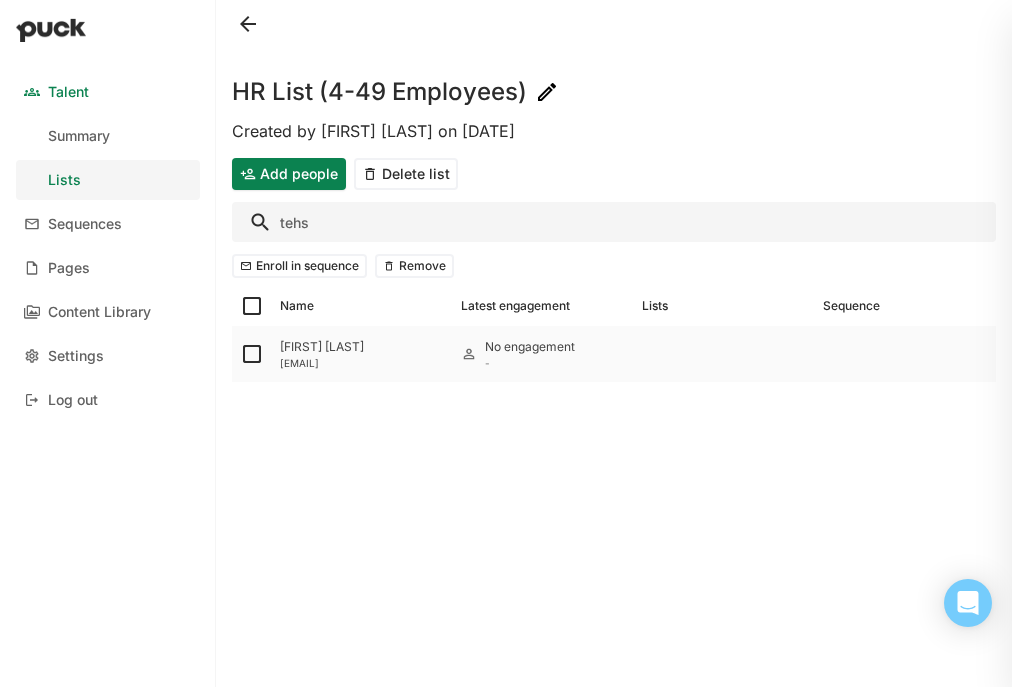 type on "tehs" 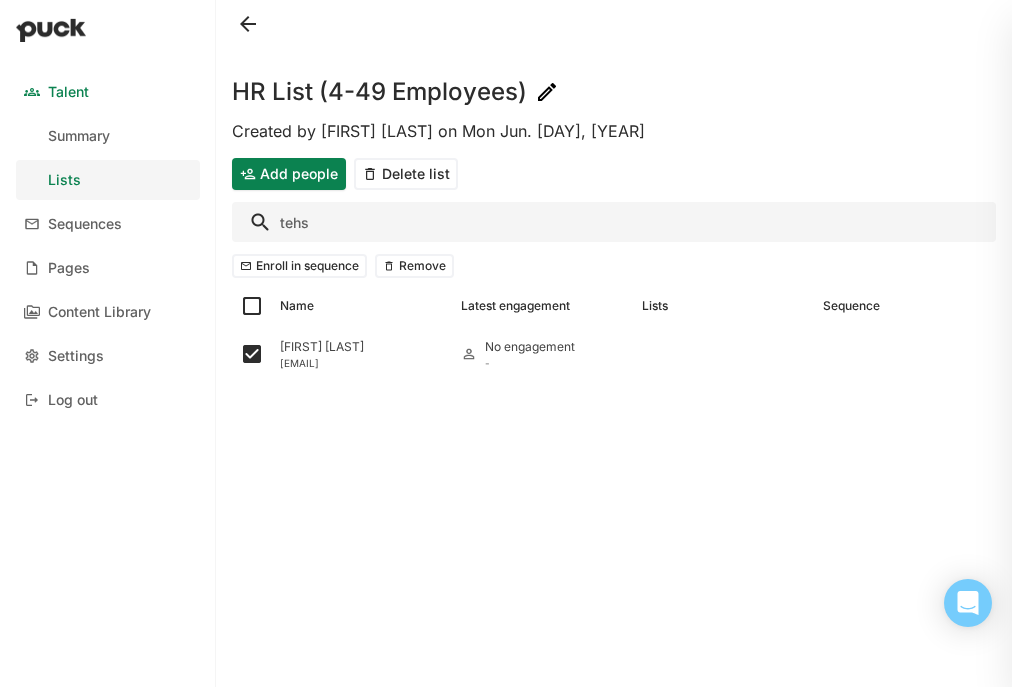 scroll, scrollTop: 0, scrollLeft: 0, axis: both 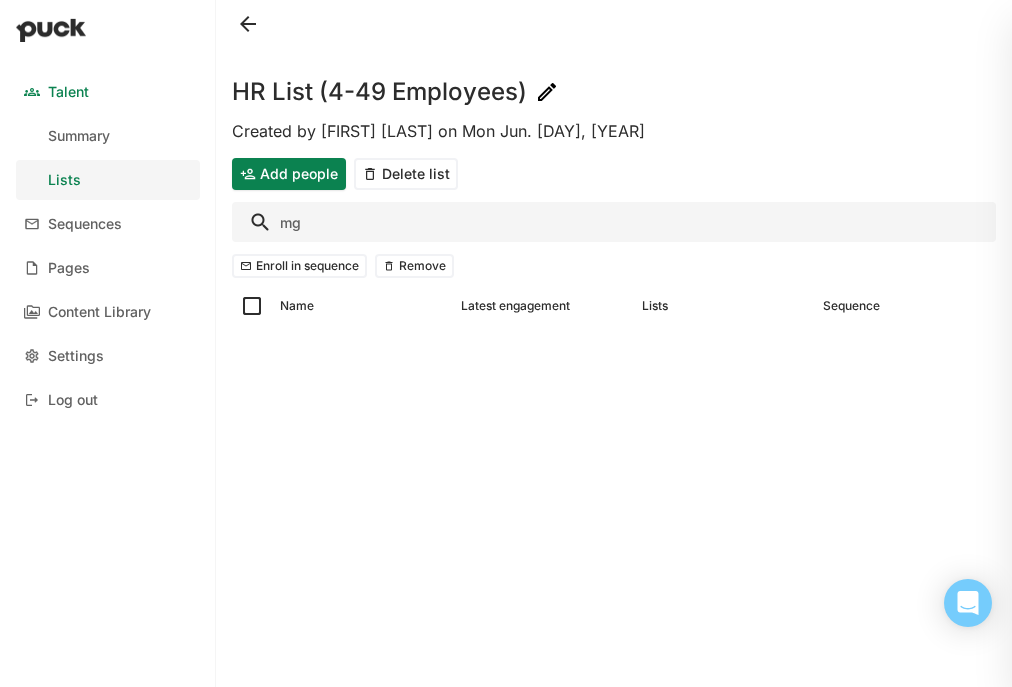 type on "m" 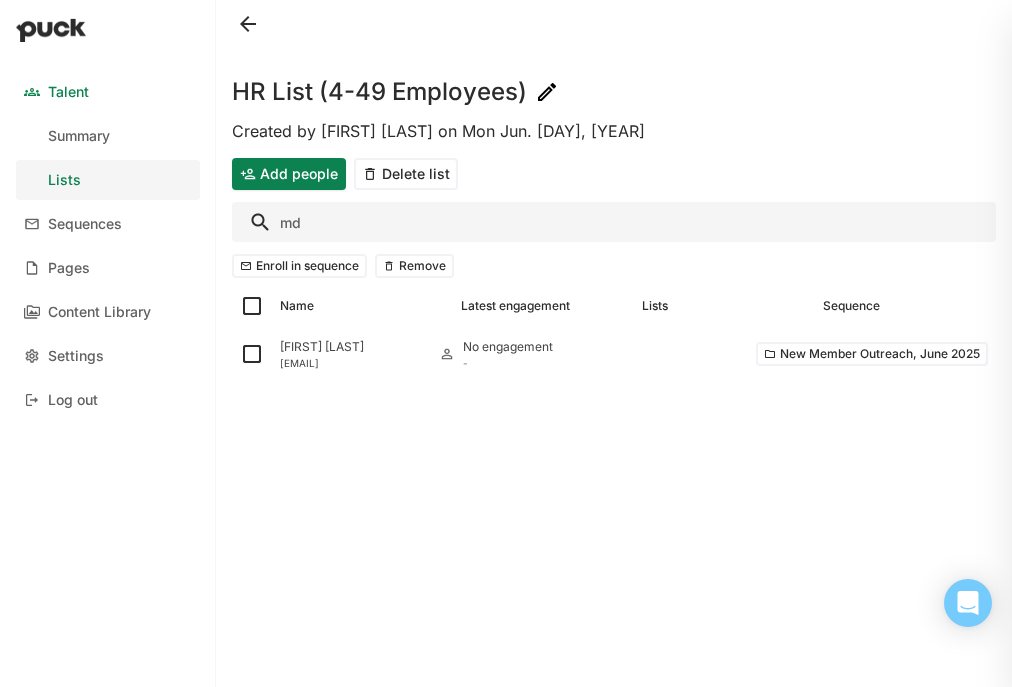 type on "m" 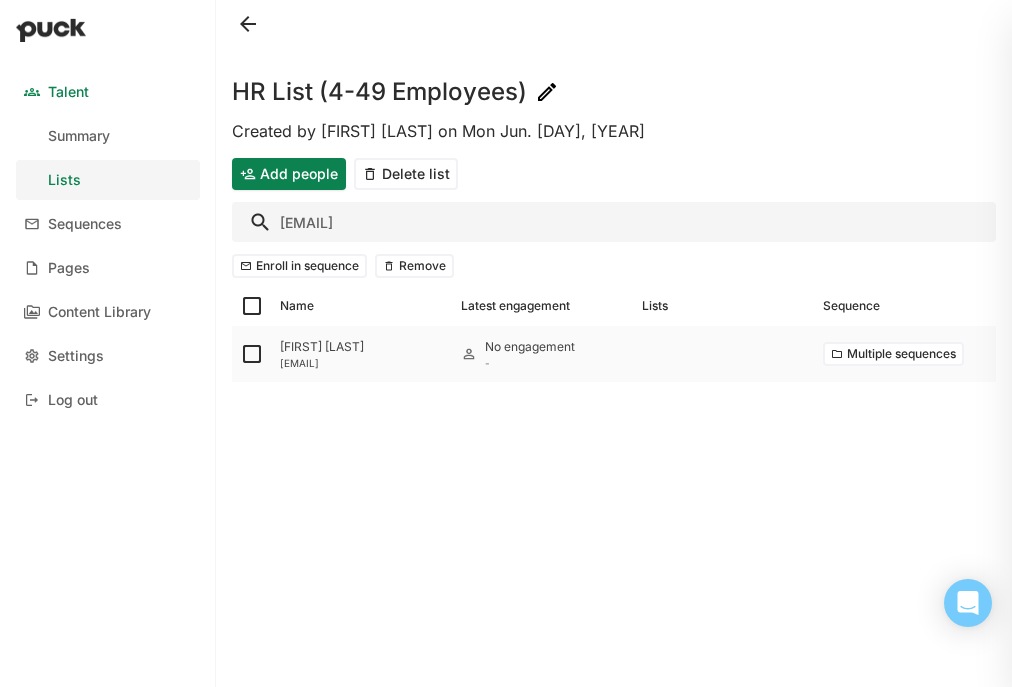 type on "[EMAIL]" 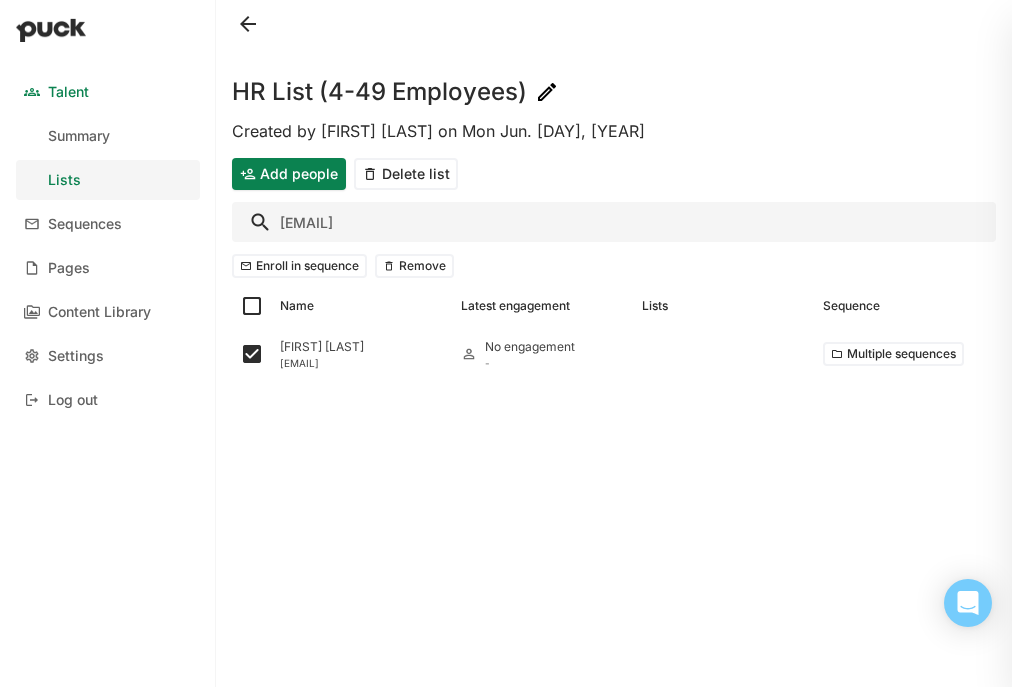 click on "[EMAIL]" at bounding box center [614, 222] 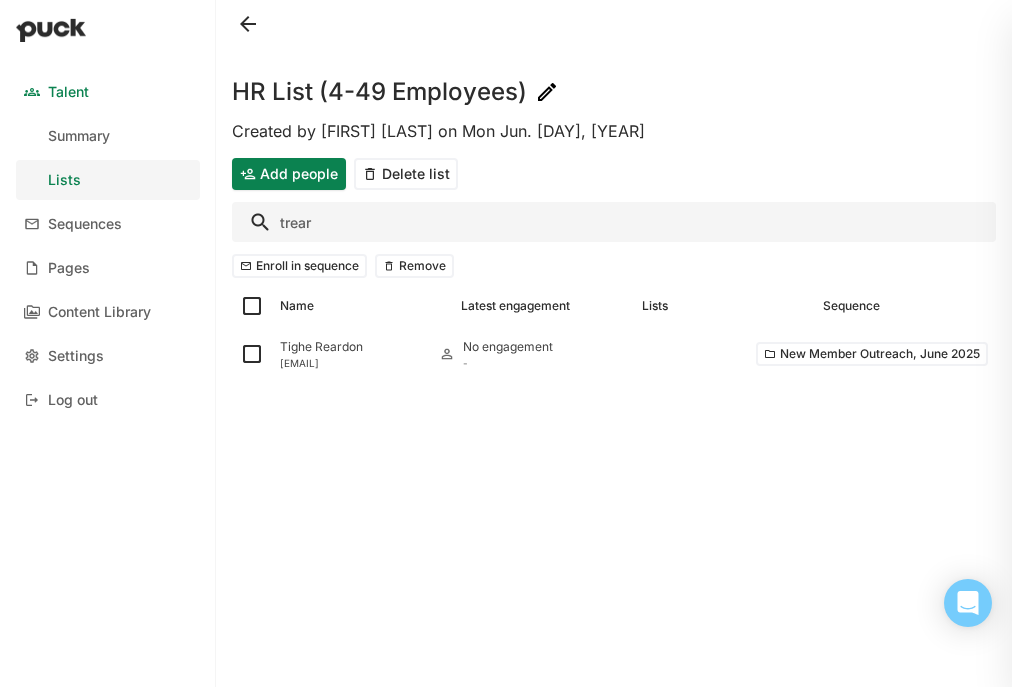 click on "trear" at bounding box center (614, 222) 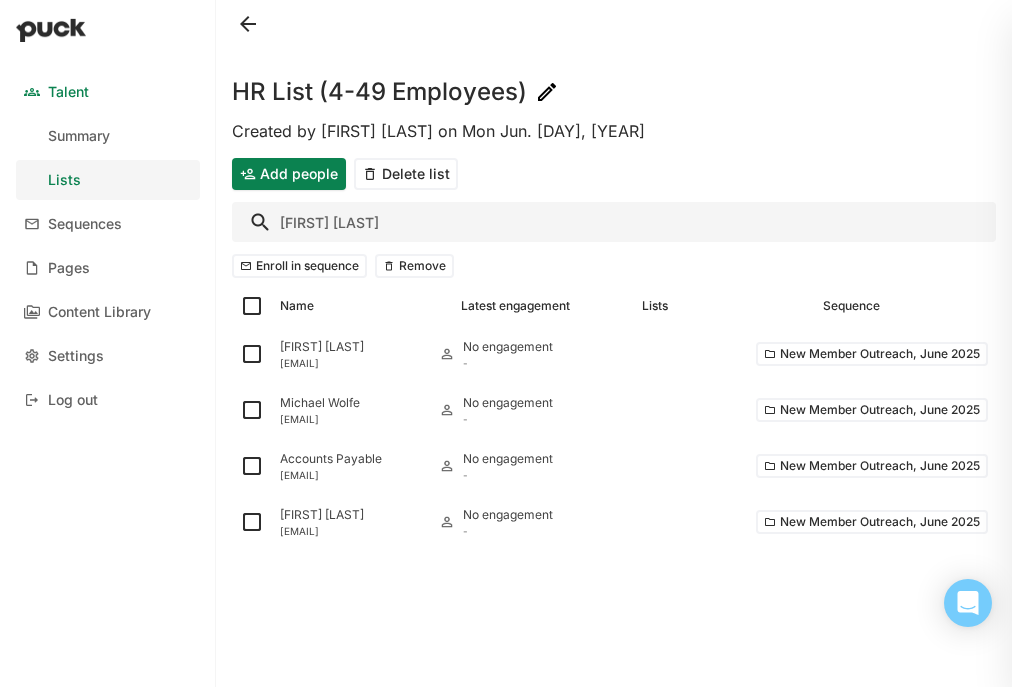 type on "t" 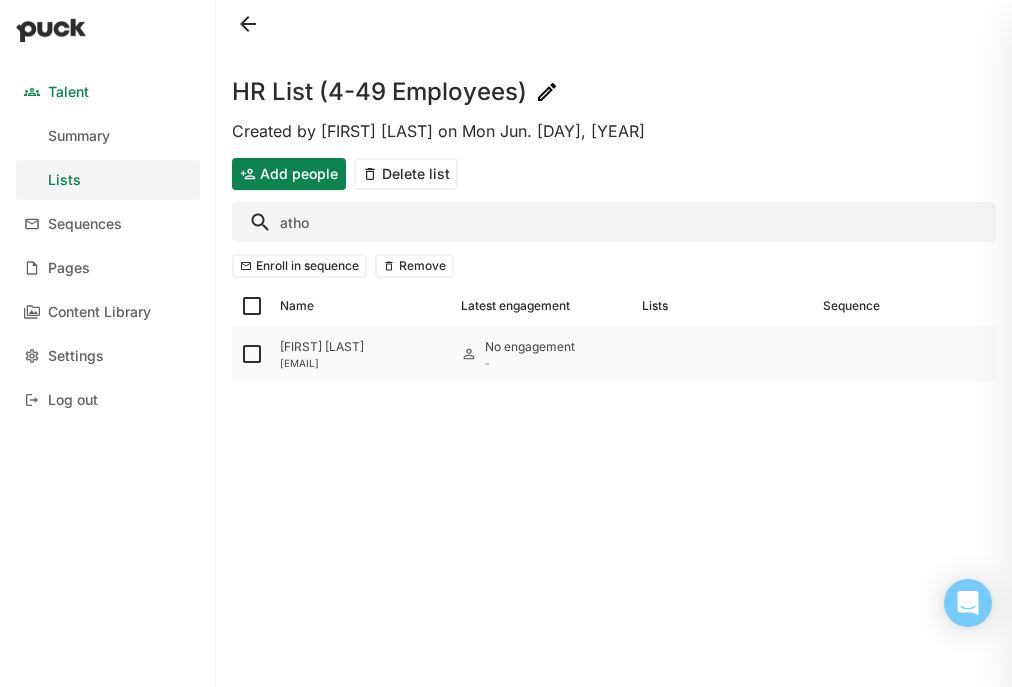 type on "atho" 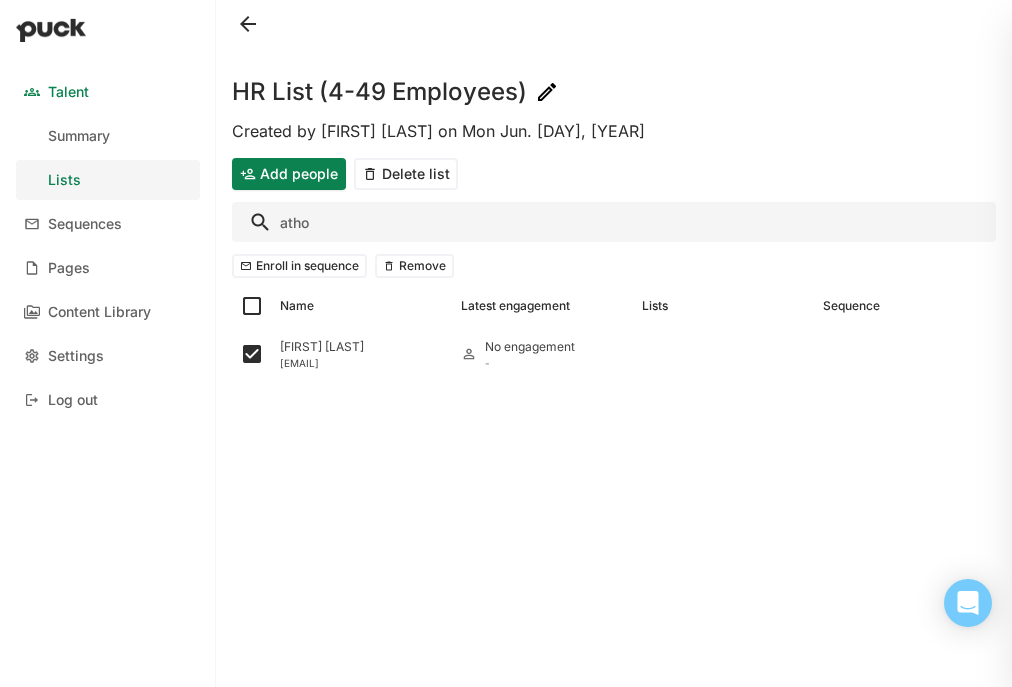 click on "atho" at bounding box center (614, 222) 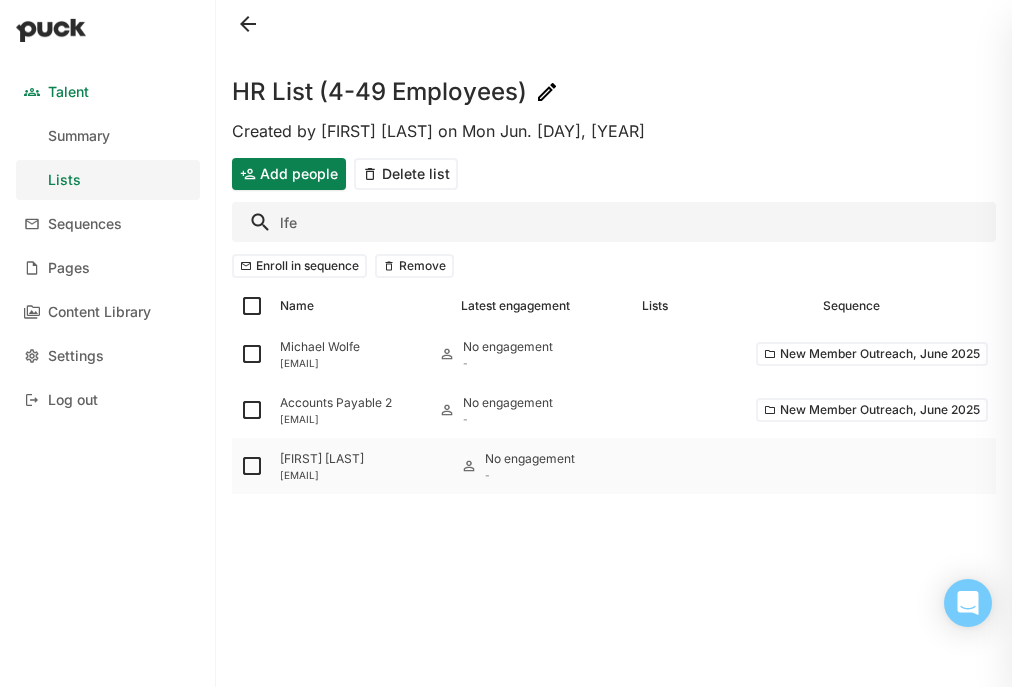 type on "lfe" 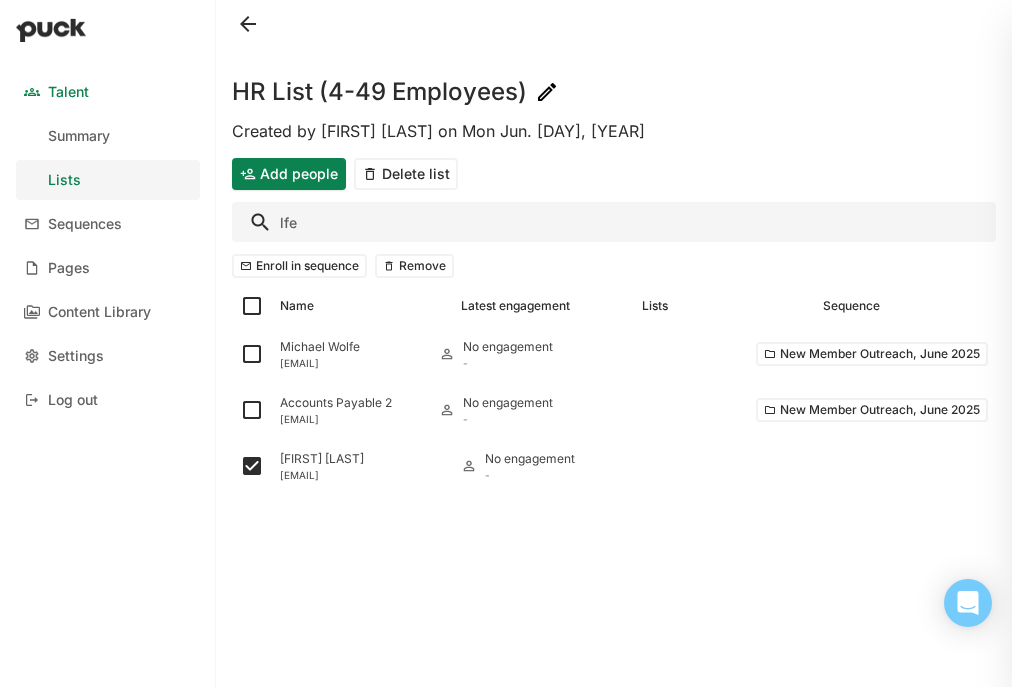click on "lfe" at bounding box center (614, 222) 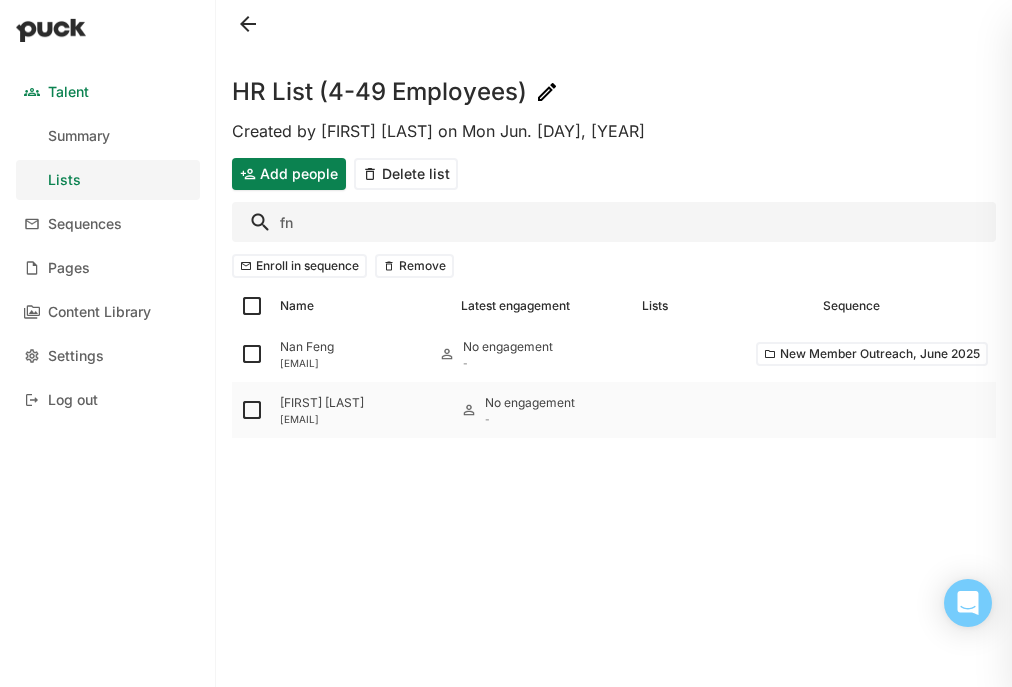 type on "fn" 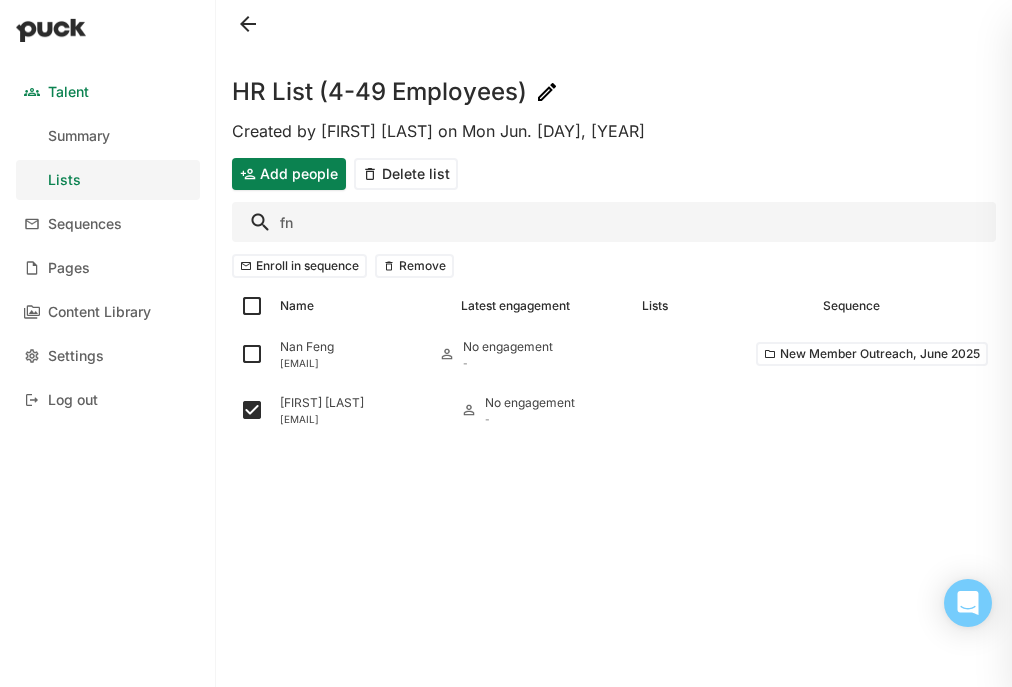 click on "fn" at bounding box center (614, 222) 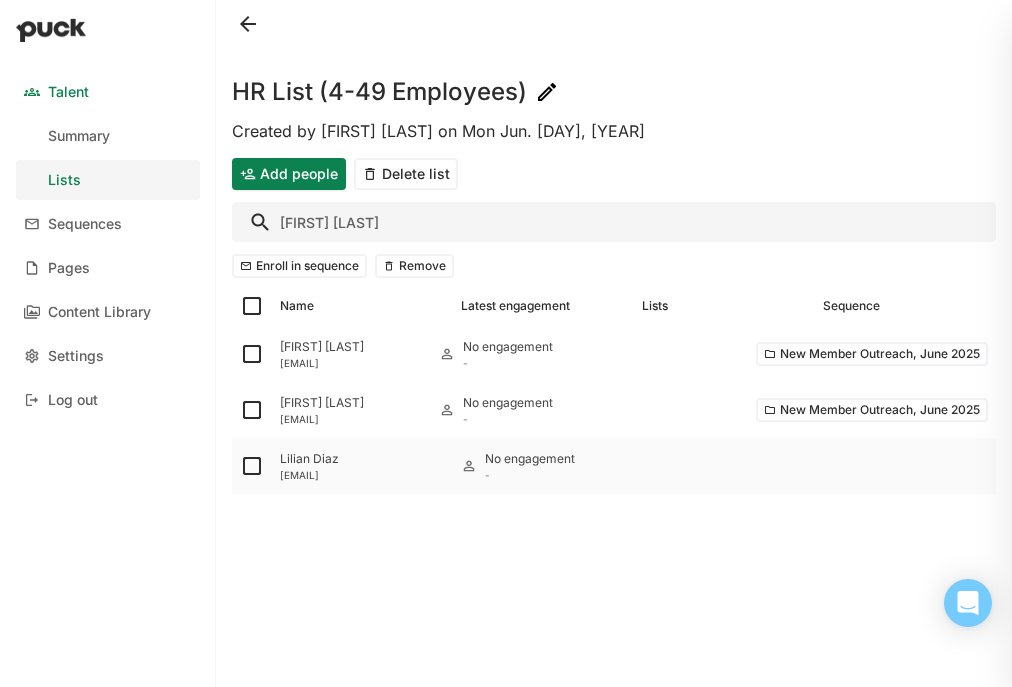 type on "ldi" 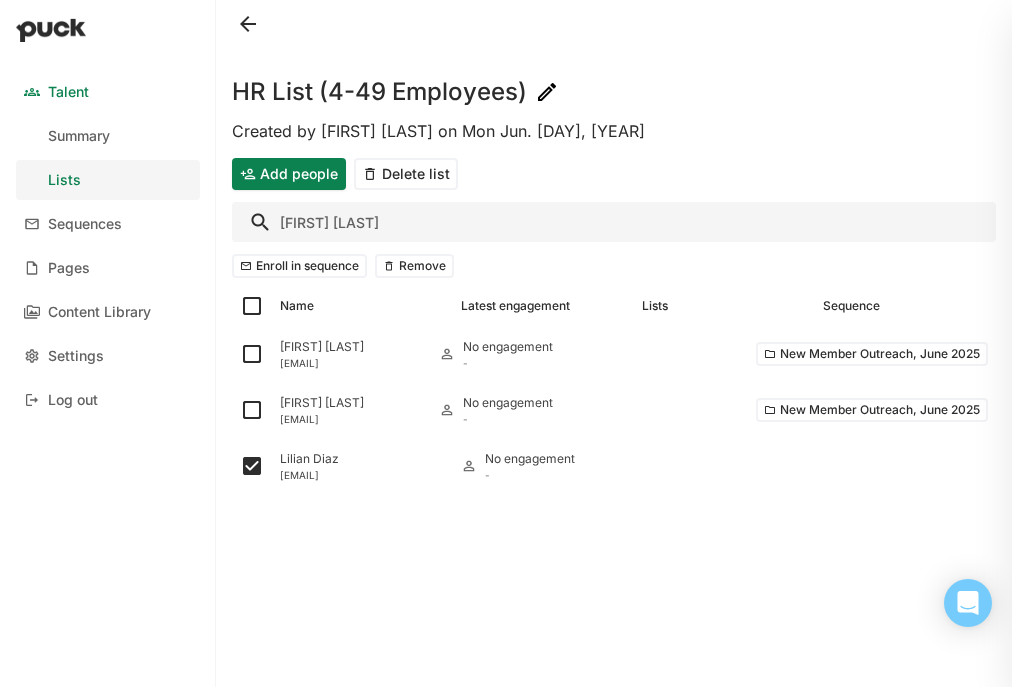 click on "ldi" at bounding box center (614, 222) 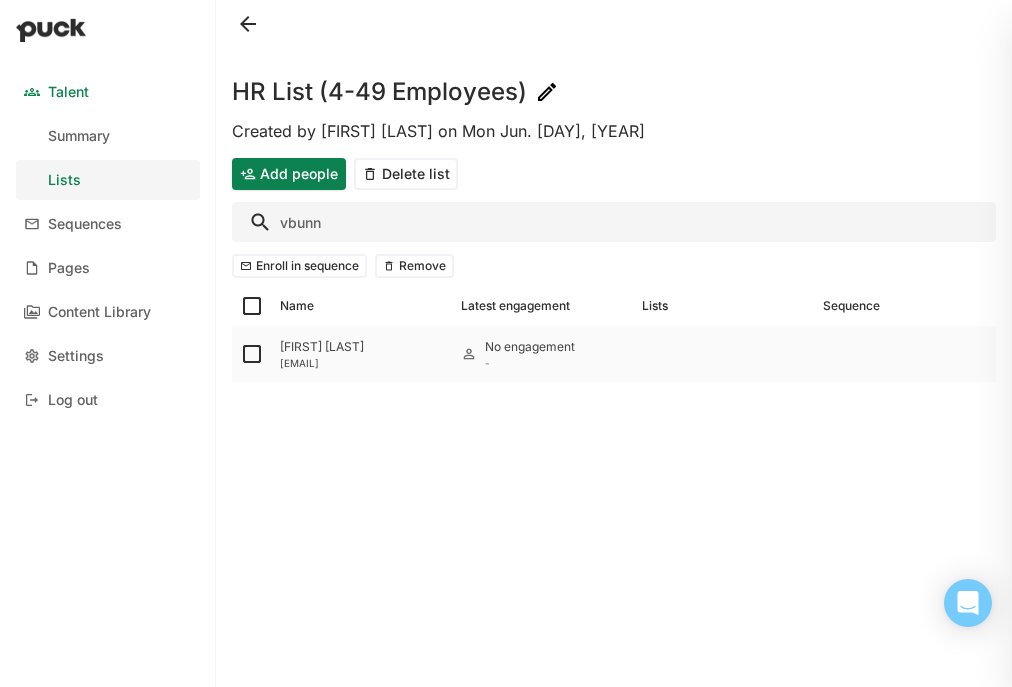 type on "vbunn" 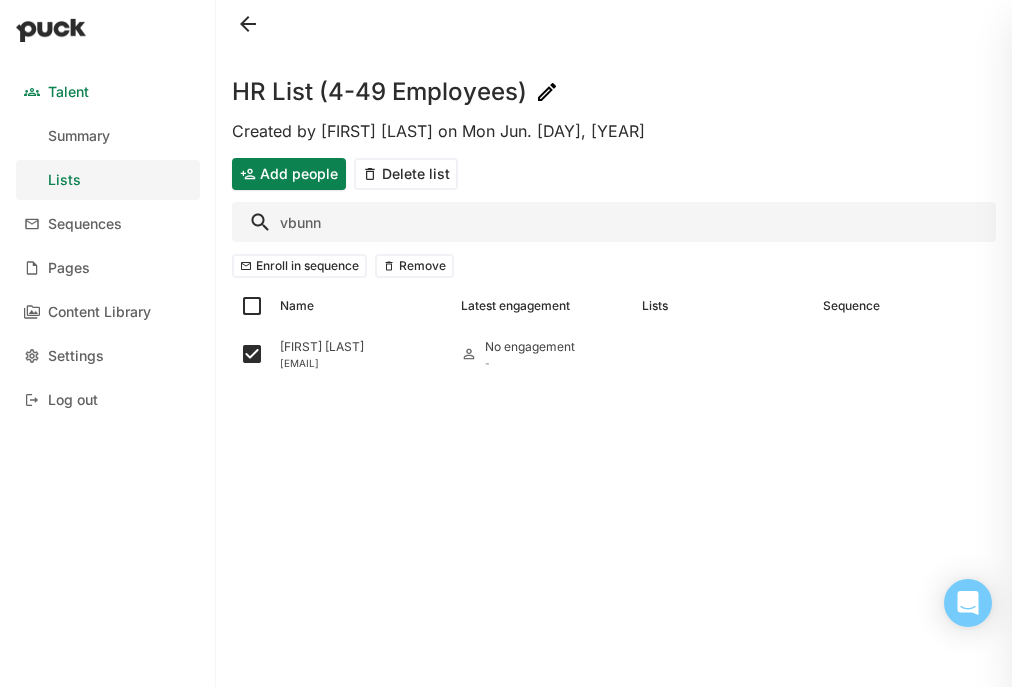 click on "vbunn" at bounding box center [614, 222] 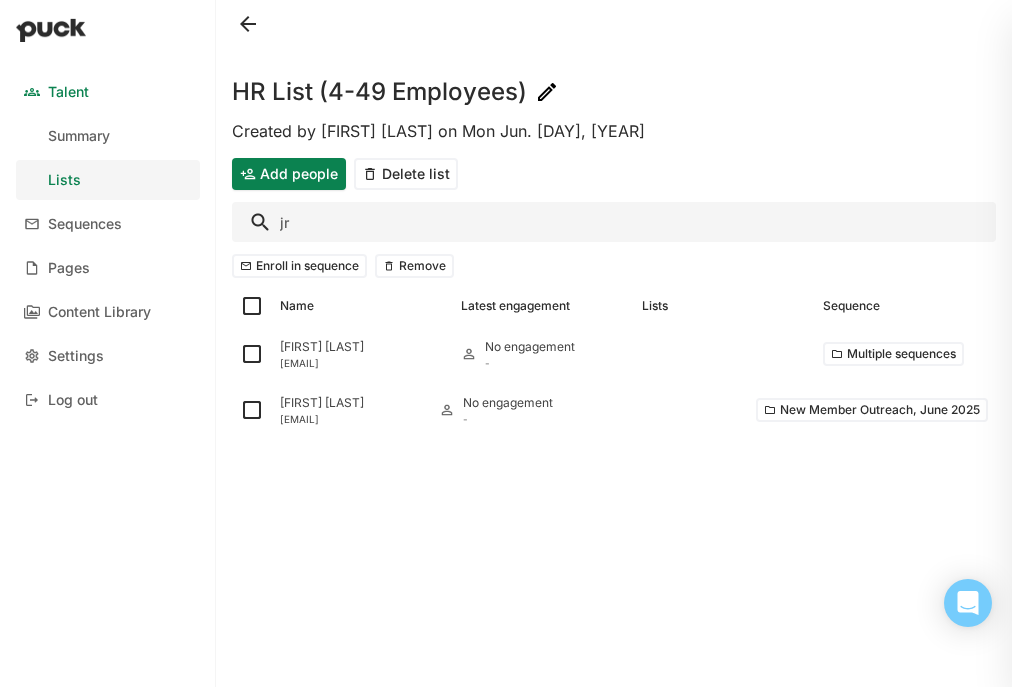 type on "j" 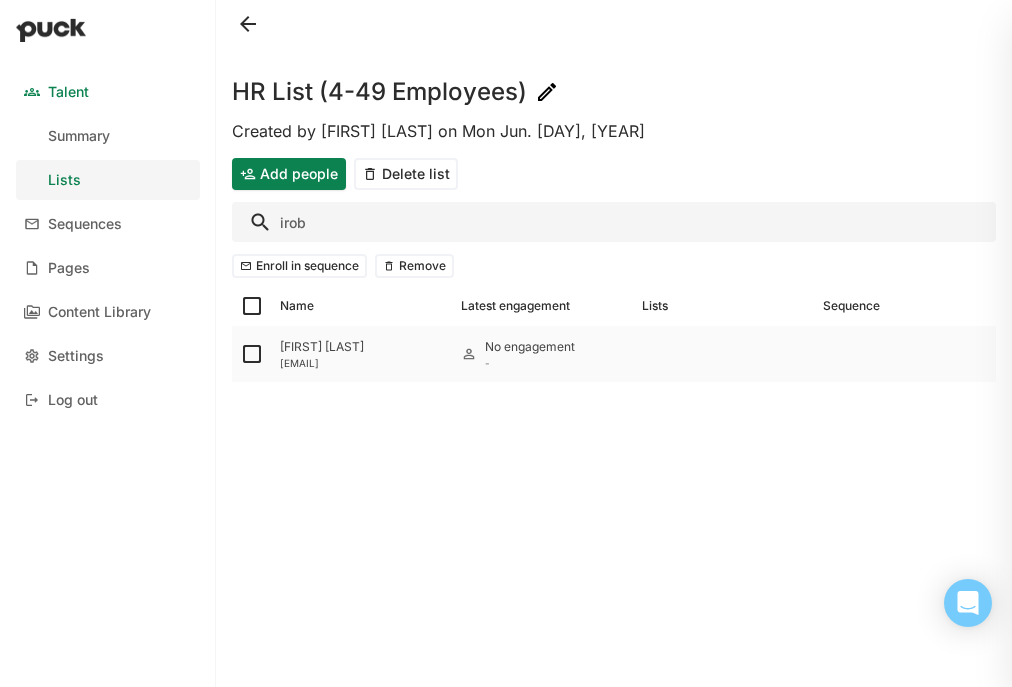 type on "irob" 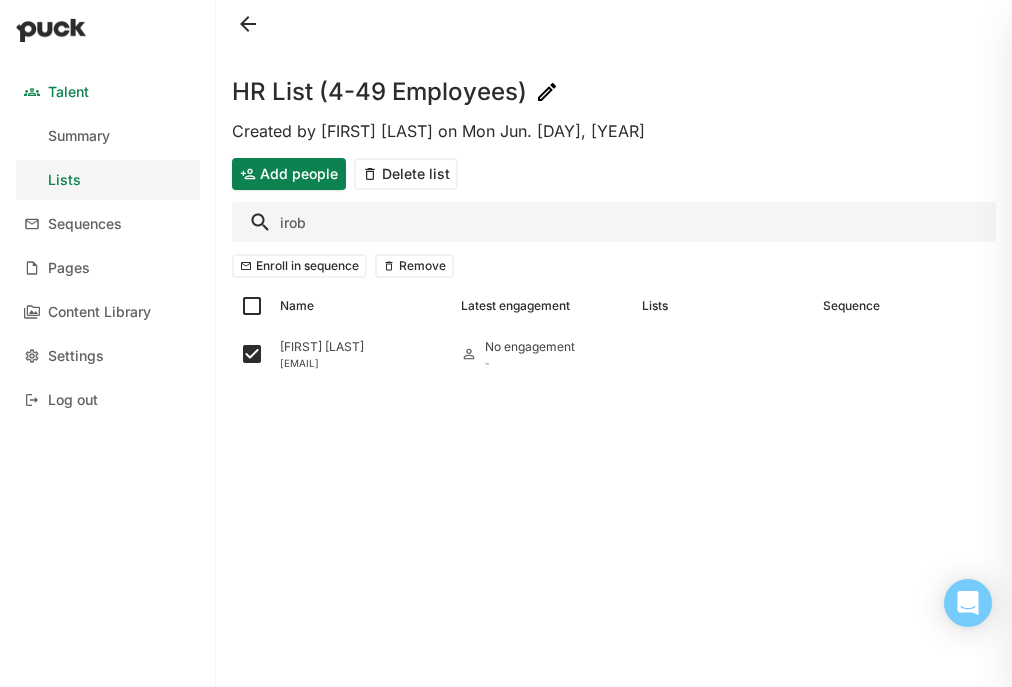 click on "irob" at bounding box center (614, 222) 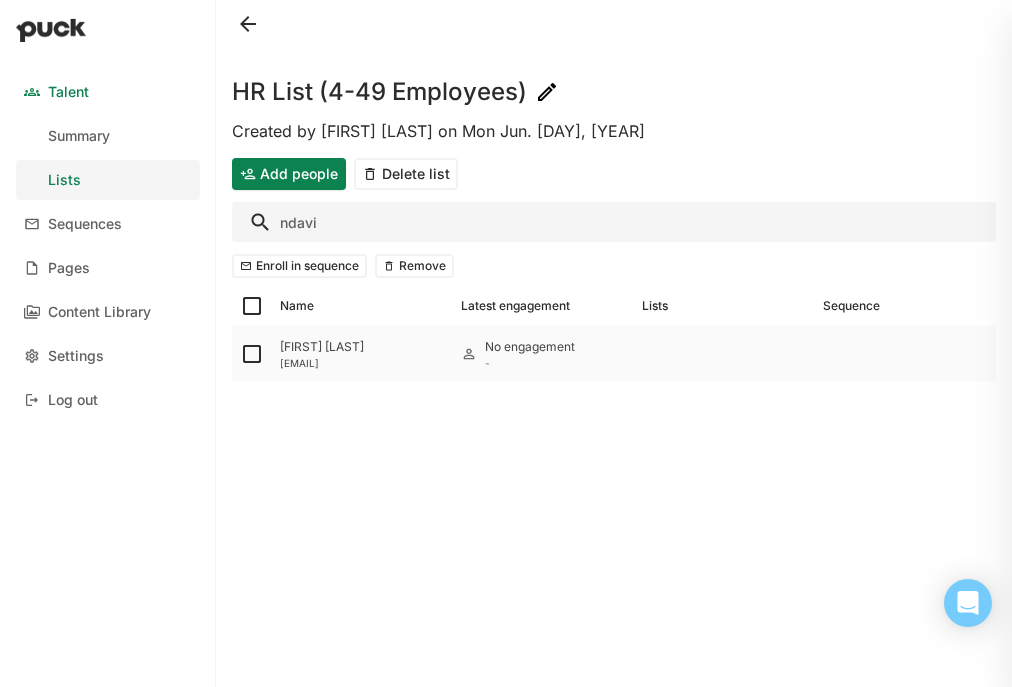 type on "ndavi" 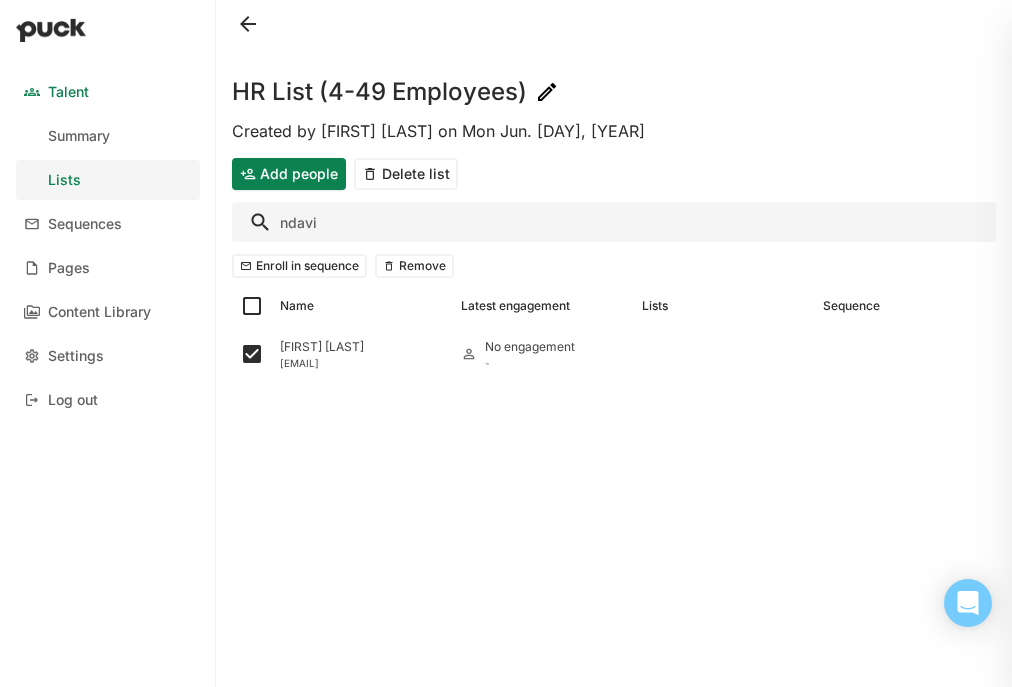 click on "Add people Delete list" at bounding box center (614, 174) 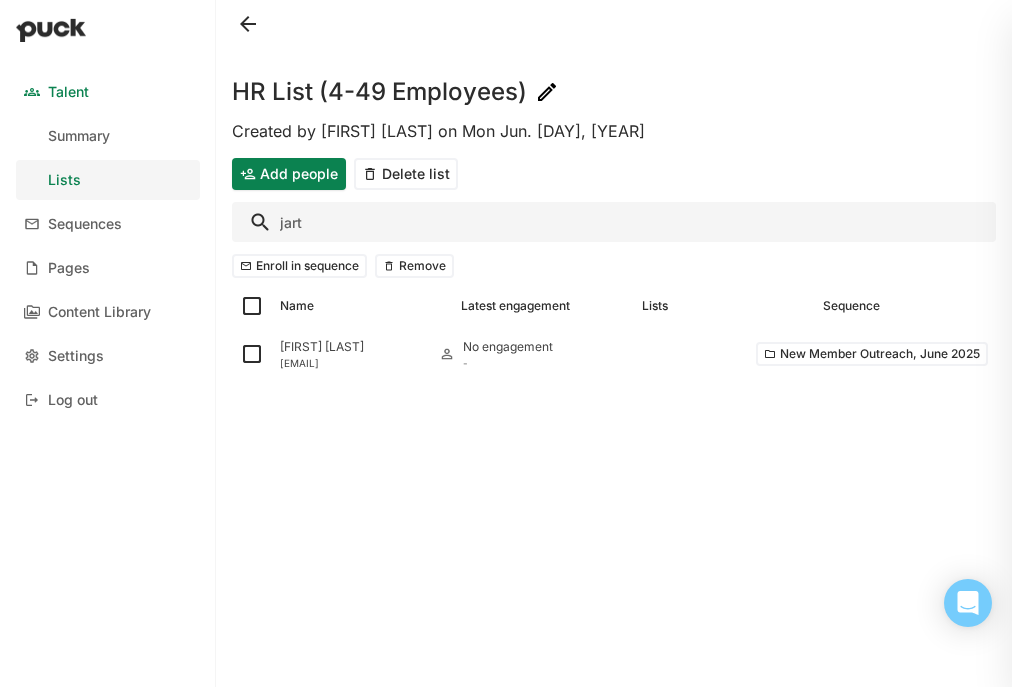 click on "jart" at bounding box center [614, 222] 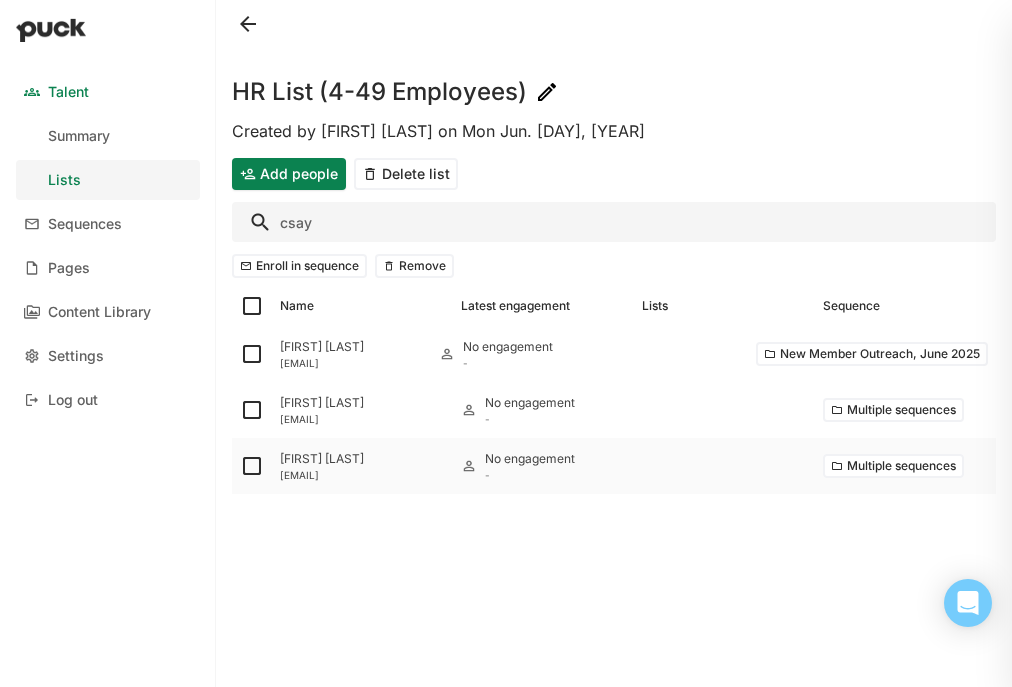 type on "csay" 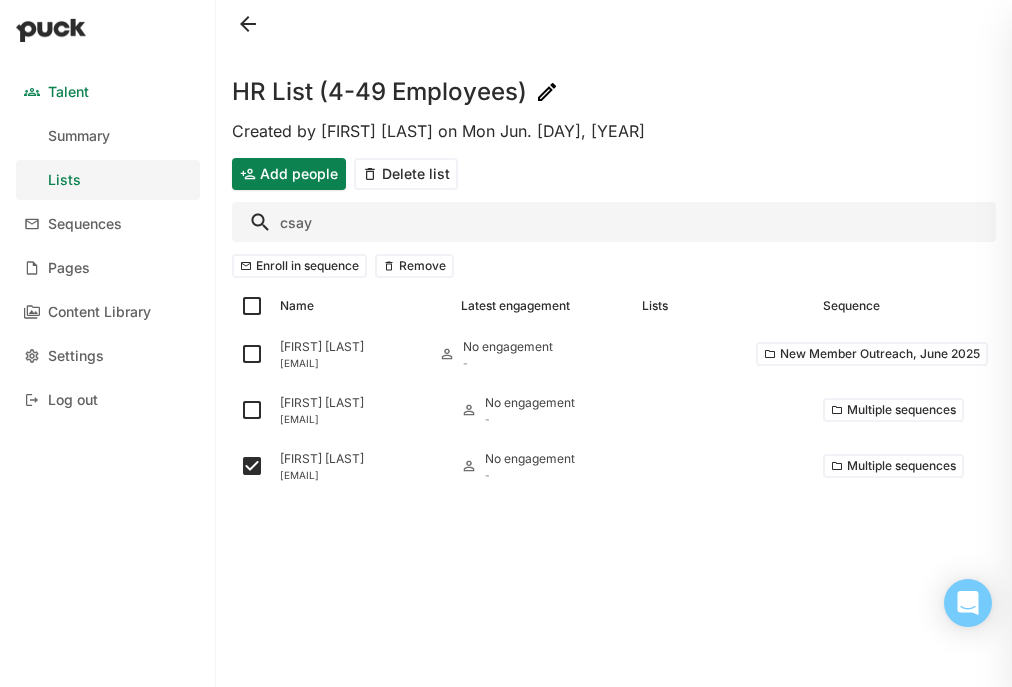 click on "csay" at bounding box center [614, 222] 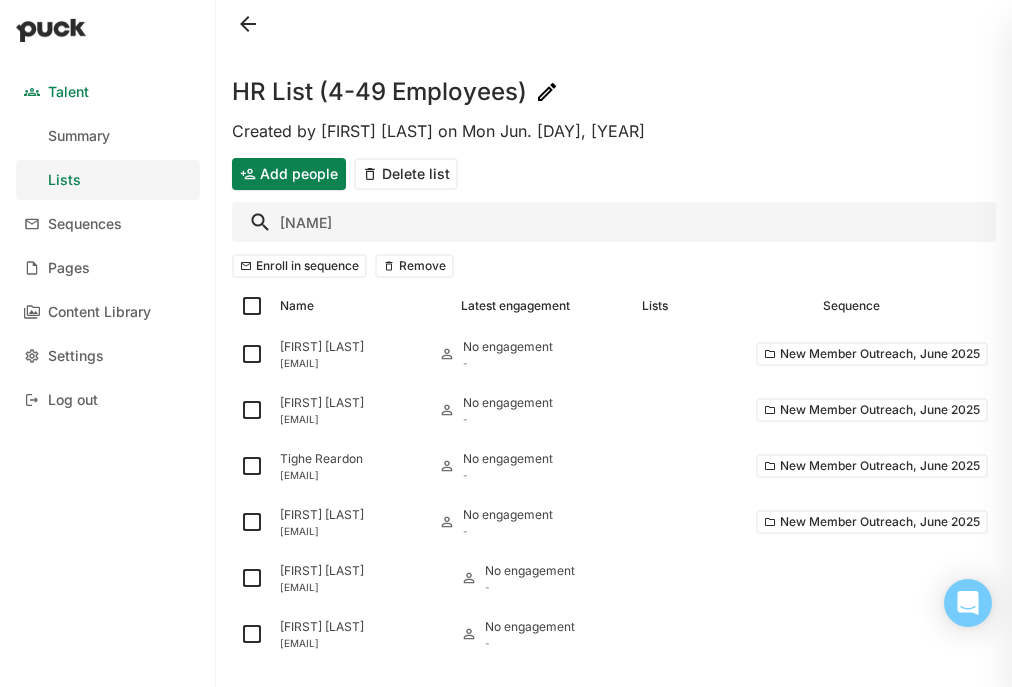type on "t" 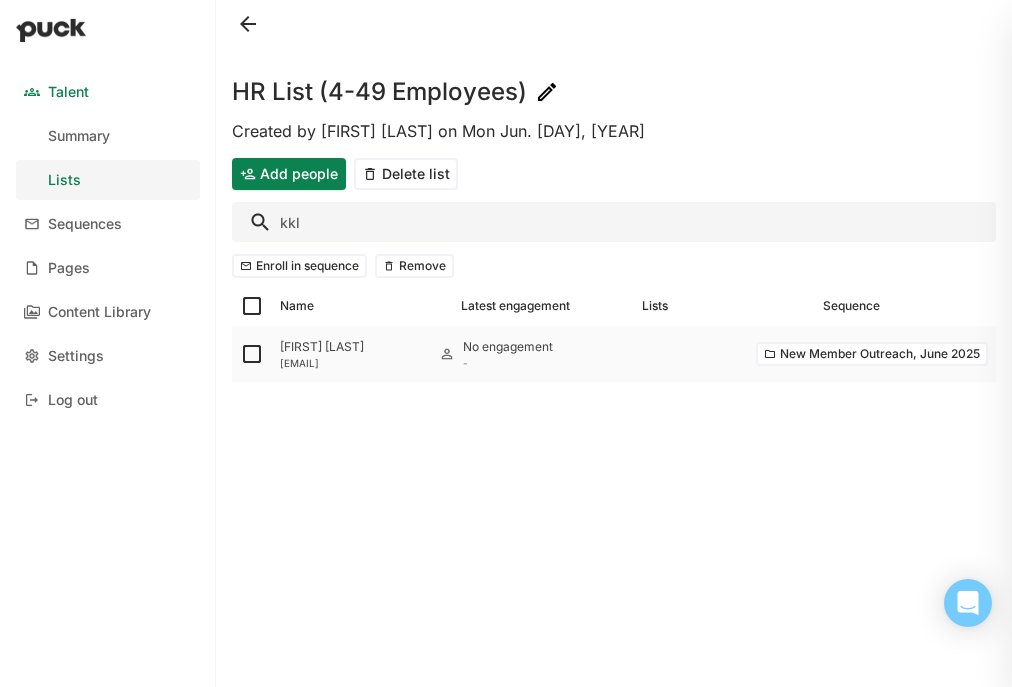type on "kkl" 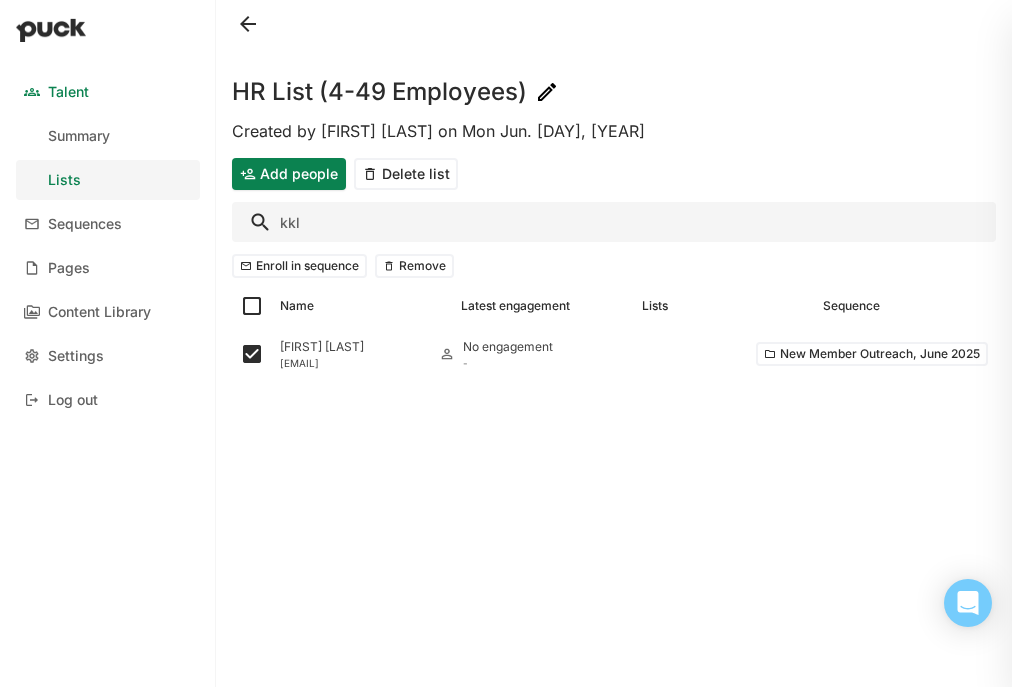 click on "kkl" at bounding box center [614, 222] 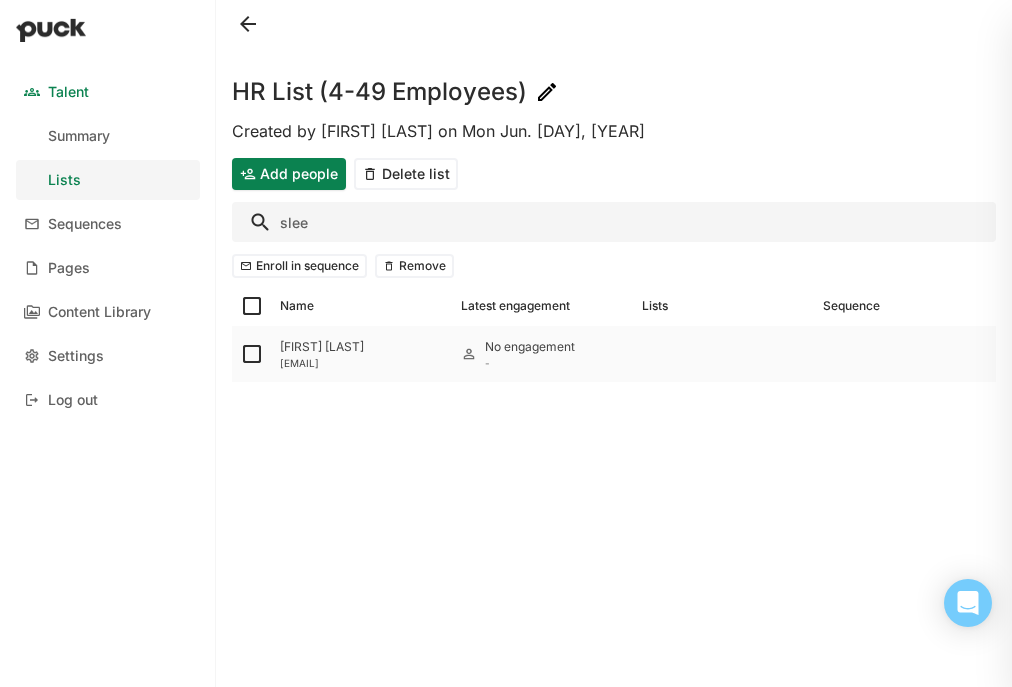 type on "slee" 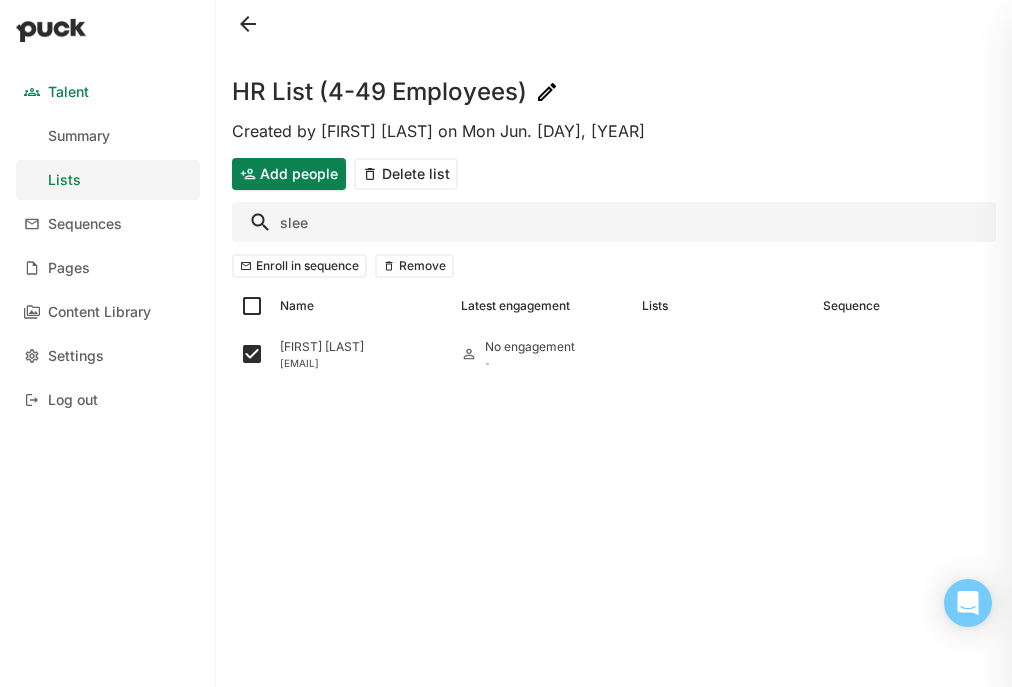 click on "slee" at bounding box center (614, 222) 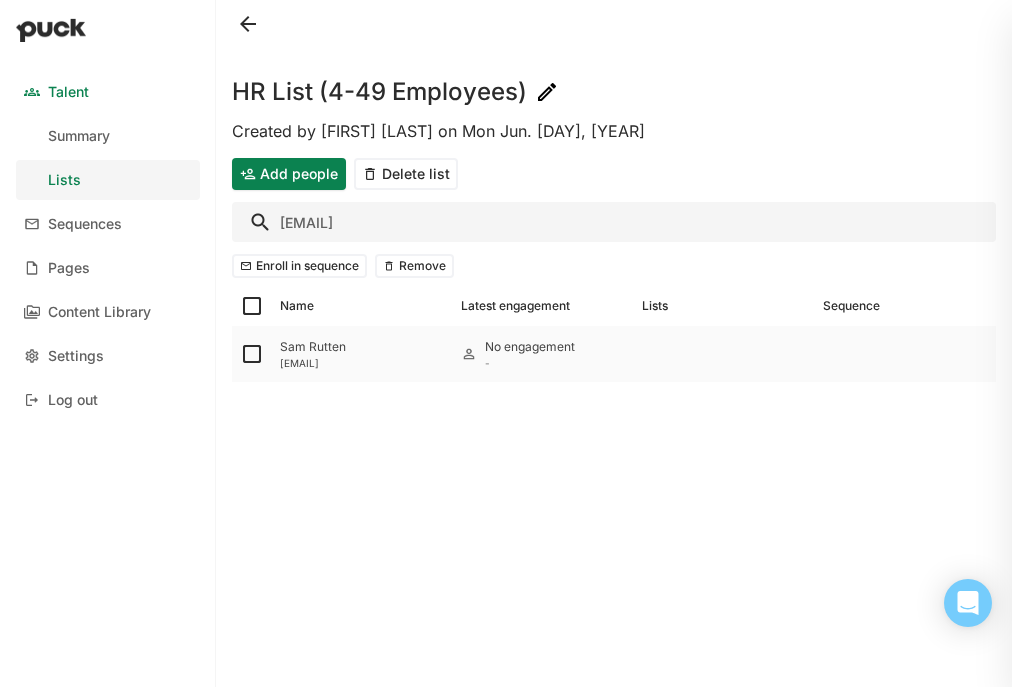 type on "sam@" 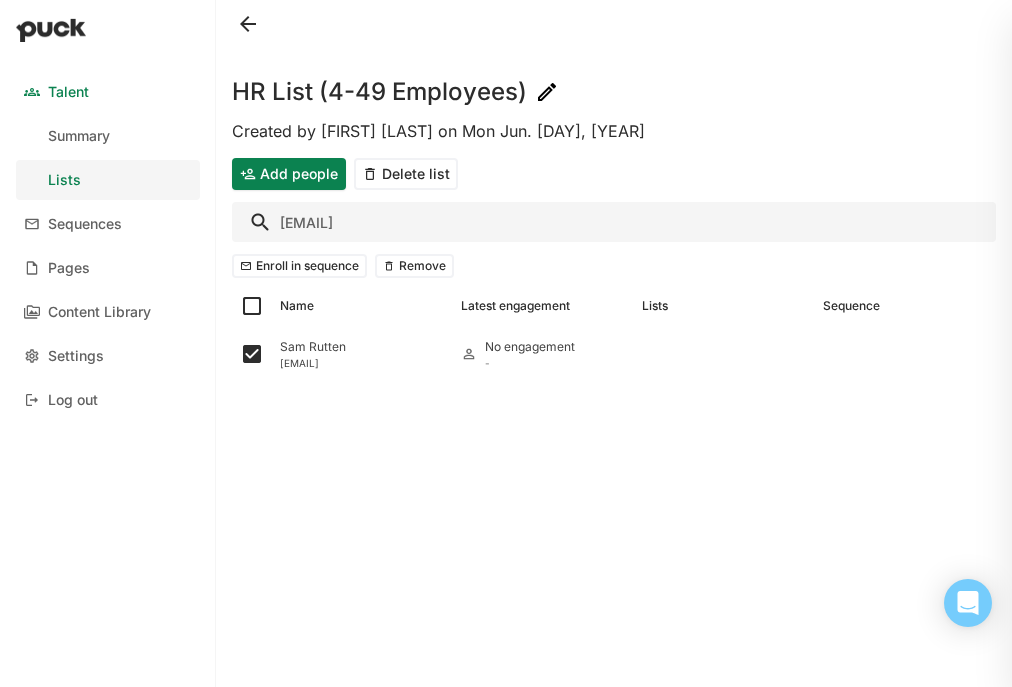 click on "sam@" at bounding box center [614, 222] 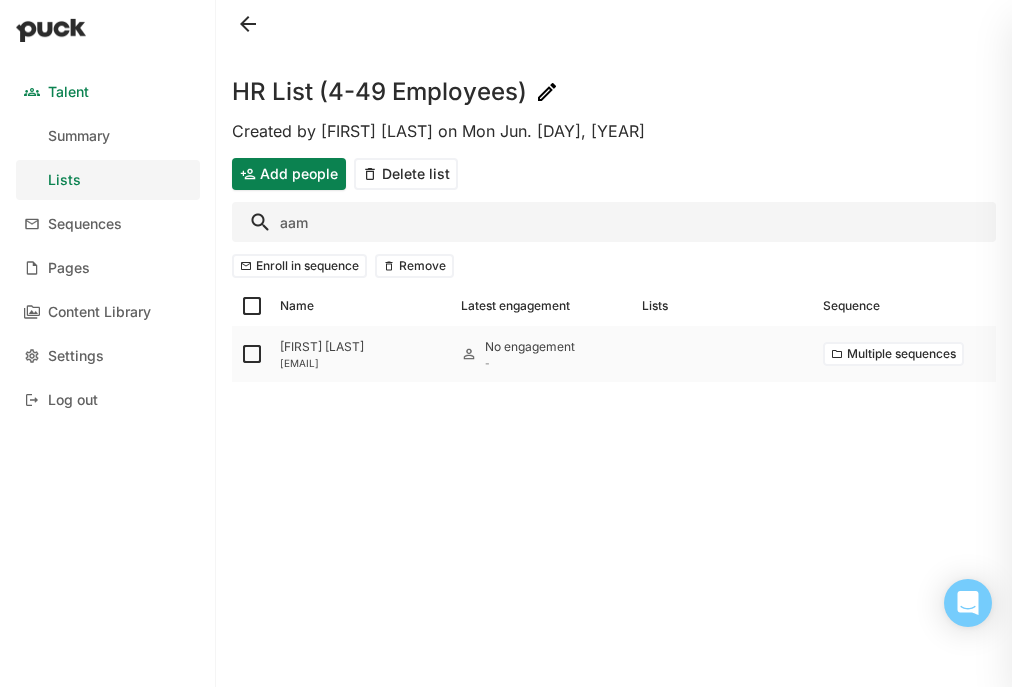type on "aam" 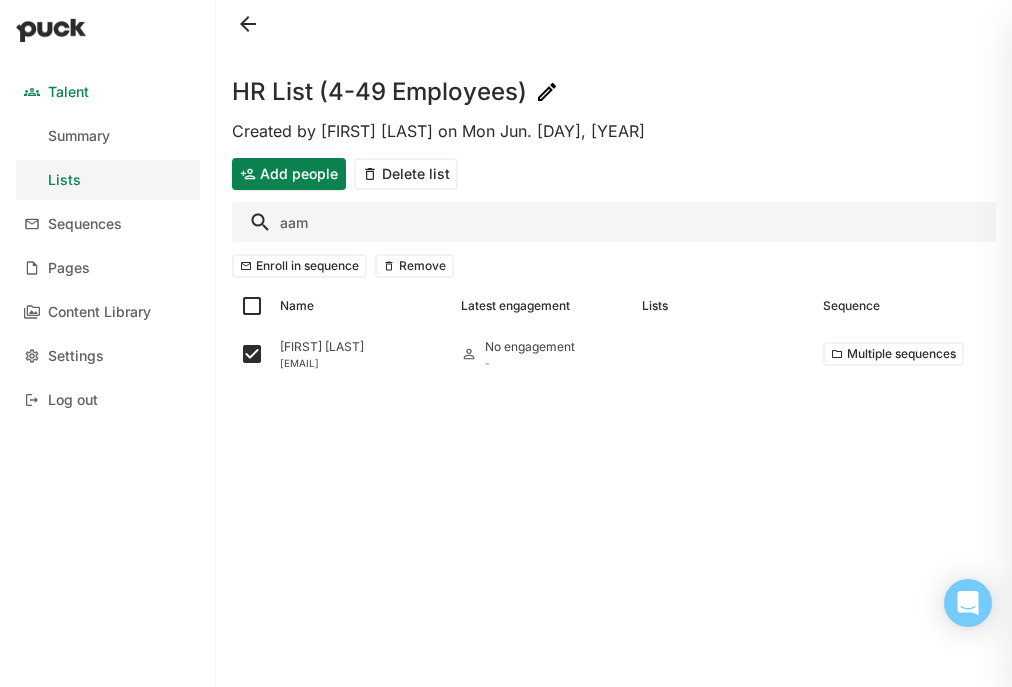 click on "aam" at bounding box center (614, 222) 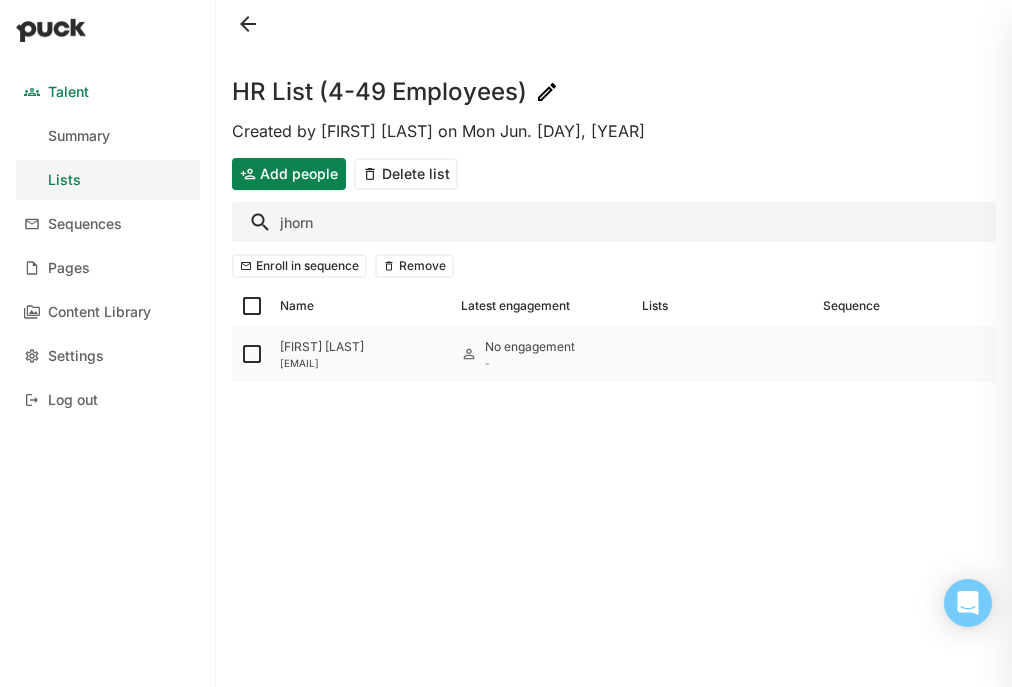 type on "jhorn" 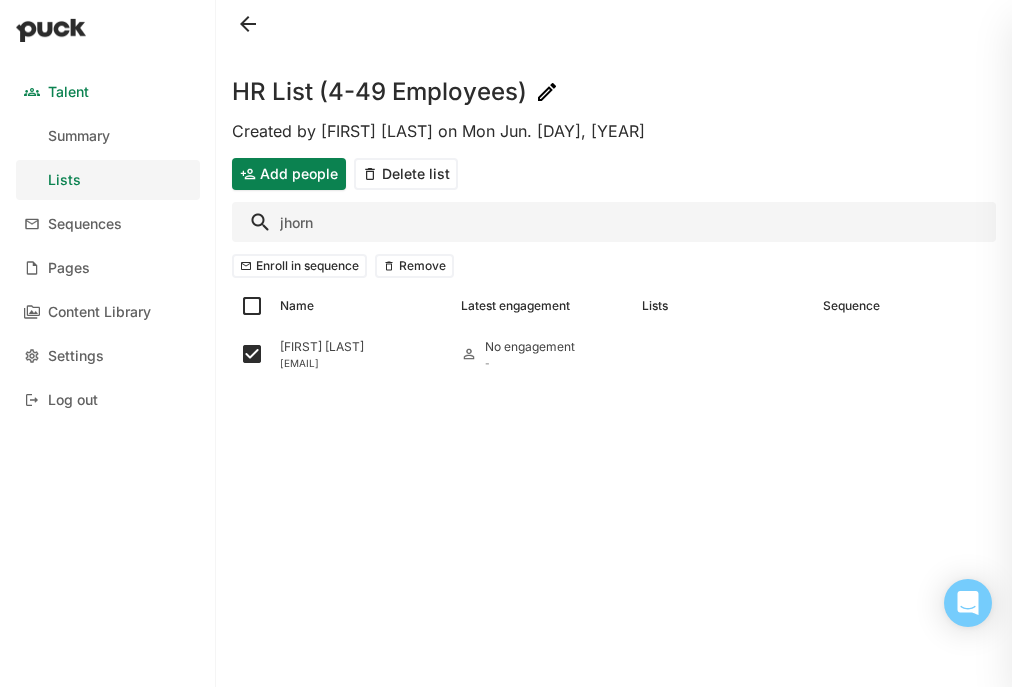 click on "jhorn" at bounding box center [614, 222] 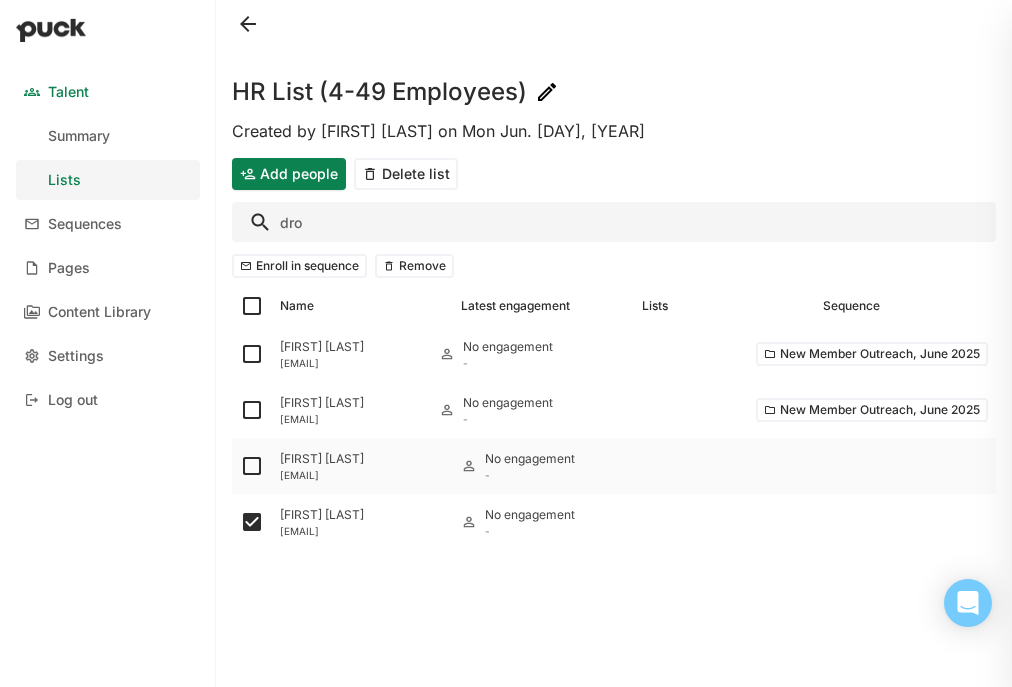 type on "dro" 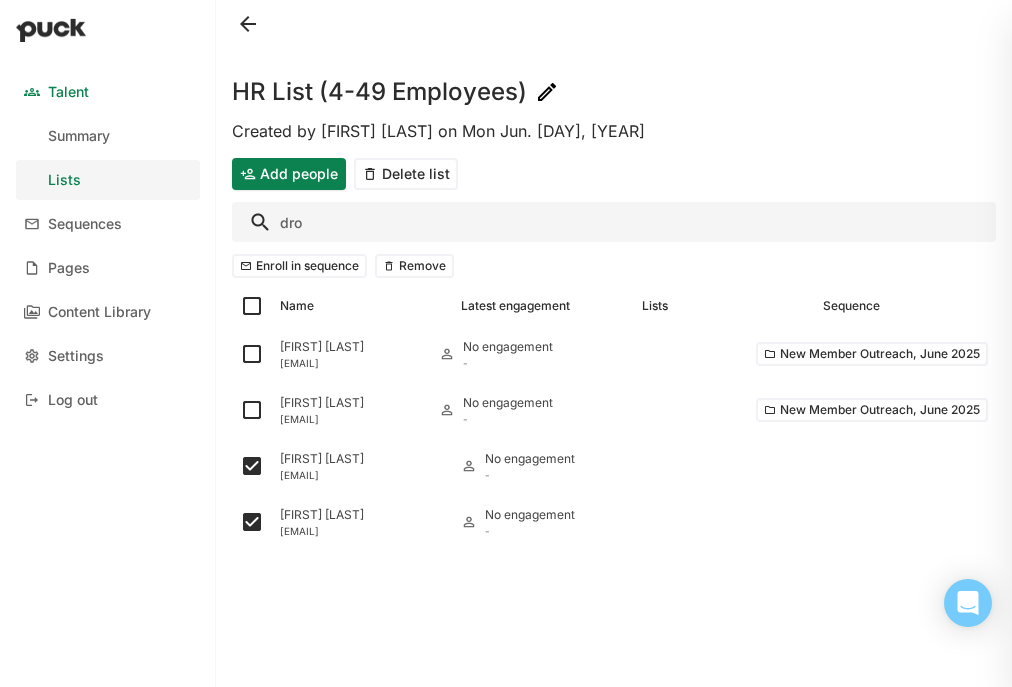 click on "dro" at bounding box center (614, 222) 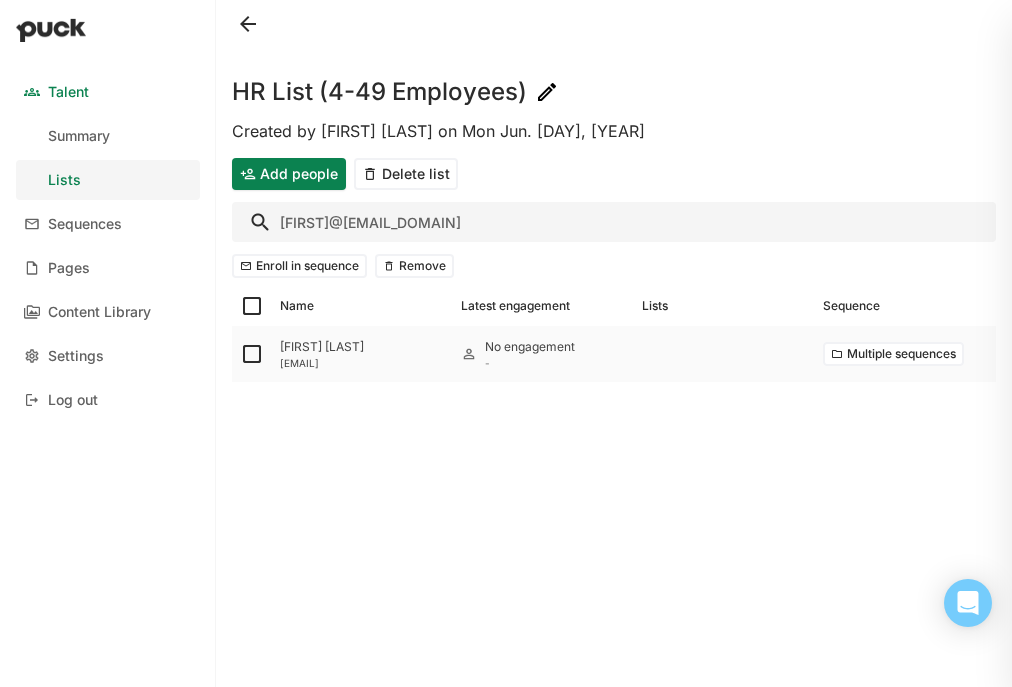 type on "christine@" 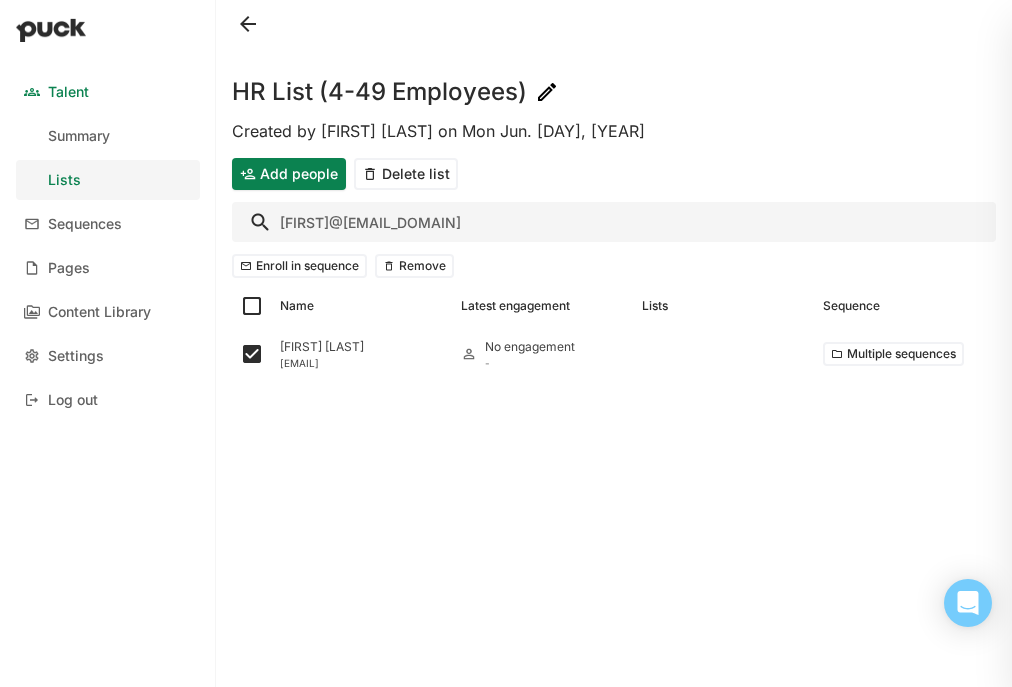 click on "christine@" at bounding box center [614, 222] 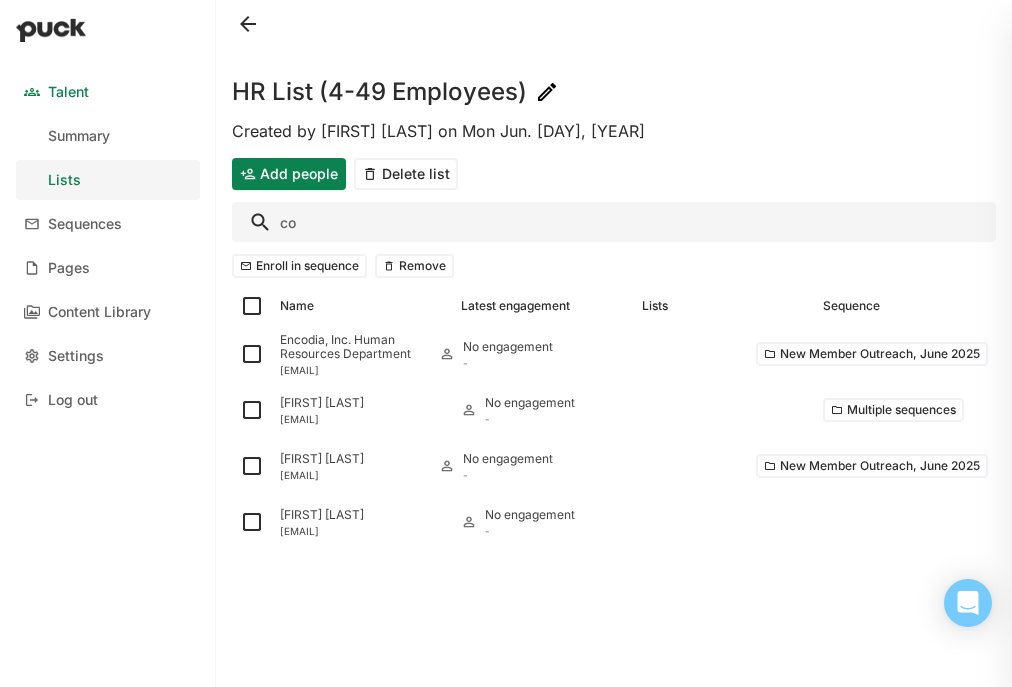 type on "[NAME]" 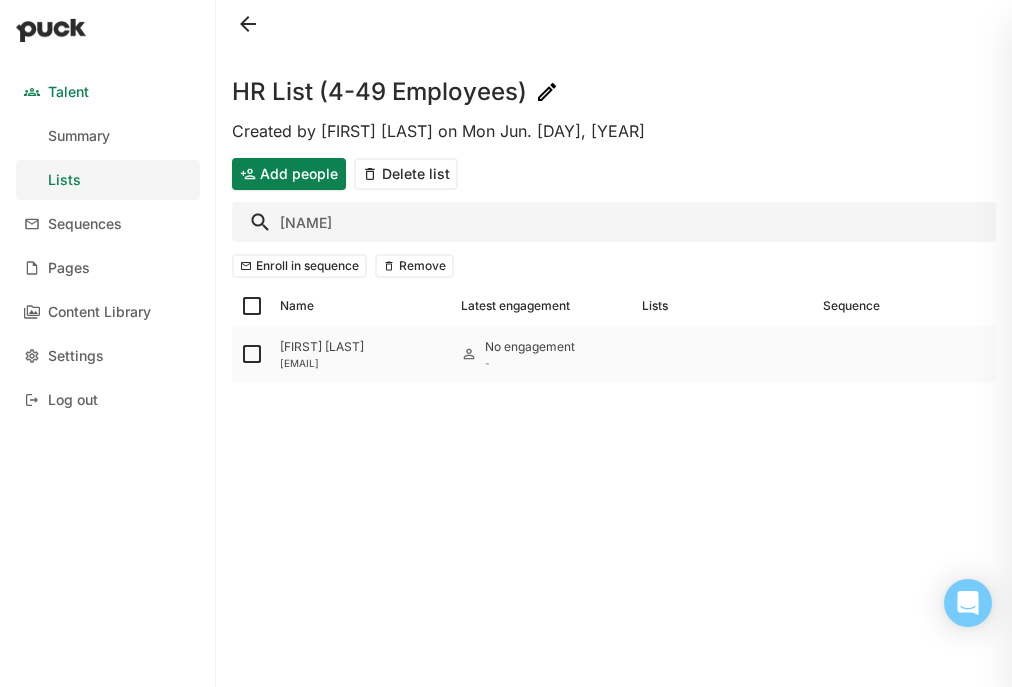 type on "vodell" 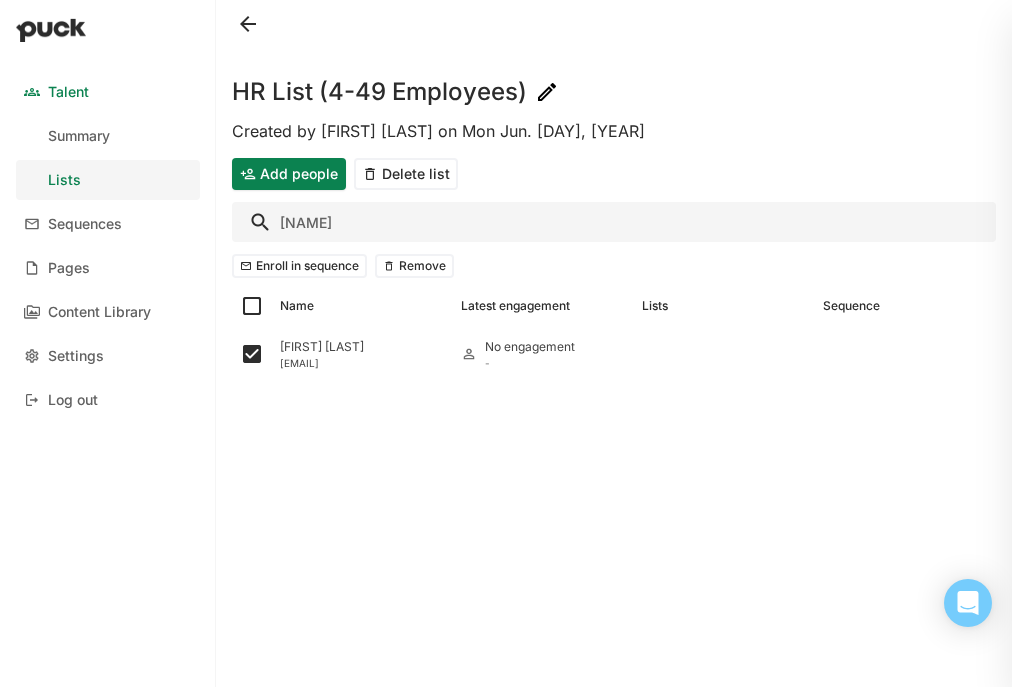 click on "vodell" at bounding box center (614, 222) 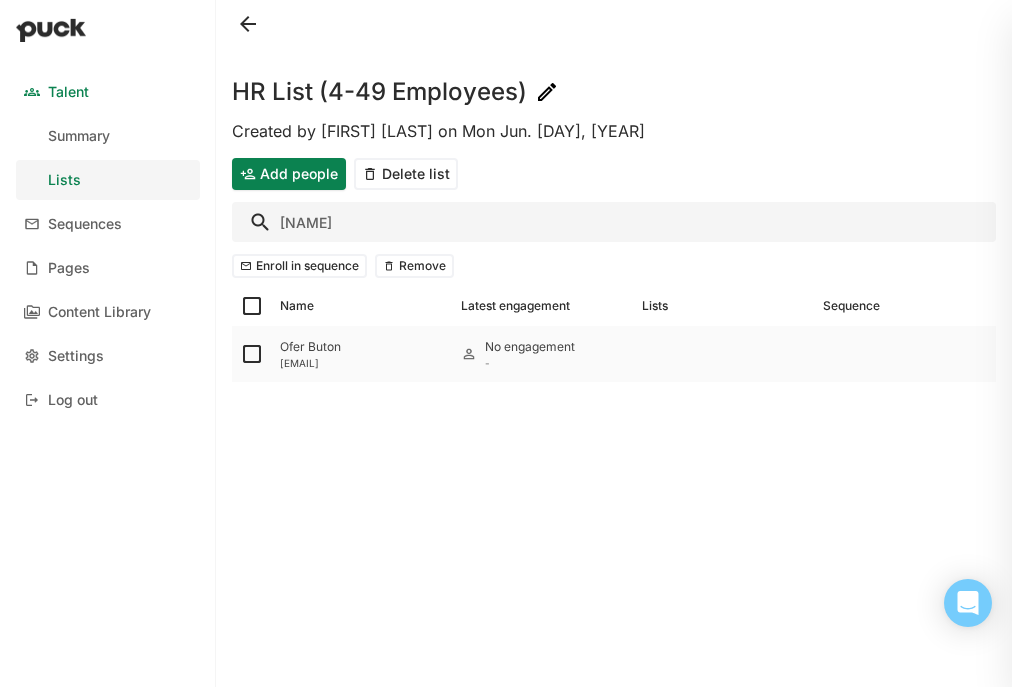 type on "oferb" 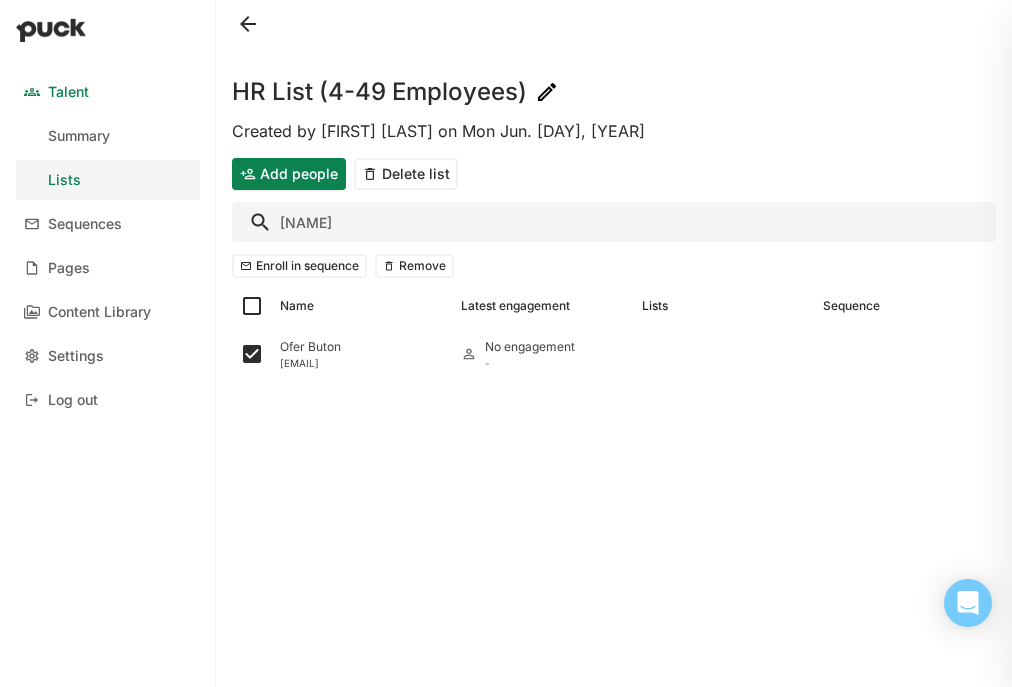 click on "oferb" at bounding box center [614, 222] 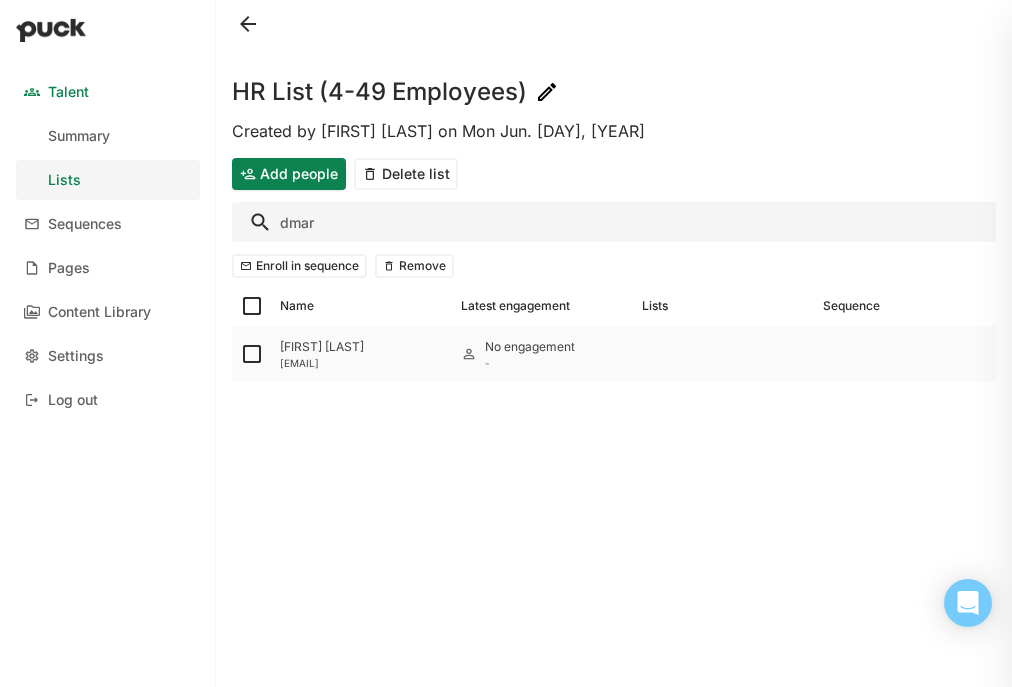 type on "dmar" 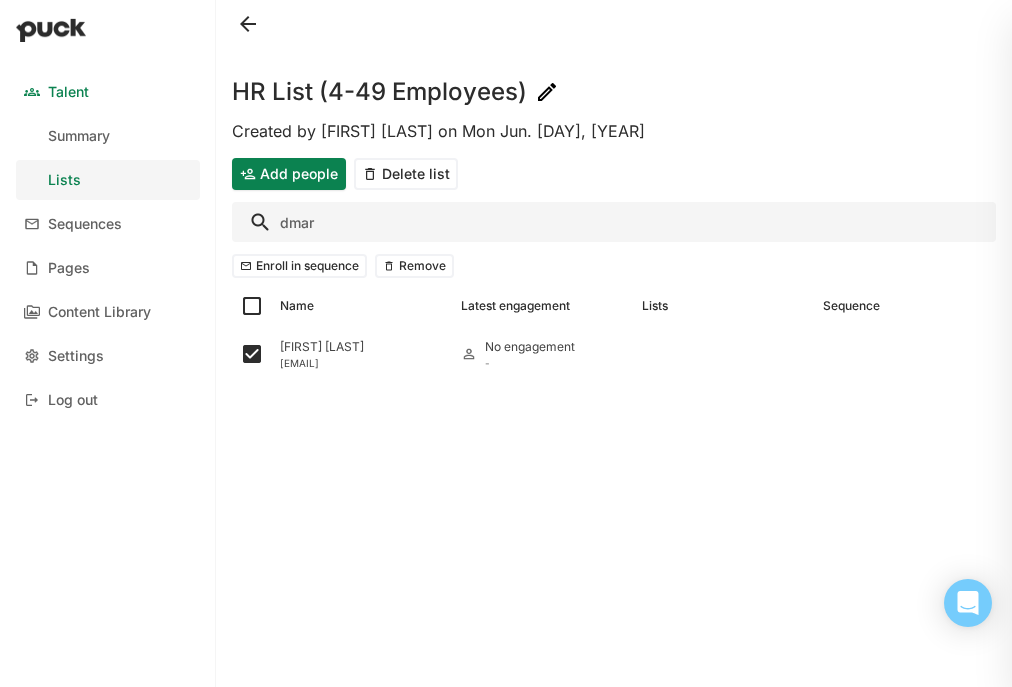 click on "dmar" at bounding box center [614, 222] 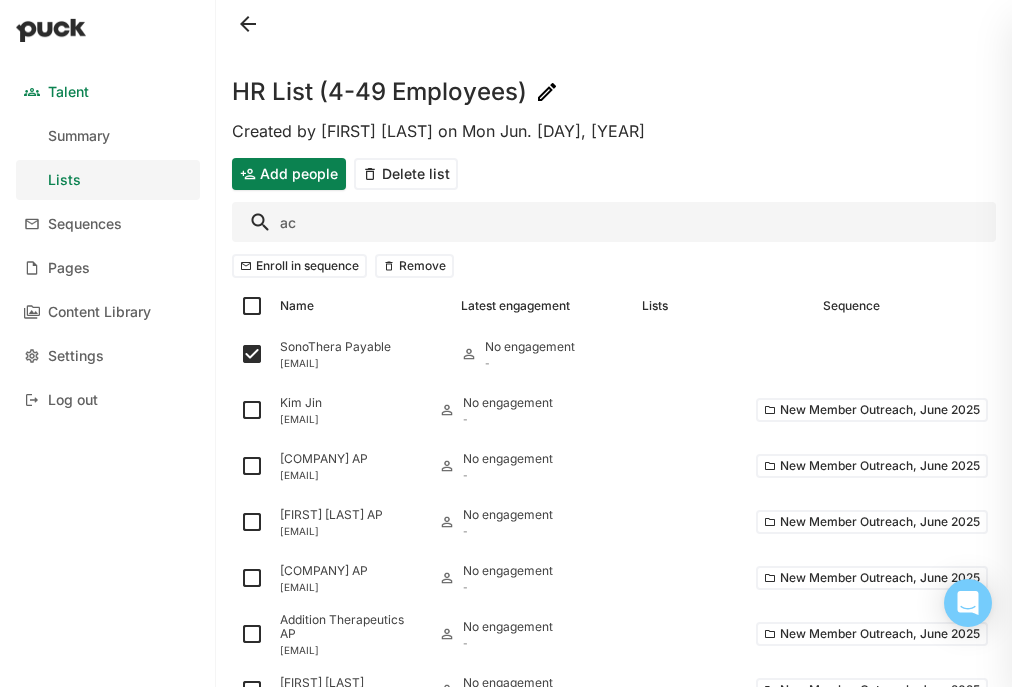 type on "a" 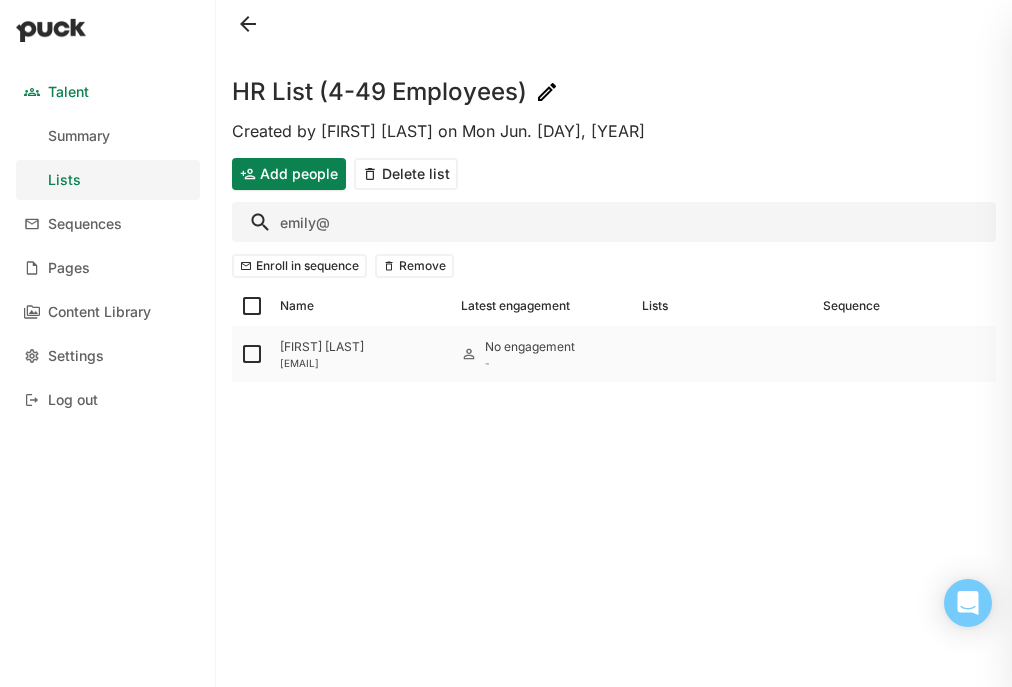type on "emily@" 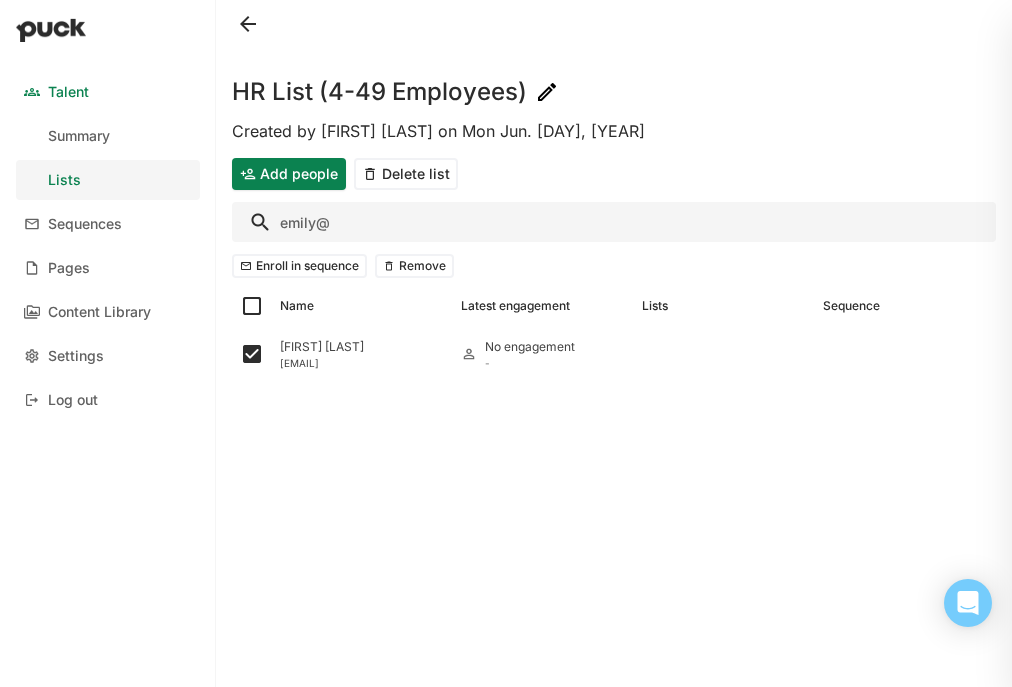 click on "emily@" at bounding box center (614, 222) 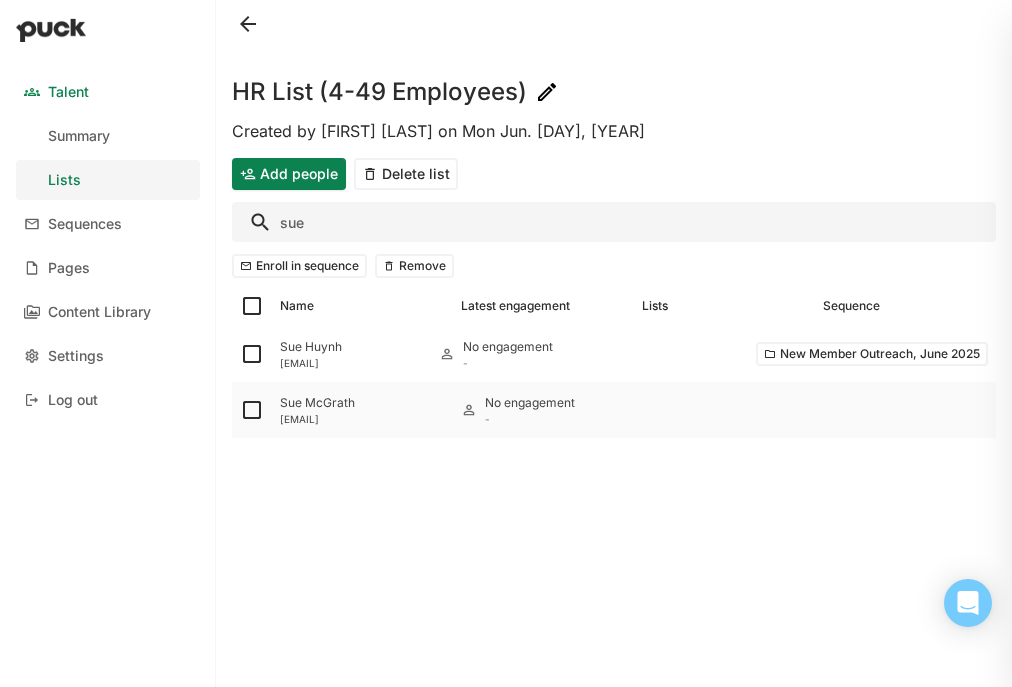 type on "sue" 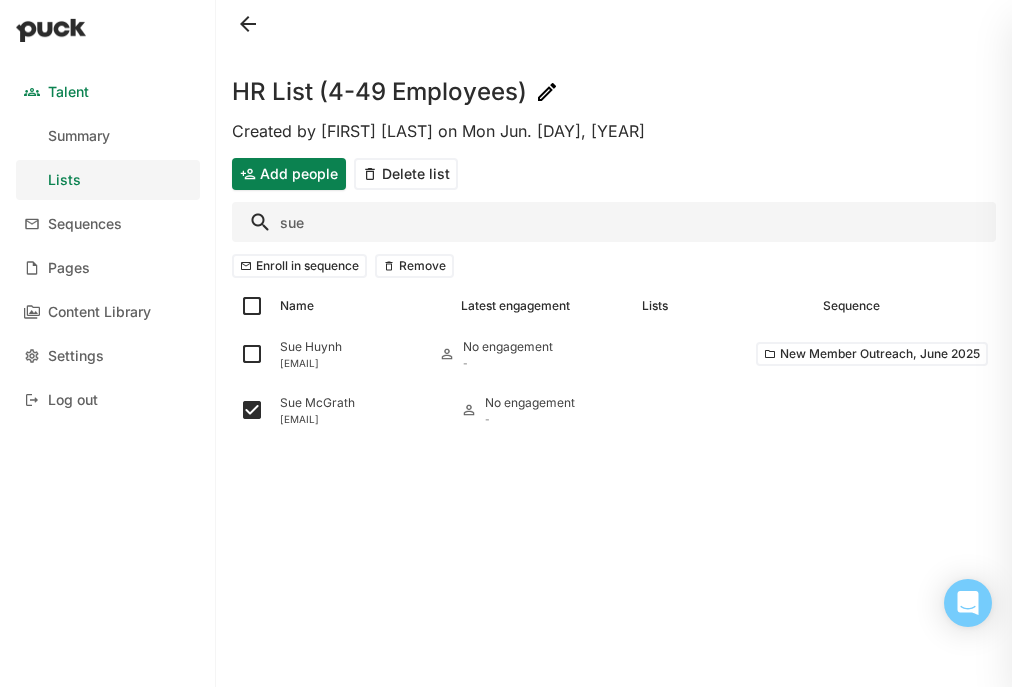 click on "sue" at bounding box center (614, 222) 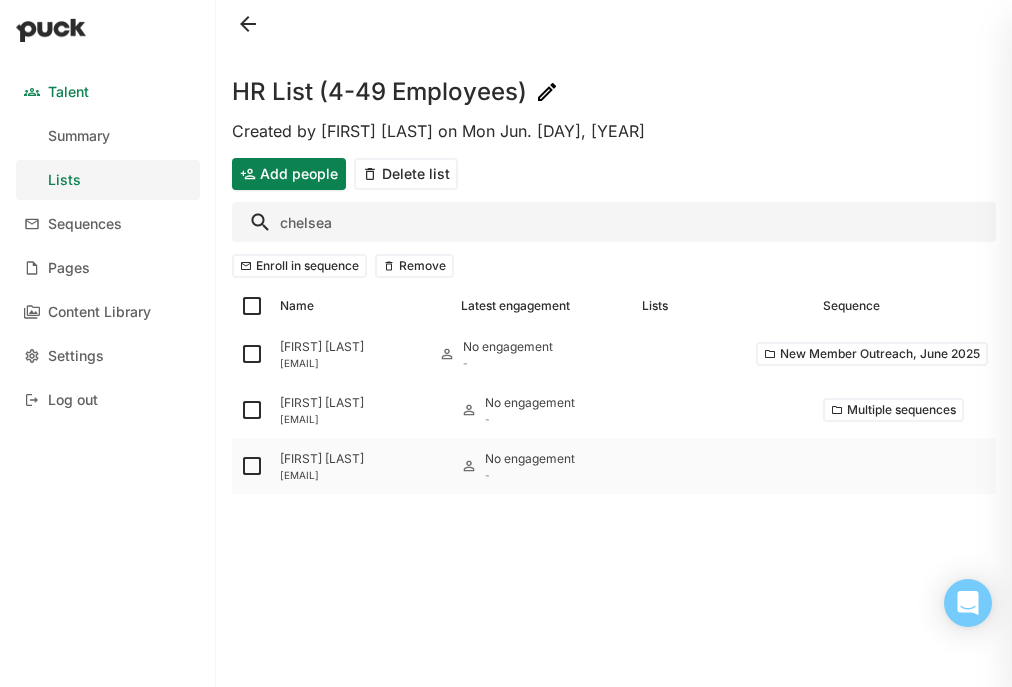 type on "chelsea" 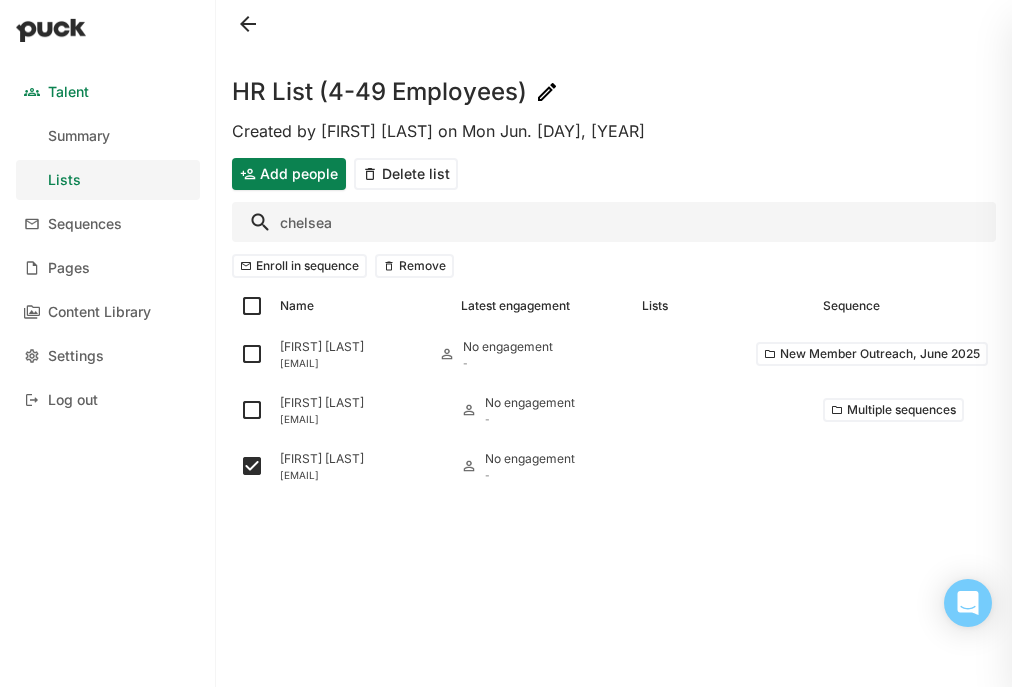 click on "chelsea" at bounding box center [614, 222] 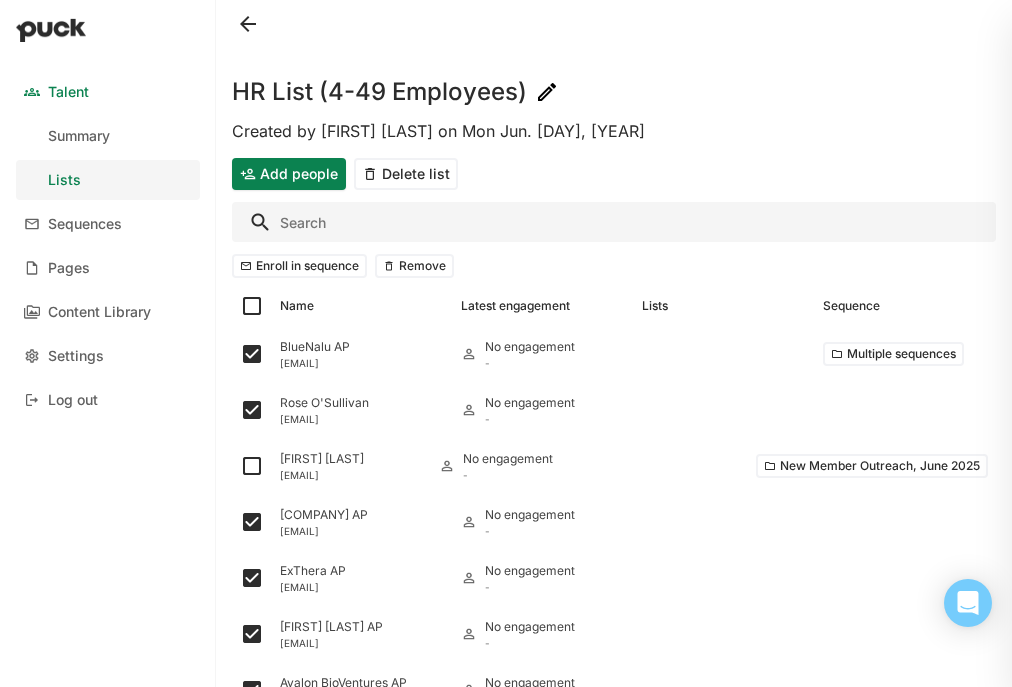 type 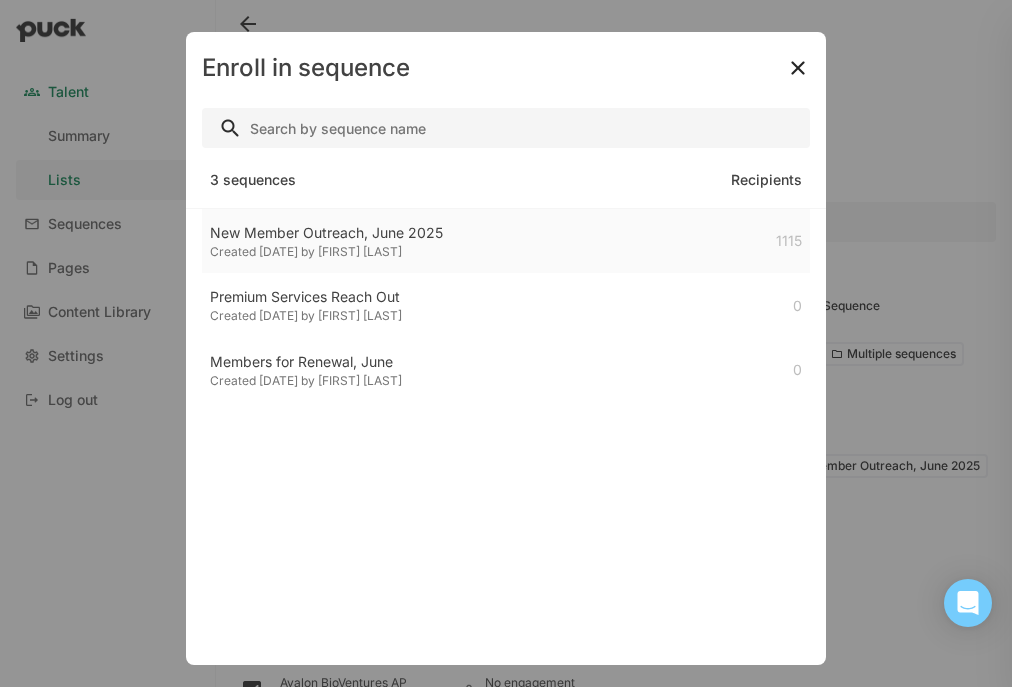 click on "Created 19 days ago by Emery Mann" at bounding box center (326, 252) 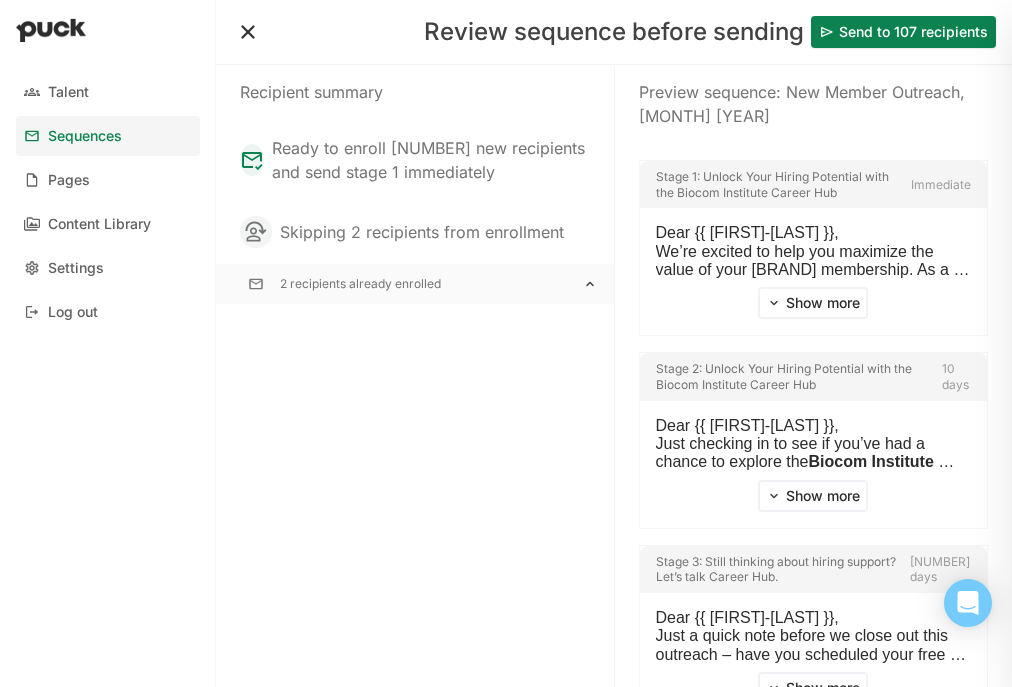 click on "Send to 107 recipients" at bounding box center (903, 32) 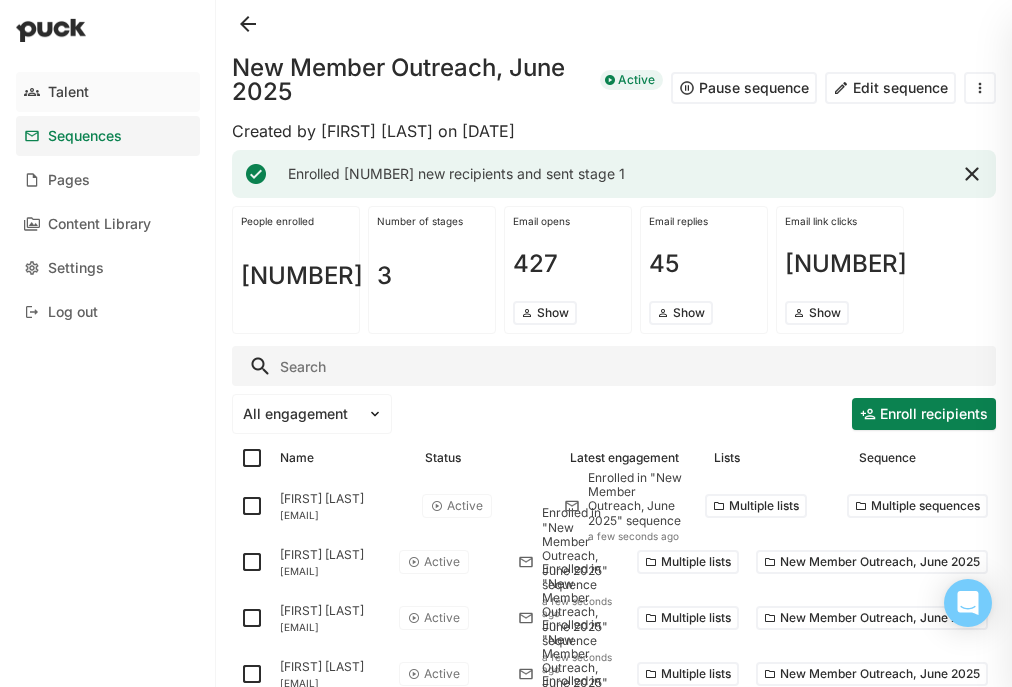 click on "Talent" at bounding box center (68, 92) 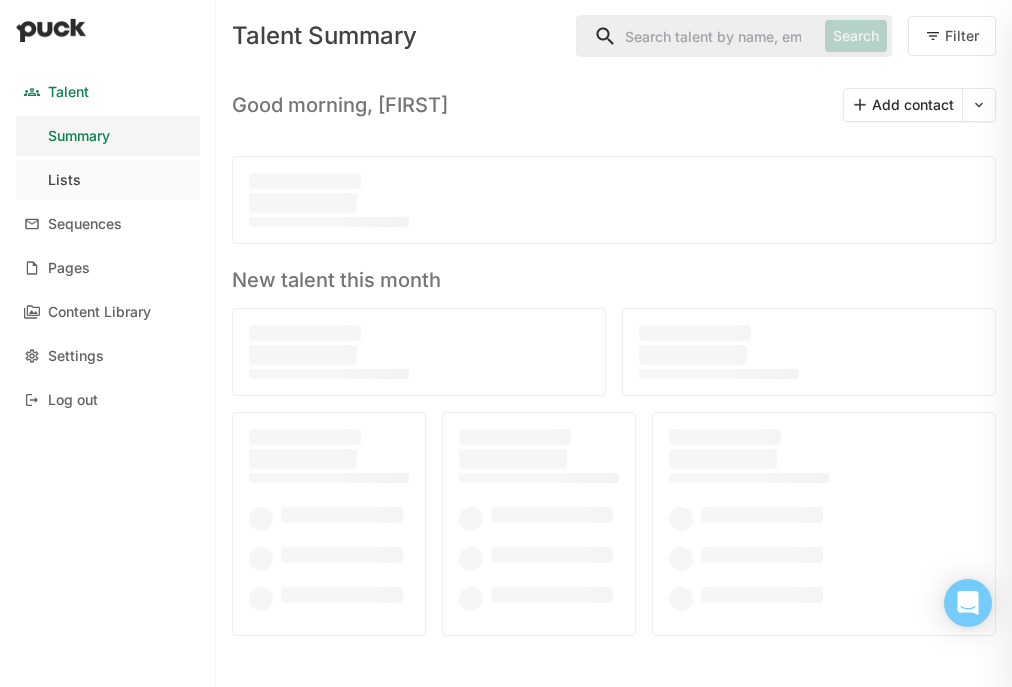 click on "Lists" at bounding box center (108, 180) 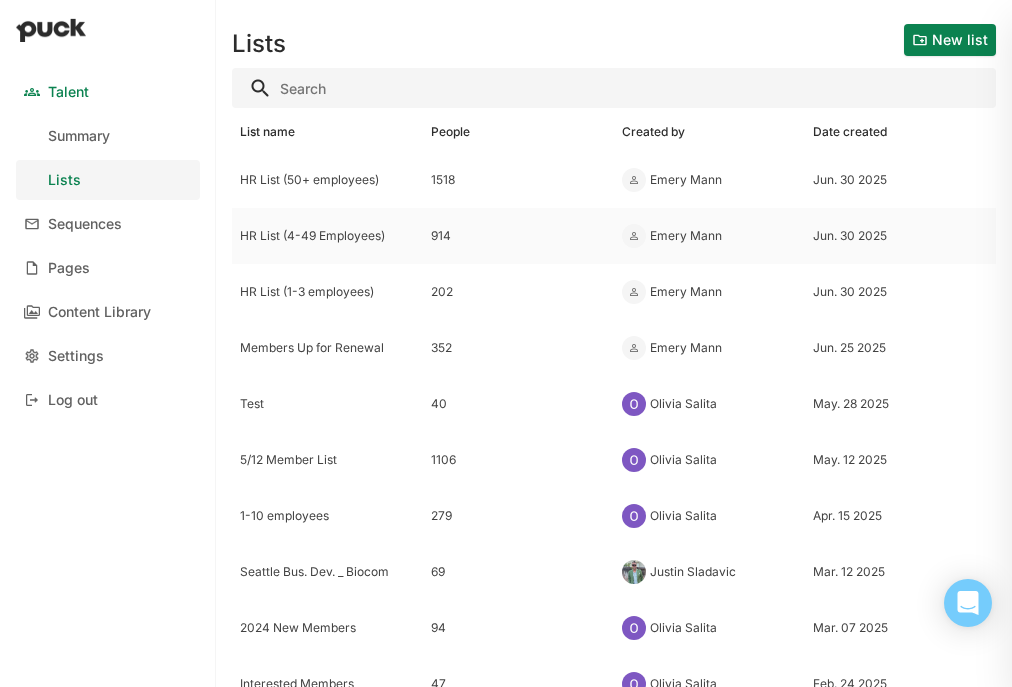 click on "HR List (4-49 Employees)" at bounding box center (327, 180) 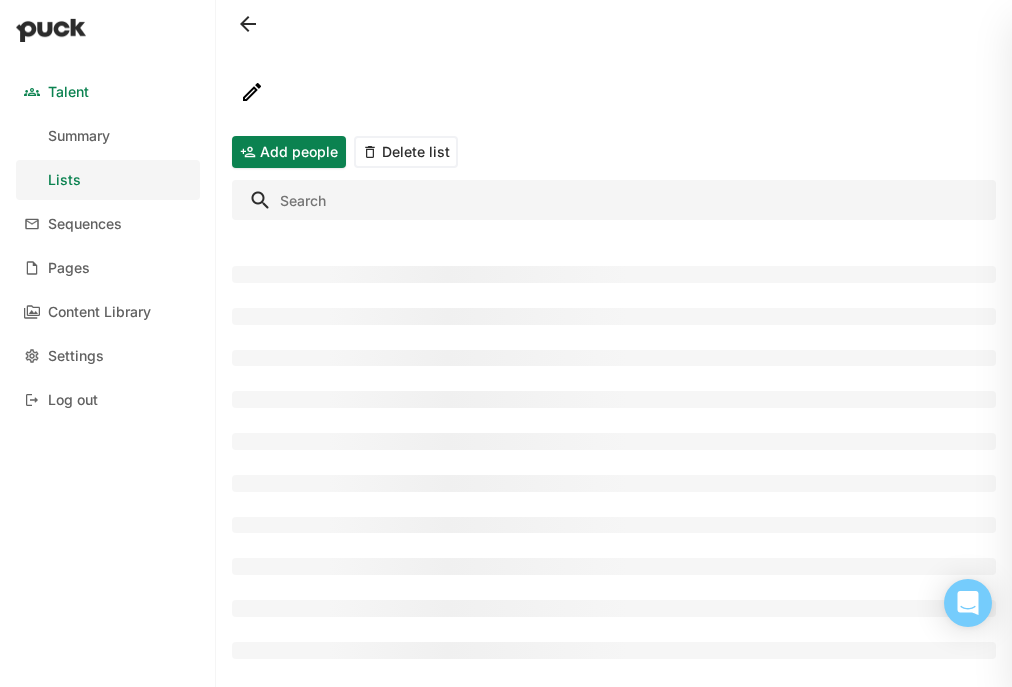 click at bounding box center (614, 200) 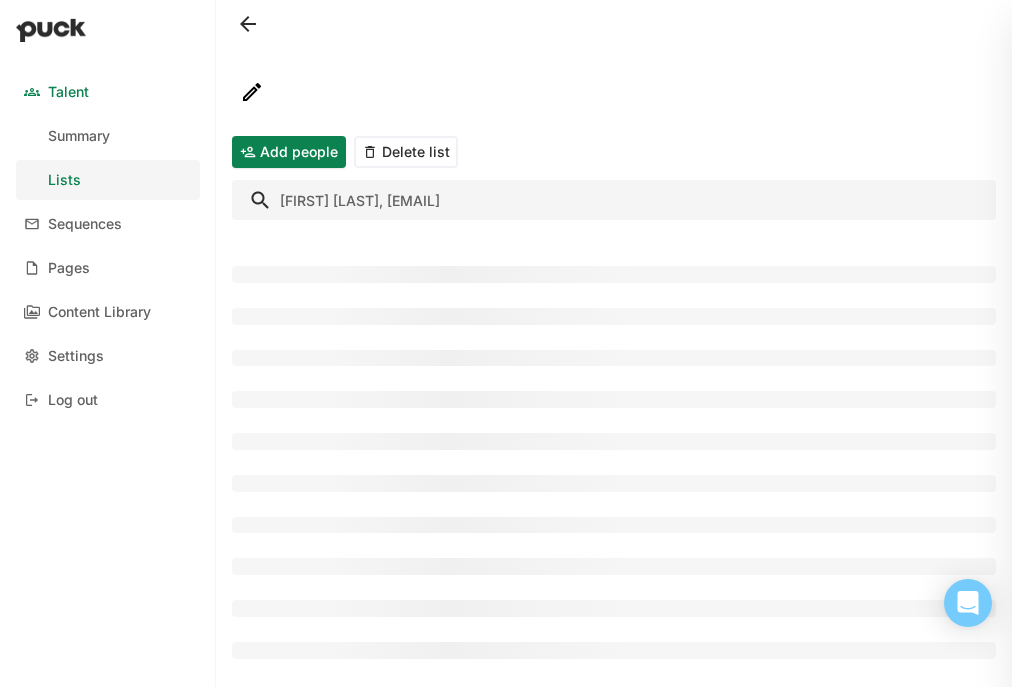 drag, startPoint x: 542, startPoint y: 200, endPoint x: 28, endPoint y: 197, distance: 514.0087 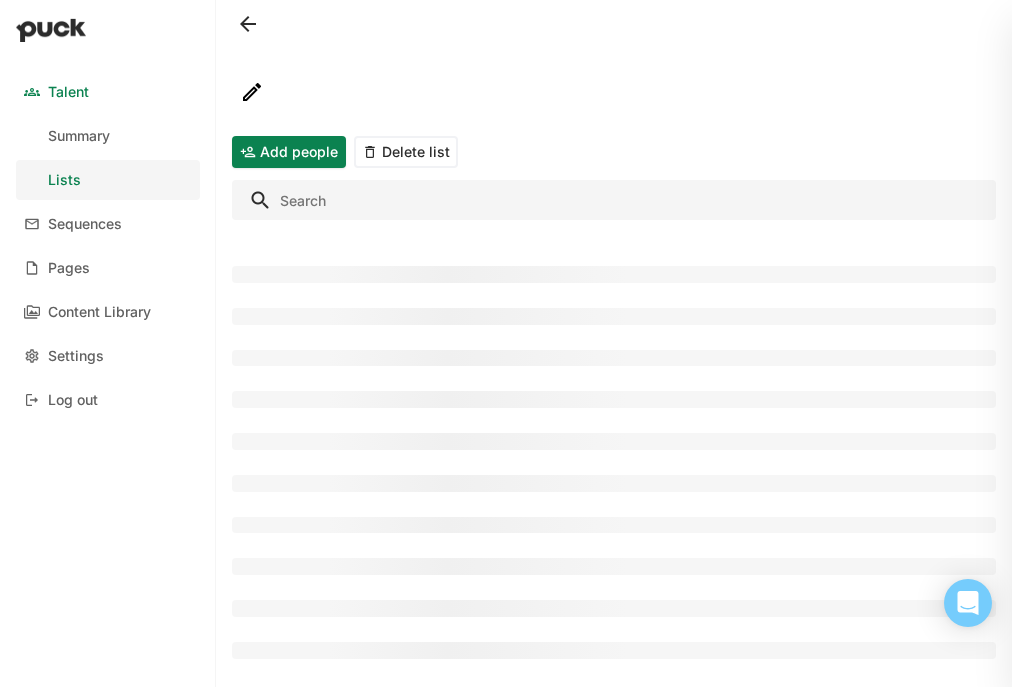 click on "Add people" at bounding box center (289, 152) 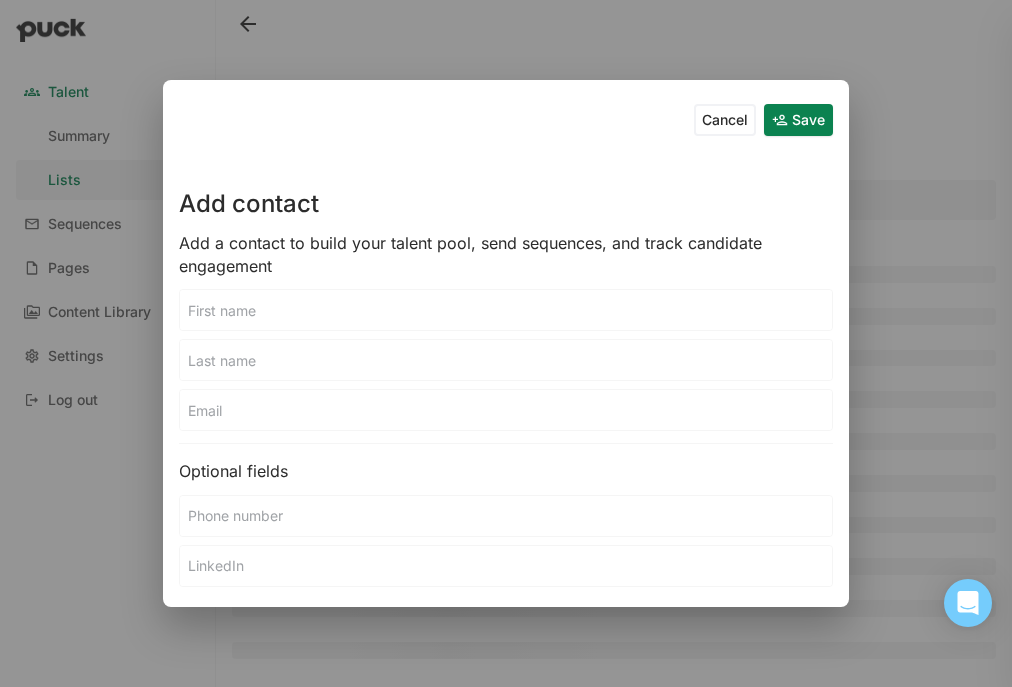 click at bounding box center (506, 310) 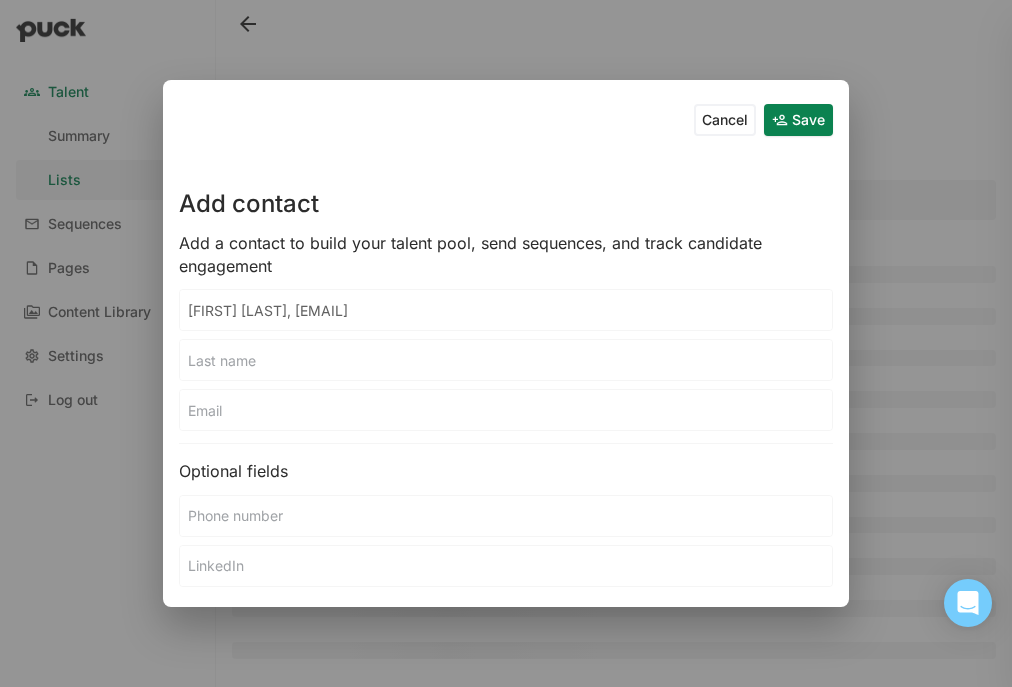 drag, startPoint x: 447, startPoint y: 312, endPoint x: 225, endPoint y: 310, distance: 222.009 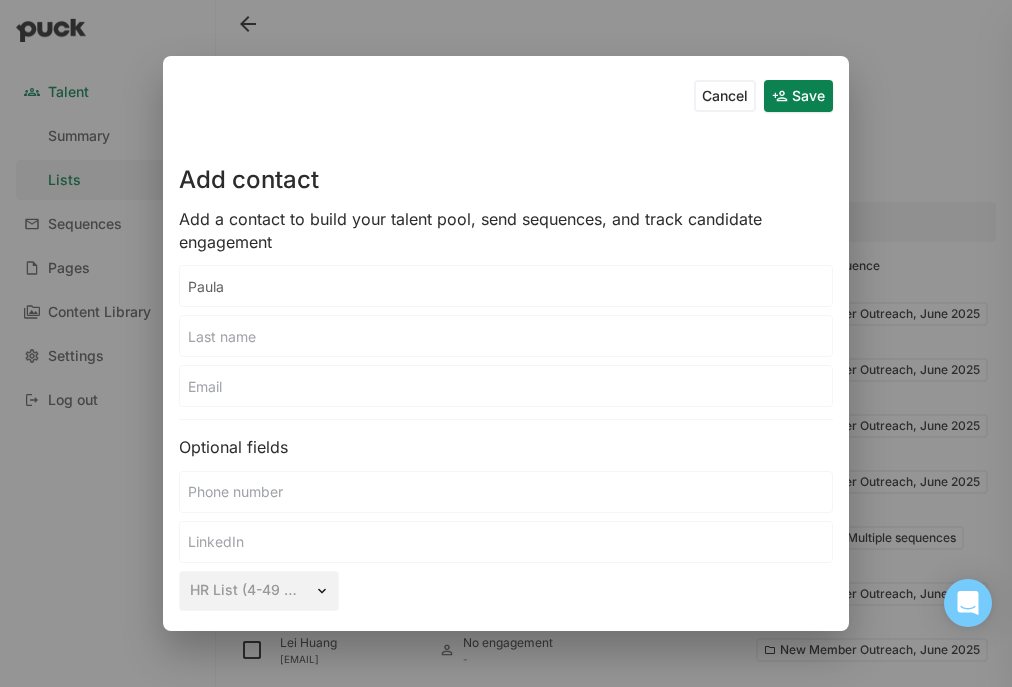 type on "Paula" 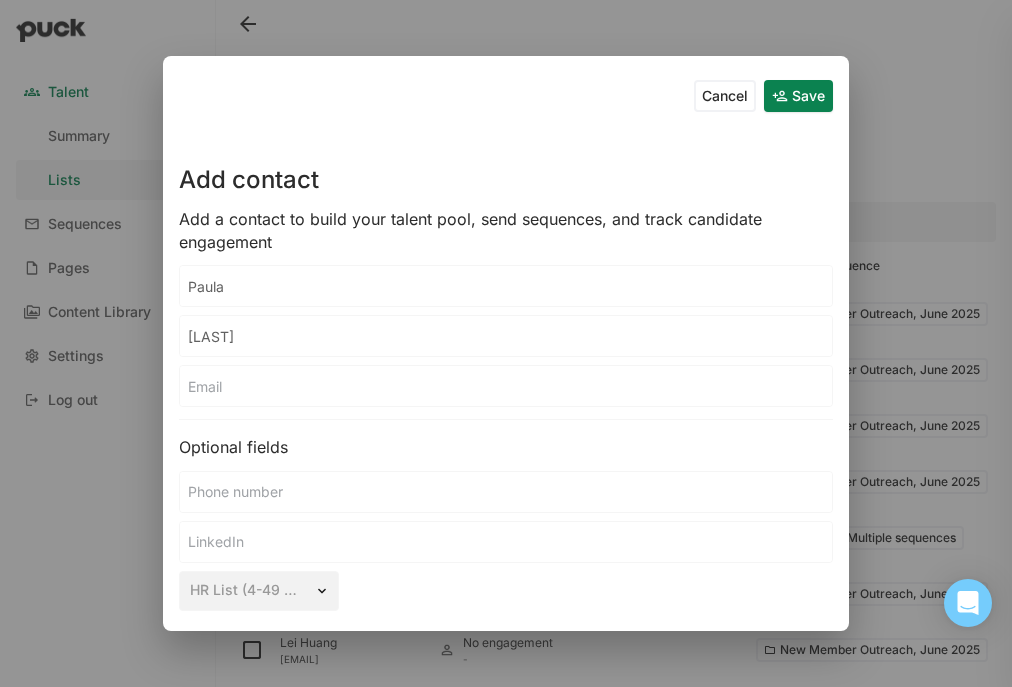 type on "Swain" 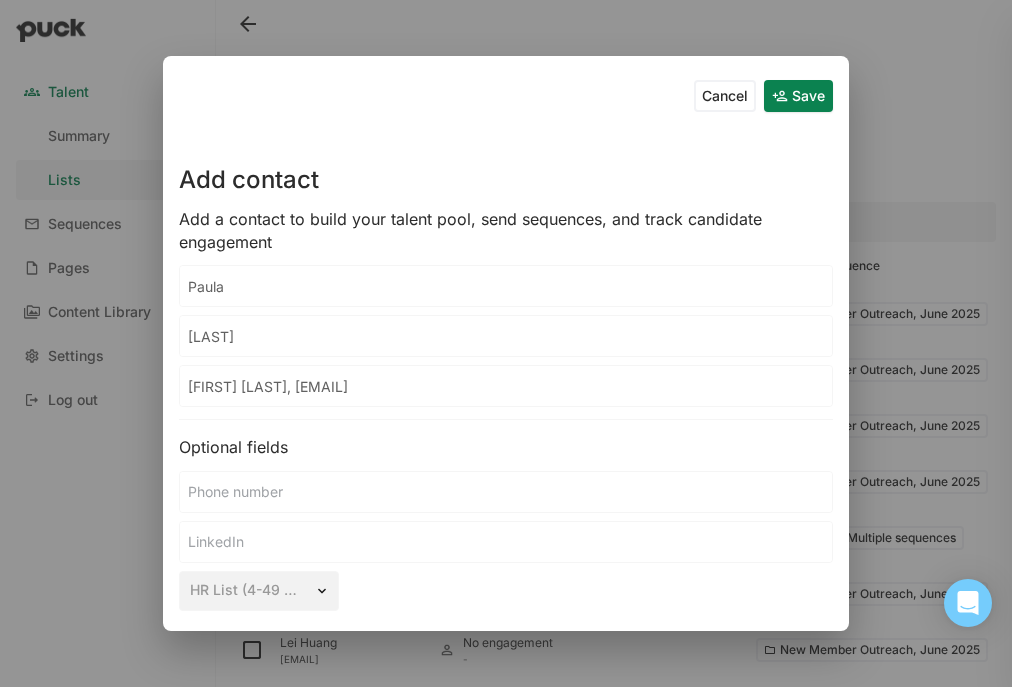 drag, startPoint x: 277, startPoint y: 388, endPoint x: 110, endPoint y: 385, distance: 167.02695 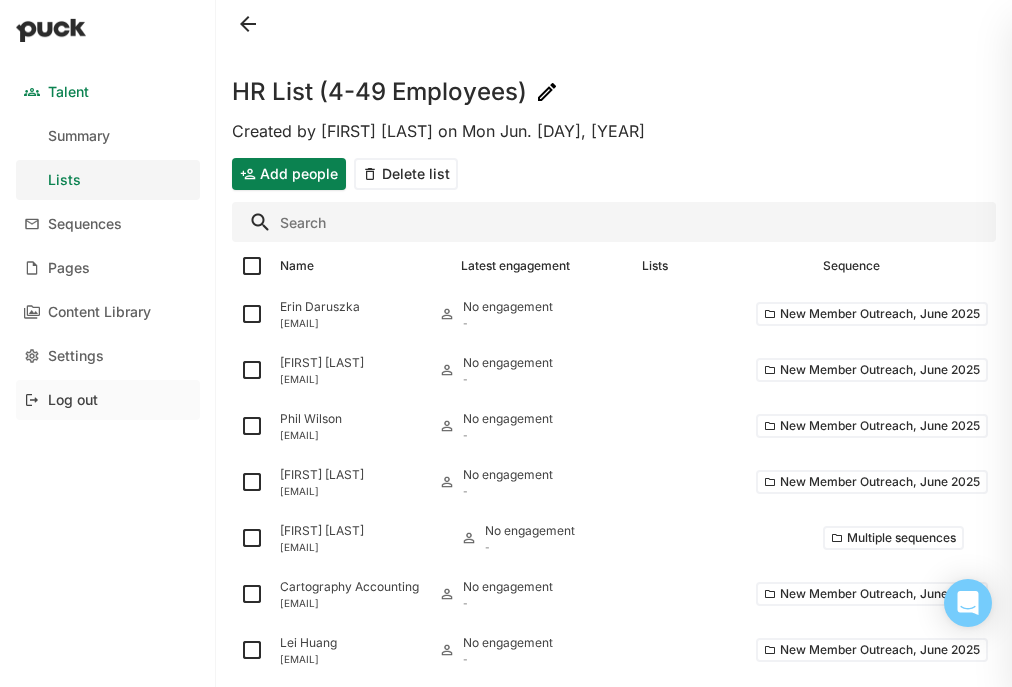 type 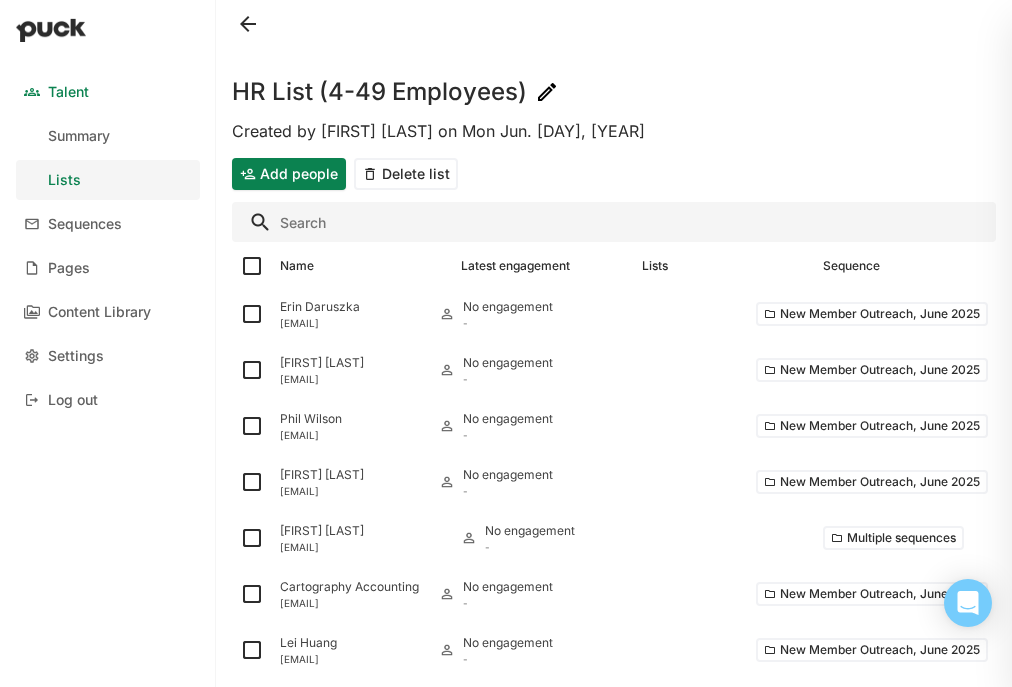 click on "Add people" at bounding box center [289, 174] 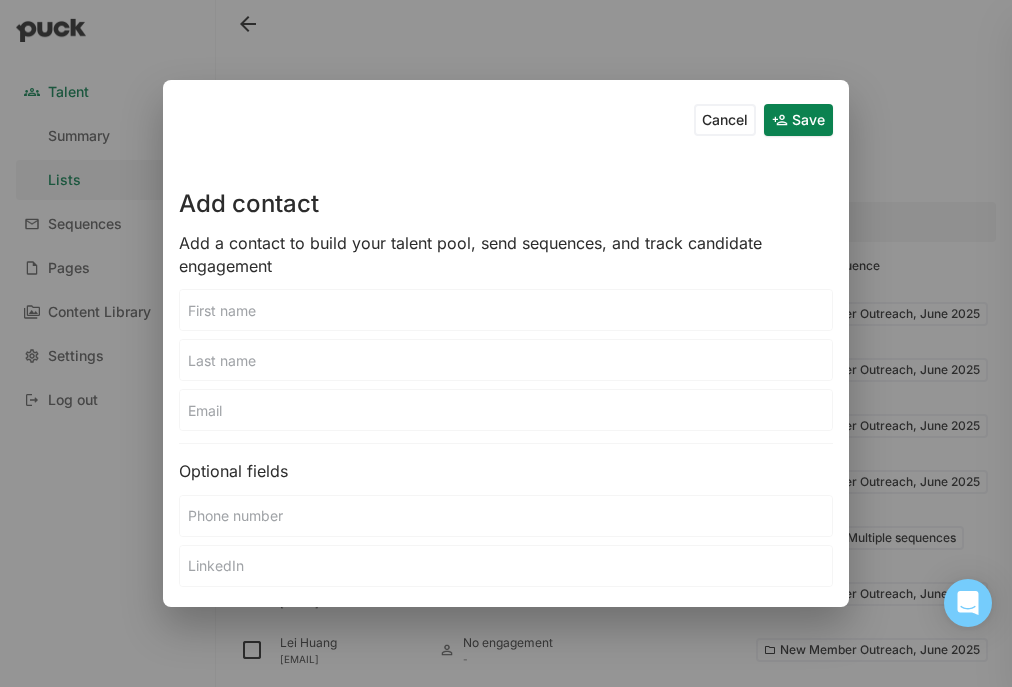 click at bounding box center [506, 310] 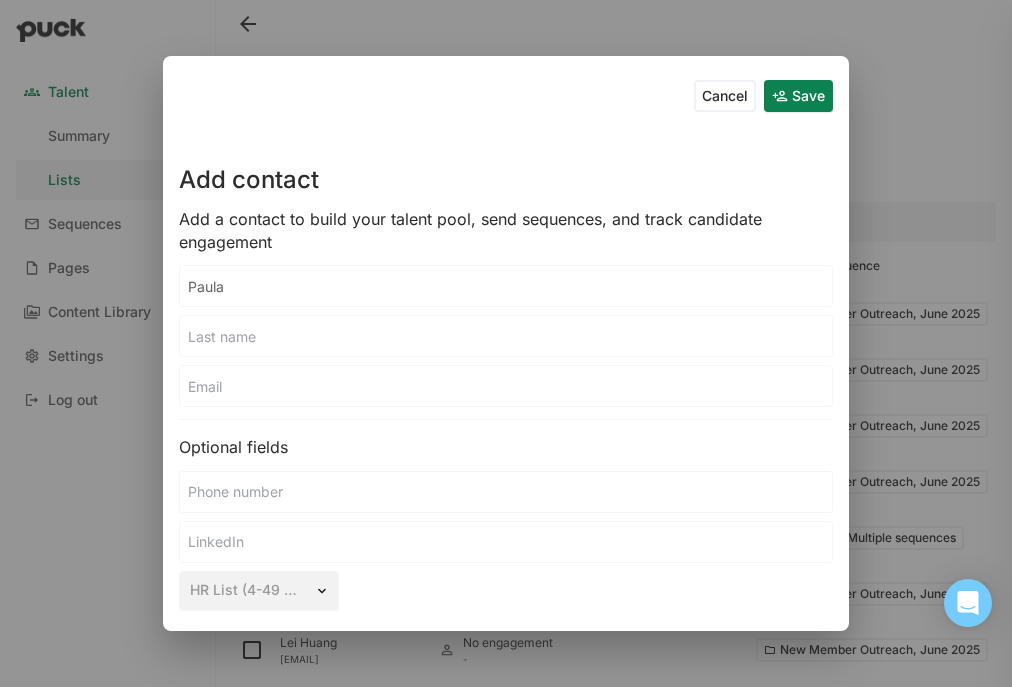 type on "Paula" 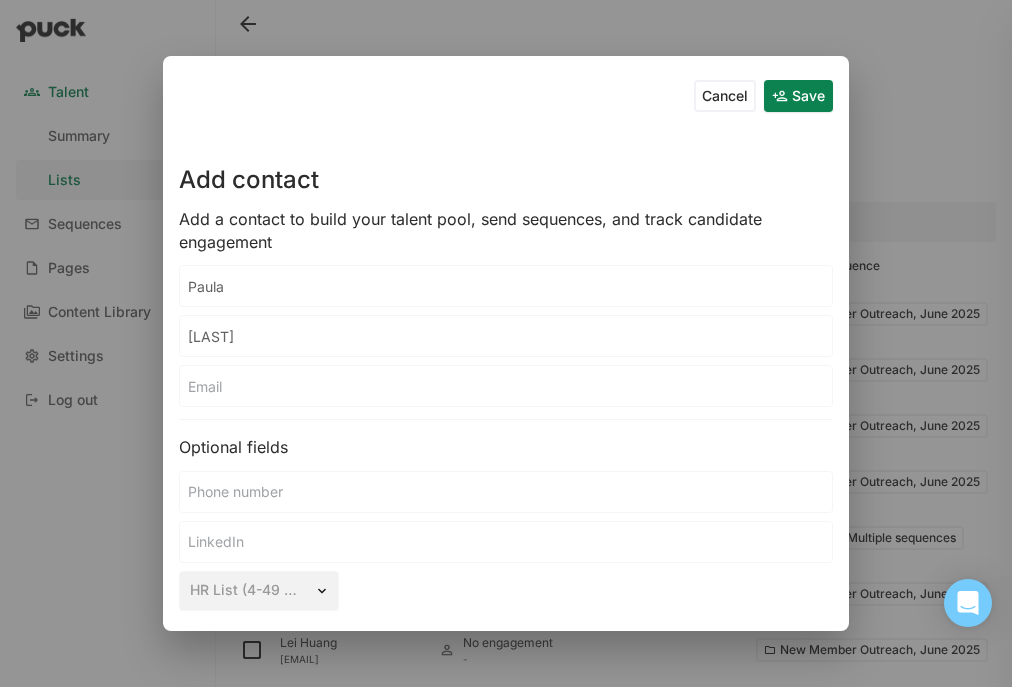 type on "Swain" 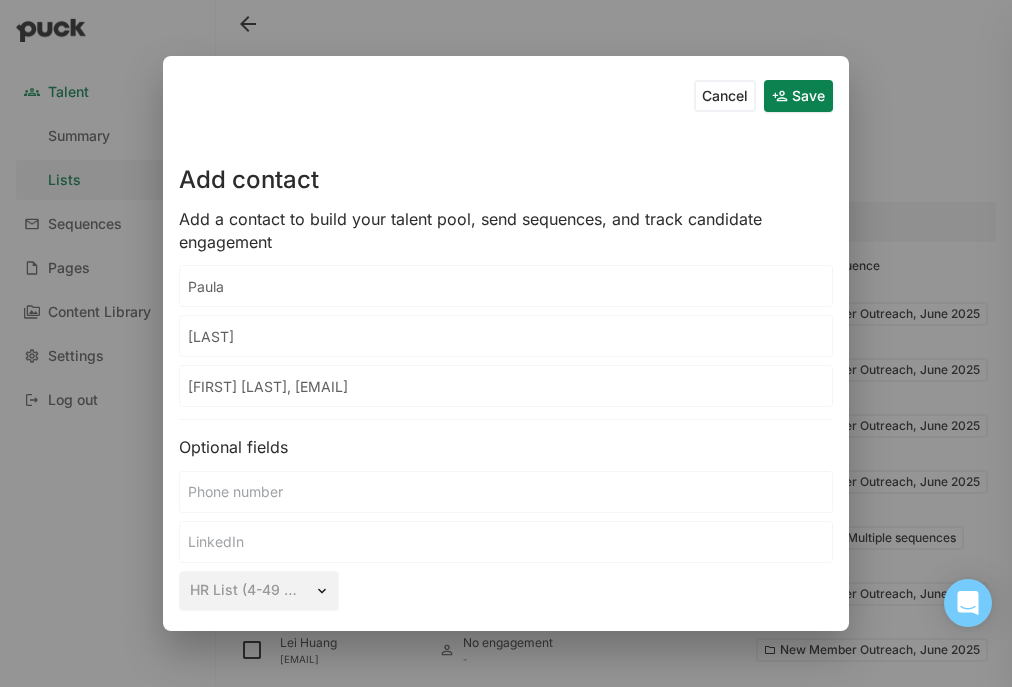click on "Paula Swain, pswain@incyte.com." at bounding box center [506, 286] 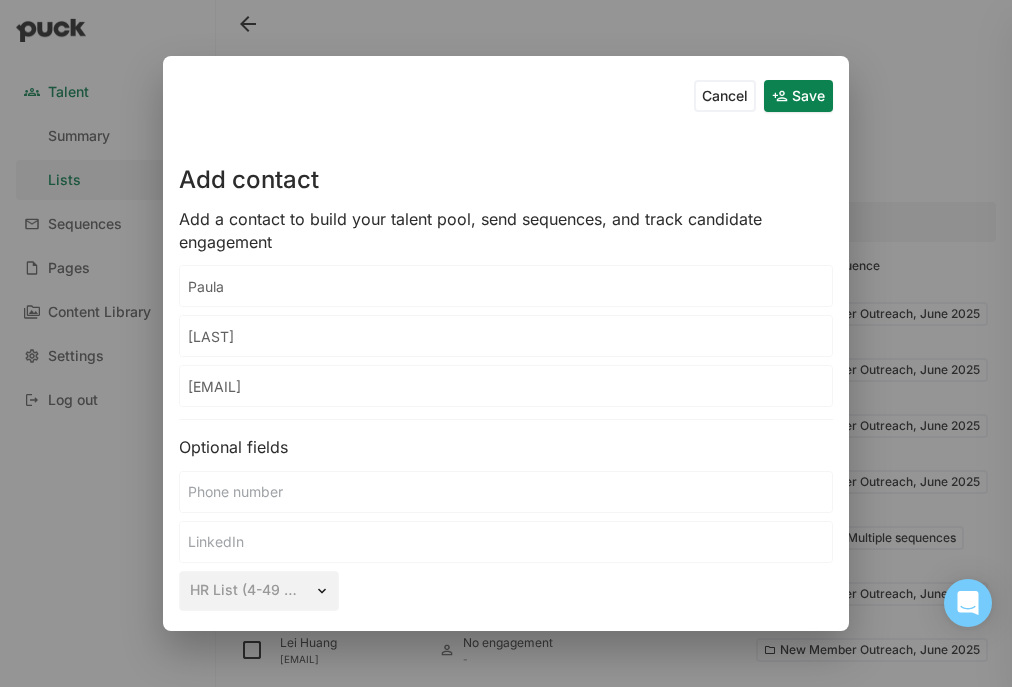 click on "pswain@incyte.com." at bounding box center (506, 286) 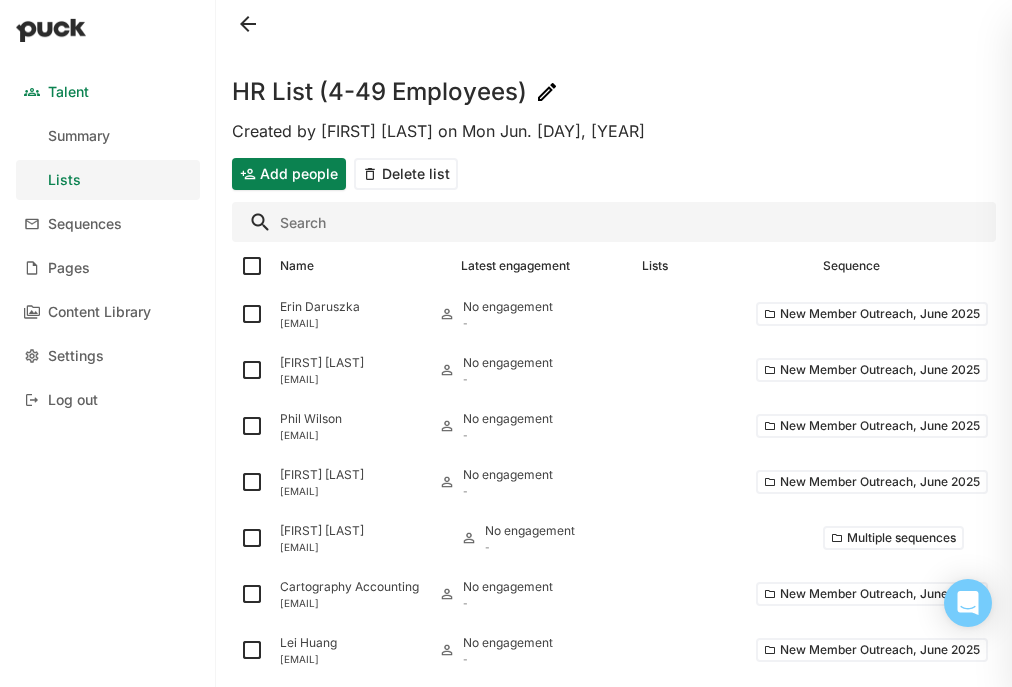 click at bounding box center [614, 222] 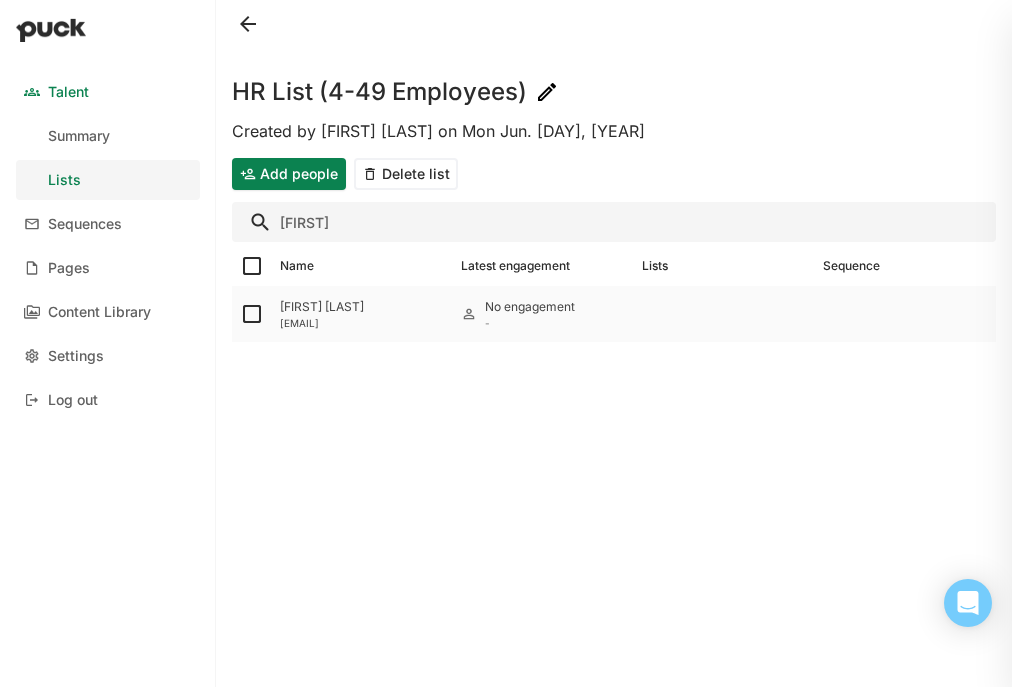 type on "paula" 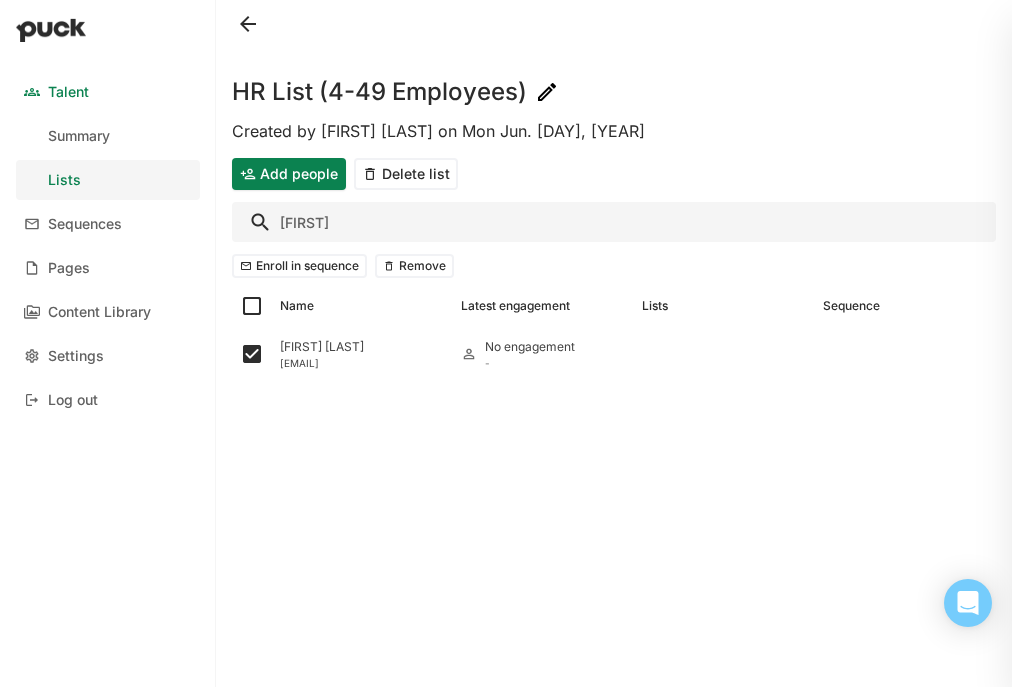 click on "Enroll in sequence" at bounding box center [299, 266] 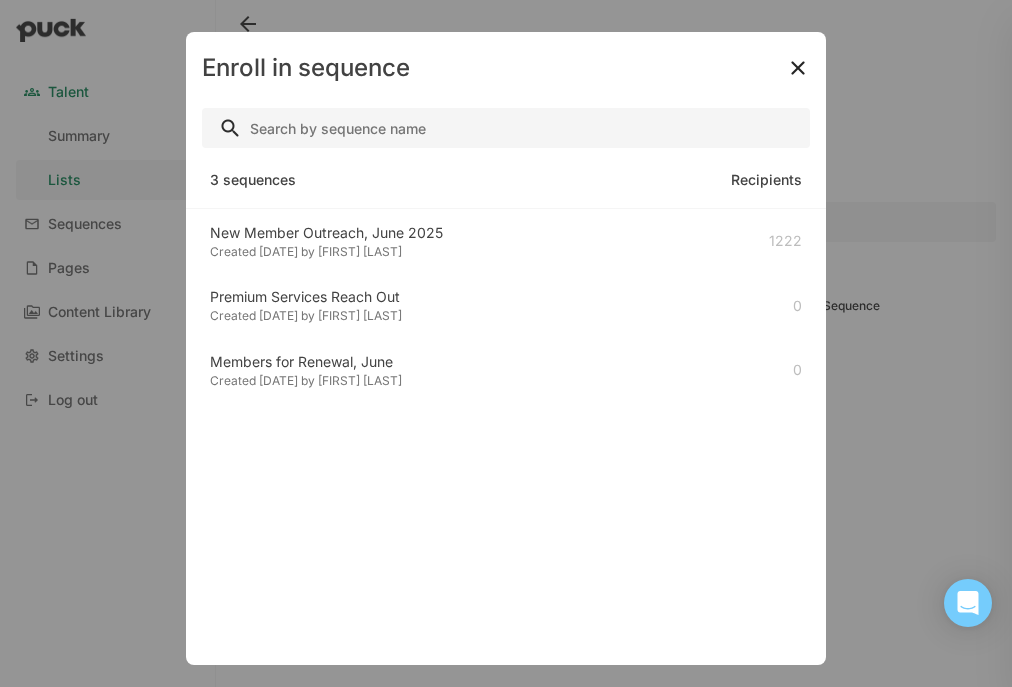 click on "New Member Outreach, June 2025 Created 19 days ago by Emery Mann 1222" at bounding box center [506, 241] 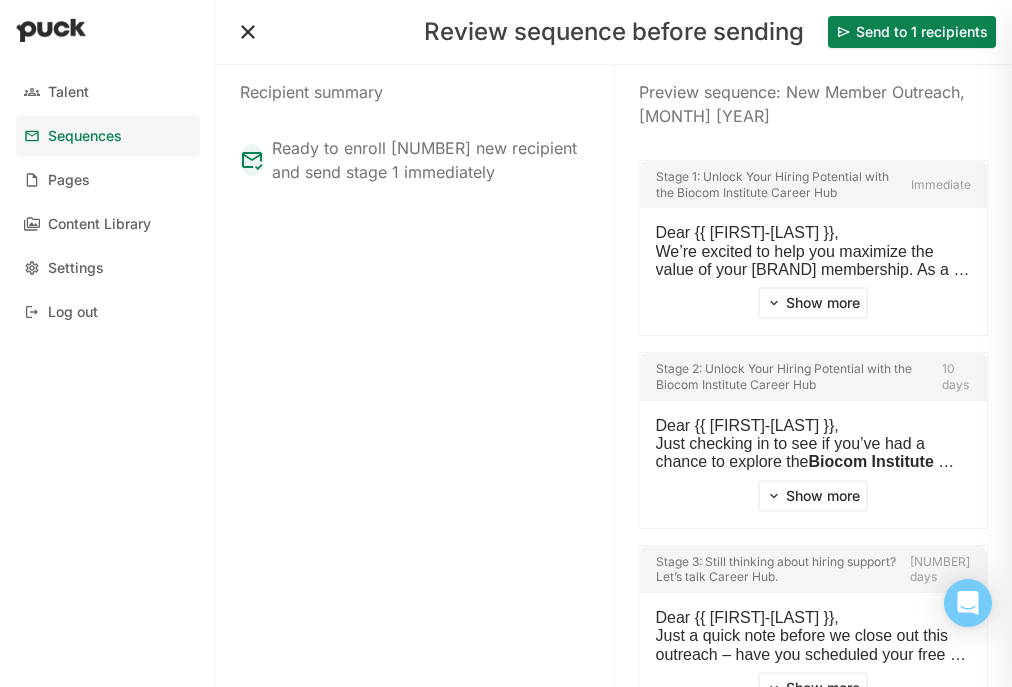 click on "Send to 1 recipients" at bounding box center [912, 32] 